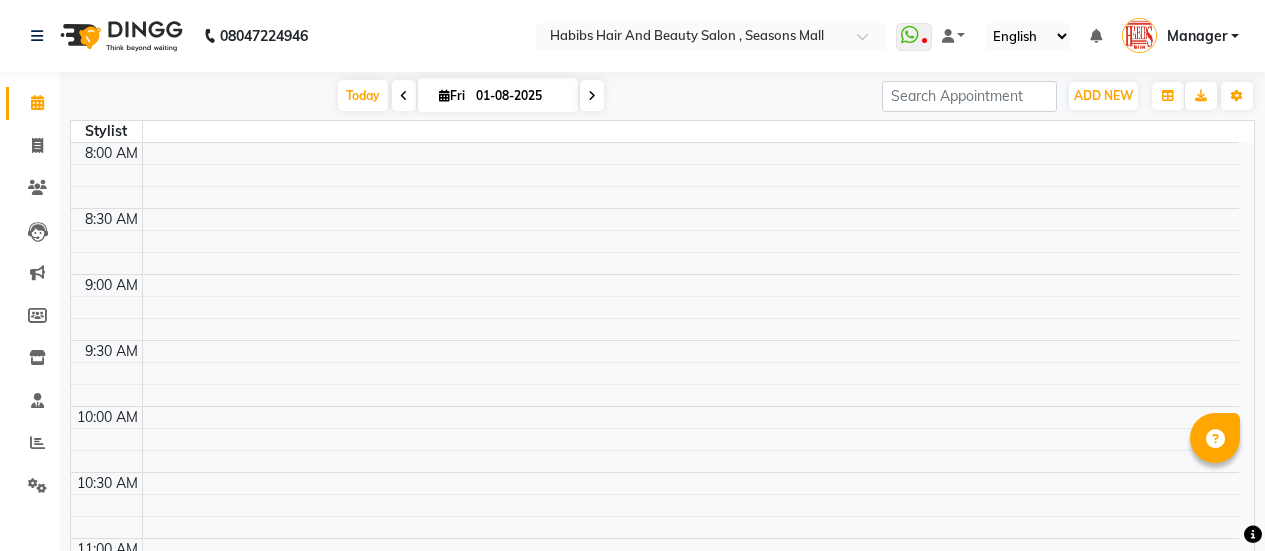 scroll, scrollTop: 0, scrollLeft: 0, axis: both 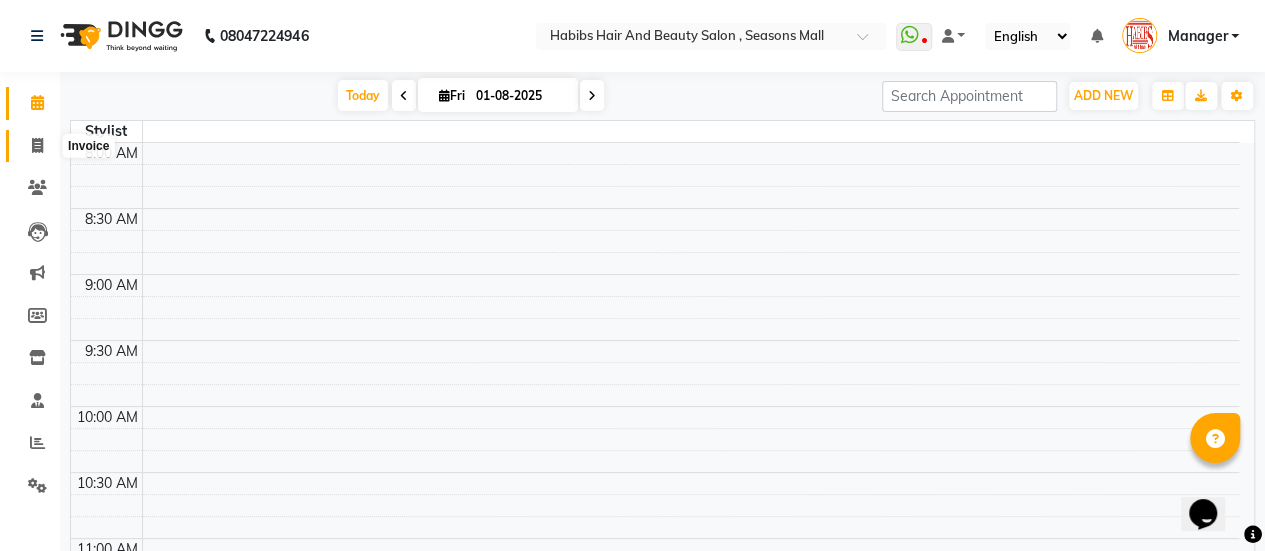 click 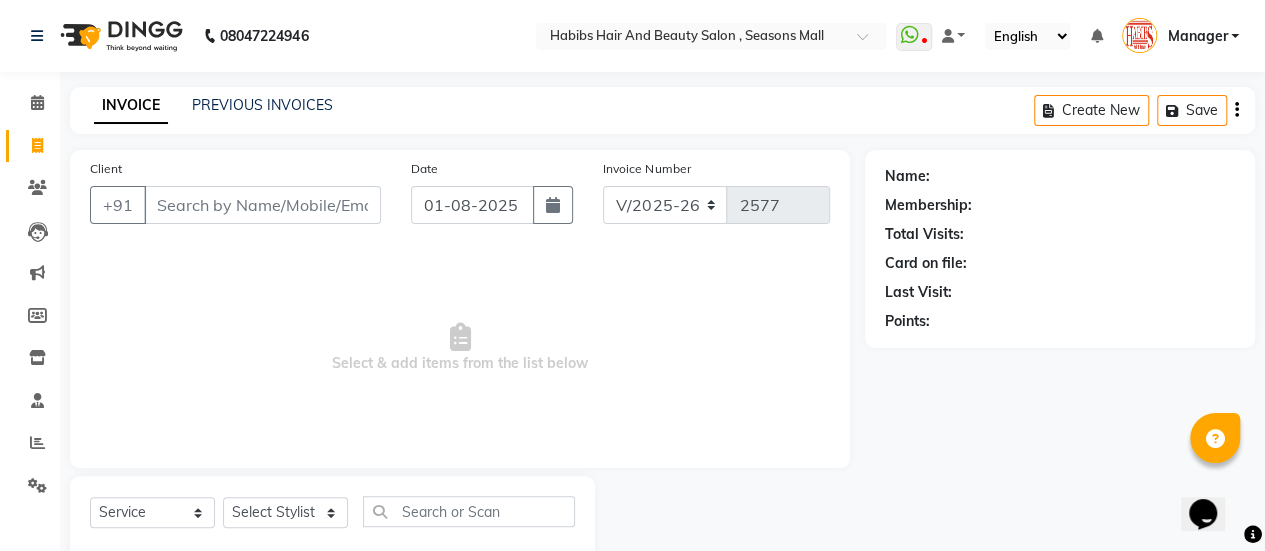 click on "Client" at bounding box center [262, 205] 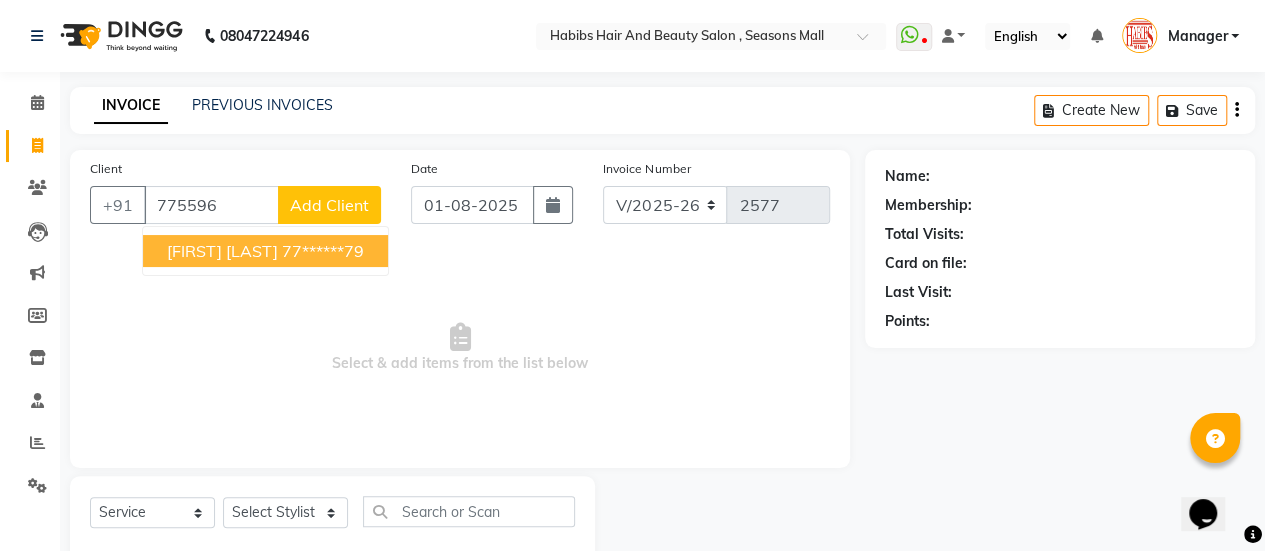 click on "[FIRST] [LAST]  [PHONE]" at bounding box center (265, 251) 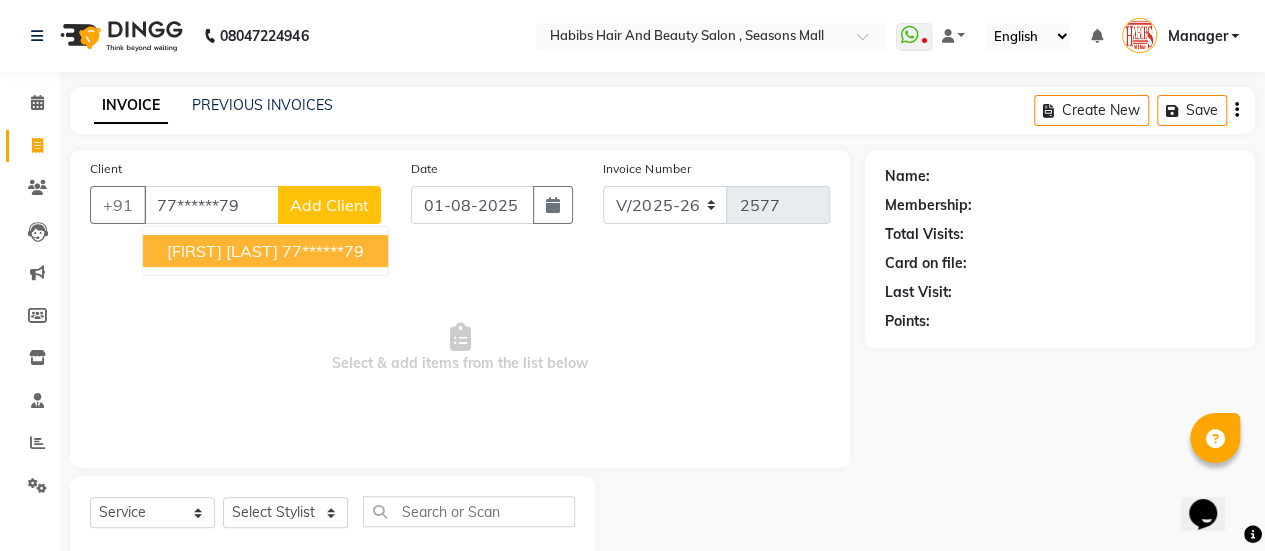type on "77******79" 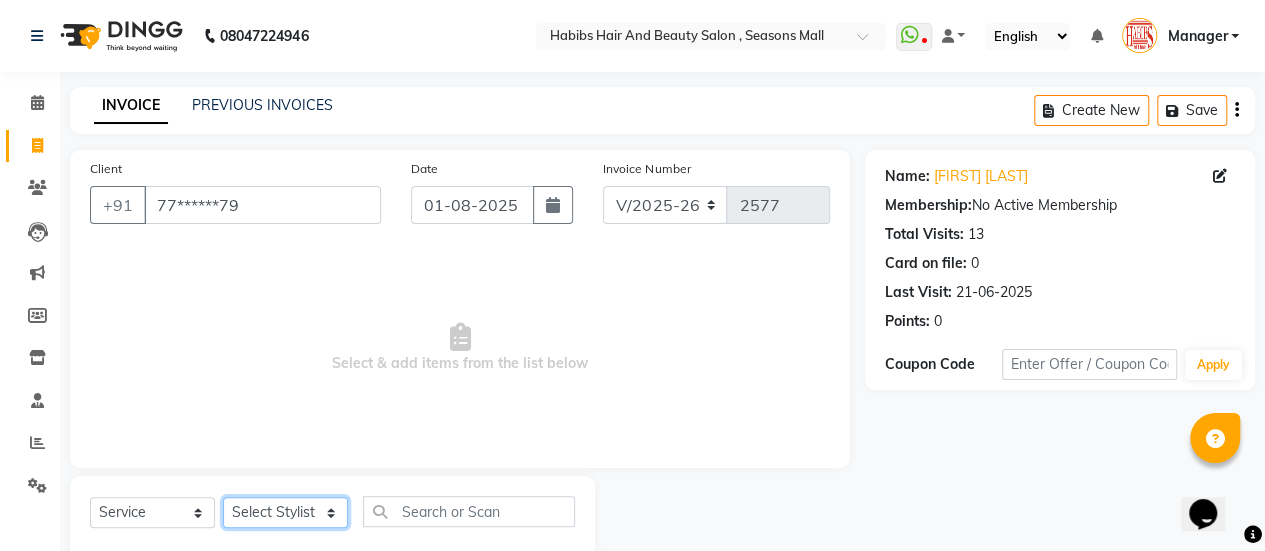 click on "Select Stylist AAKASH Chaitanya Divya KALANY Manager Mohini MUSARIK Parvez Shaikh PINKEY PRADEEP SHARMA [FIRST] [LAST] Salman Shakeel Shraddha Vaibhavi Vijay khade xyz" 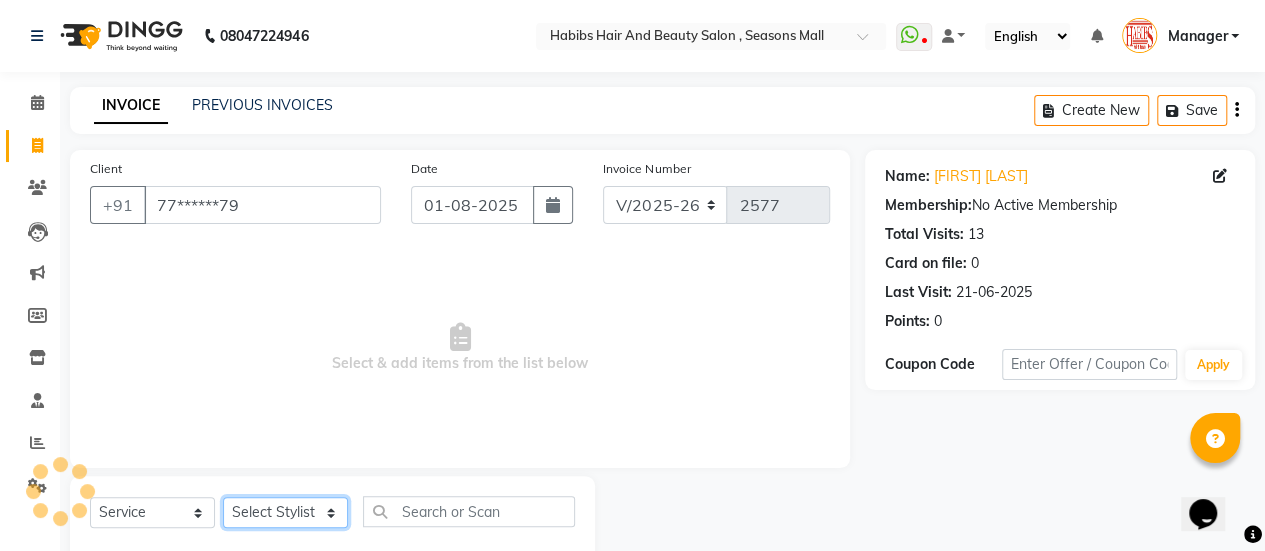 select on "38590" 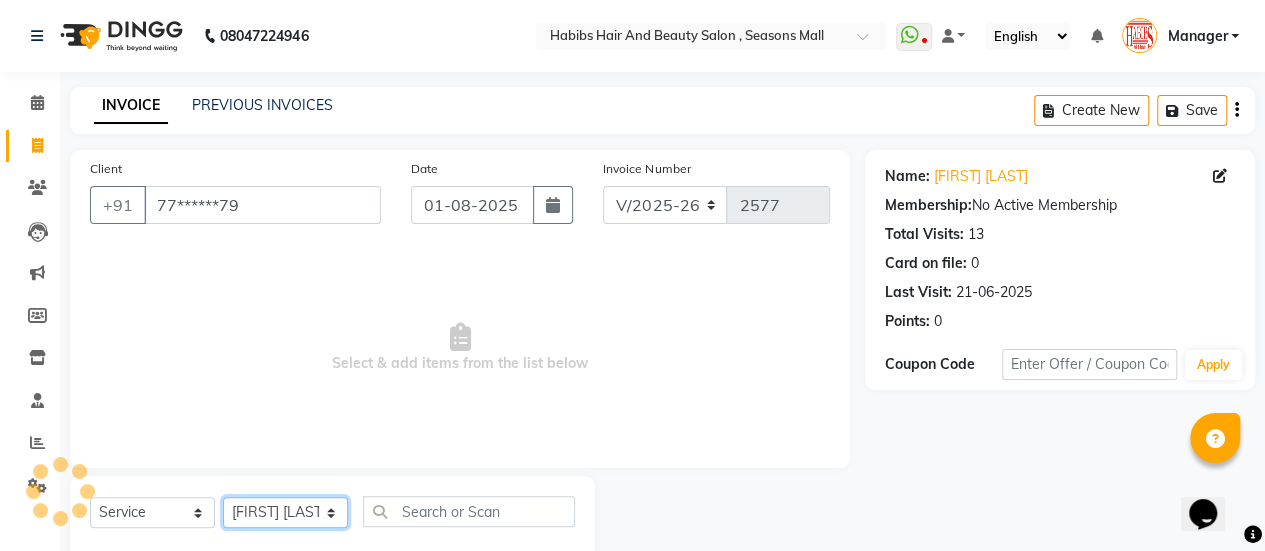 click on "Select Stylist AAKASH Chaitanya Divya KALANY Manager Mohini MUSARIK Parvez Shaikh PINKEY PRADEEP SHARMA [FIRST] [LAST] Salman Shakeel Shraddha Vaibhavi Vijay khade xyz" 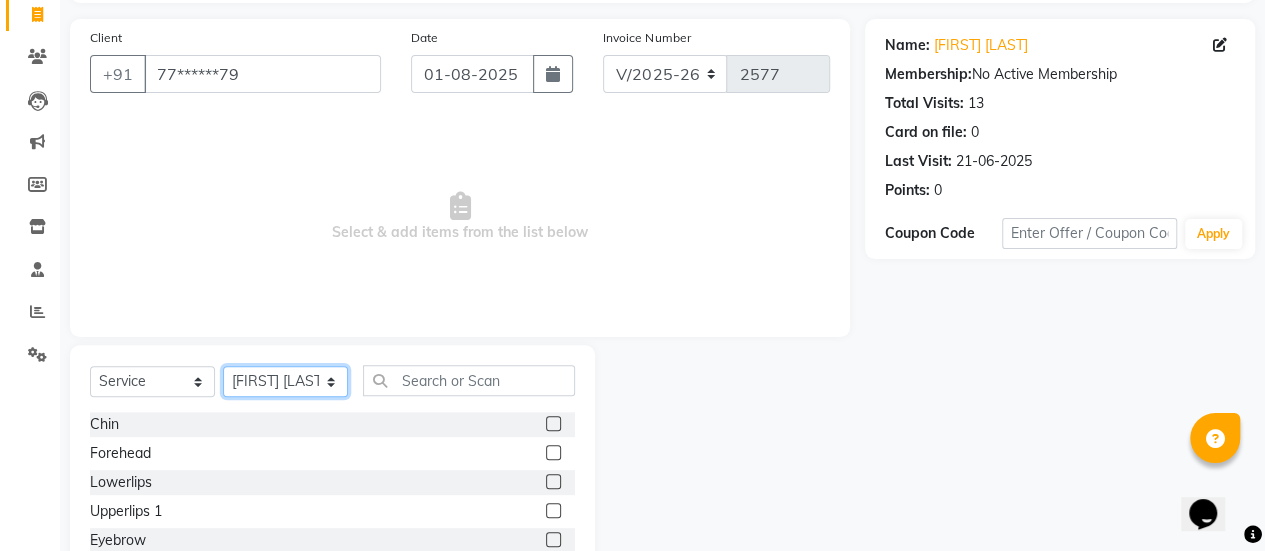scroll, scrollTop: 134, scrollLeft: 0, axis: vertical 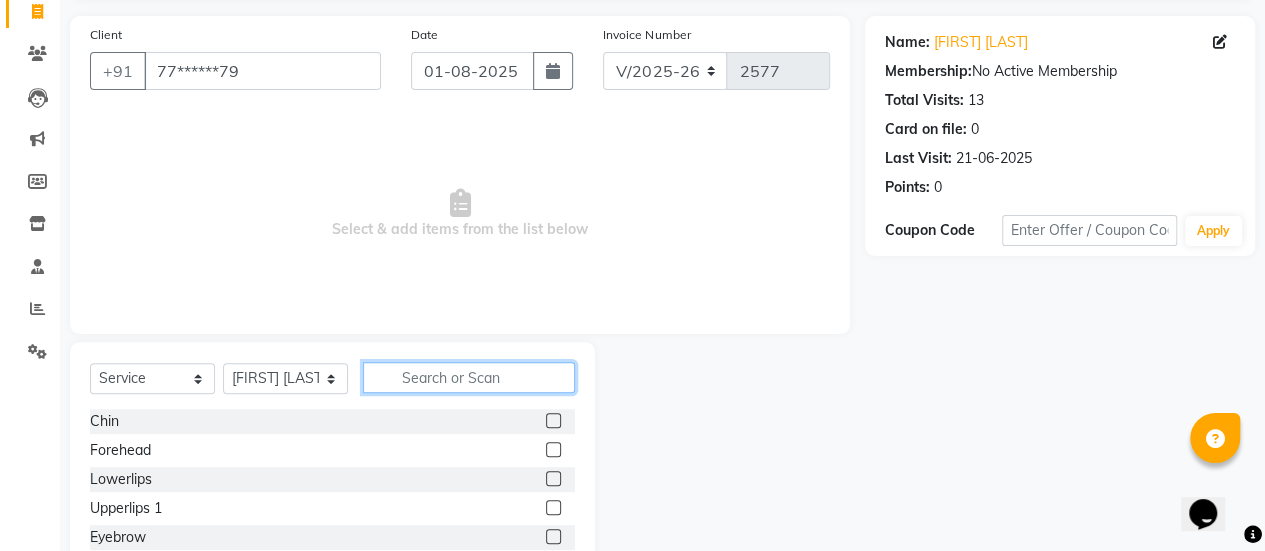 click 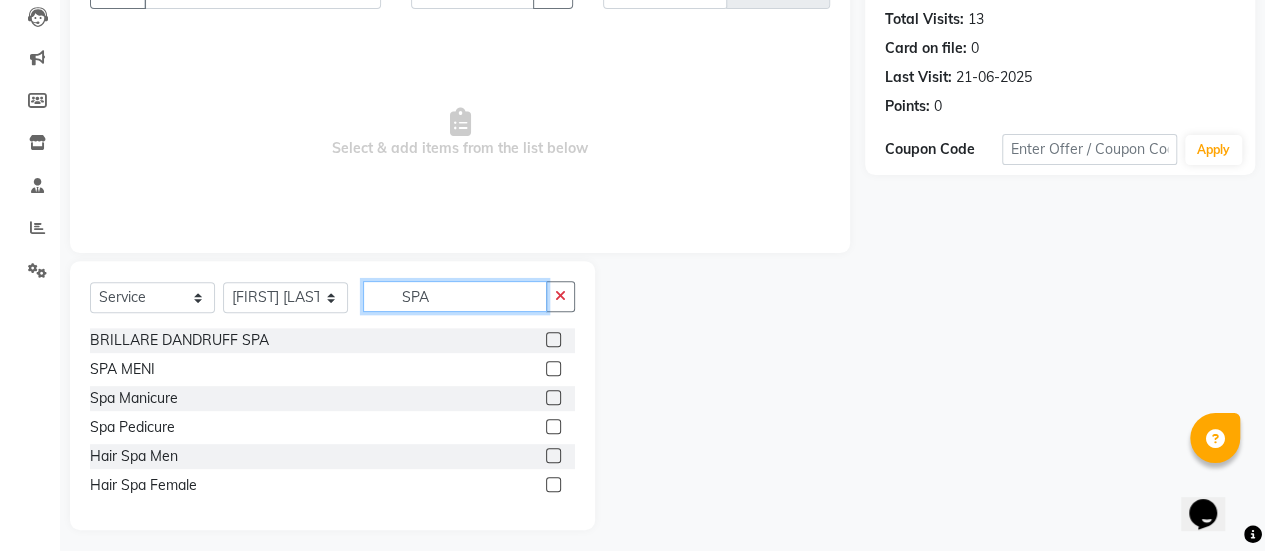 scroll, scrollTop: 223, scrollLeft: 0, axis: vertical 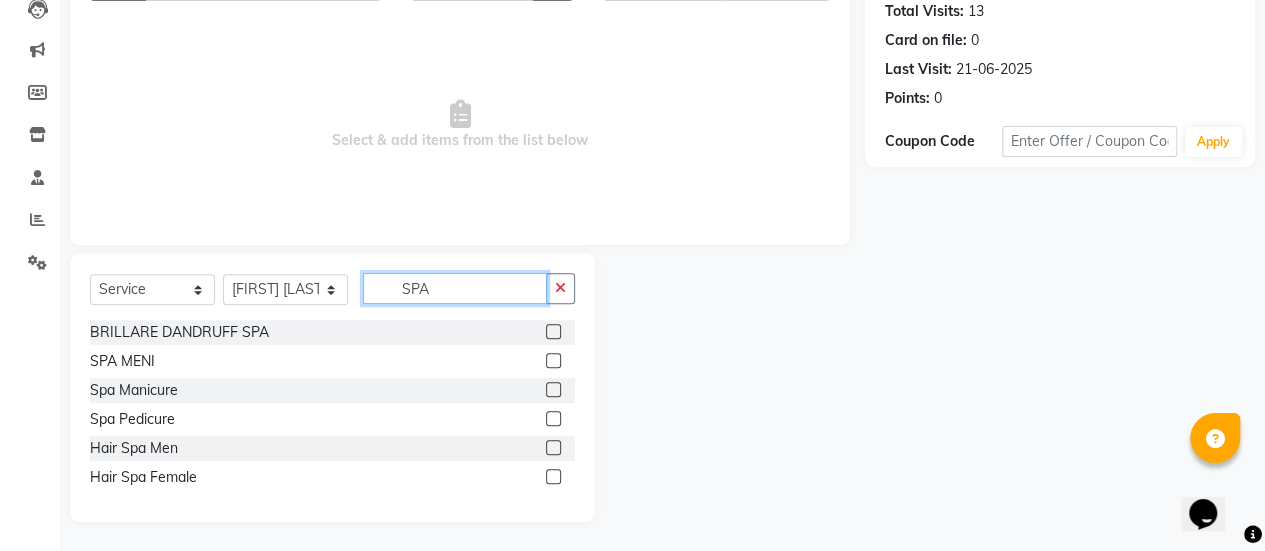 type on "SPA" 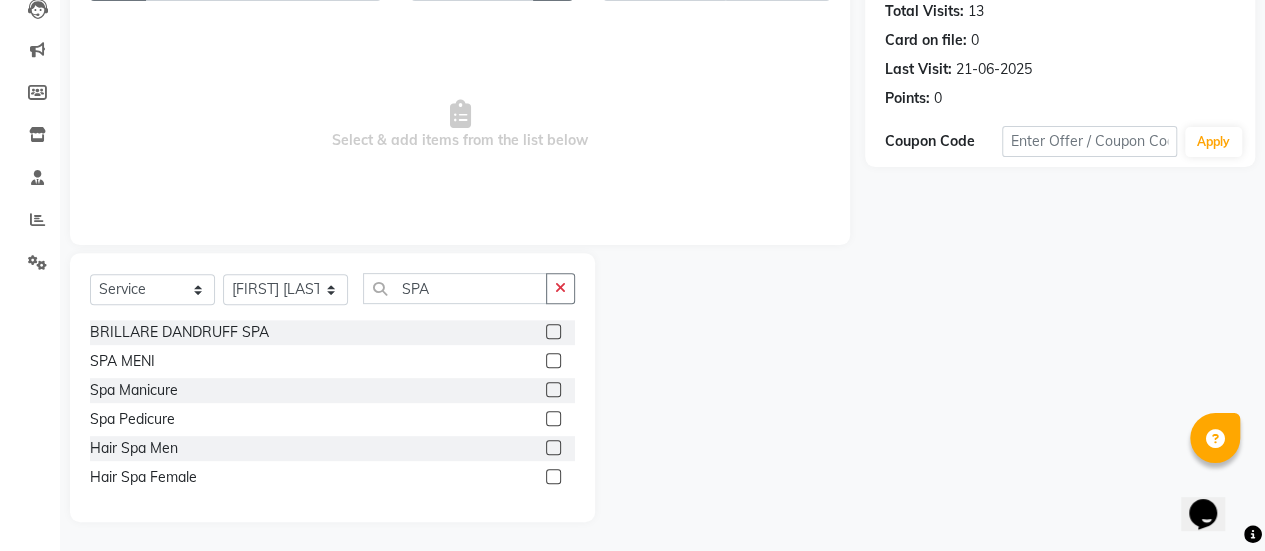 click 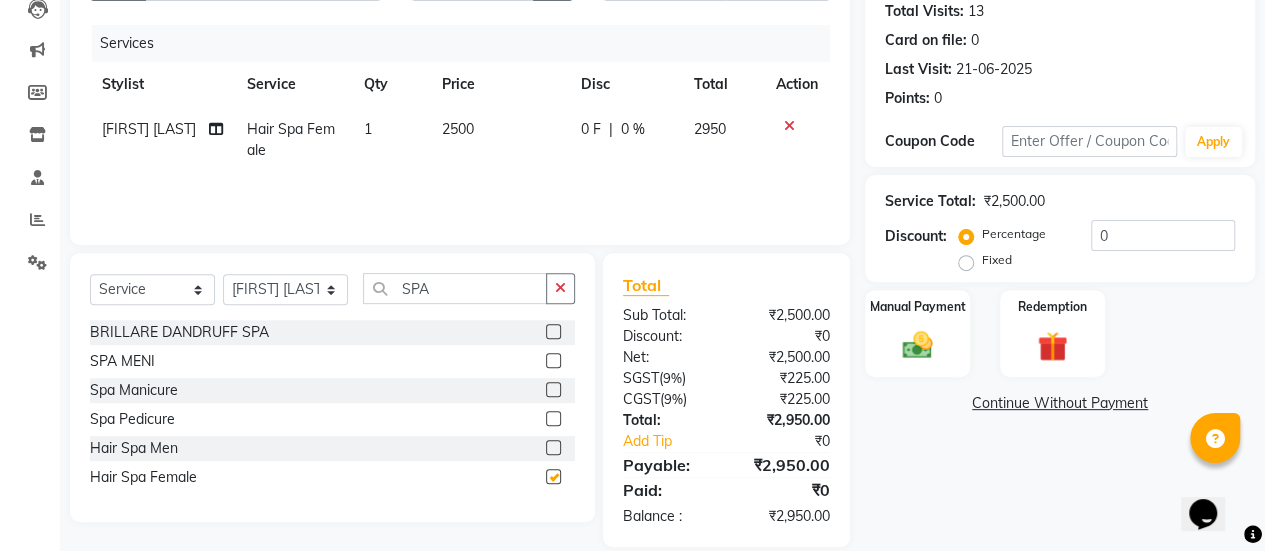 checkbox on "false" 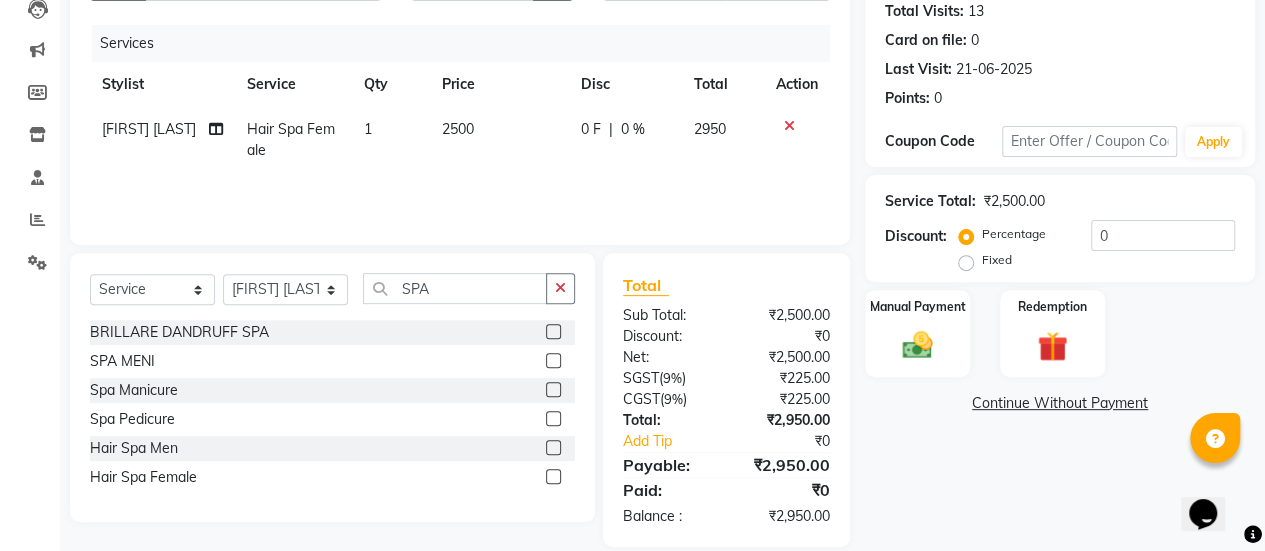 click on "2500" 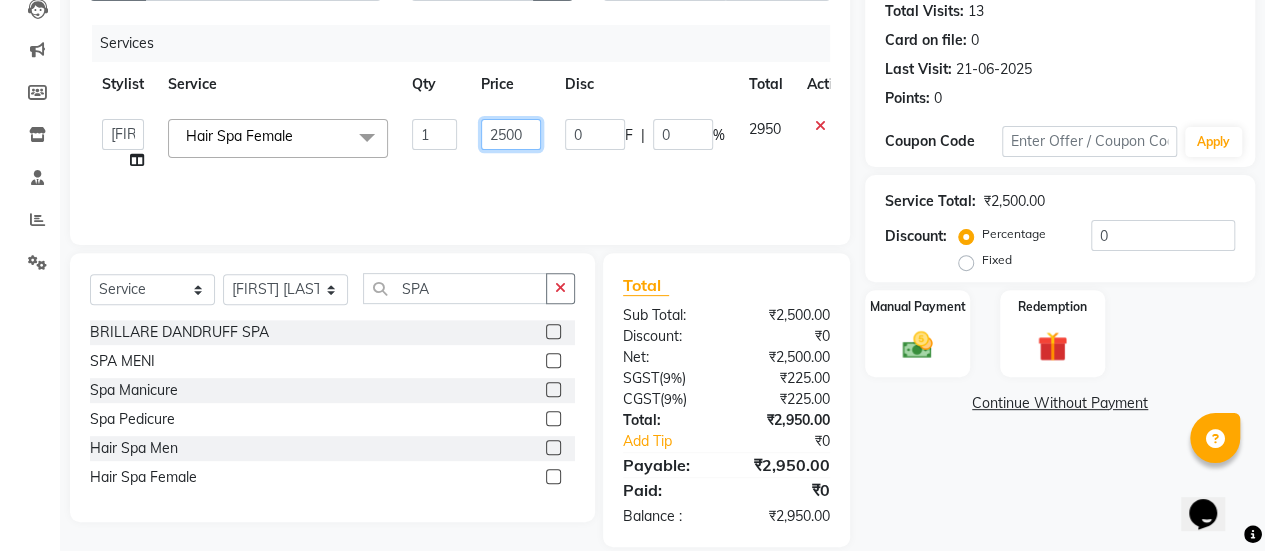click on "2500" 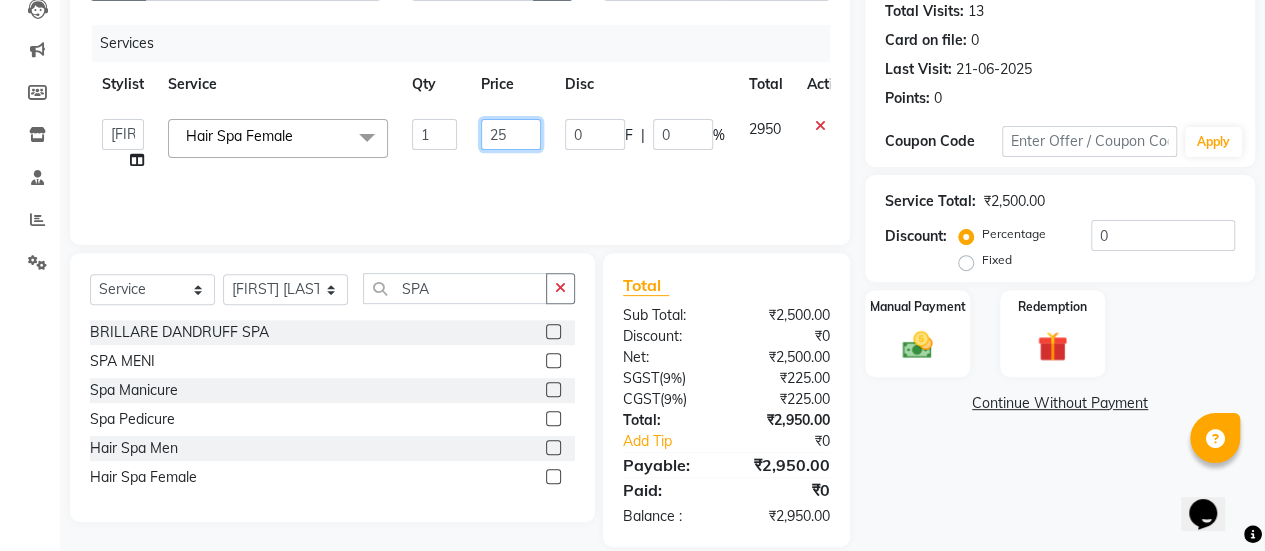 type on "2" 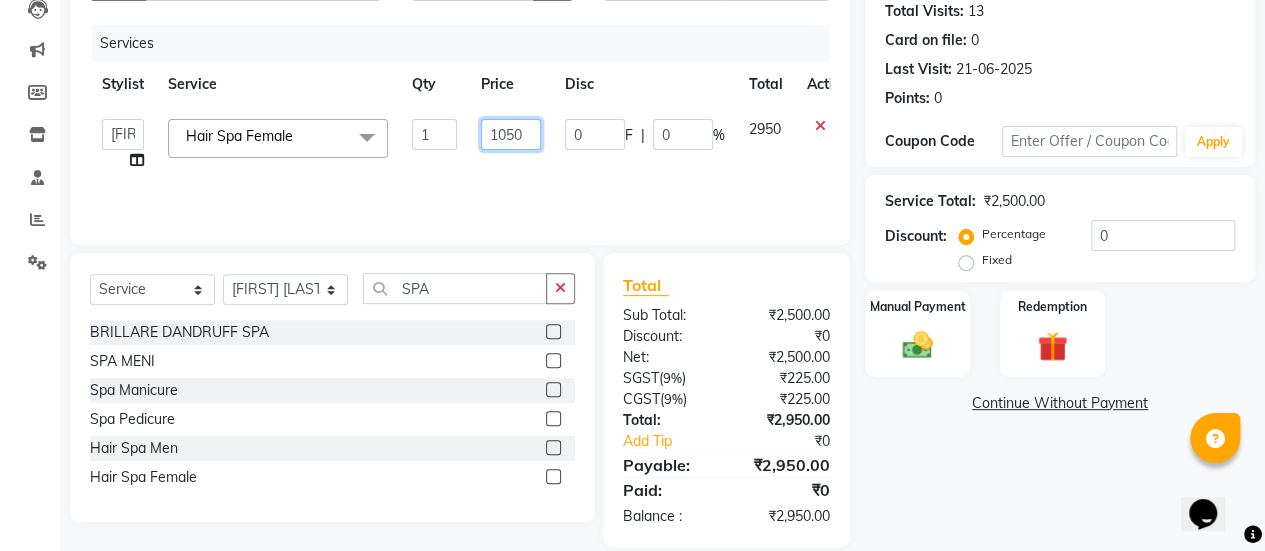 type on "10500" 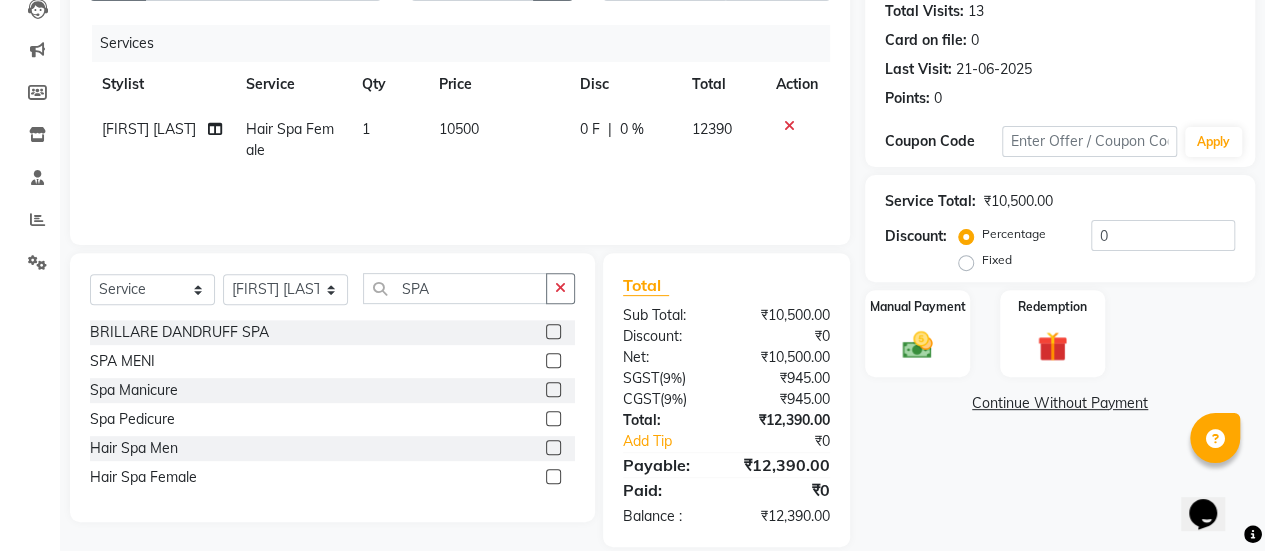 click on "Services Stylist Service Qty Price Disc Total Action Parvez Shaikh Hair Spa Female 1 10500 0 F | 0 % 12390" 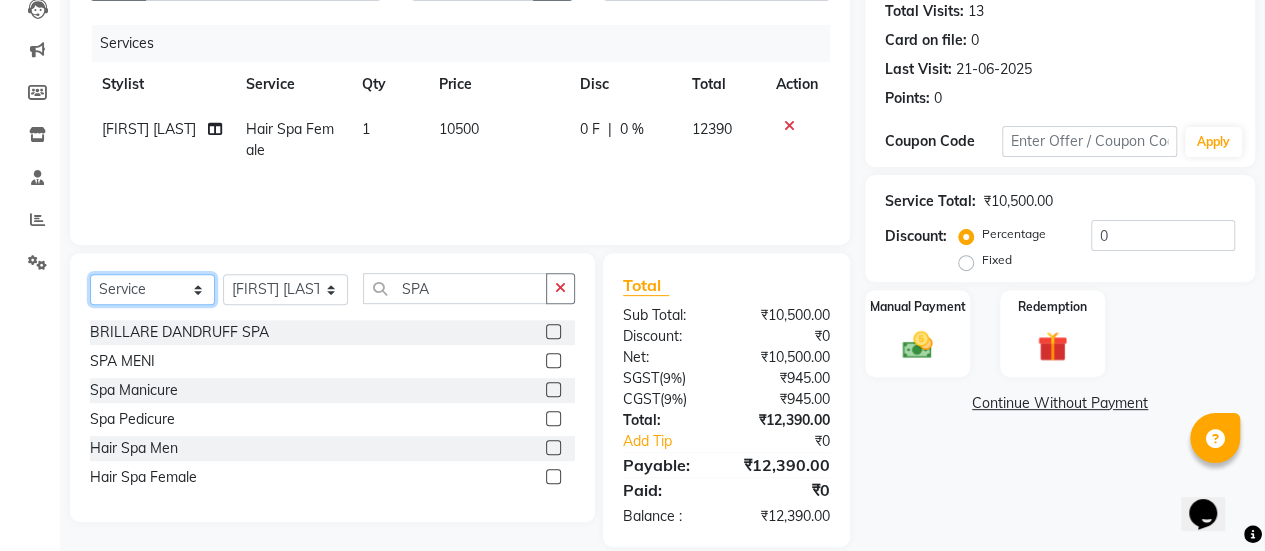 click on "Select  Service  Product  Membership  Package Voucher Prepaid Gift Card" 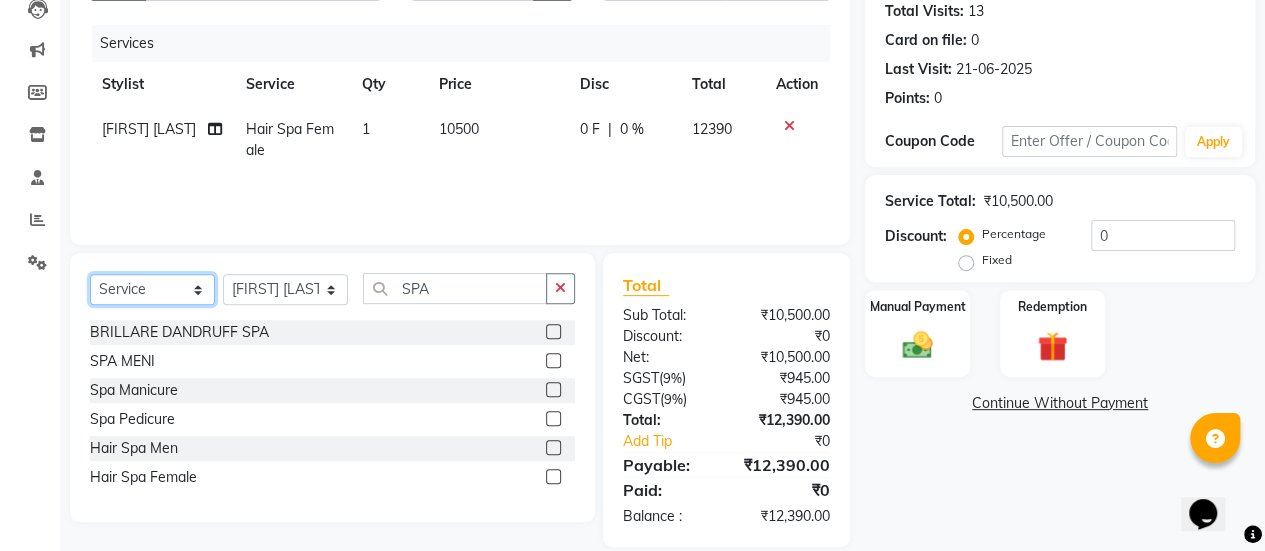 select on "product" 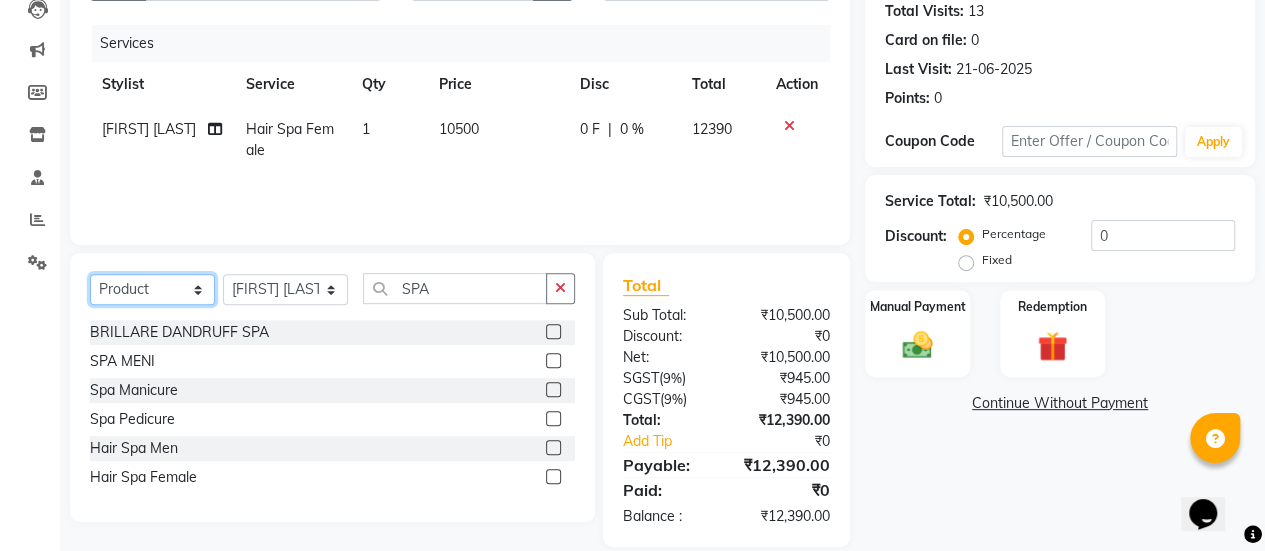 click on "Select  Service  Product  Membership  Package Voucher Prepaid Gift Card" 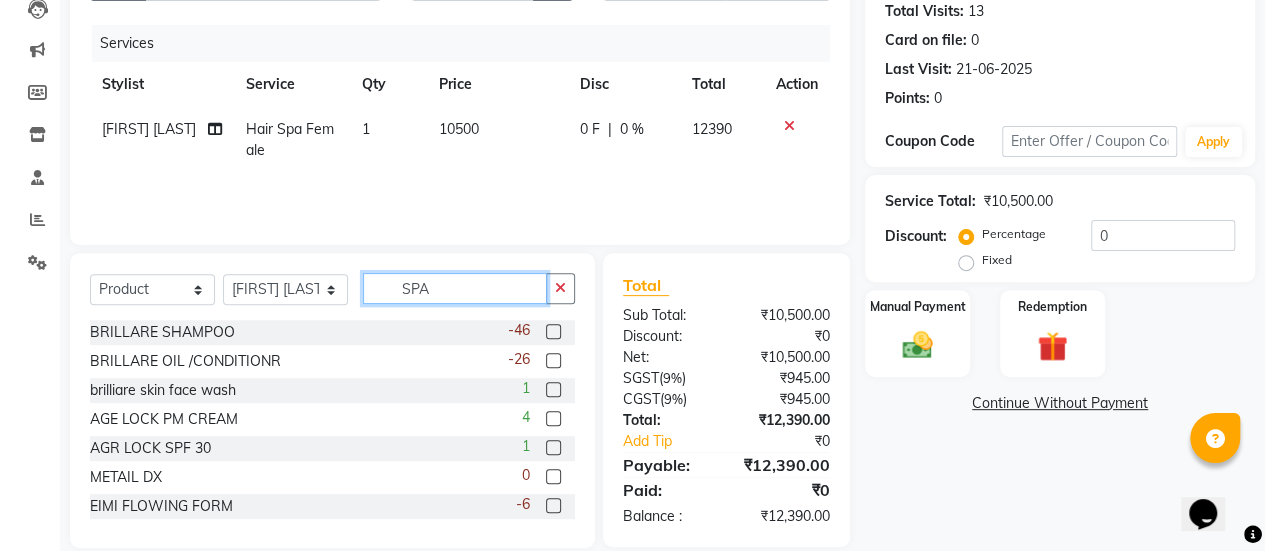click on "SPA" 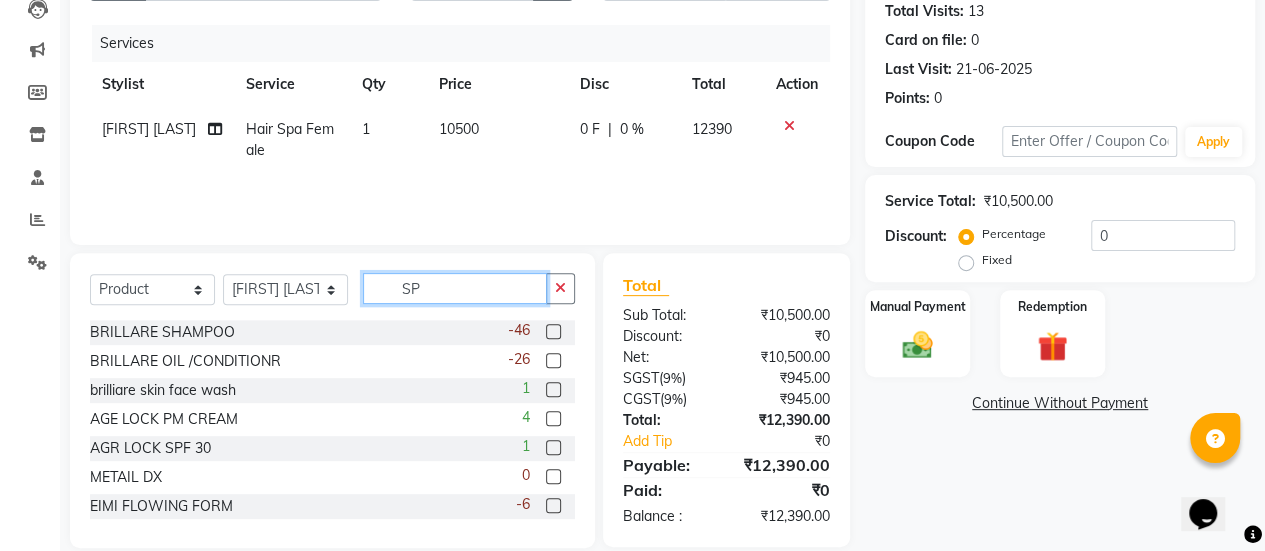 type on "S" 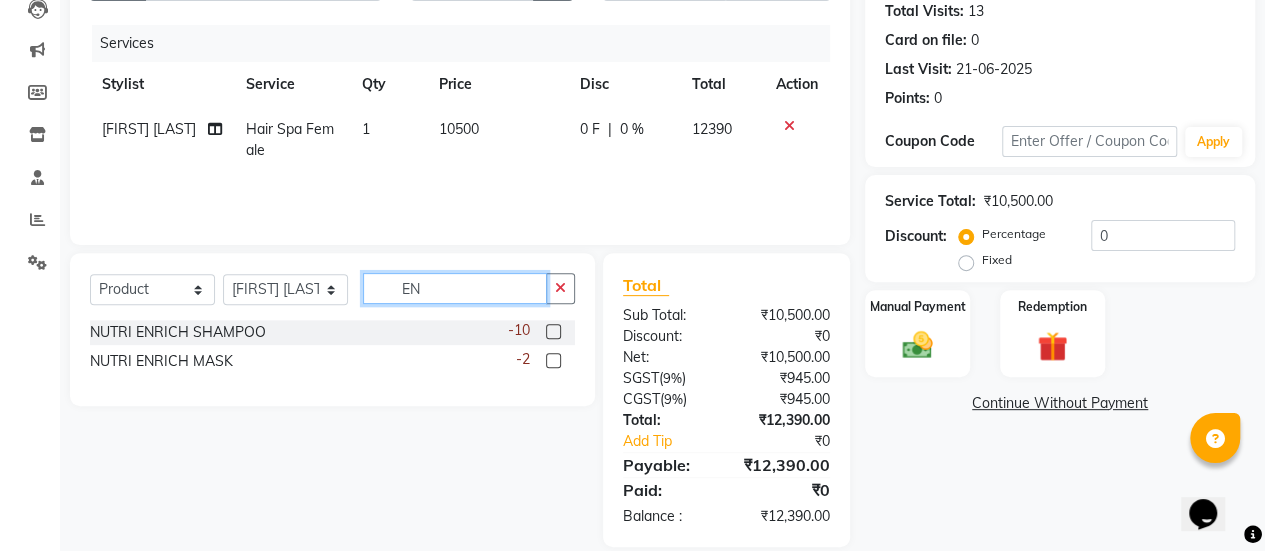 type on "E" 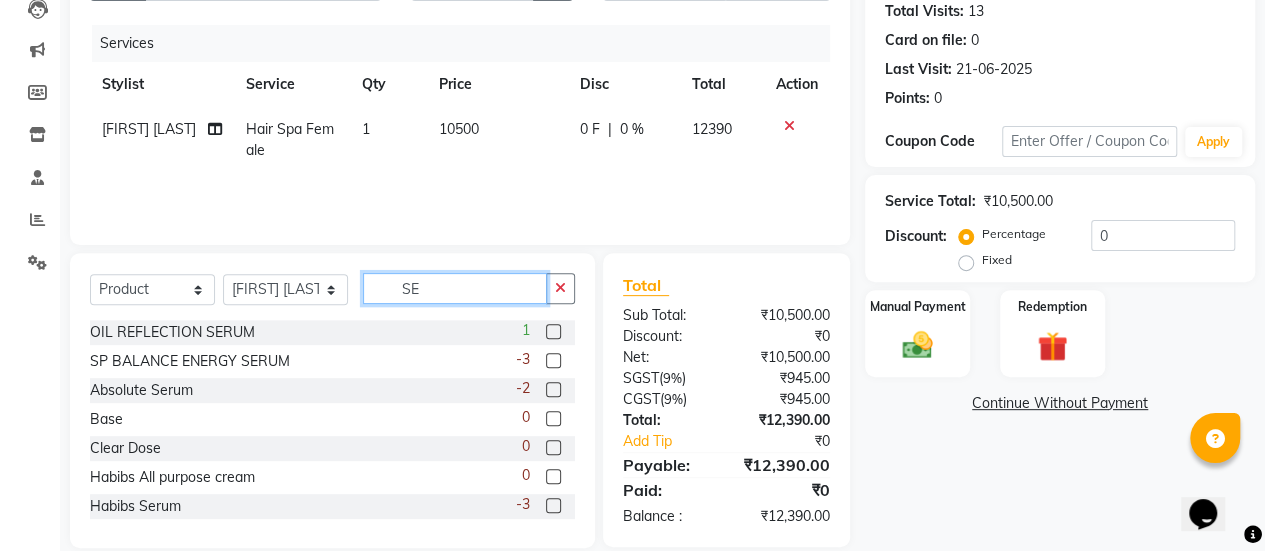 type on "SE" 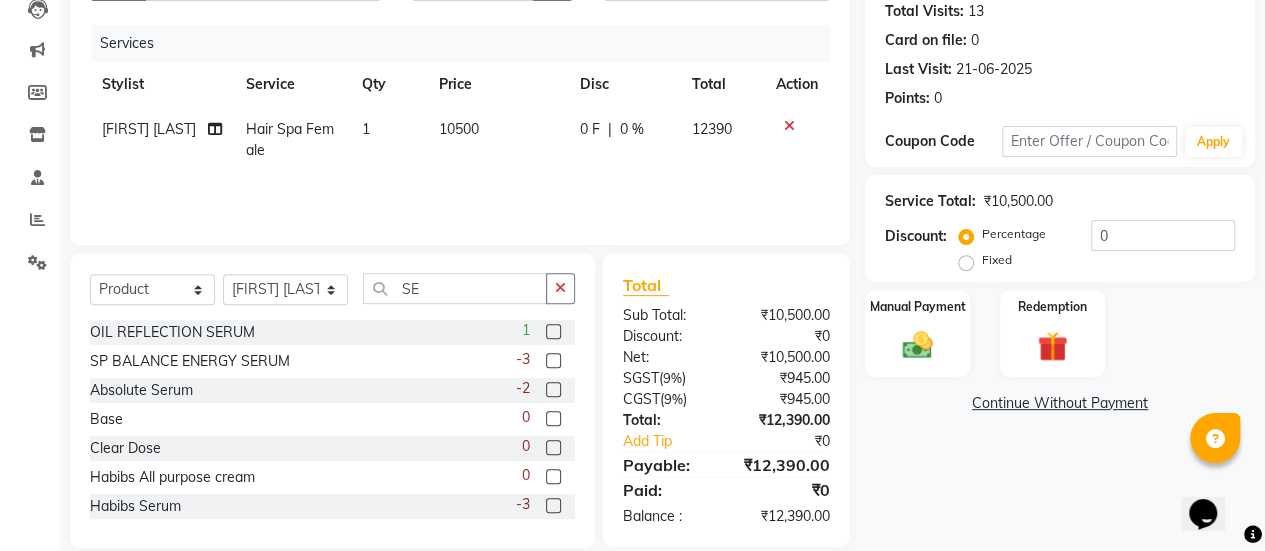 click 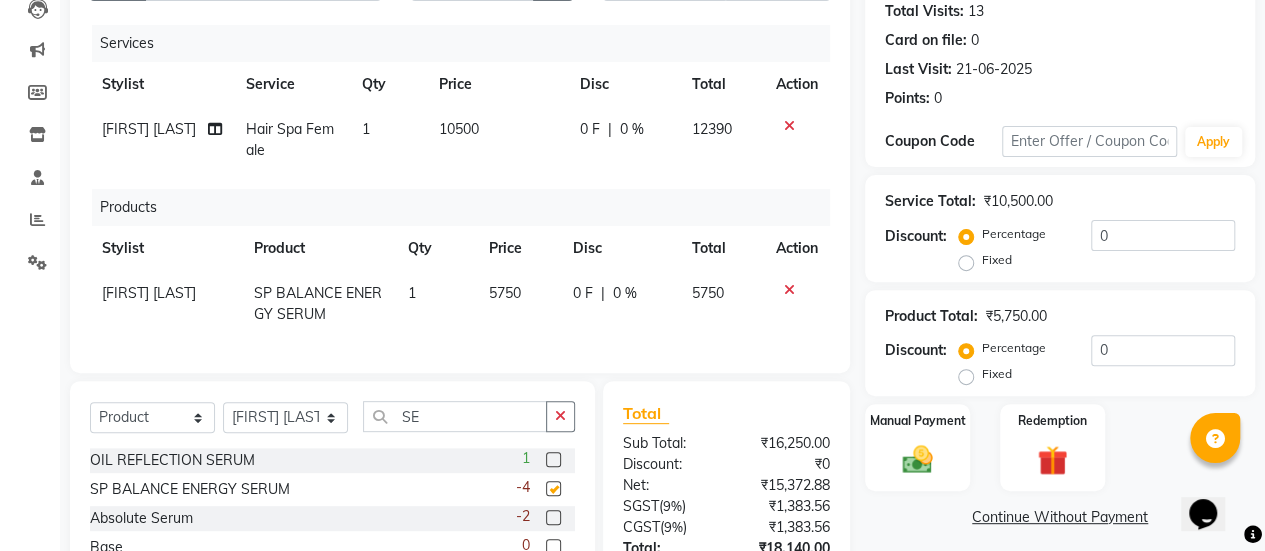 checkbox on "false" 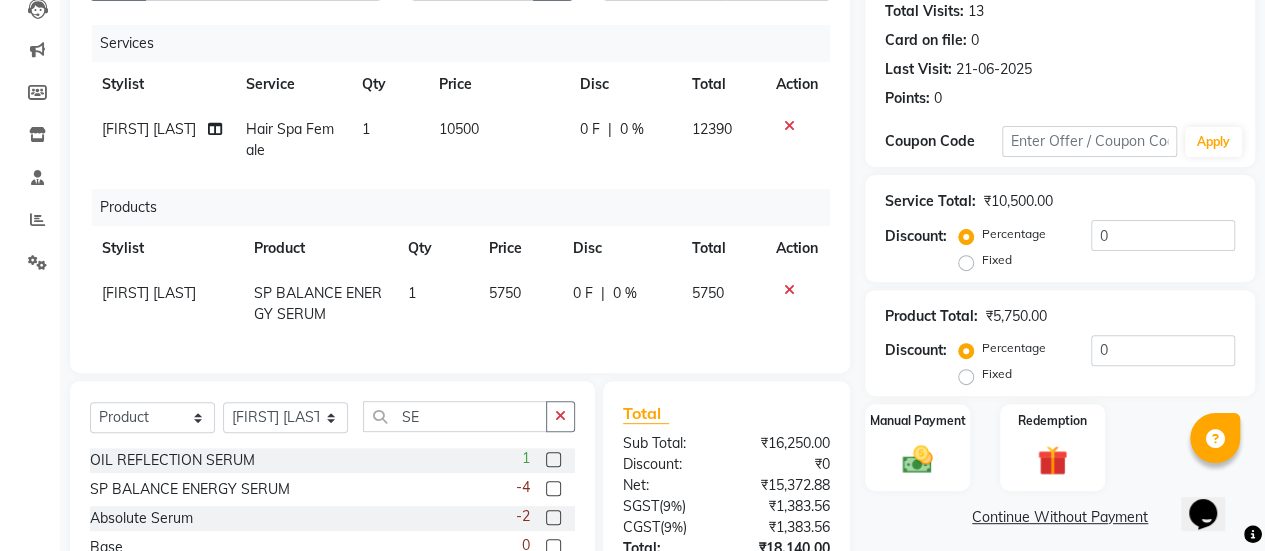 click on "5750" 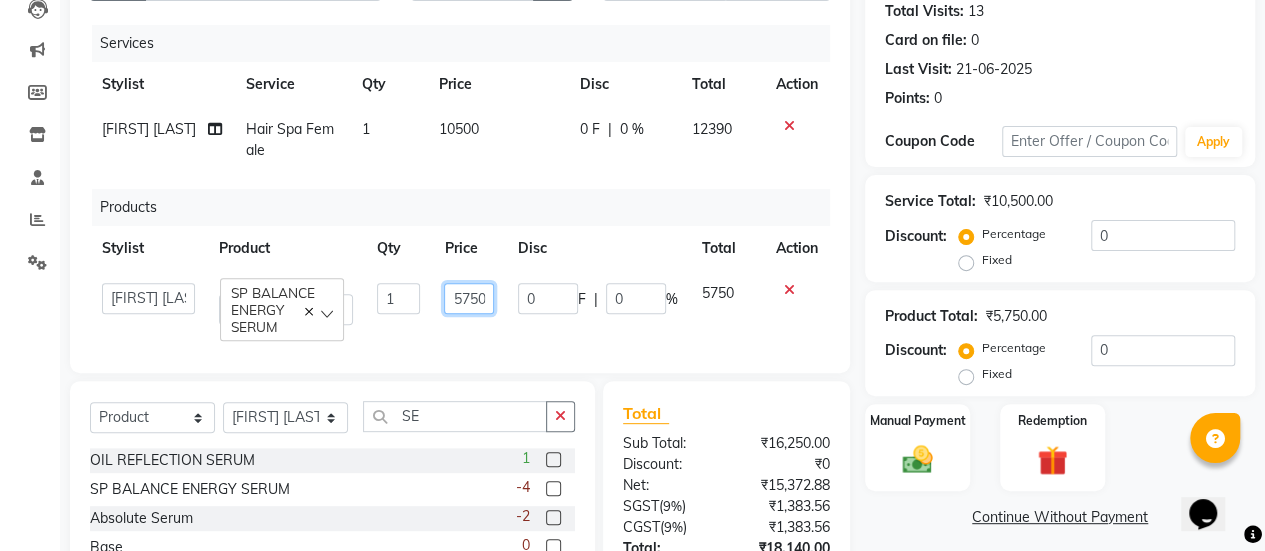 click on "5750" 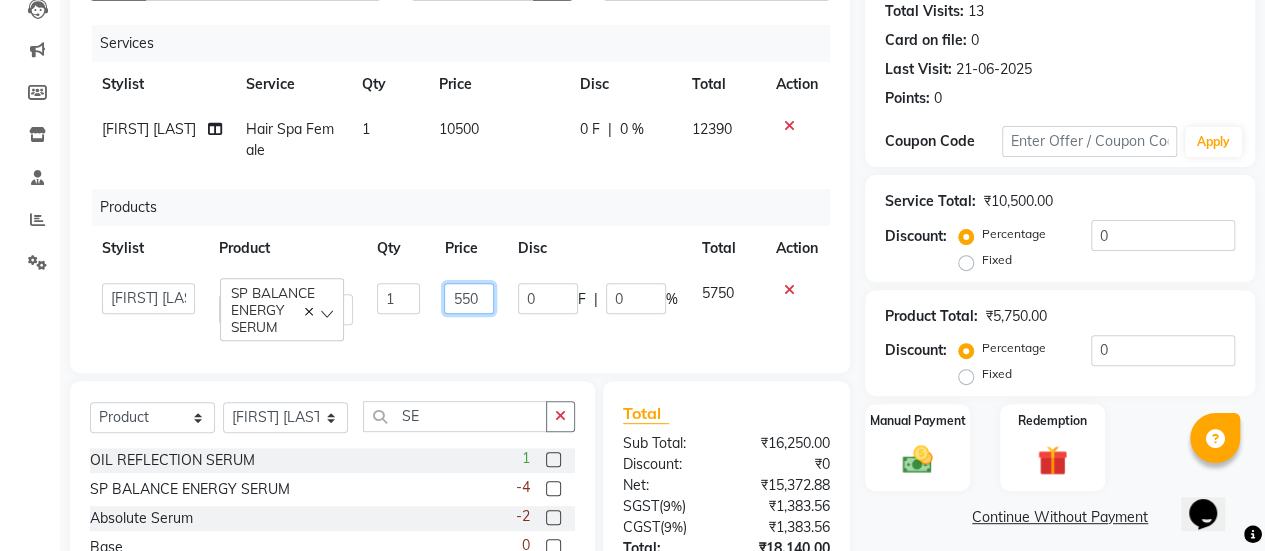 type on "5650" 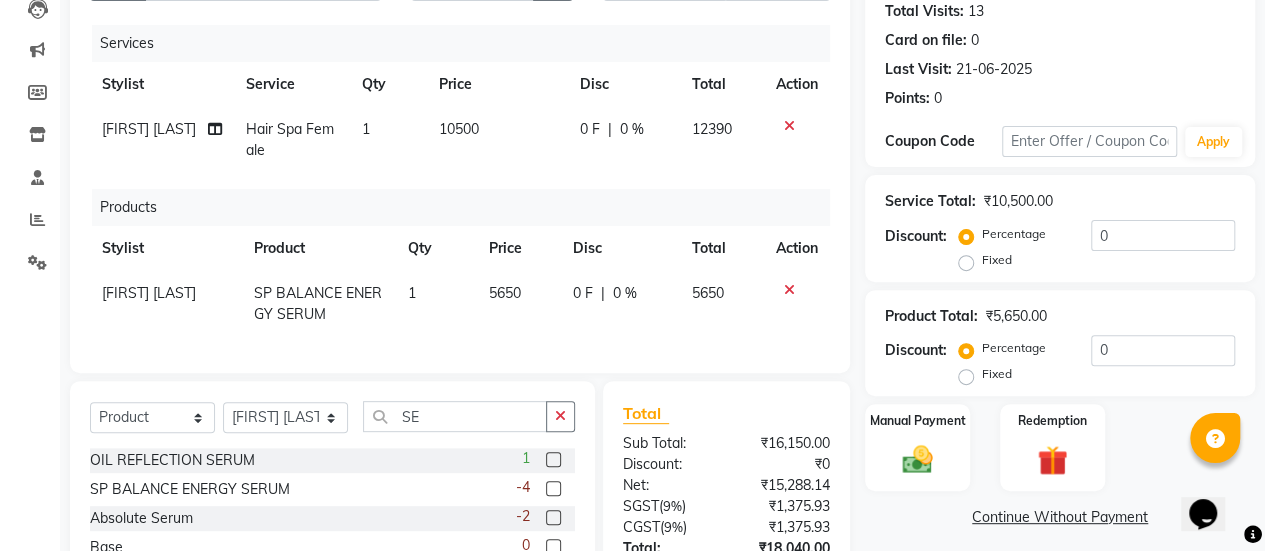 click on "[FIRST] [LAST] SP BALANCE ENERGY SERUM 1 5650 0 F | 0 % 5650" 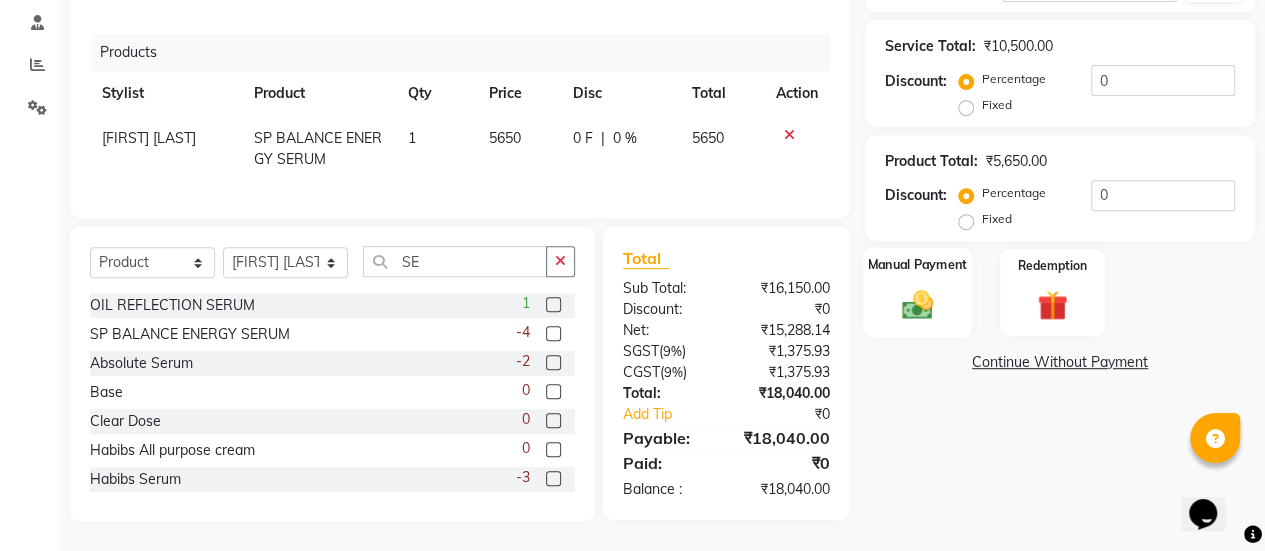 click on "Manual Payment" 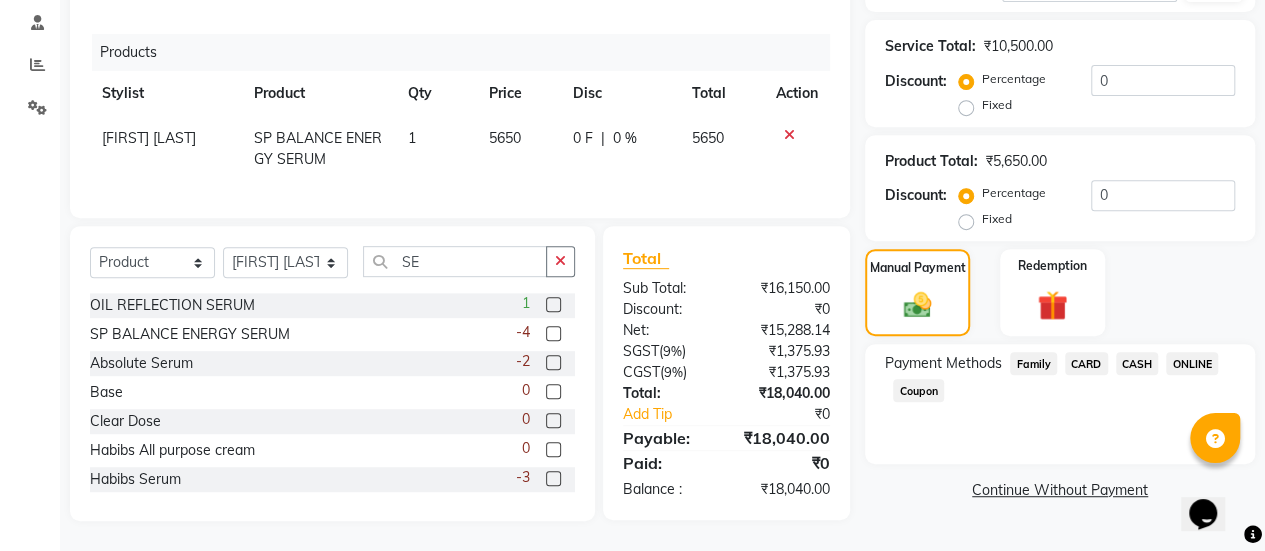 click on "ONLINE" 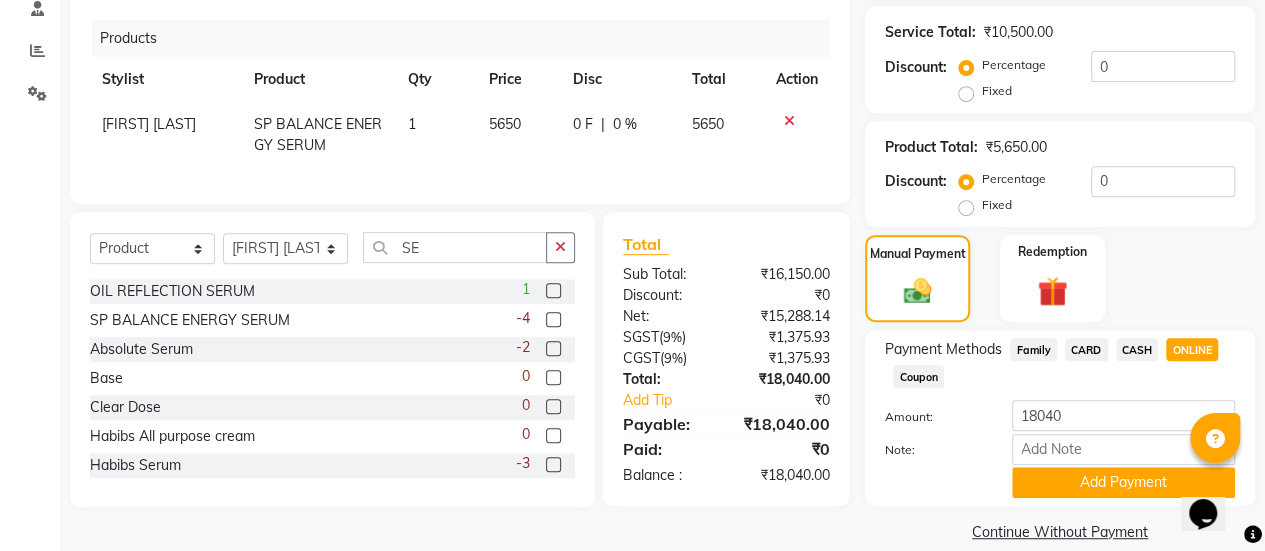 scroll, scrollTop: 418, scrollLeft: 0, axis: vertical 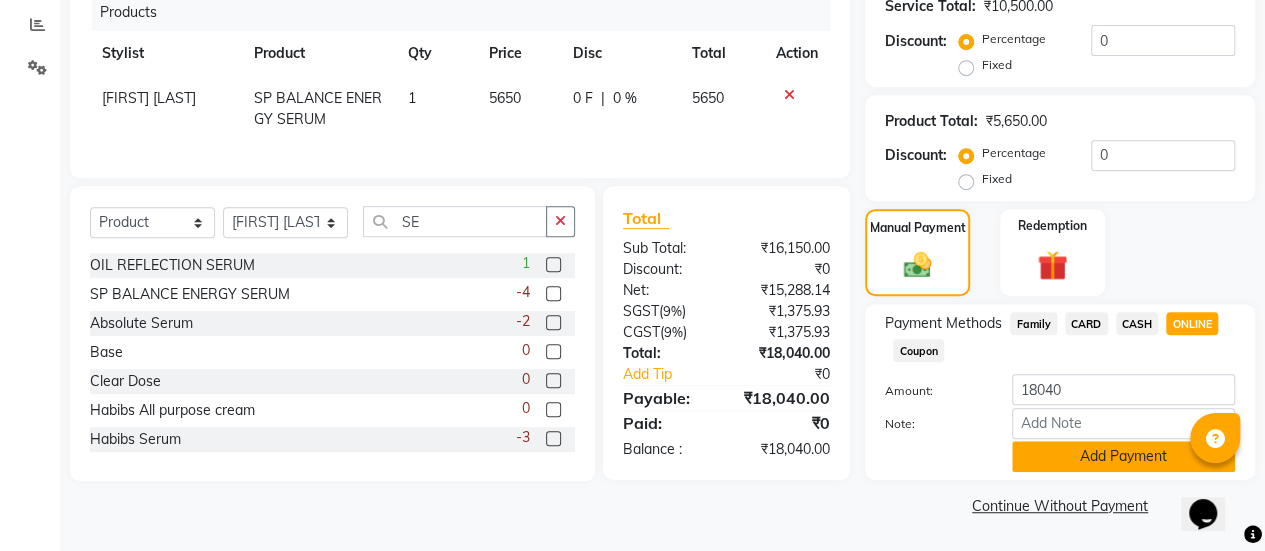 click on "Add Payment" 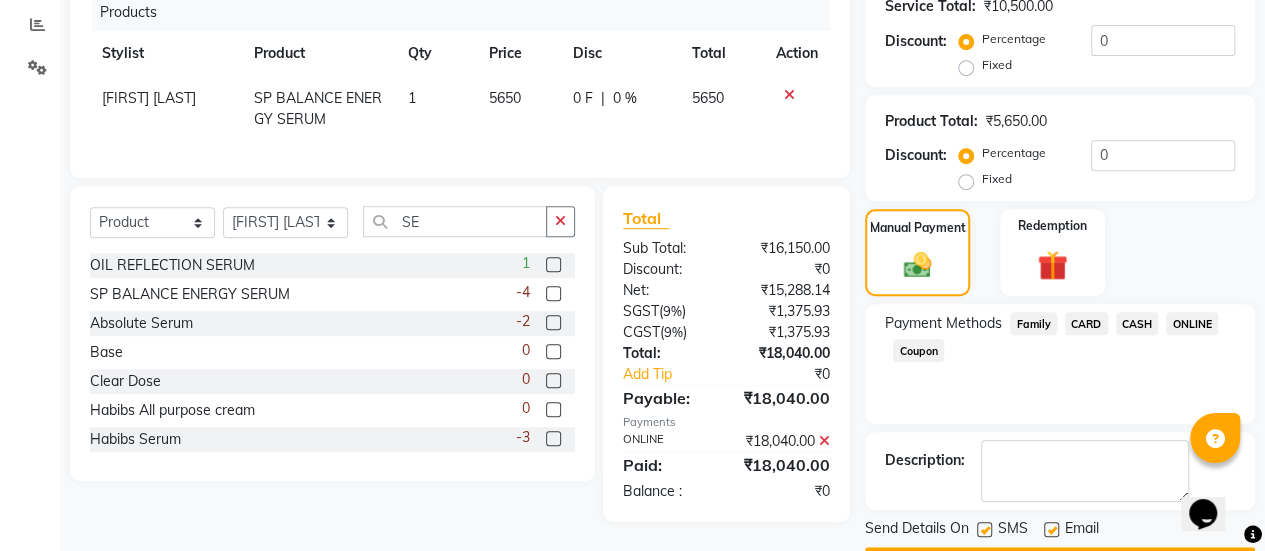 scroll, scrollTop: 473, scrollLeft: 0, axis: vertical 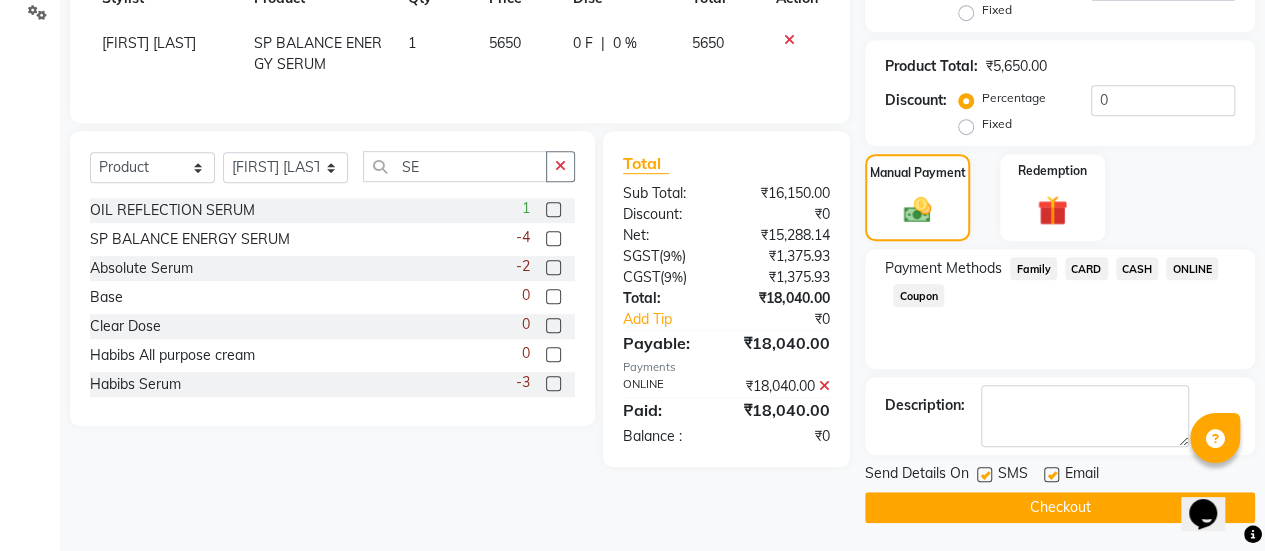 click 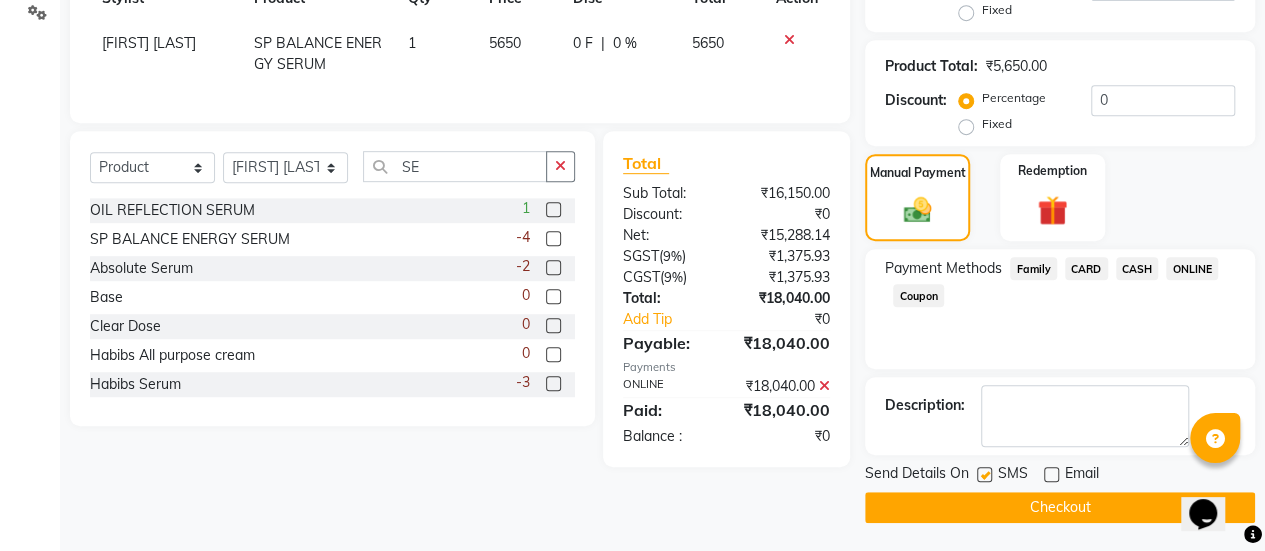 click on "Checkout" 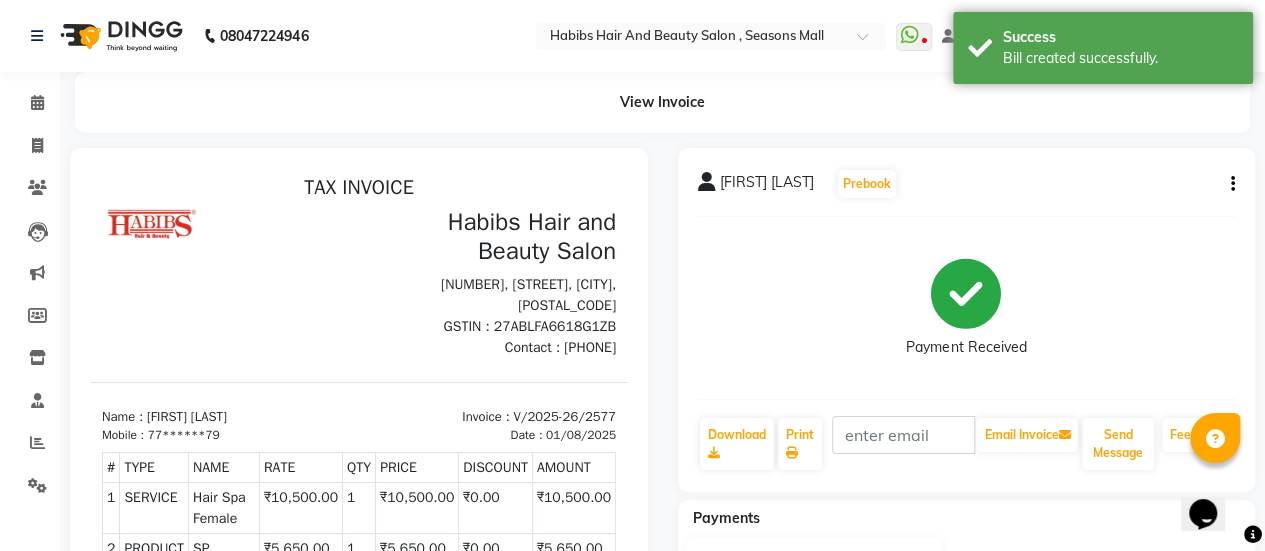 scroll, scrollTop: 0, scrollLeft: 0, axis: both 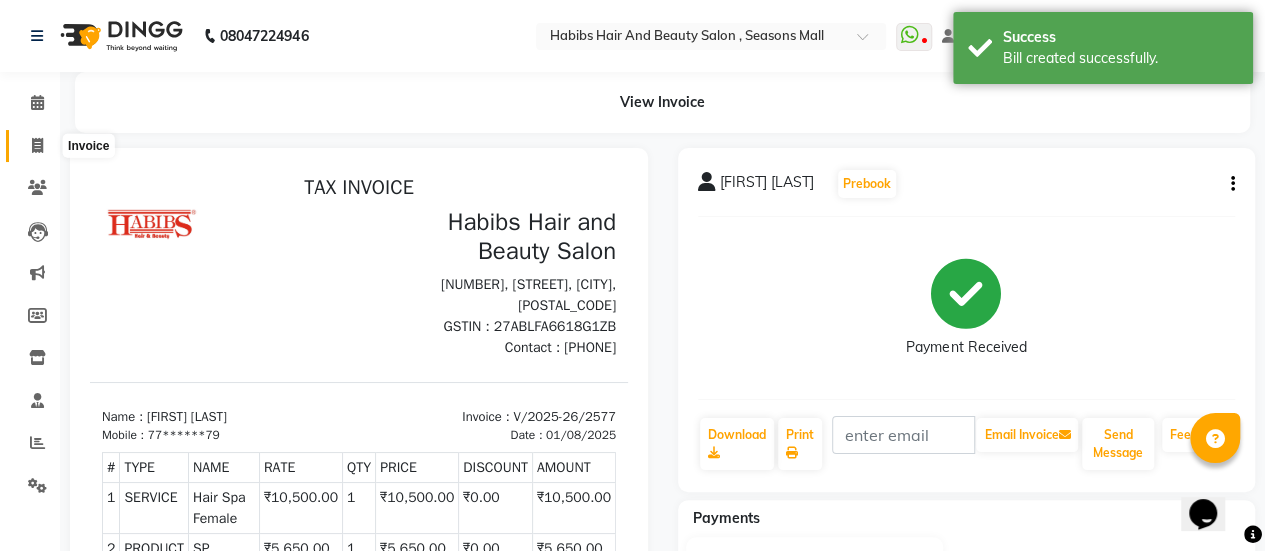 click 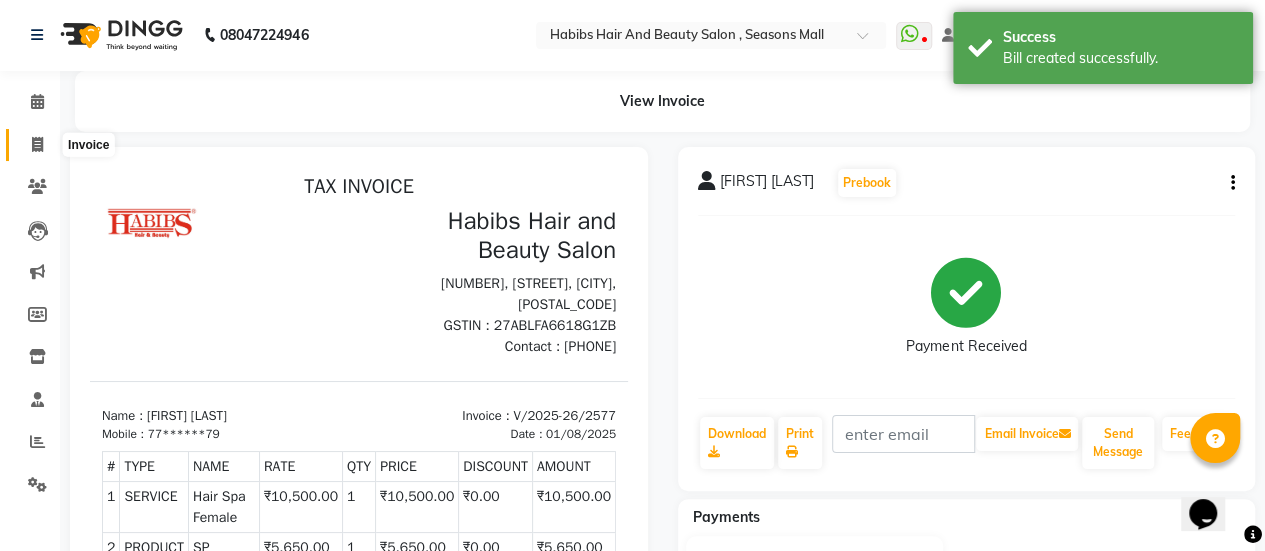 select on "5651" 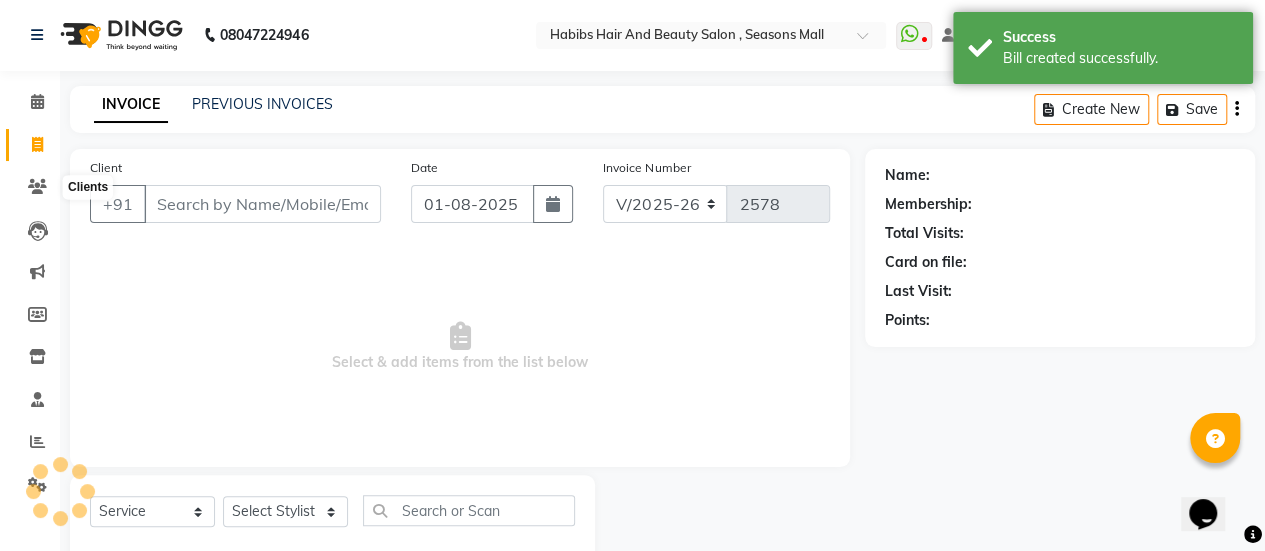 scroll, scrollTop: 49, scrollLeft: 0, axis: vertical 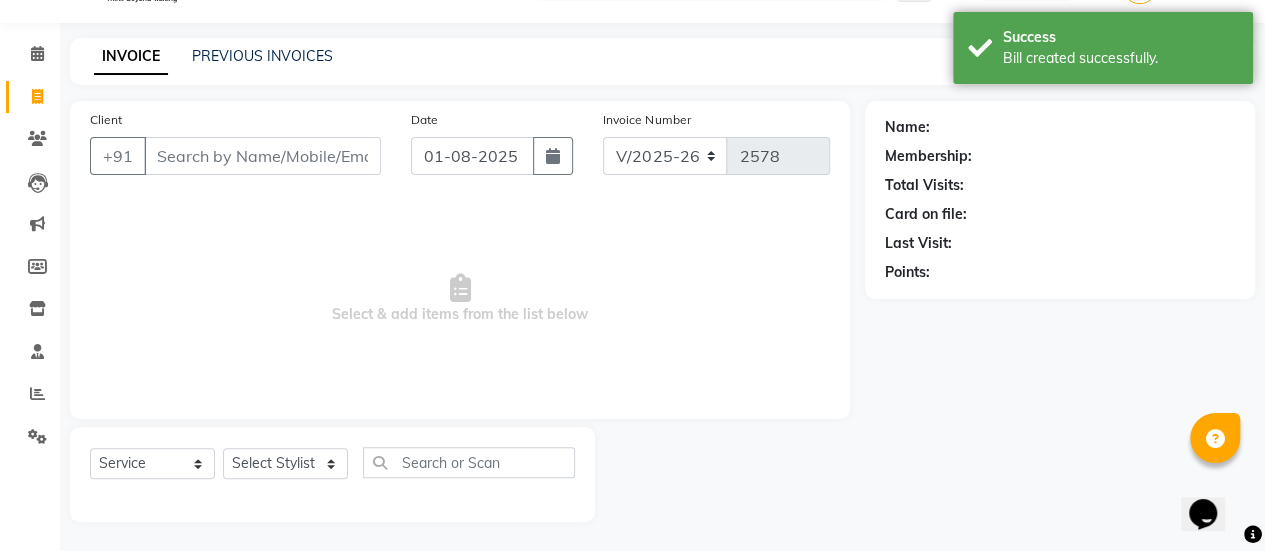 click on "Client" at bounding box center (262, 156) 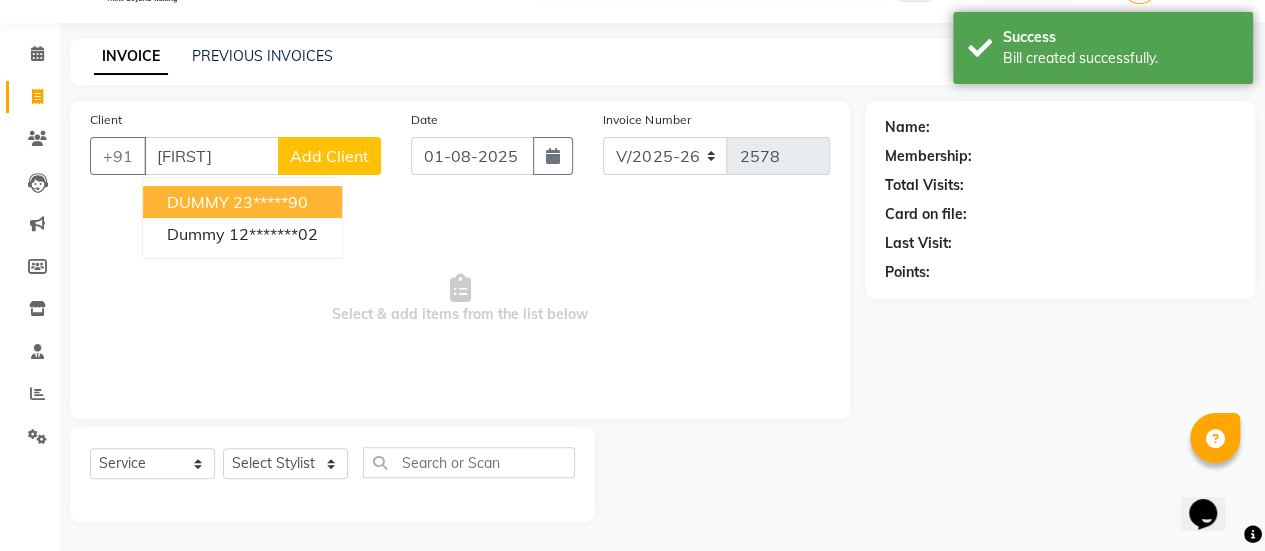 click on "23*****90" at bounding box center [270, 202] 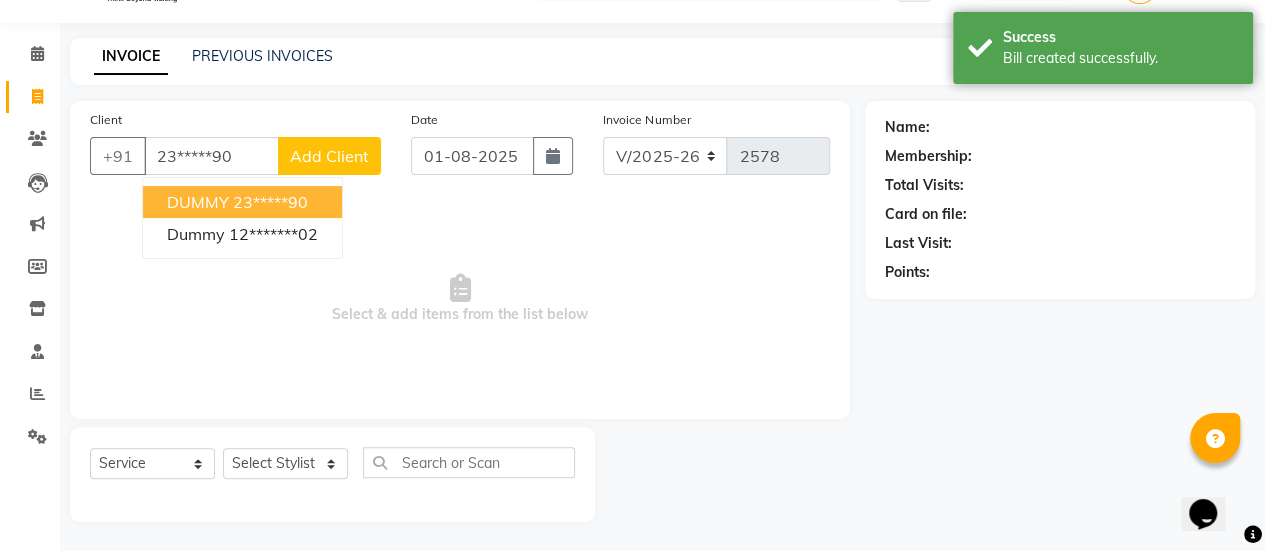 type on "23*****90" 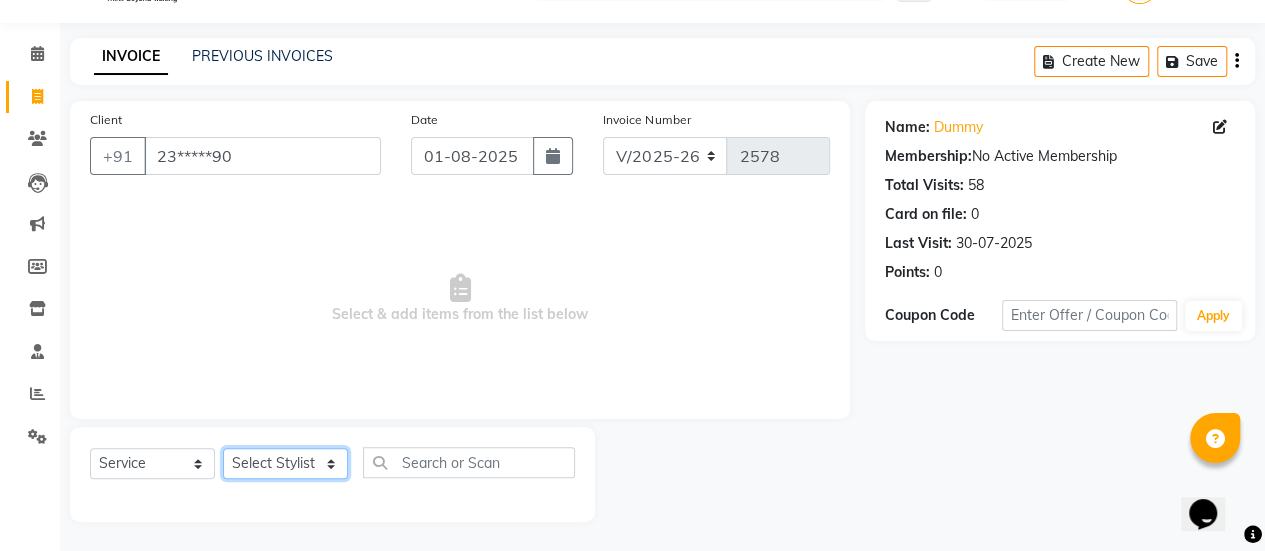 click on "Select Stylist AAKASH Chaitanya Divya KALANY Manager Mohini MUSARIK Parvez Shaikh PINKEY PRADEEP SHARMA [FIRST] [LAST] Salman Shakeel Shraddha Vaibhavi Vijay khade xyz" 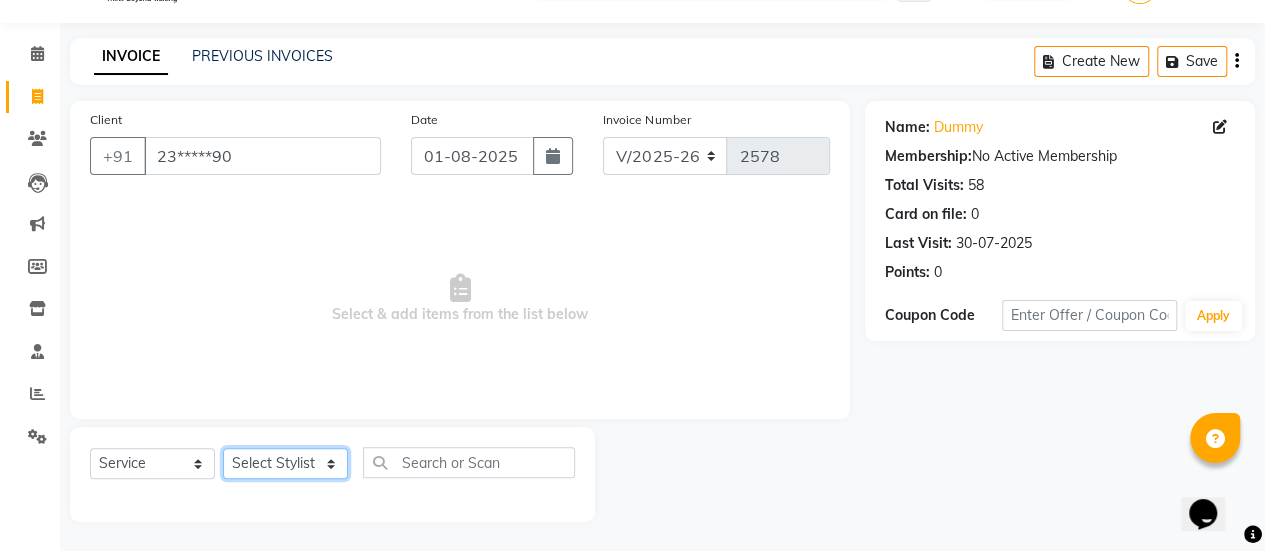 select on "38590" 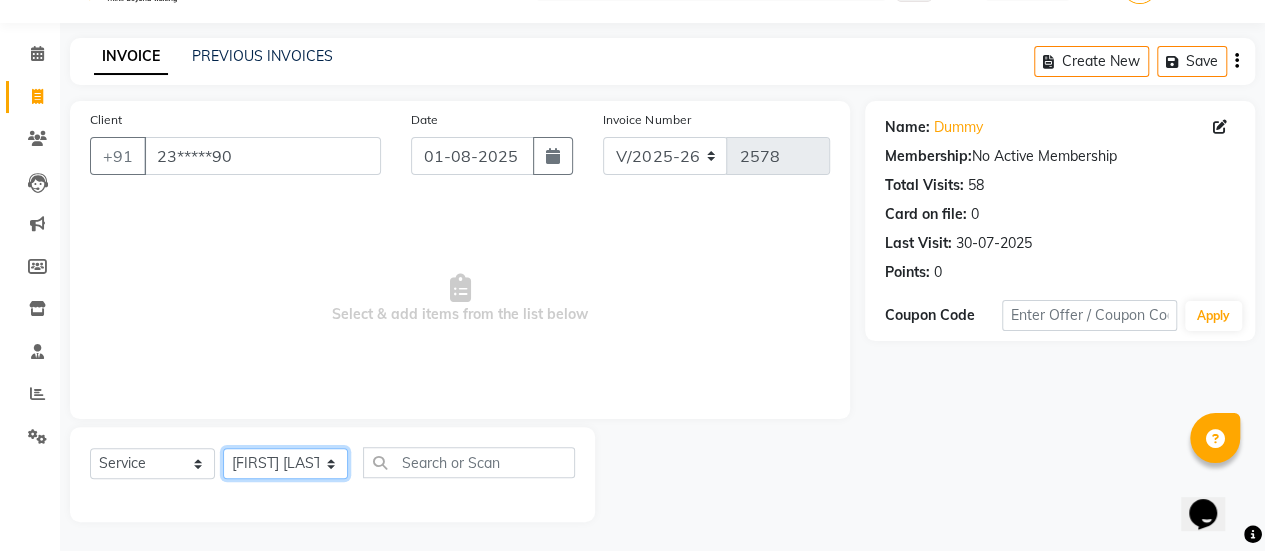 click on "Select Stylist AAKASH Chaitanya Divya KALANY Manager Mohini MUSARIK Parvez Shaikh PINKEY PRADEEP SHARMA [FIRST] [LAST] Salman Shakeel Shraddha Vaibhavi Vijay khade xyz" 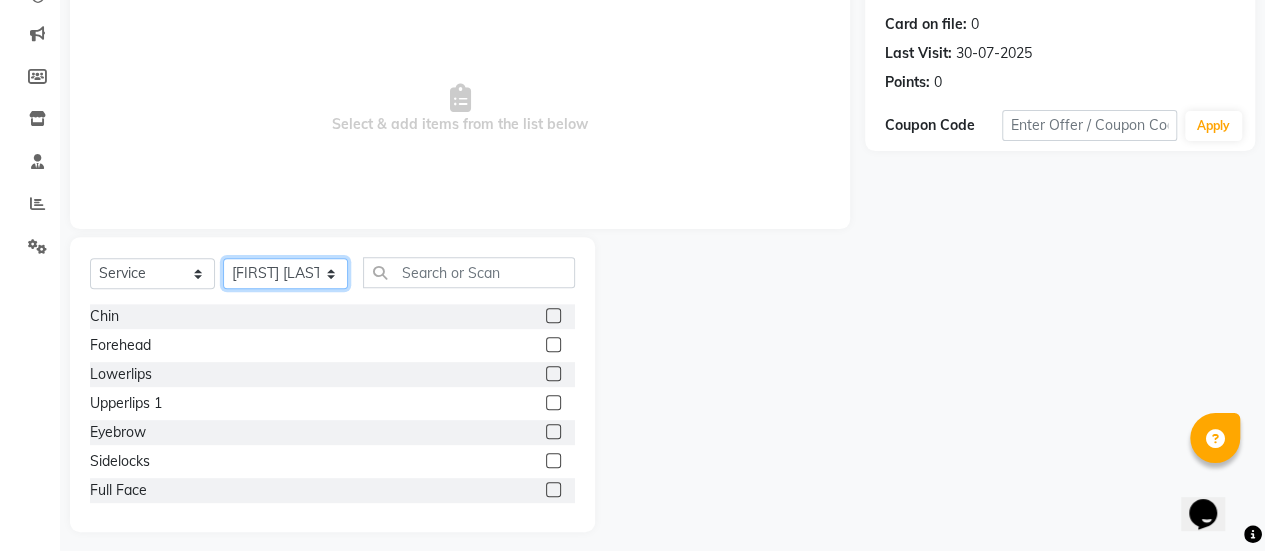scroll, scrollTop: 241, scrollLeft: 0, axis: vertical 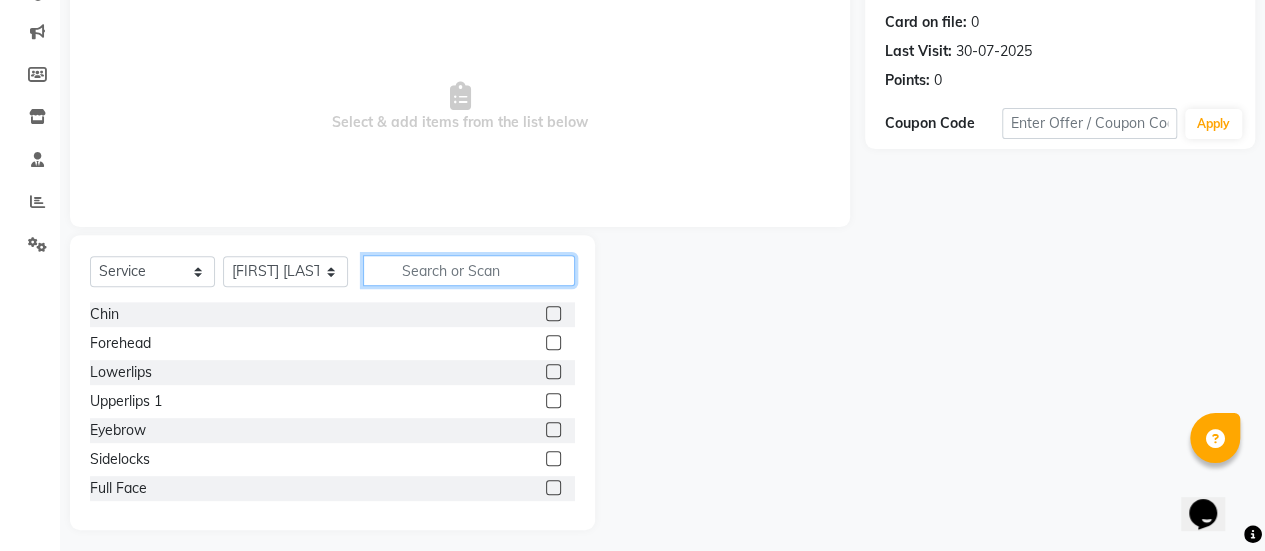 click 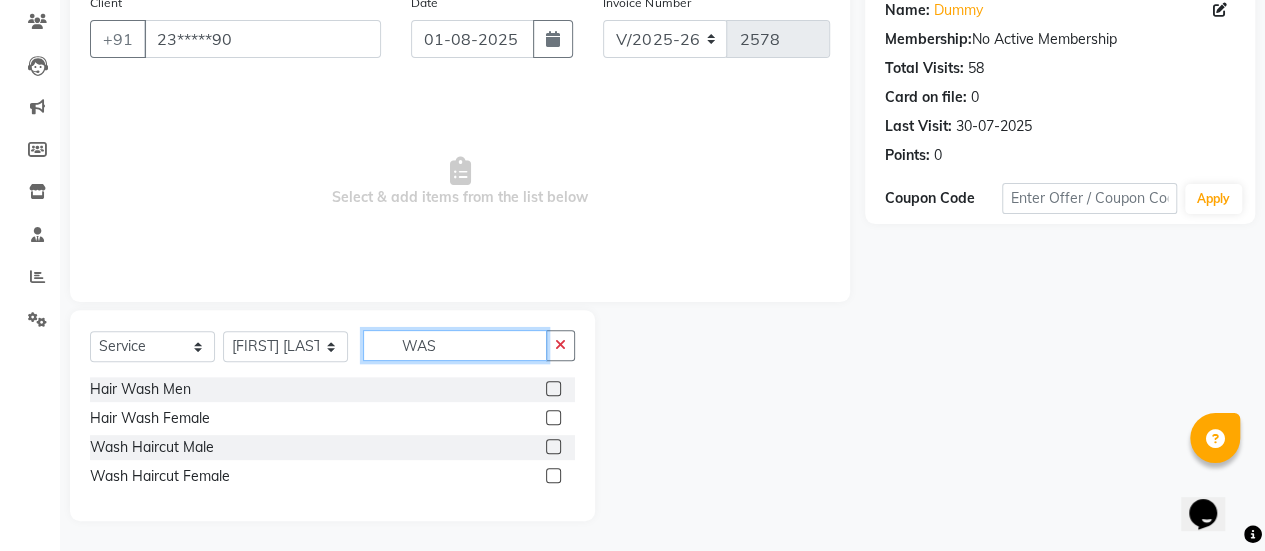 scroll, scrollTop: 165, scrollLeft: 0, axis: vertical 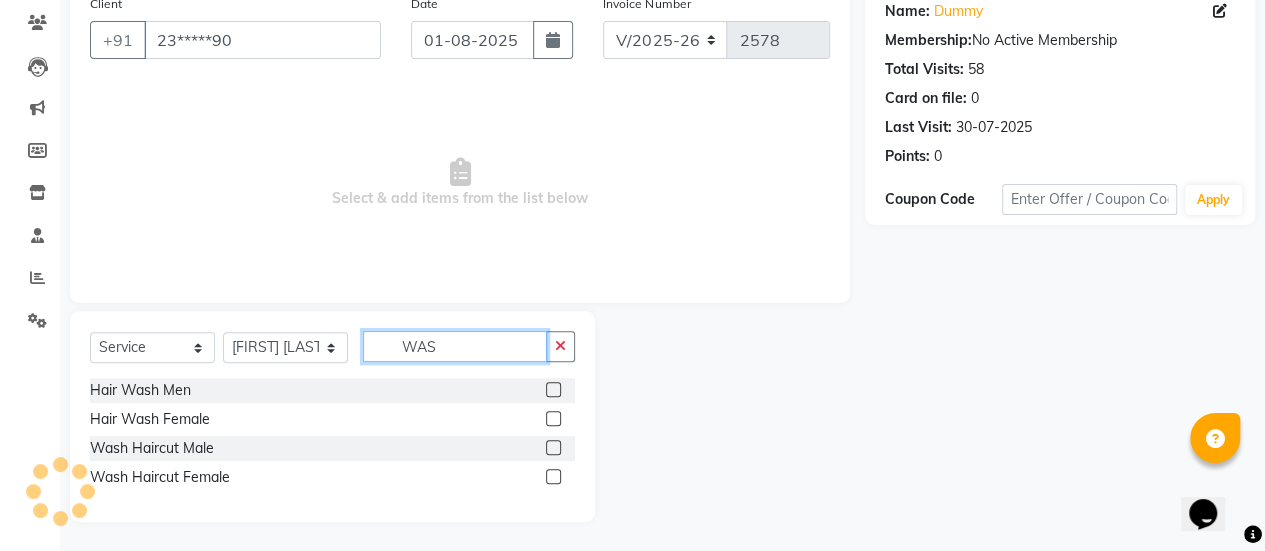 type on "WAS" 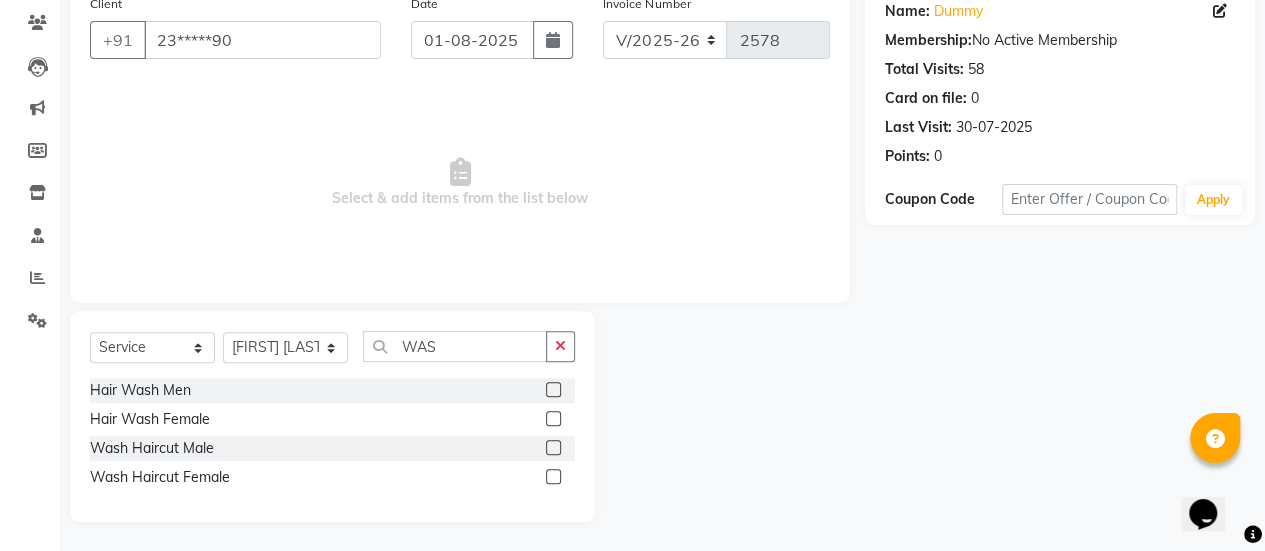 click 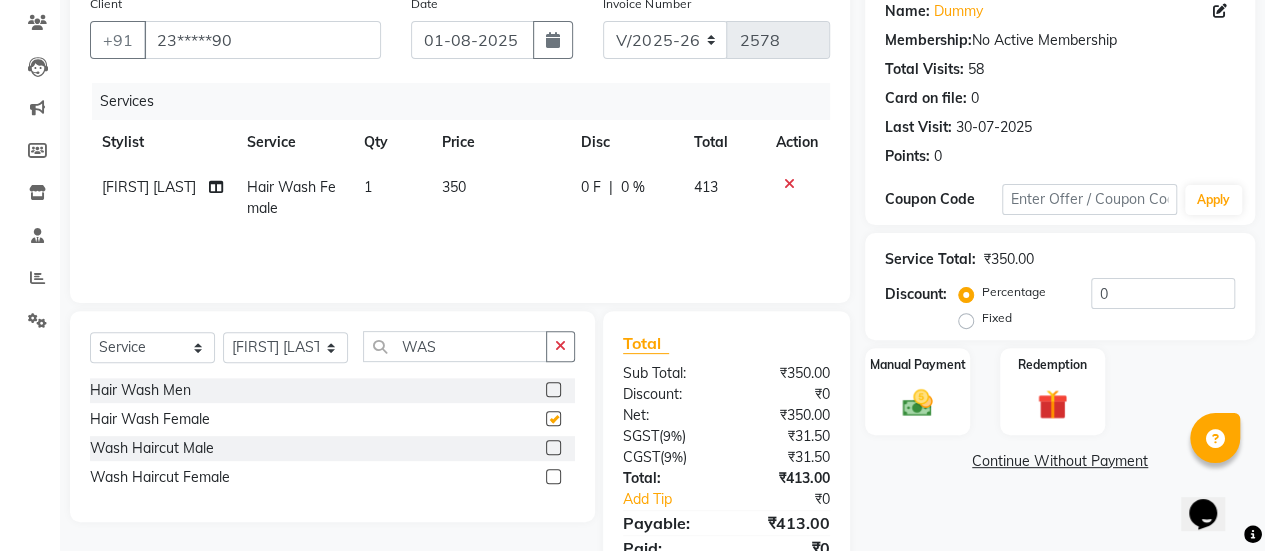 checkbox on "false" 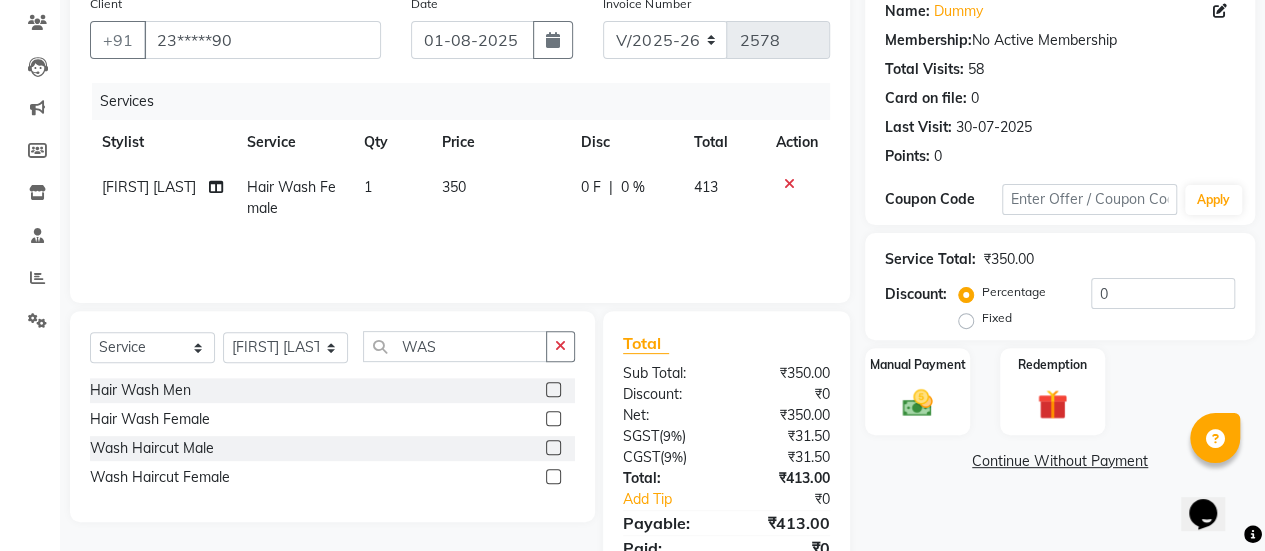 click on "350" 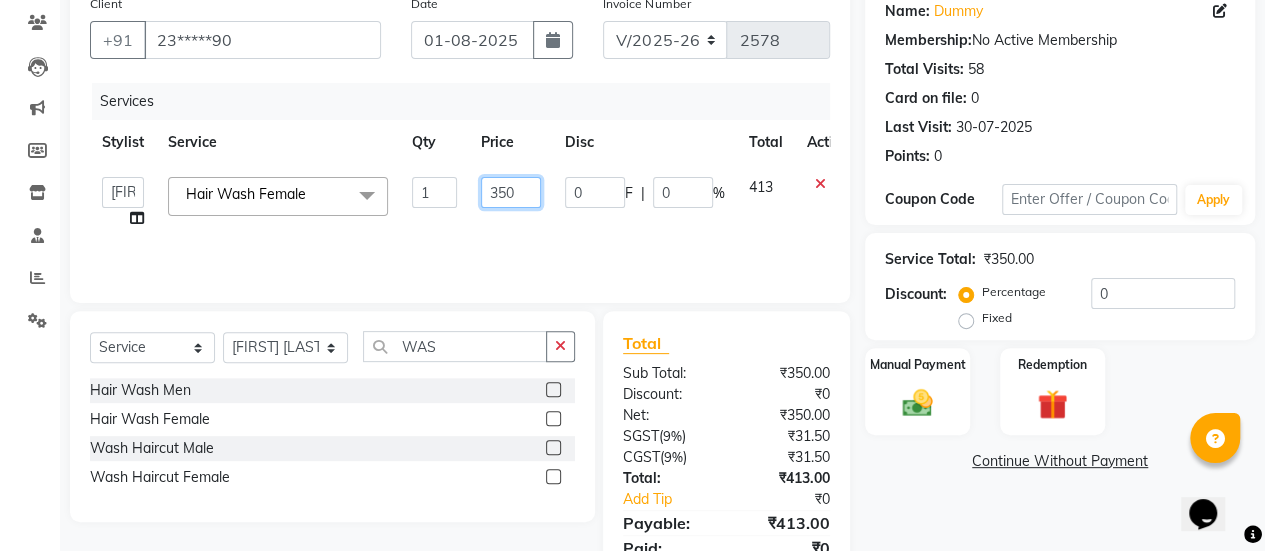 click on "350" 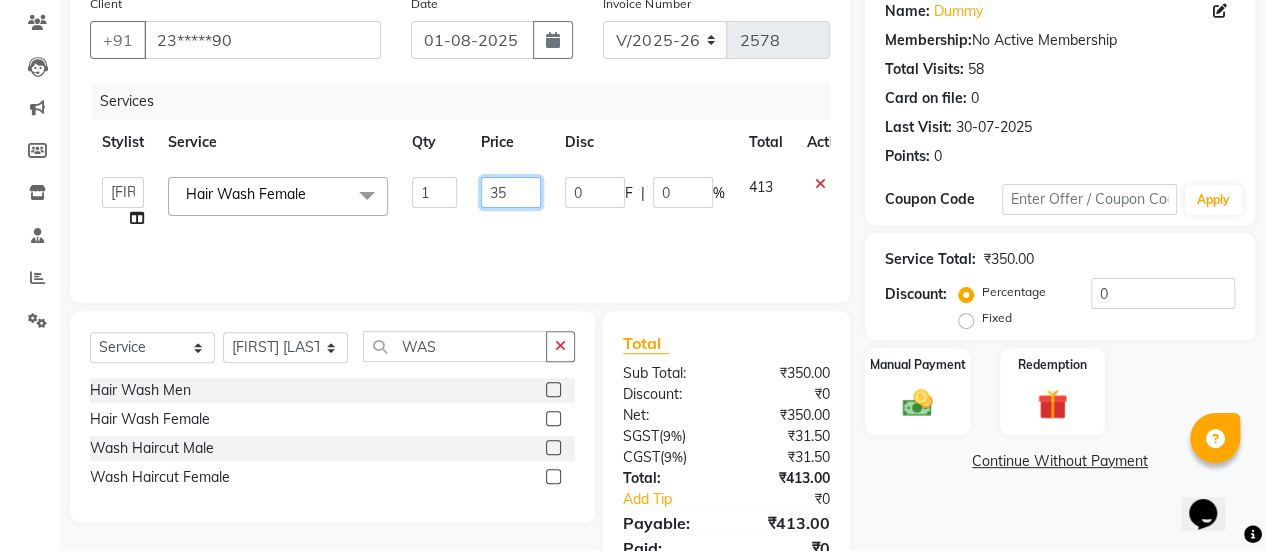 type on "3" 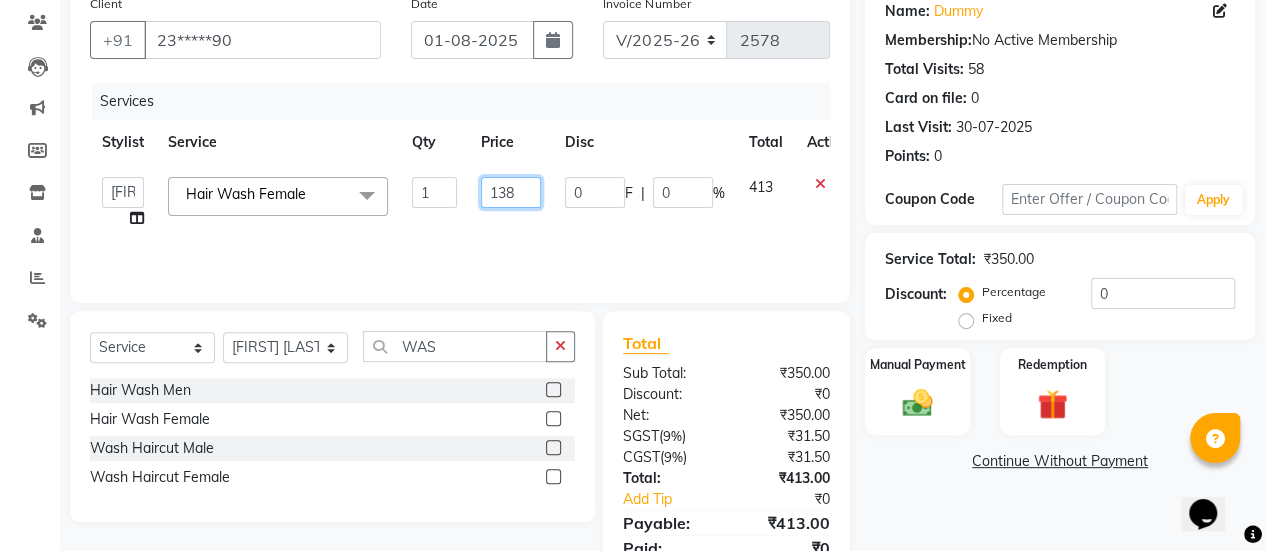 type on "1380" 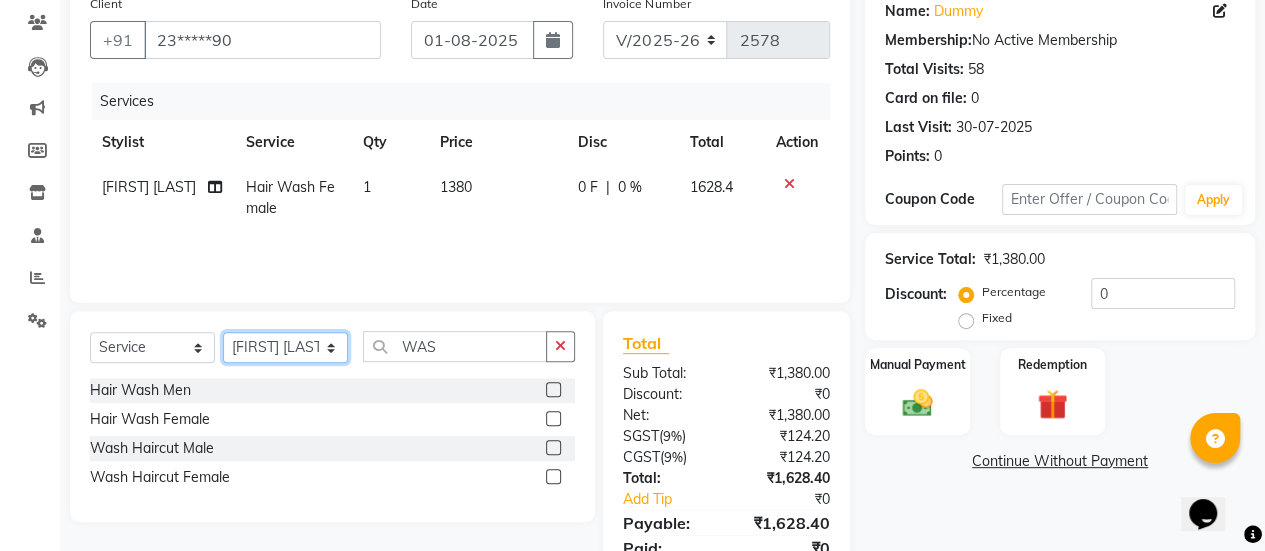 click on "Select Stylist AAKASH Chaitanya Divya KALANY Manager Mohini MUSARIK Parvez Shaikh PINKEY PRADEEP SHARMA [FIRST] [LAST] Salman Shakeel Shraddha Vaibhavi Vijay khade xyz" 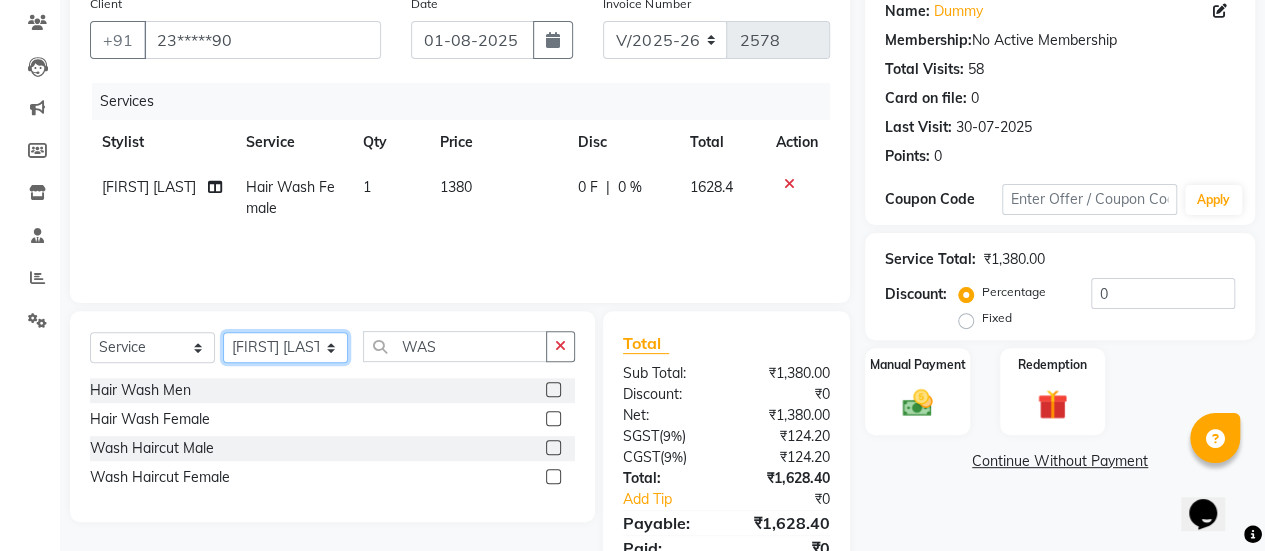 select on "38593" 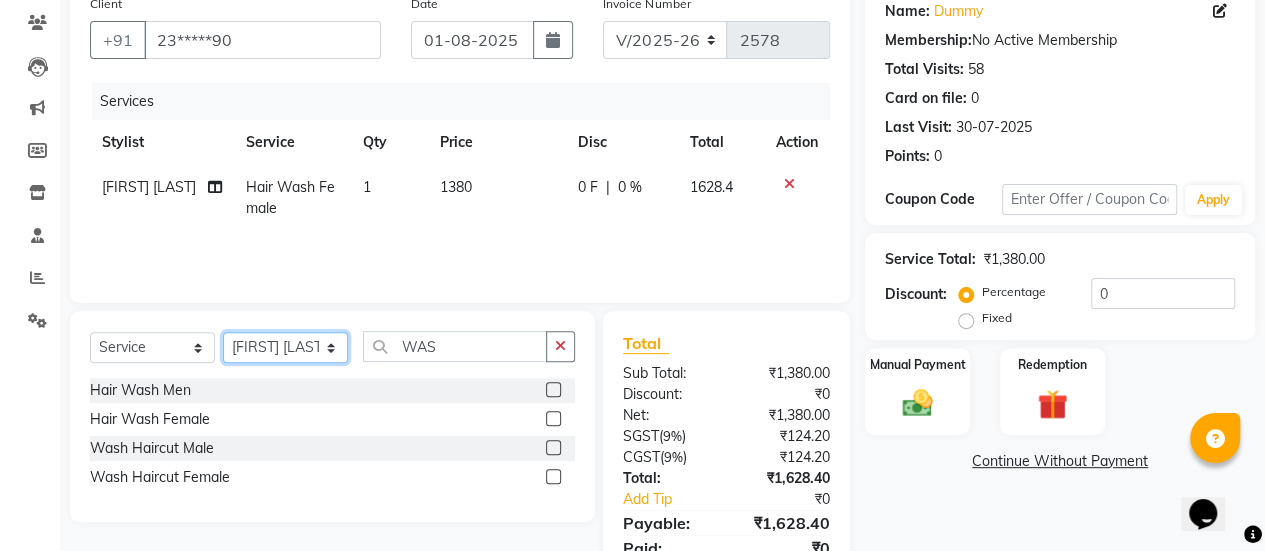 click on "Select Stylist AAKASH Chaitanya Divya KALANY Manager Mohini MUSARIK Parvez Shaikh PINKEY PRADEEP SHARMA [FIRST] [LAST] Salman Shakeel Shraddha Vaibhavi Vijay khade xyz" 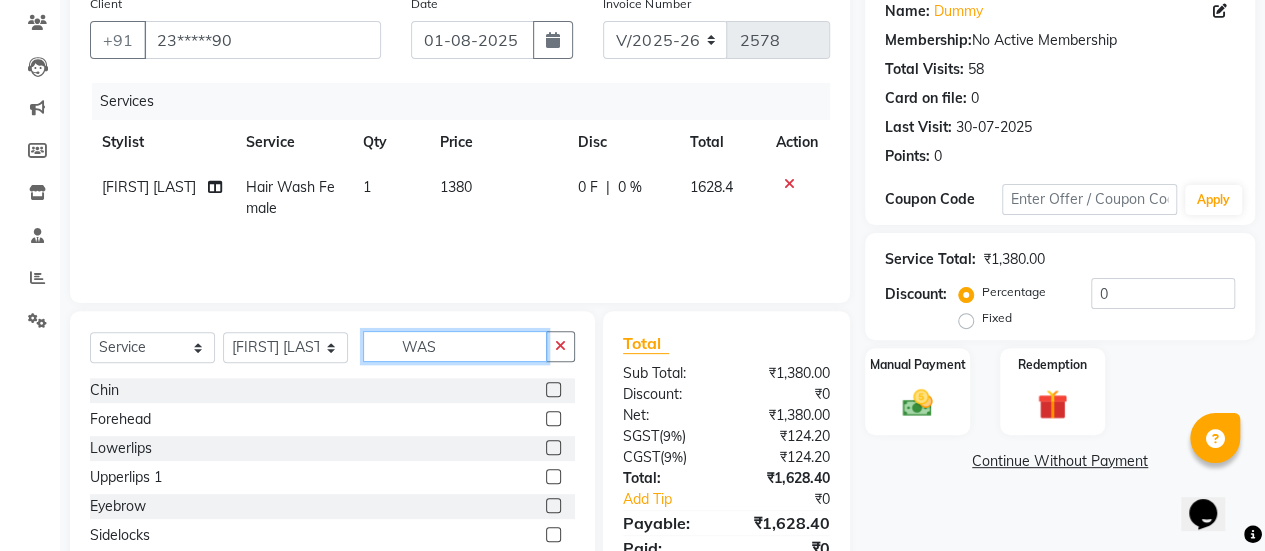 click on "WAS" 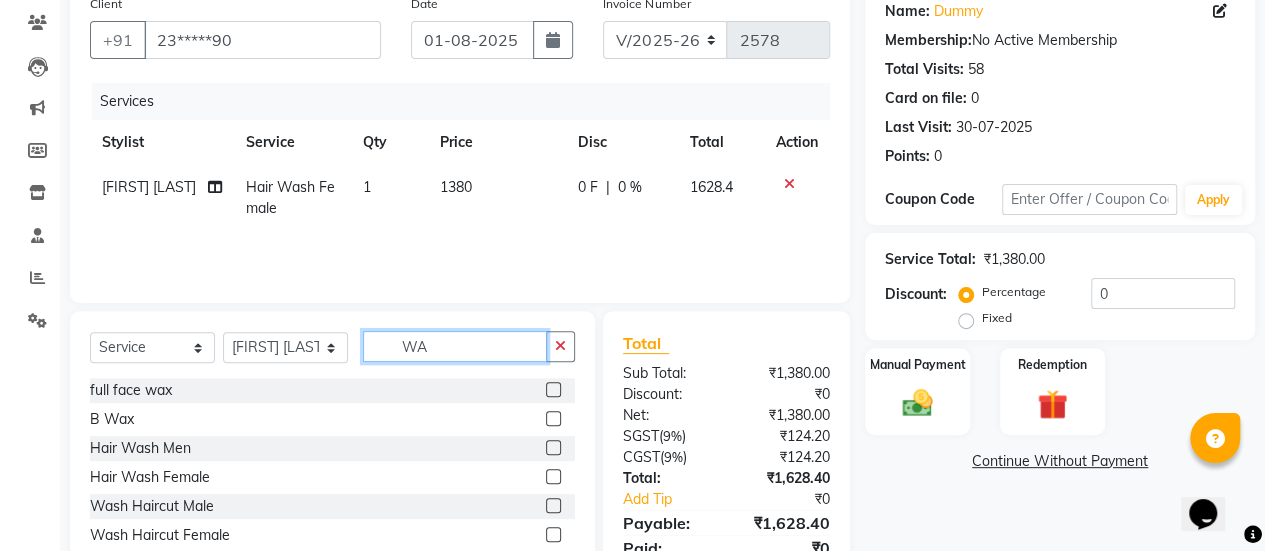 type on "W" 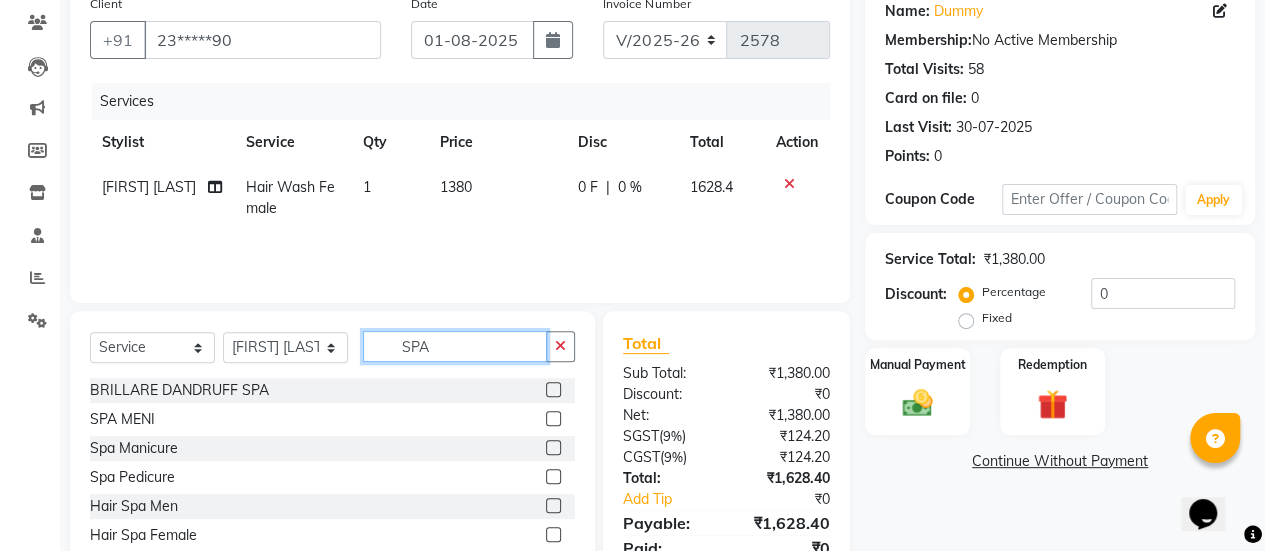 type on "SPA" 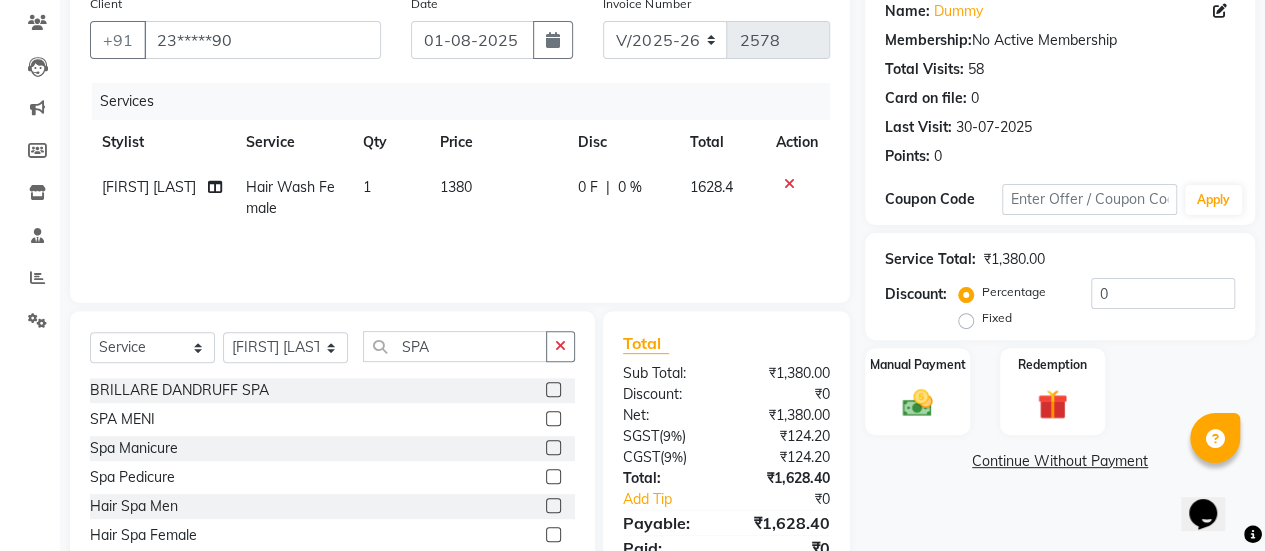 click 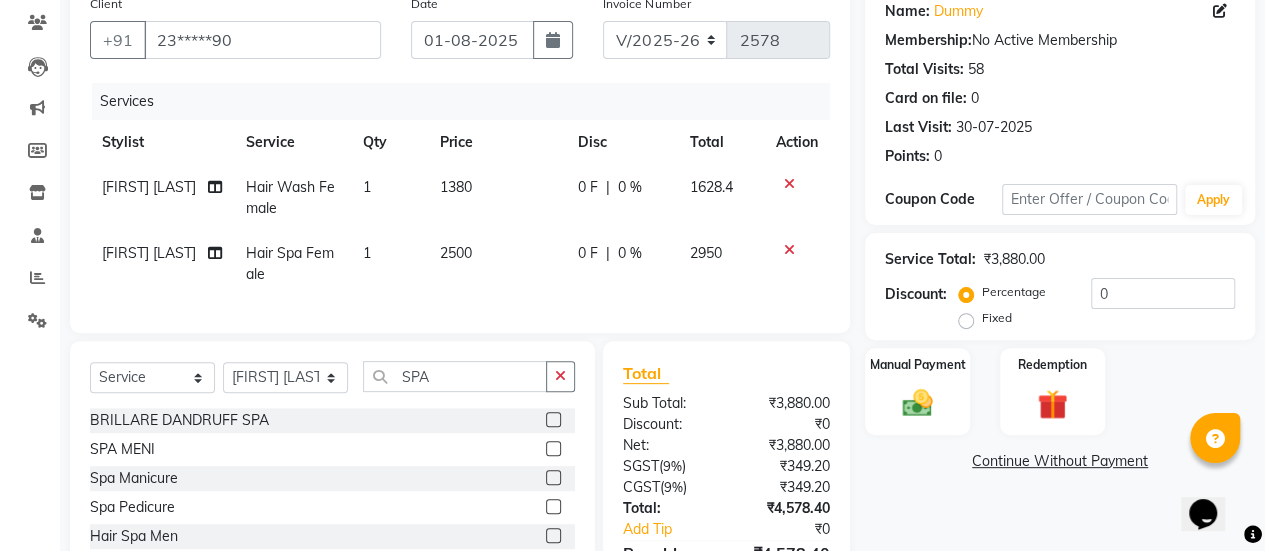 checkbox on "false" 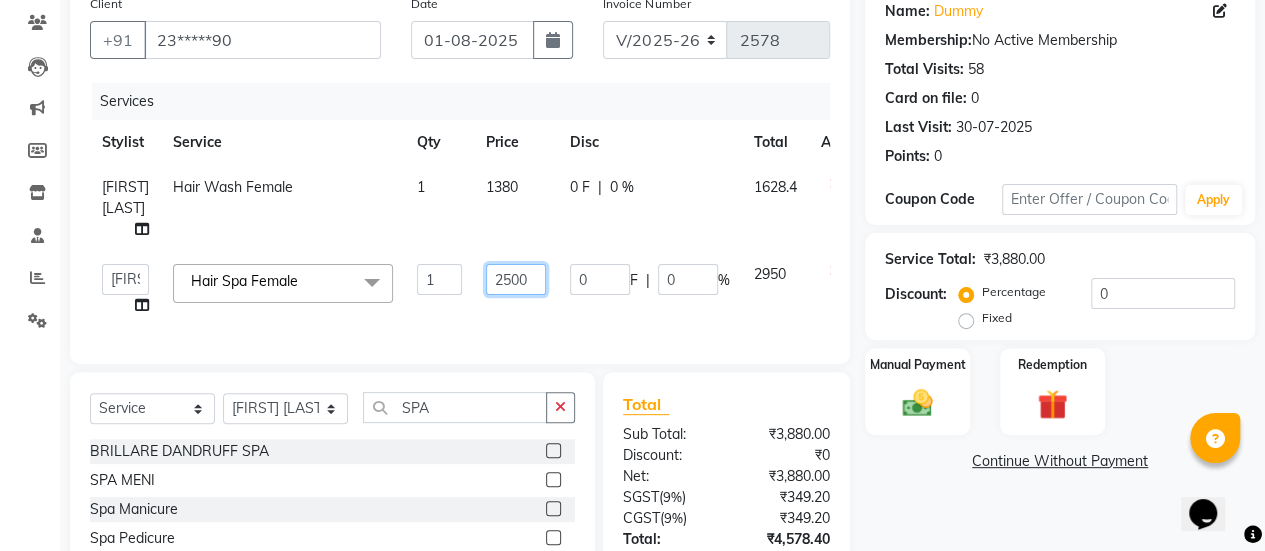 click on "2500" 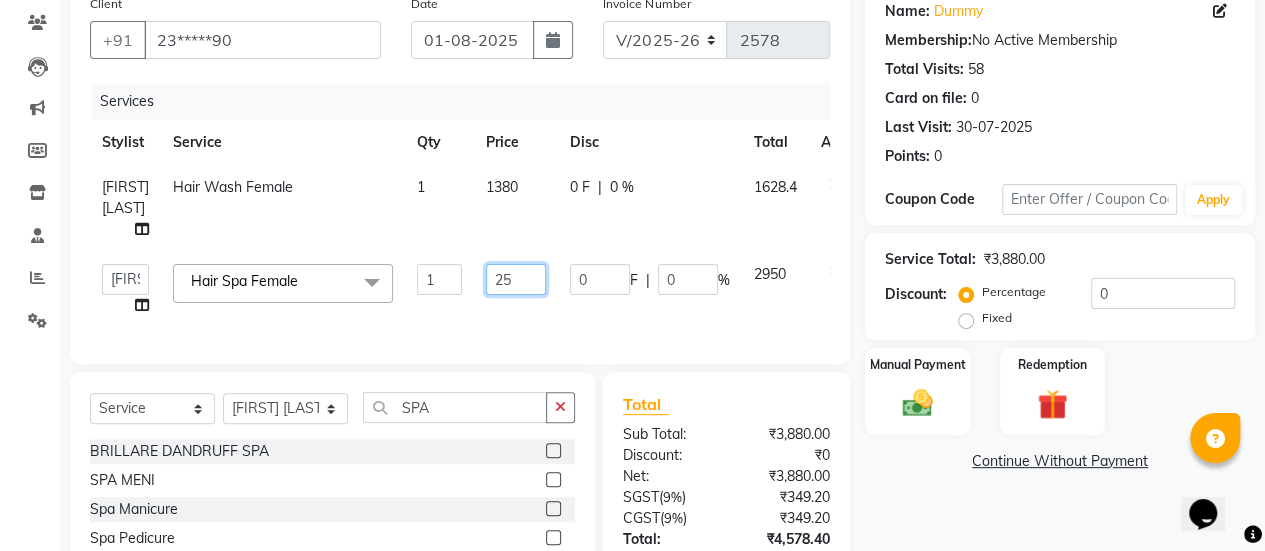 type on "2" 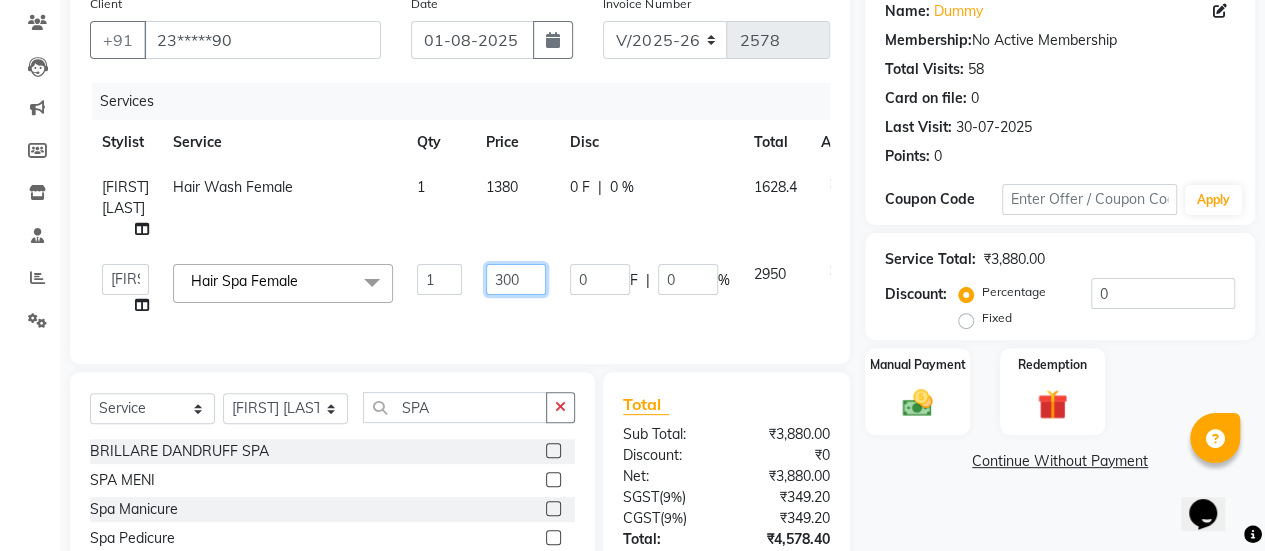 type on "3000" 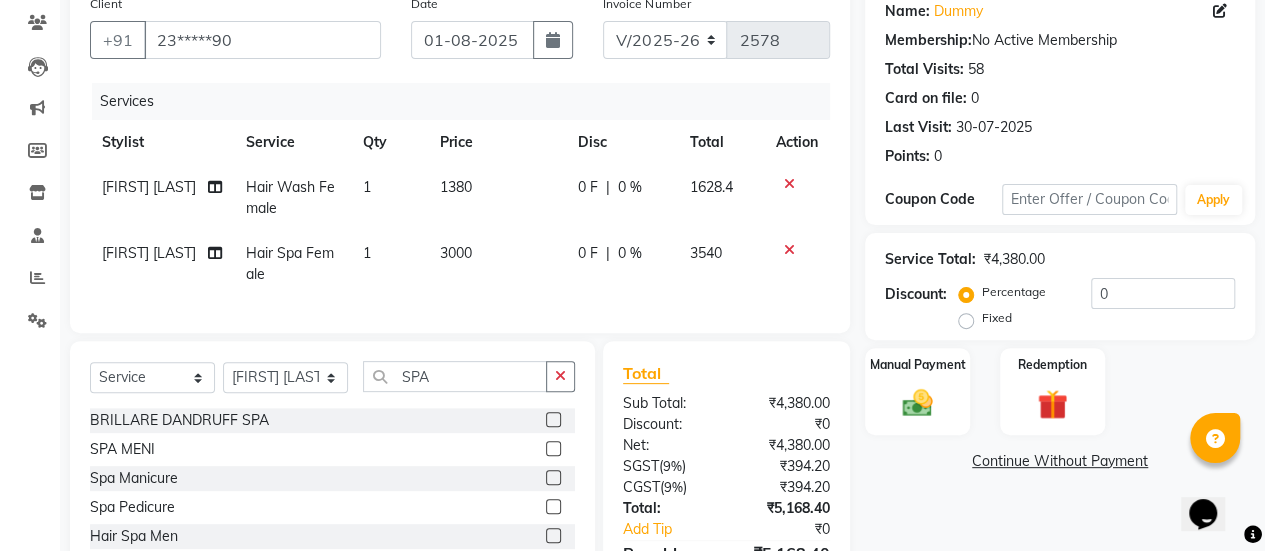 click on "Services Stylist Service Qty Price Disc Total Action Parvez Shaikh Hair Wash Female 1 1380 0 F | 0 % 1628.4 [FIRST] [LAST] Hair Spa Female 1 3000 0 F | 0 % 3540" 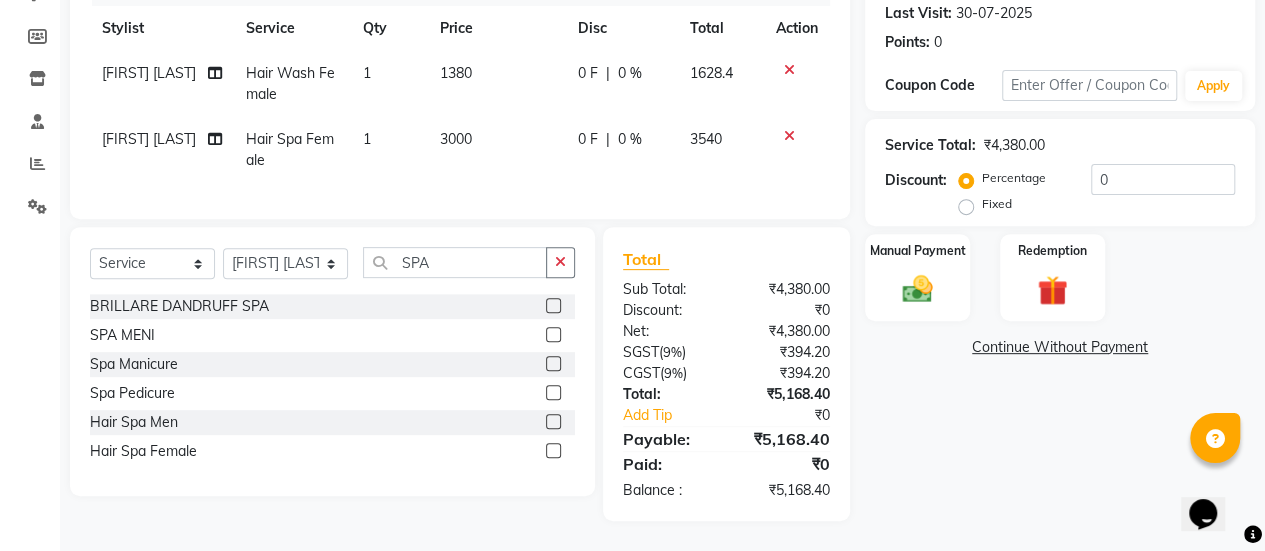 scroll, scrollTop: 287, scrollLeft: 0, axis: vertical 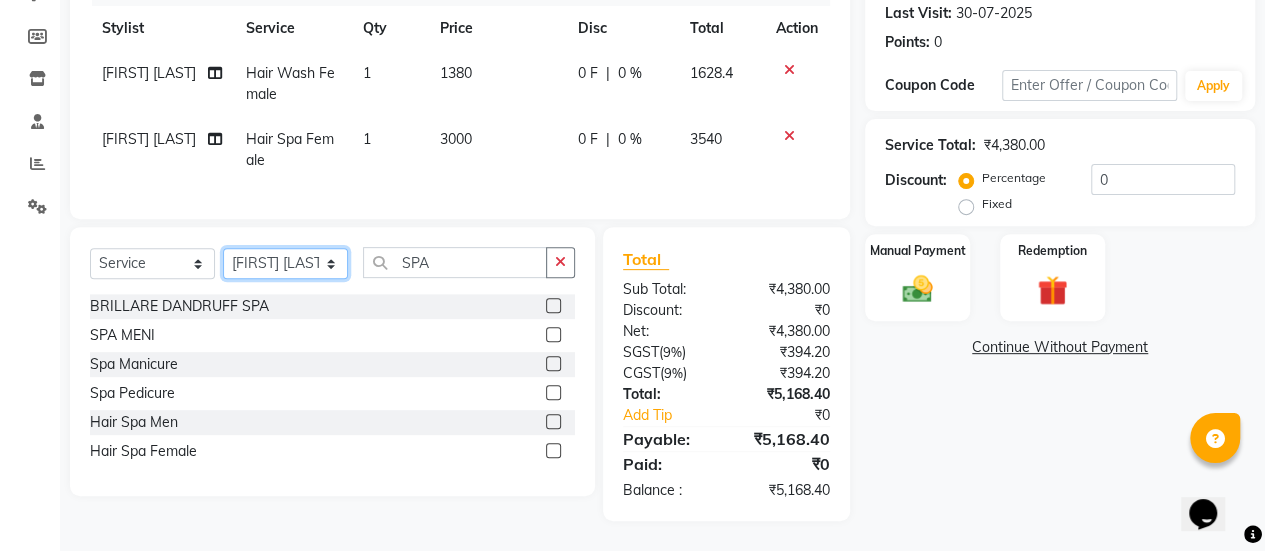 click on "Select Stylist AAKASH Chaitanya Divya KALANY Manager Mohini MUSARIK Parvez Shaikh PINKEY PRADEEP SHARMA [FIRST] [LAST] Salman Shakeel Shraddha Vaibhavi Vijay khade xyz" 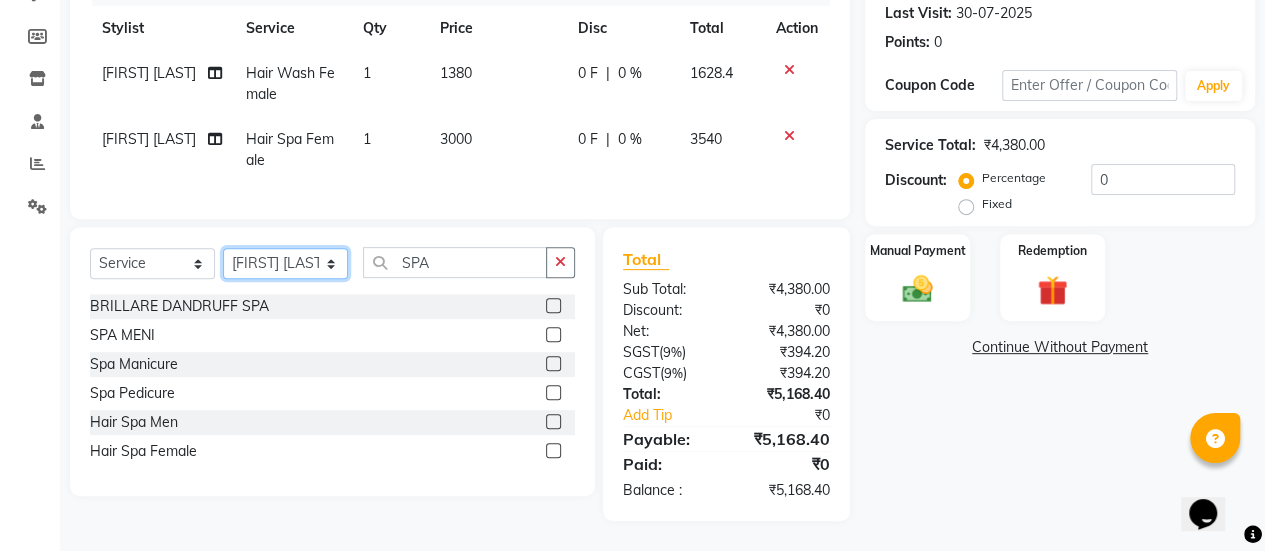 select on "38595" 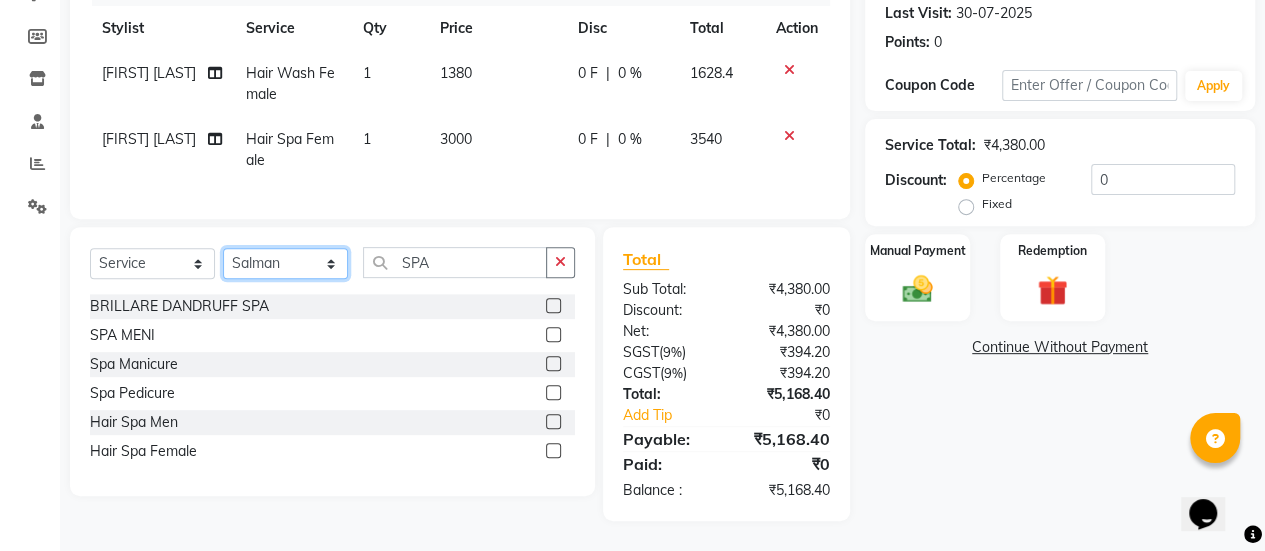 click on "Select Stylist AAKASH Chaitanya Divya KALANY Manager Mohini MUSARIK Parvez Shaikh PINKEY PRADEEP SHARMA [FIRST] [LAST] Salman Shakeel Shraddha Vaibhavi Vijay khade xyz" 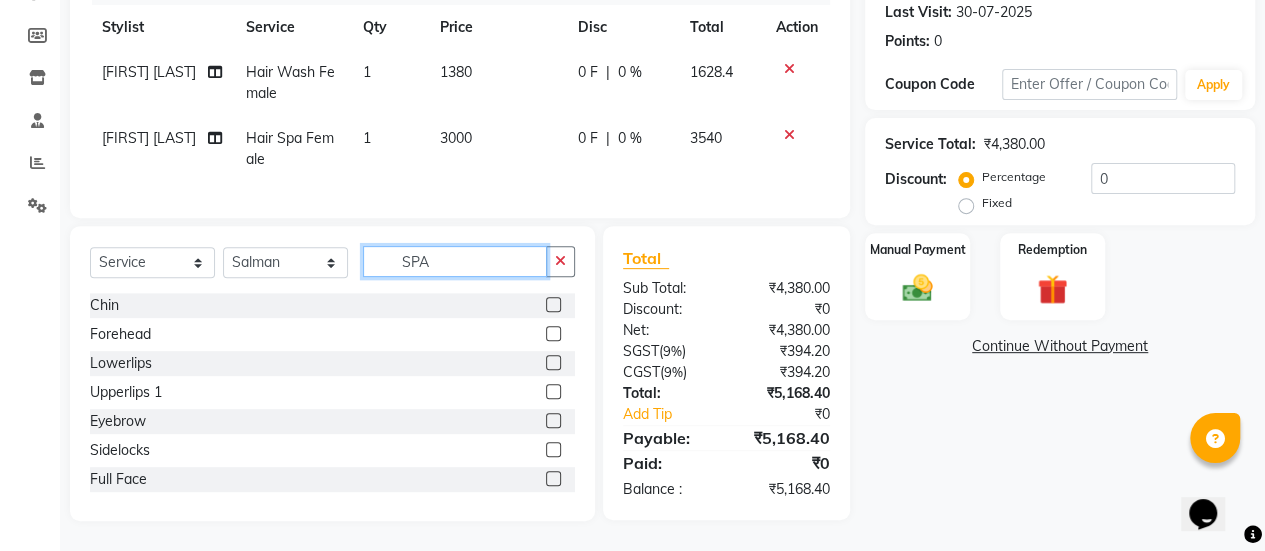 click on "SPA" 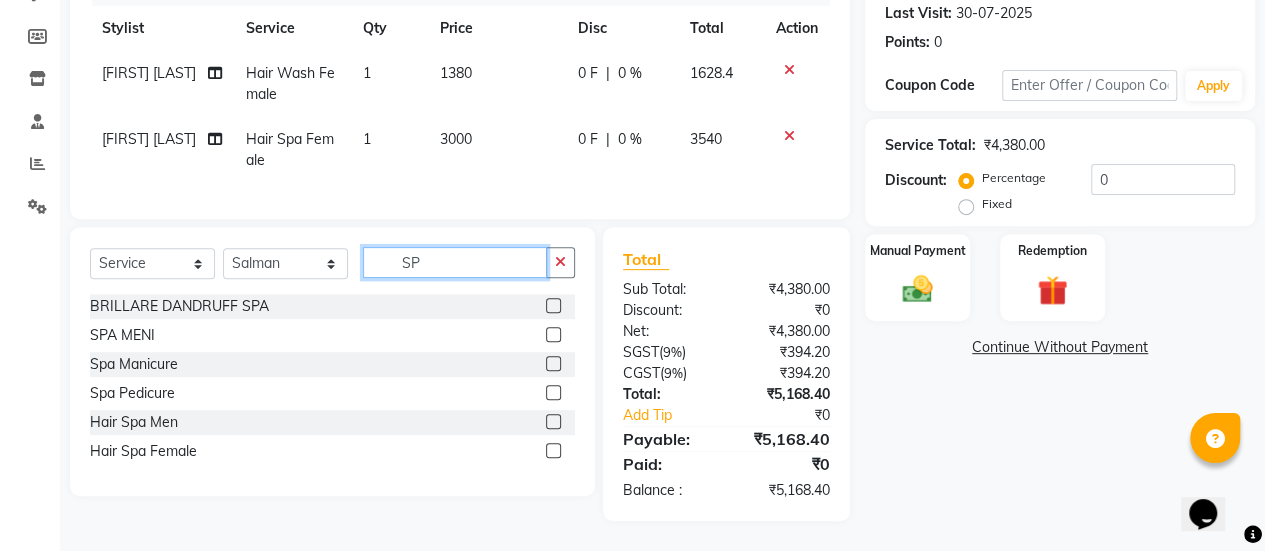 type on "S" 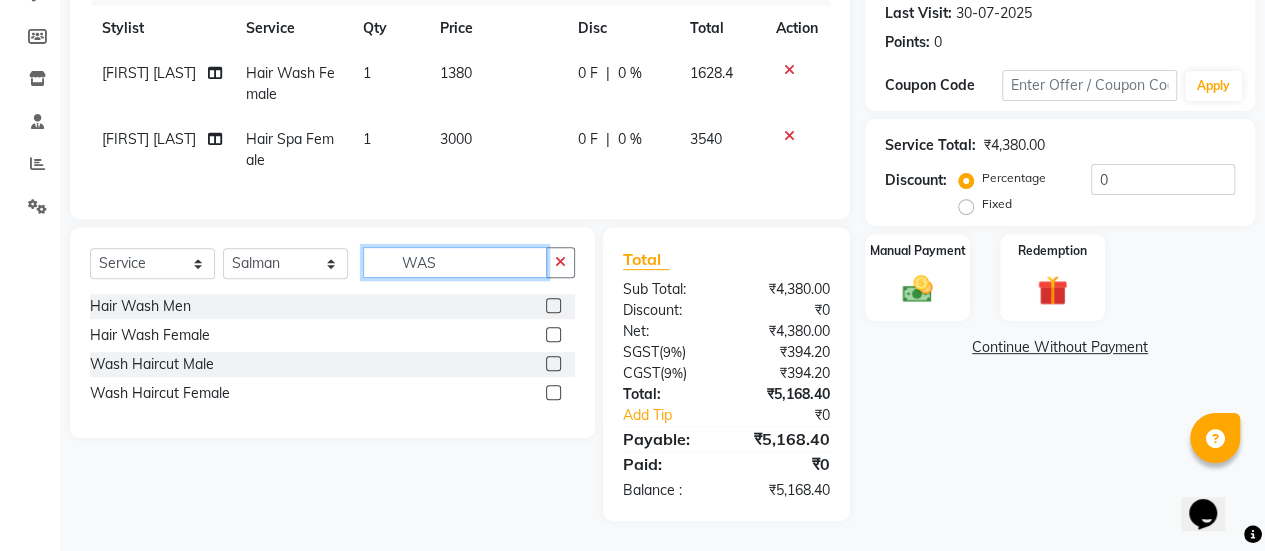 type on "WAS" 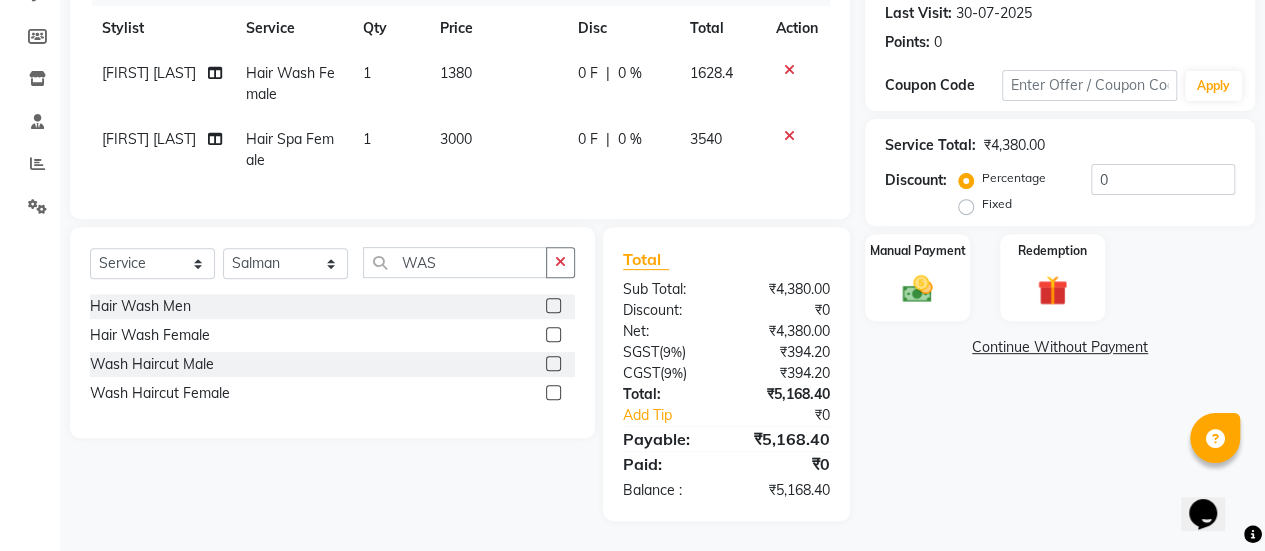 click 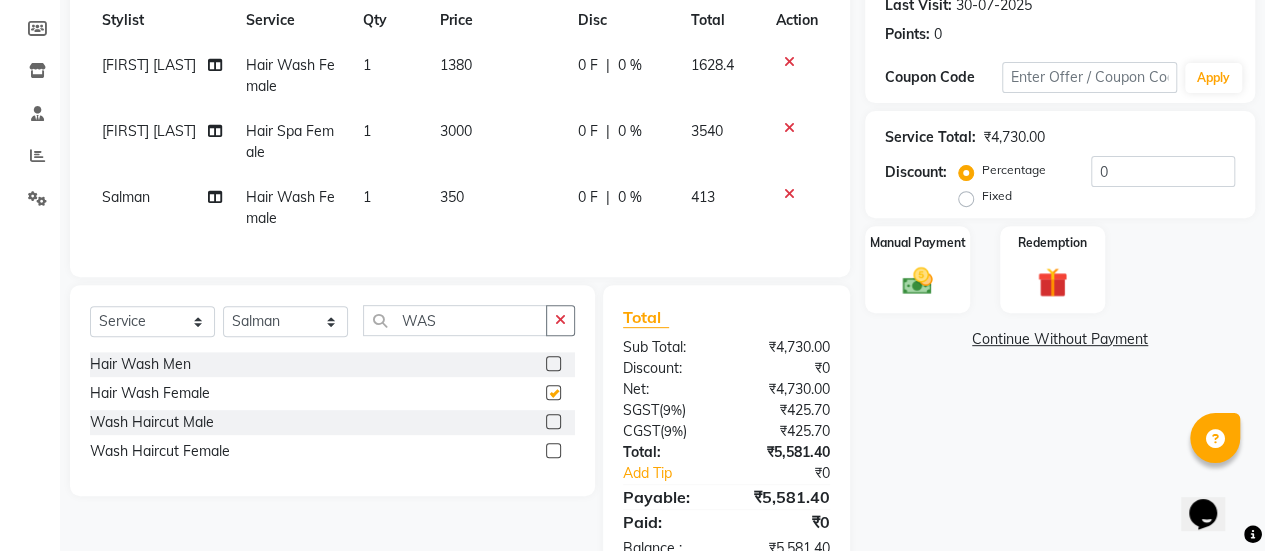 checkbox on "false" 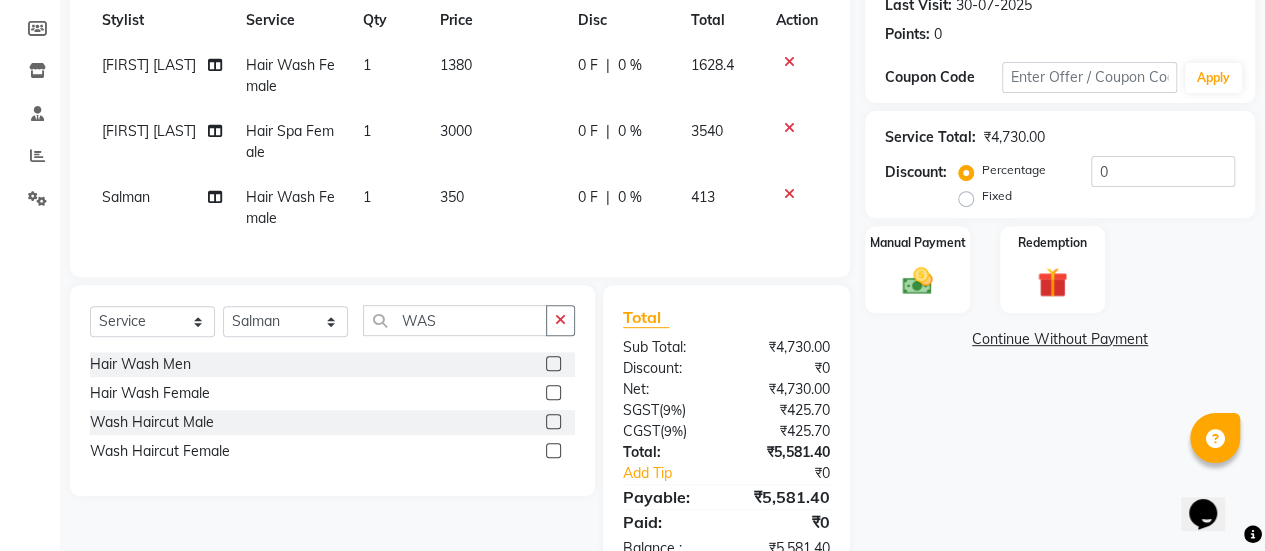 click on "350" 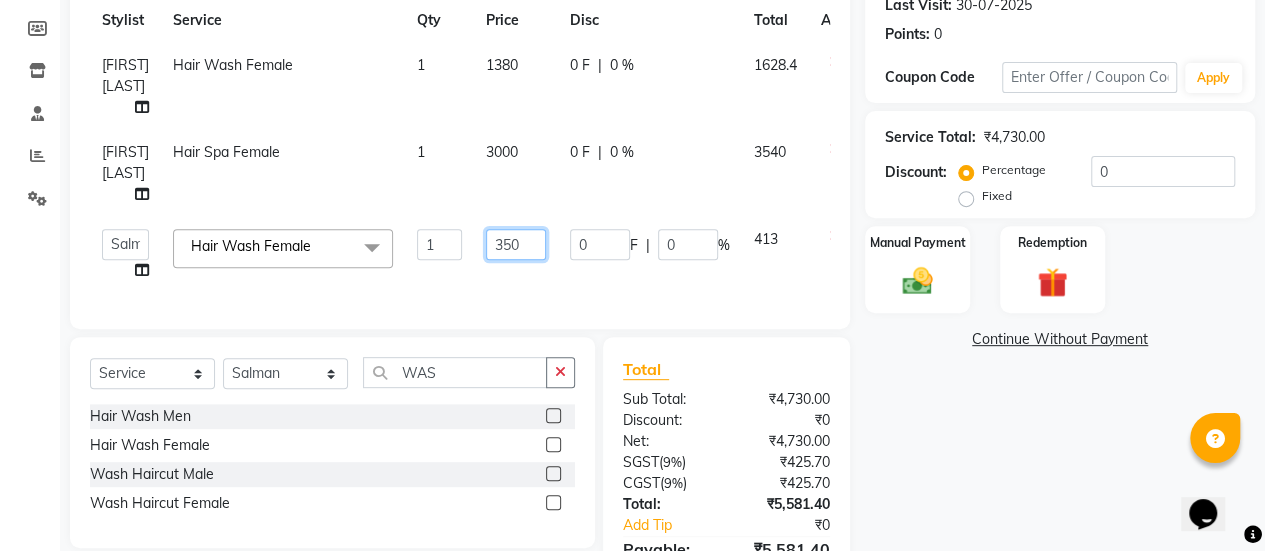 click on "350" 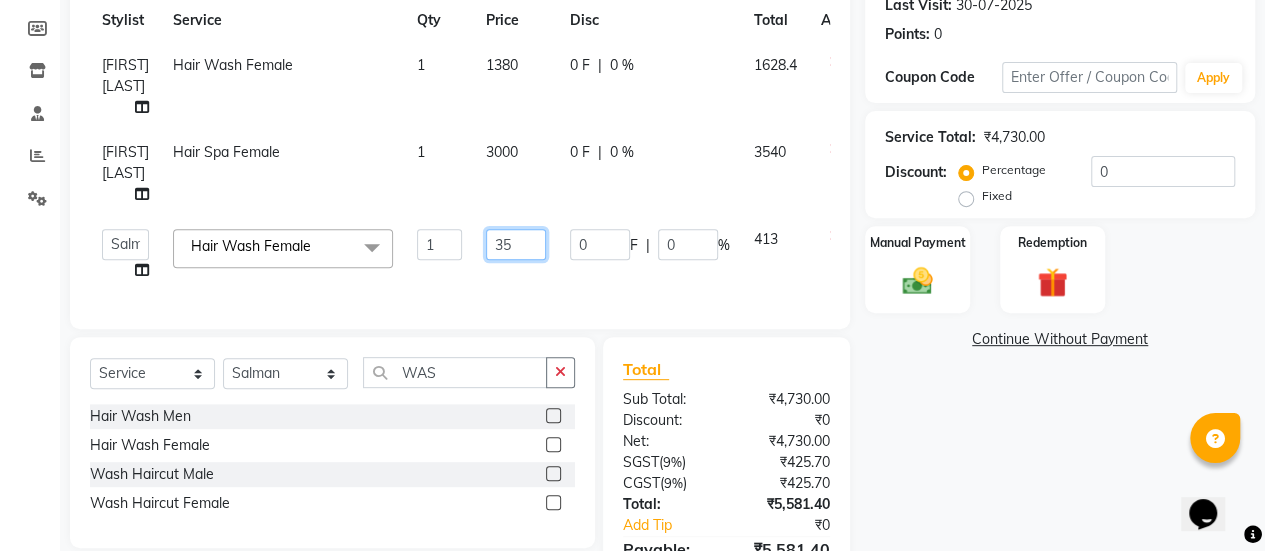 type on "3" 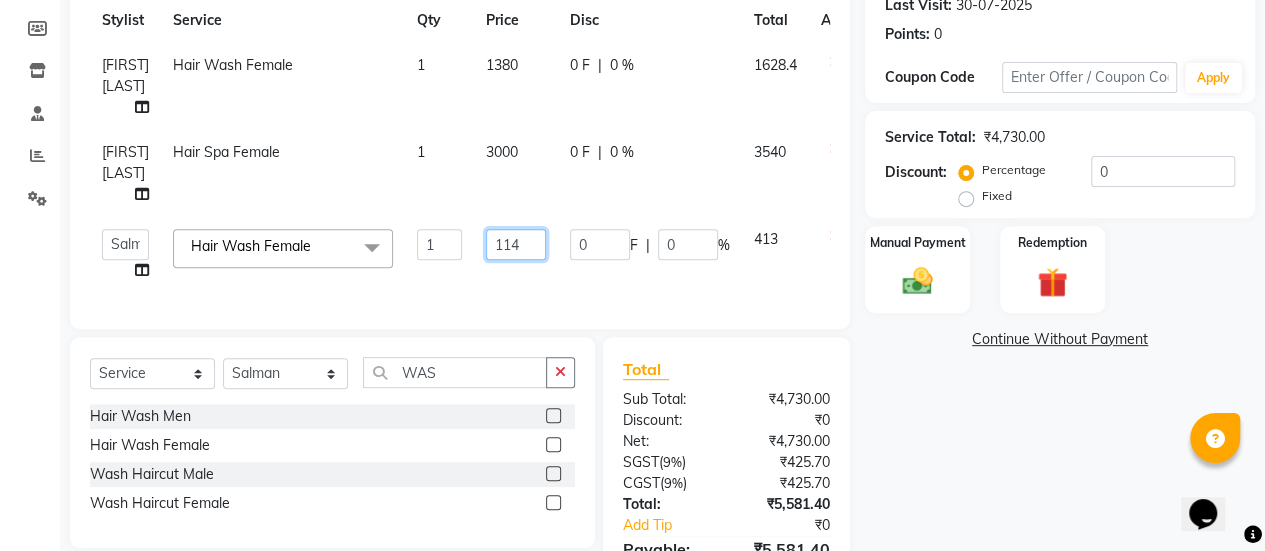 type on "1140" 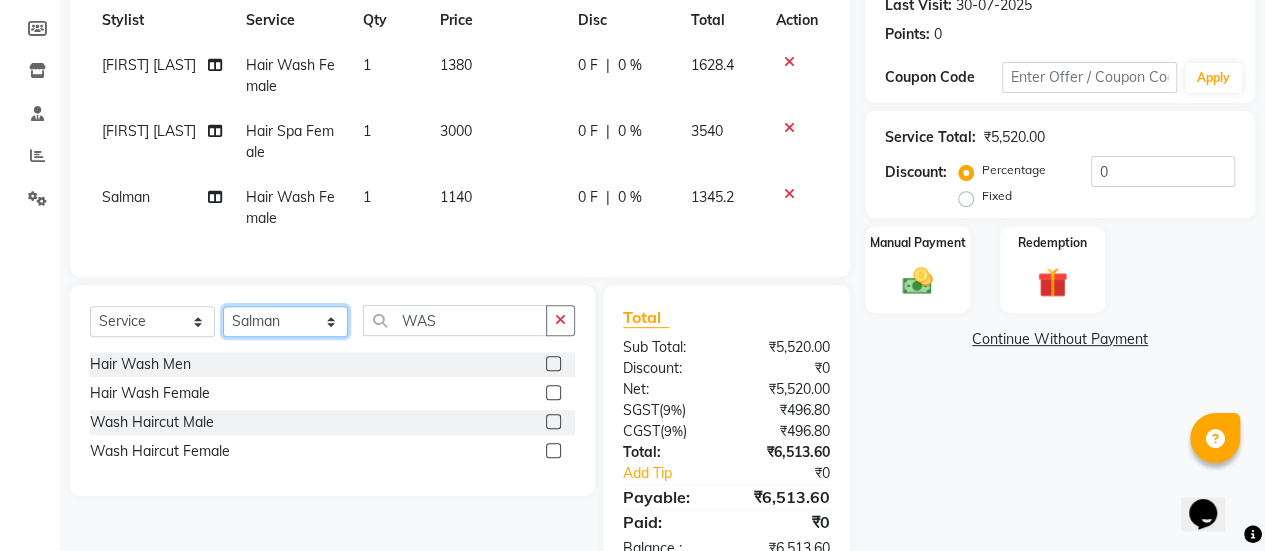 click on "Select  Service  Product  Membership  Package Voucher Prepaid Gift Card  Select Stylist AAKASH Chaitanya Divya KALANY Manager Mohini MUSARIK Parvez Shaikh PINKEY PRADEEP SHARMA [FIRST] [LAST] Salman Shakeel Shraddha Vaibhavi Vijay khade xyz WAS Hair Wash Men  Hair Wash Female  Wash Haircut Male  Wash Haircut Female" 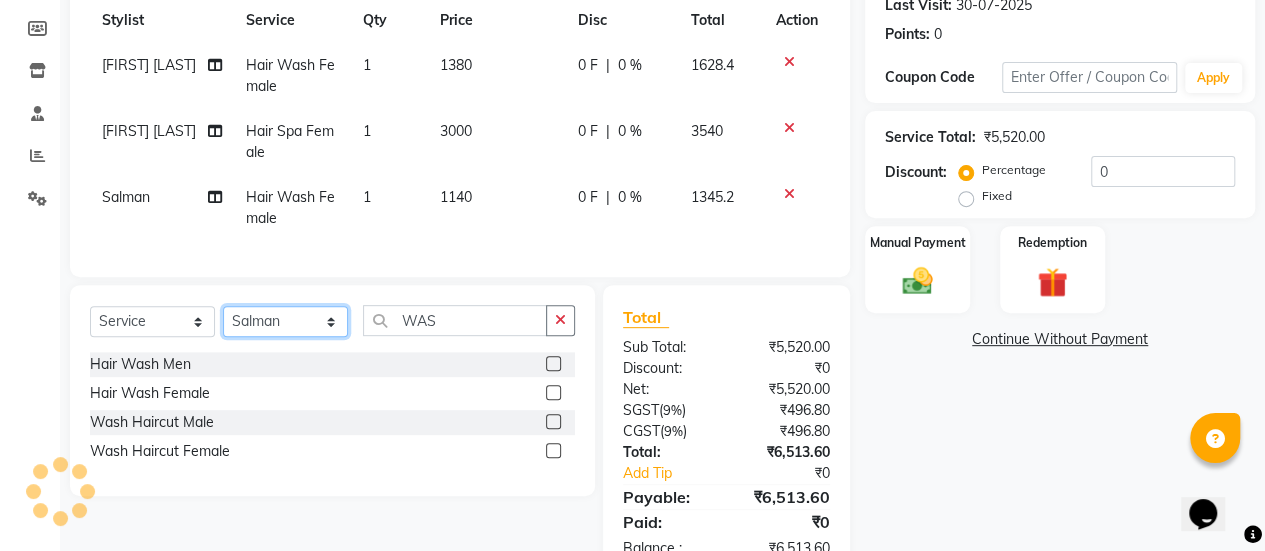 select on "38596" 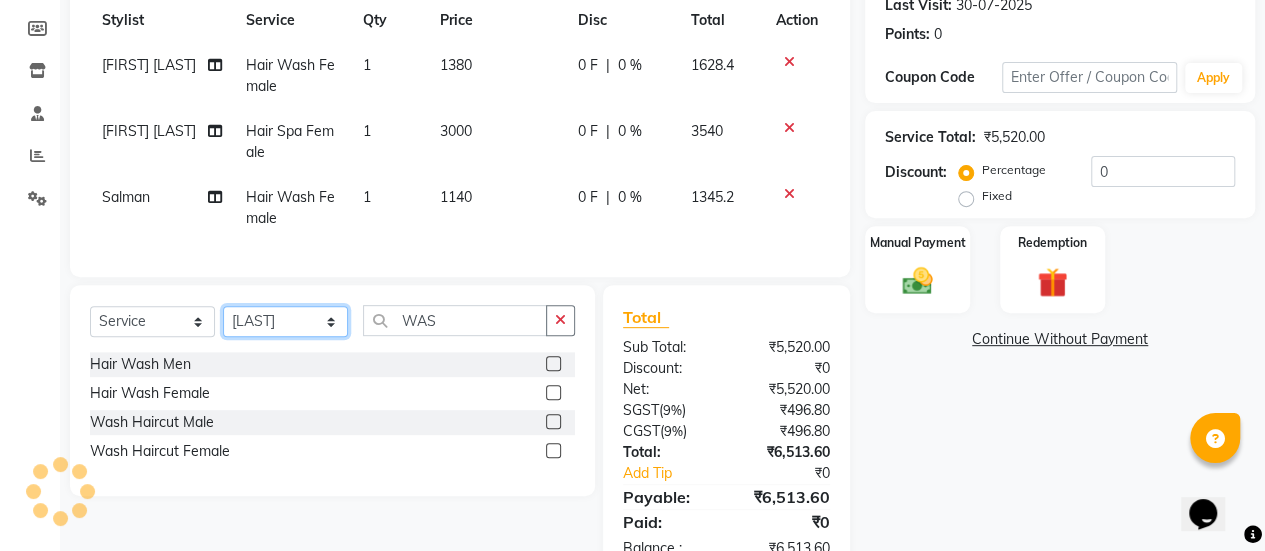 click on "Select Stylist AAKASH Chaitanya Divya KALANY Manager Mohini MUSARIK Parvez Shaikh PINKEY PRADEEP SHARMA [FIRST] [LAST] Salman Shakeel Shraddha Vaibhavi Vijay khade xyz" 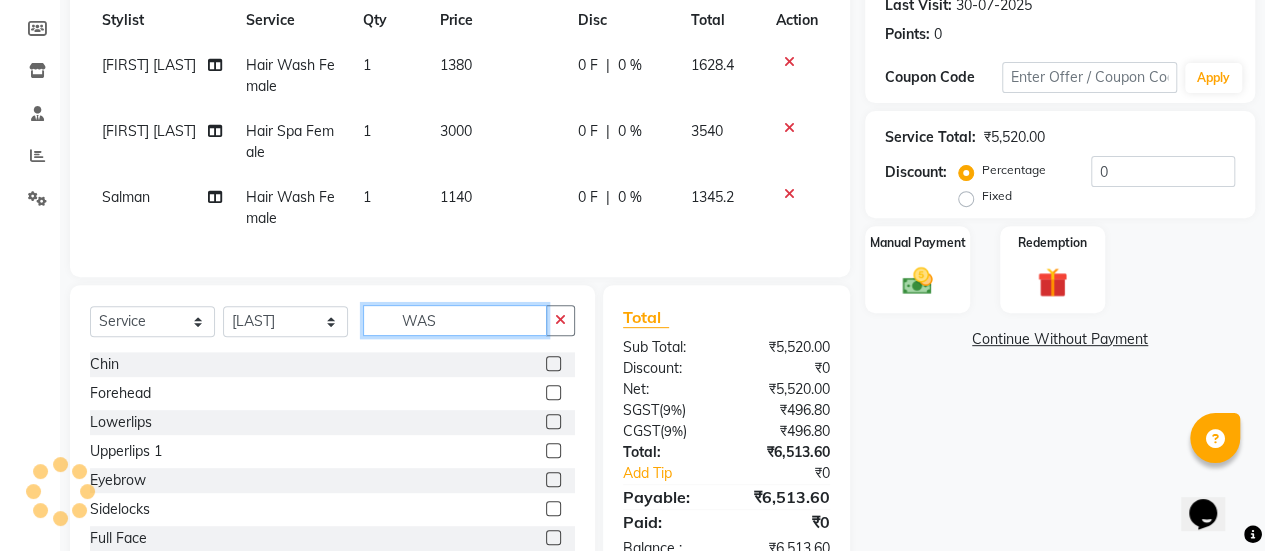 click on "WAS" 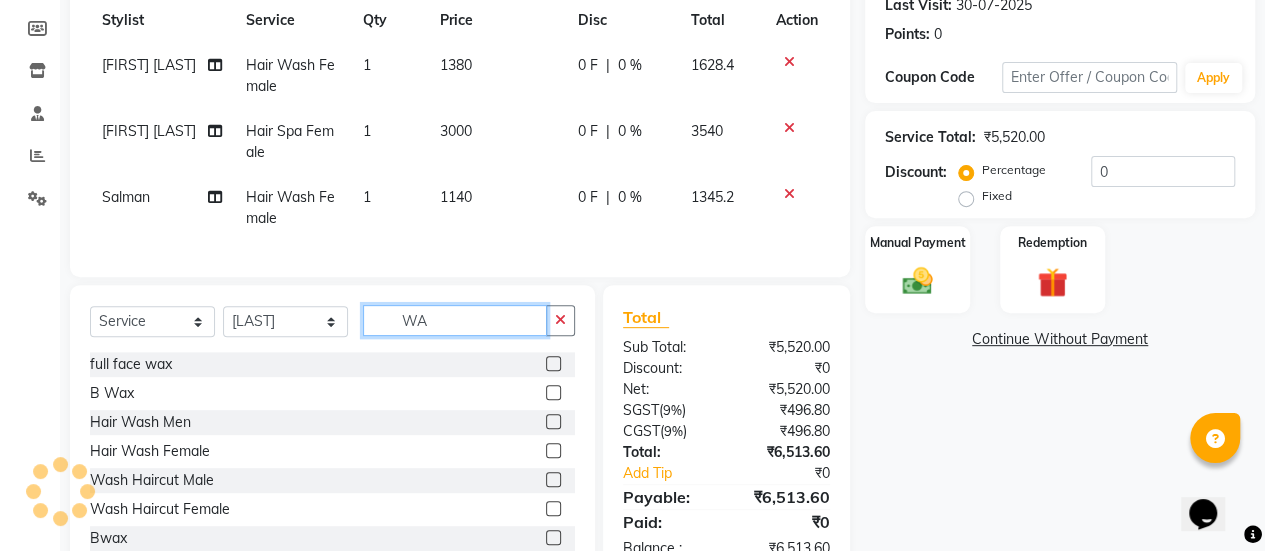 type on "W" 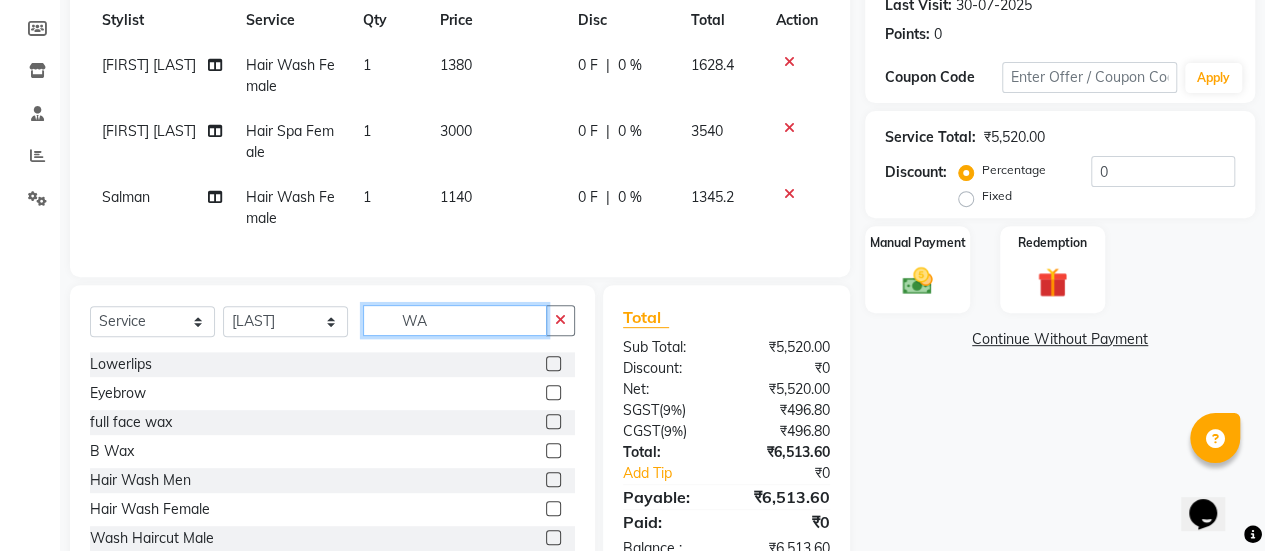 type on "WAS" 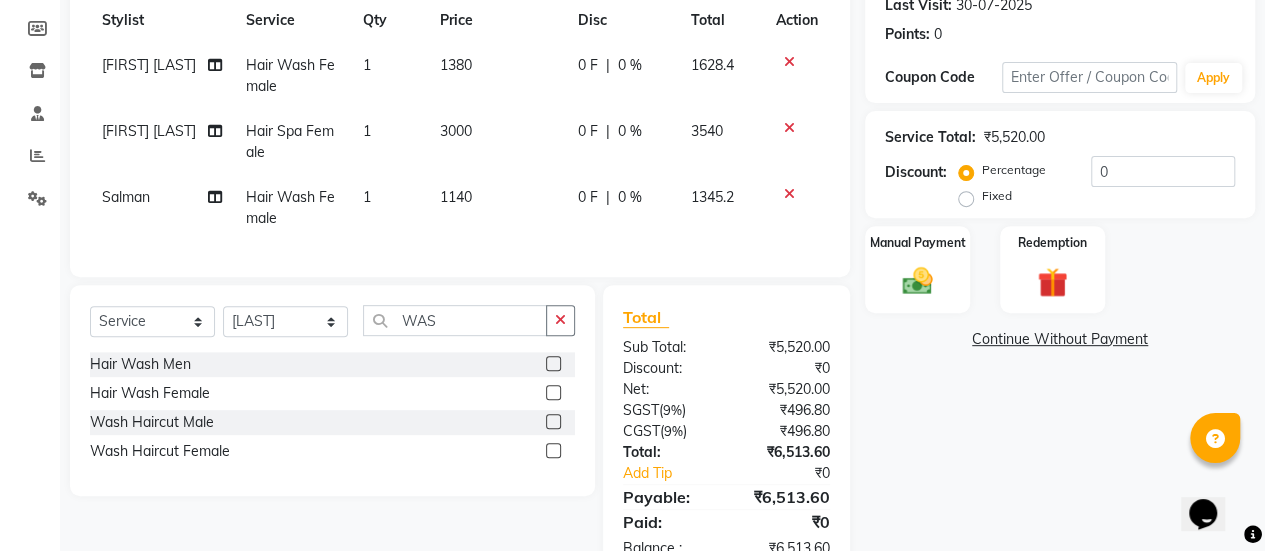 click 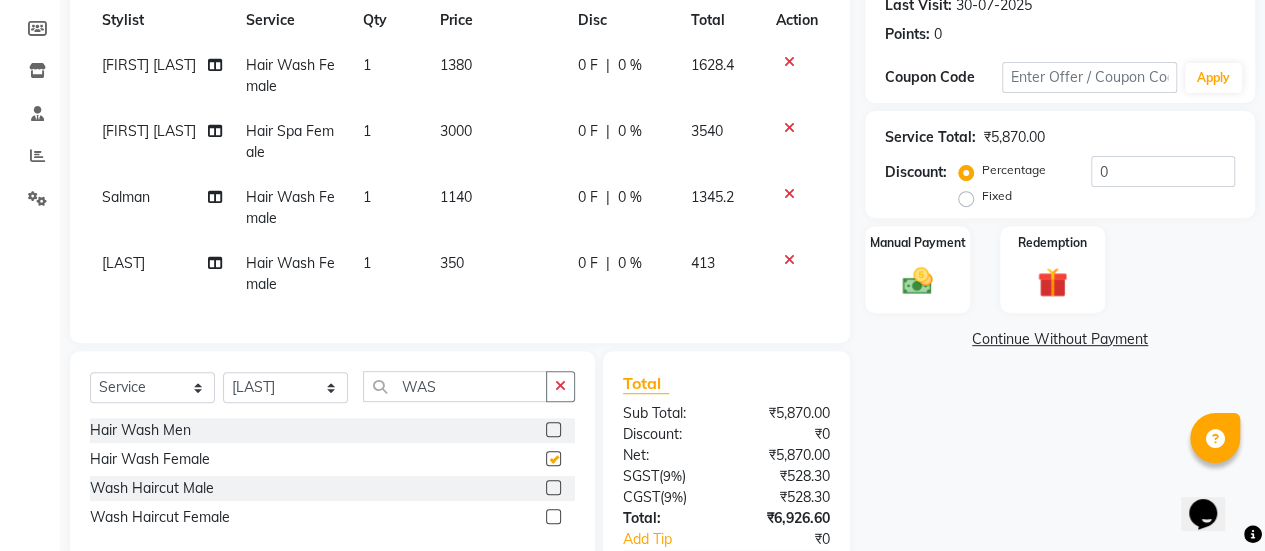 checkbox on "false" 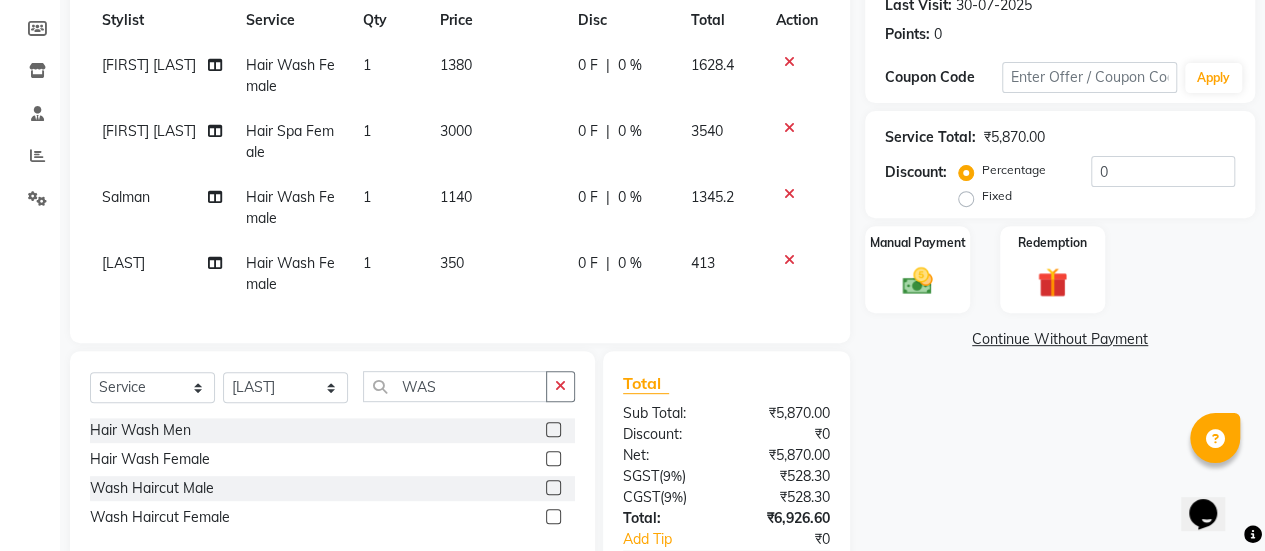 click on "350" 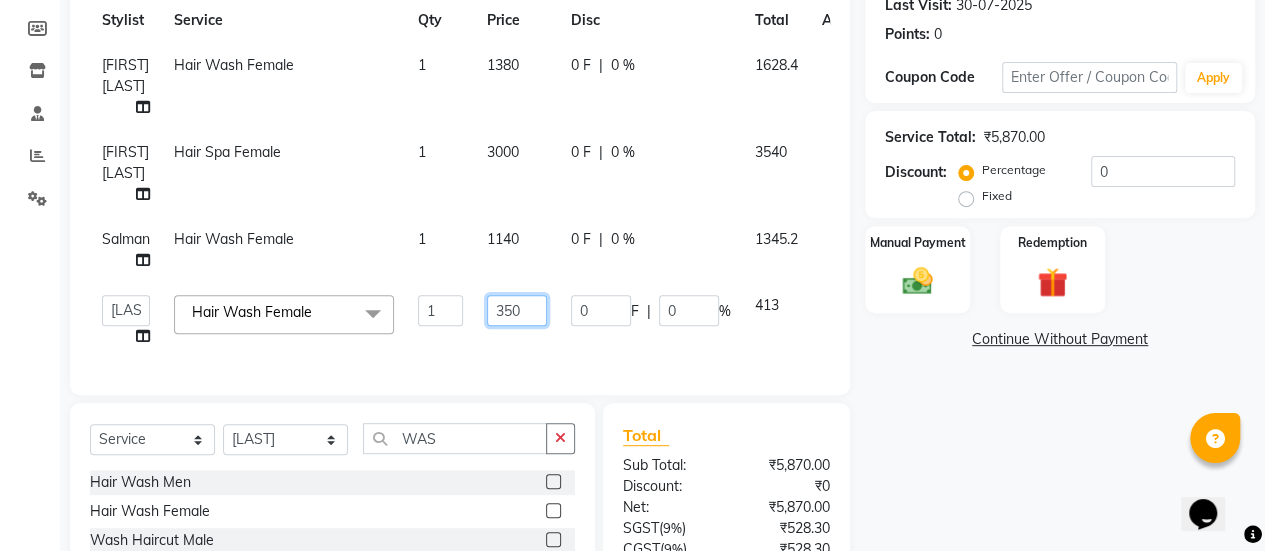 click on "350" 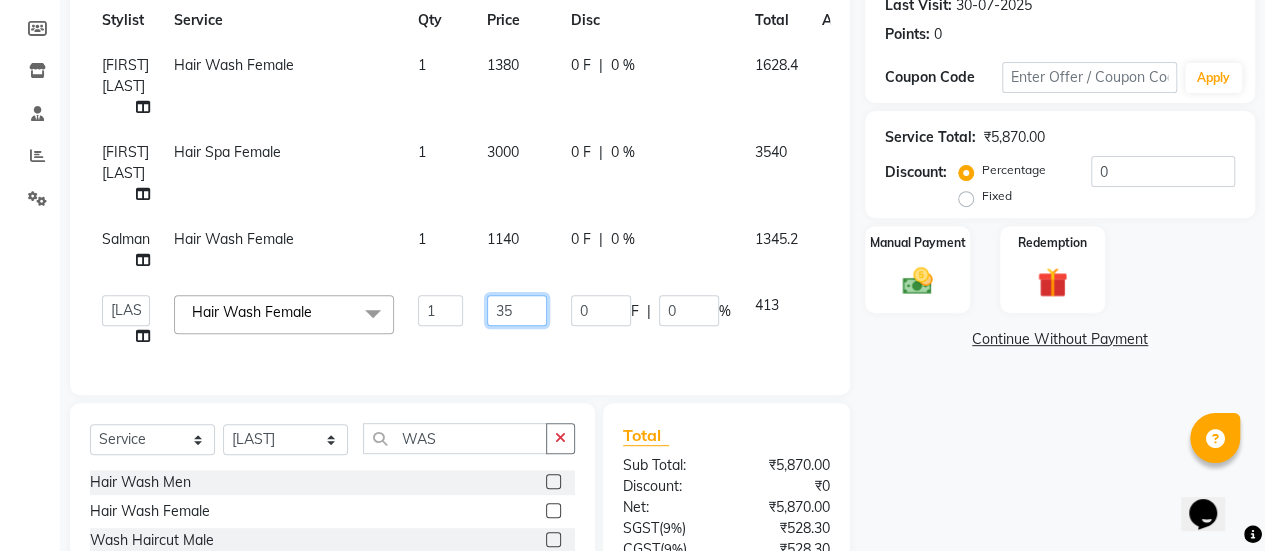 type on "3" 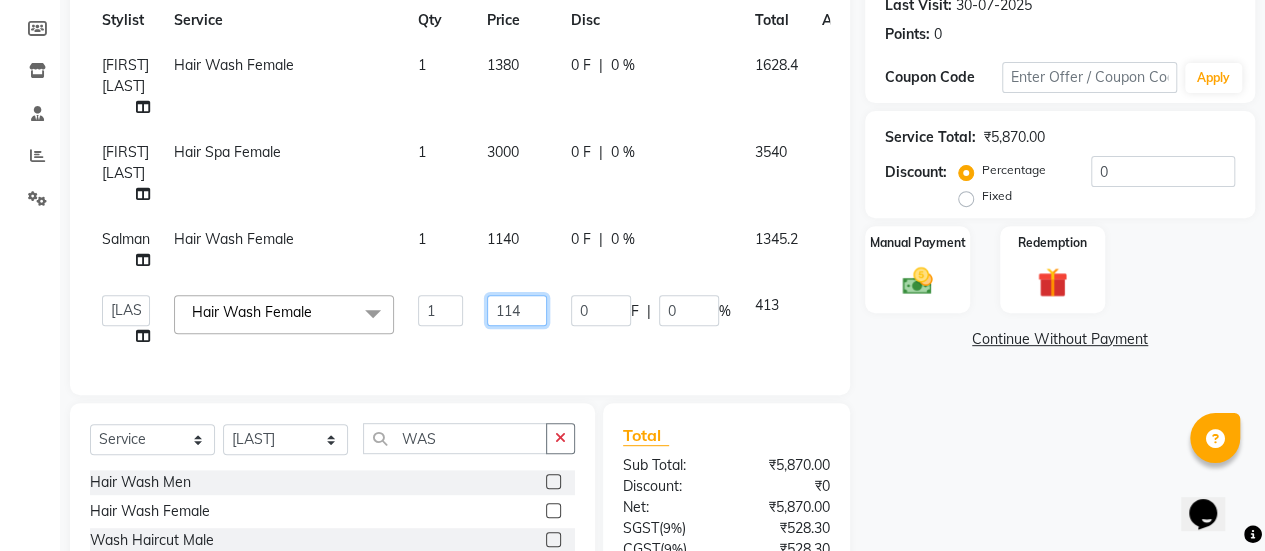 type on "1140" 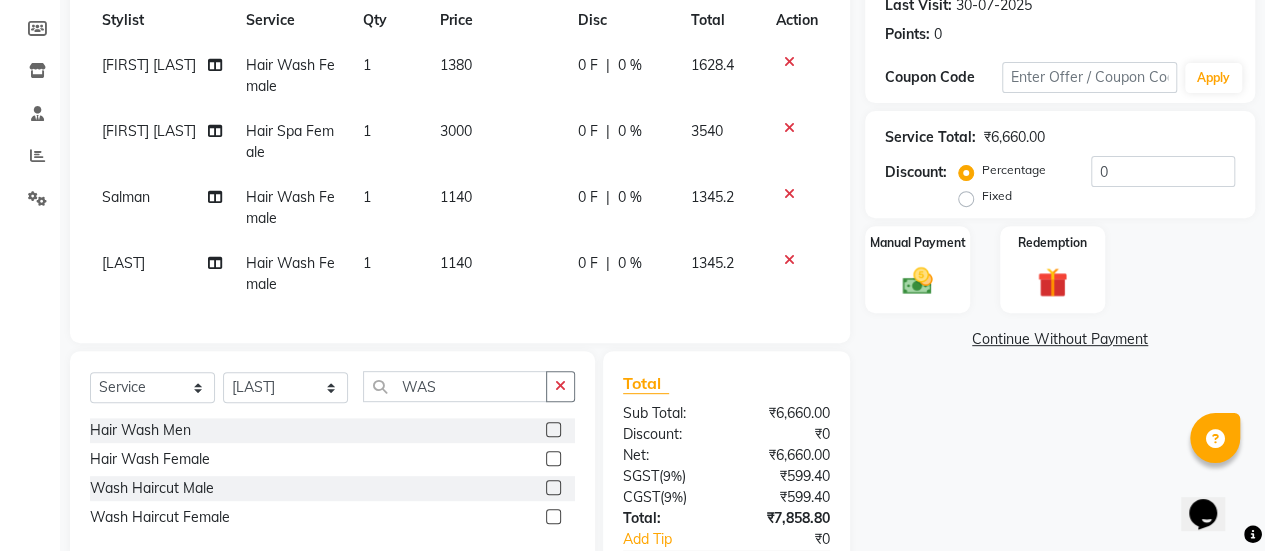 click on "Client +91 [PHONE] Date [DATE] Invoice Number V/2025 V/2025-26 2578 Services Stylist Service Qty Price Disc Total Action Parvez Shaikh Hair Wash Female 1 1380 0 F | 0 % 1628.4 [FIRST] [LAST] Hair Spa Female 1 3000 0 F | 0 % 3540 Salman Hair Wash Female 1 1140 0 F | 0 % 1345.2 Shakeel Hair Wash Female 1 1140 0 F | 0 % 1345.2" 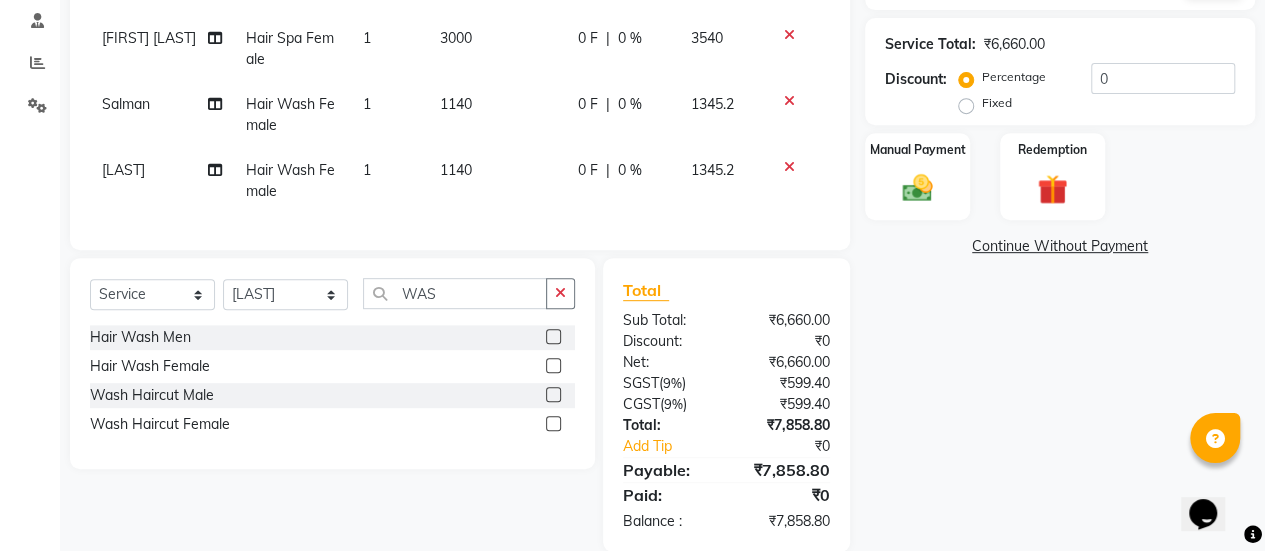 scroll, scrollTop: 382, scrollLeft: 0, axis: vertical 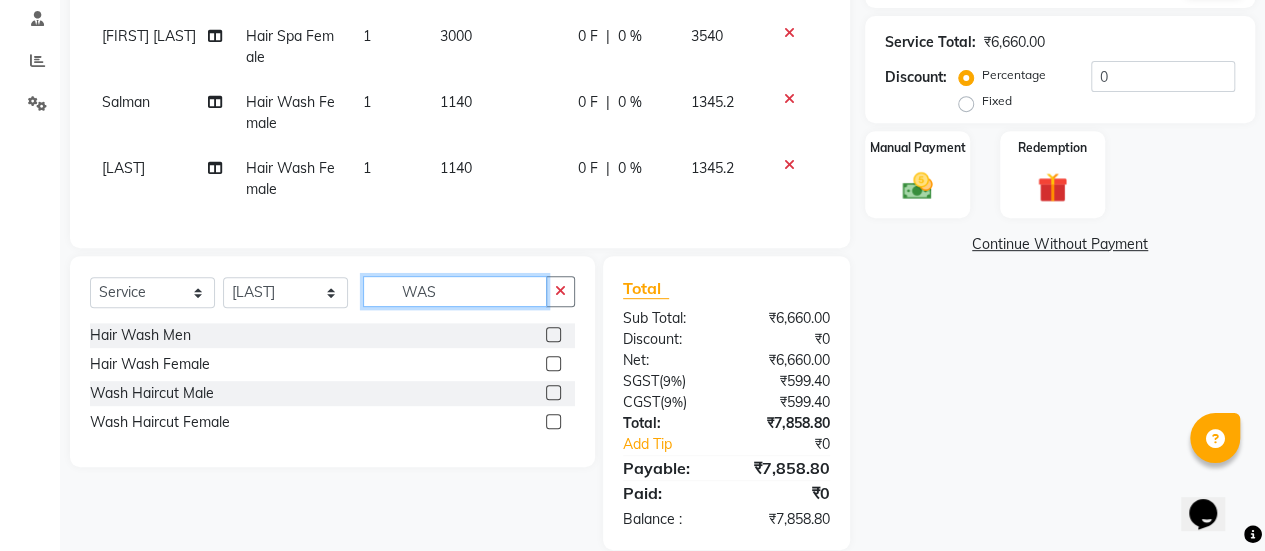 click on "WAS" 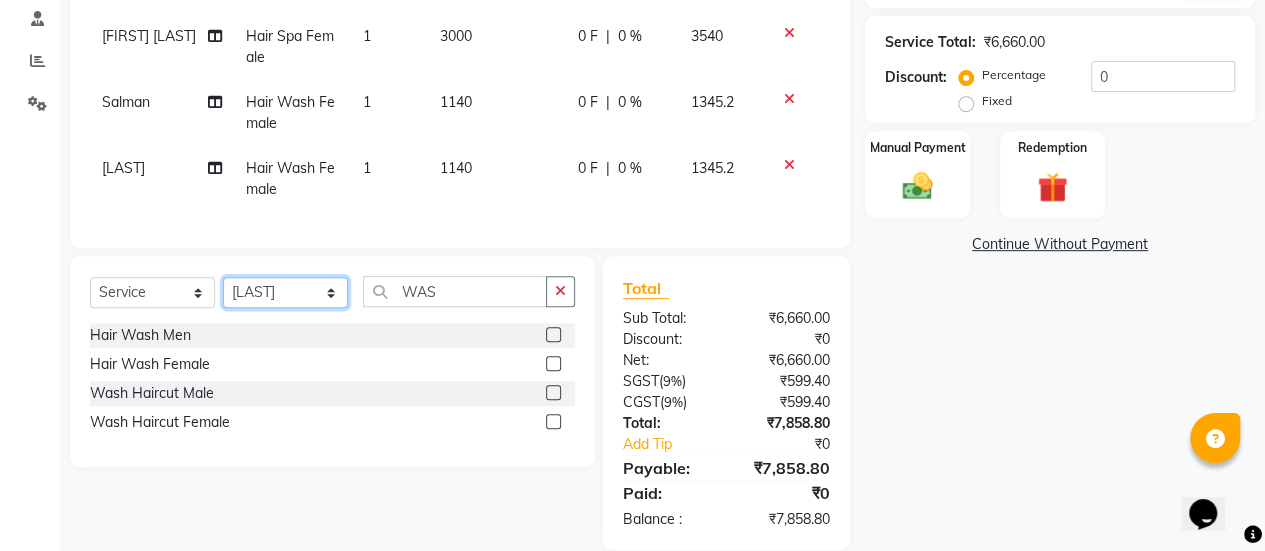 click on "Select Stylist AAKASH Chaitanya Divya KALANY Manager Mohini MUSARIK Parvez Shaikh PINKEY PRADEEP SHARMA [FIRST] [LAST] Salman Shakeel Shraddha Vaibhavi Vijay khade xyz" 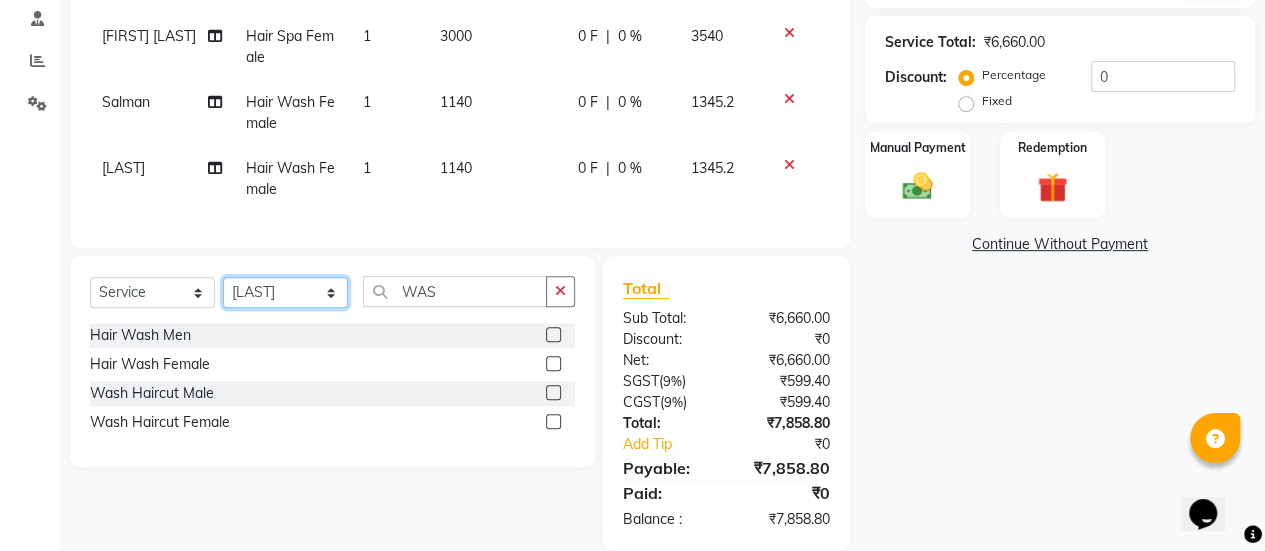select on "53794" 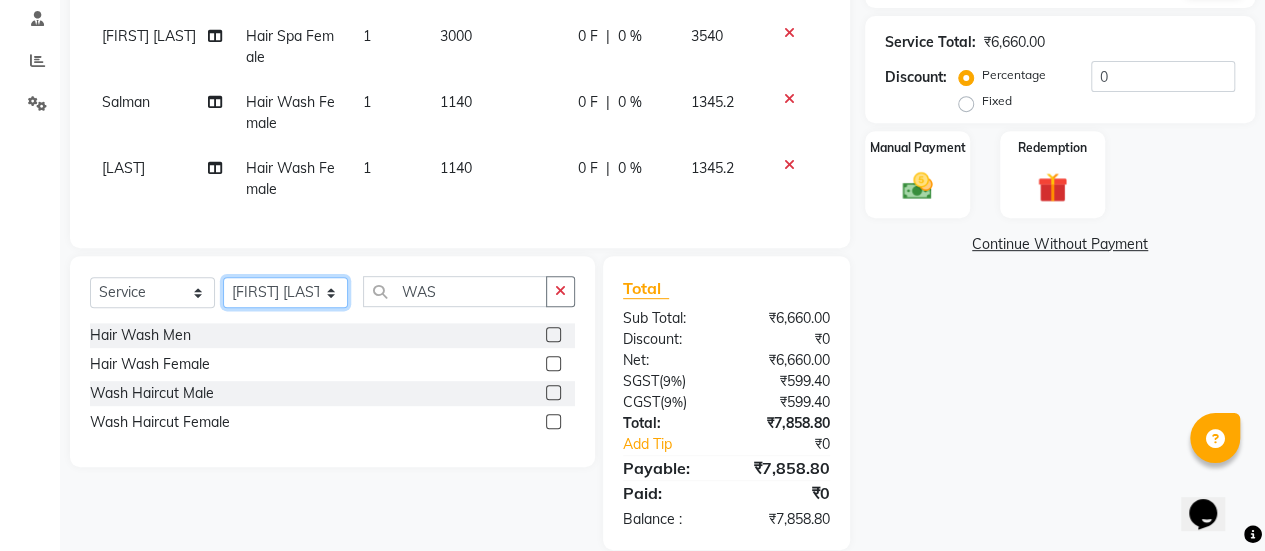 click on "Select Stylist AAKASH Chaitanya Divya KALANY Manager Mohini MUSARIK Parvez Shaikh PINKEY PRADEEP SHARMA [FIRST] [LAST] Salman Shakeel Shraddha Vaibhavi Vijay khade xyz" 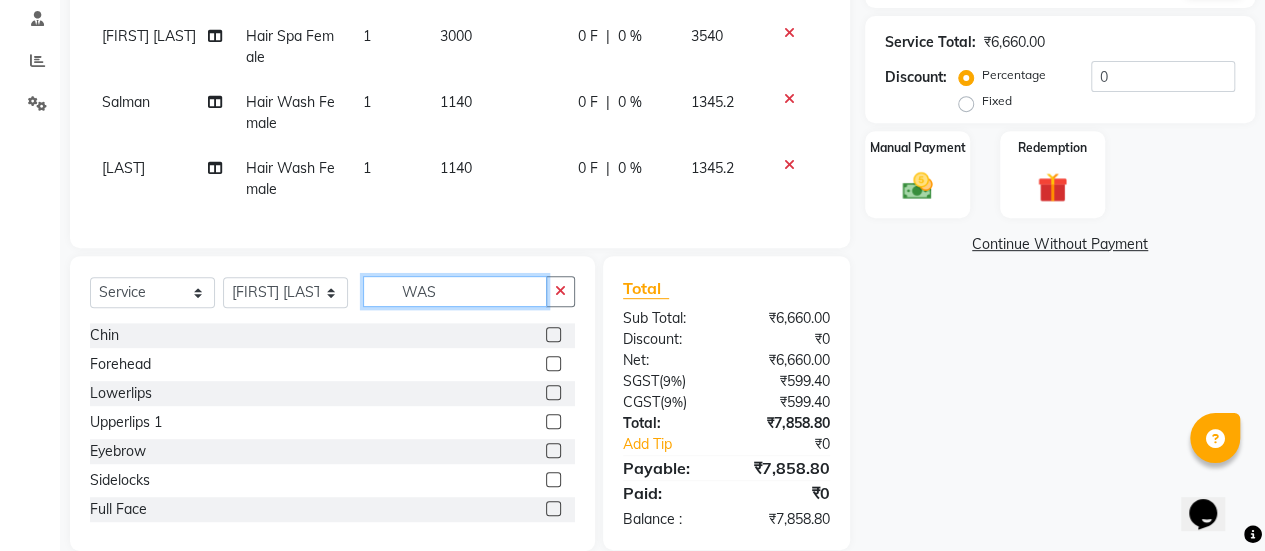 click on "WAS" 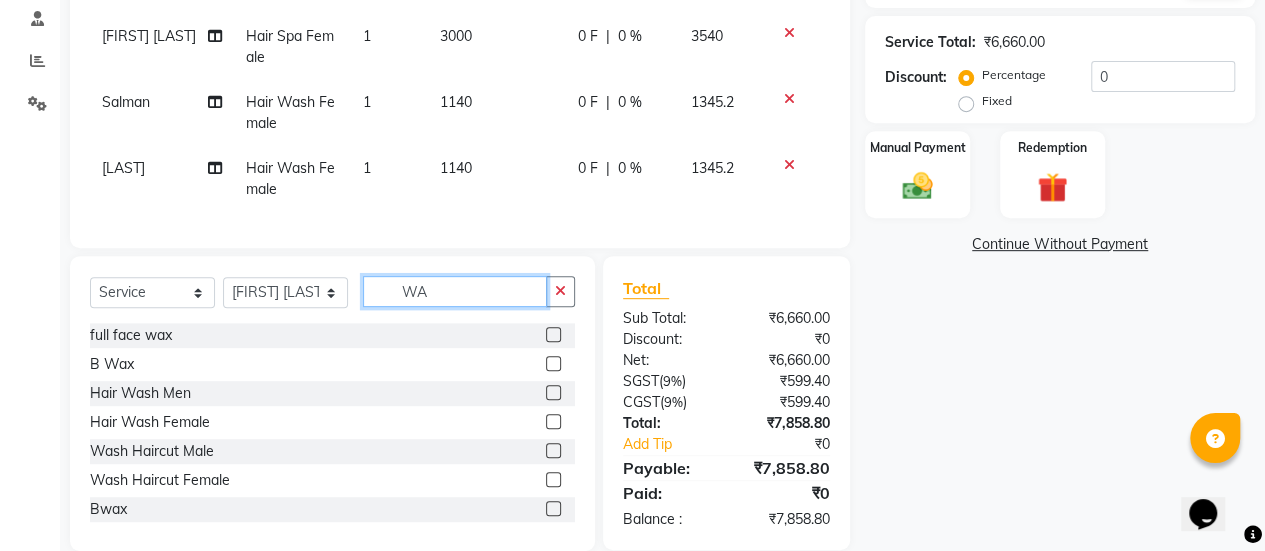 type on "W" 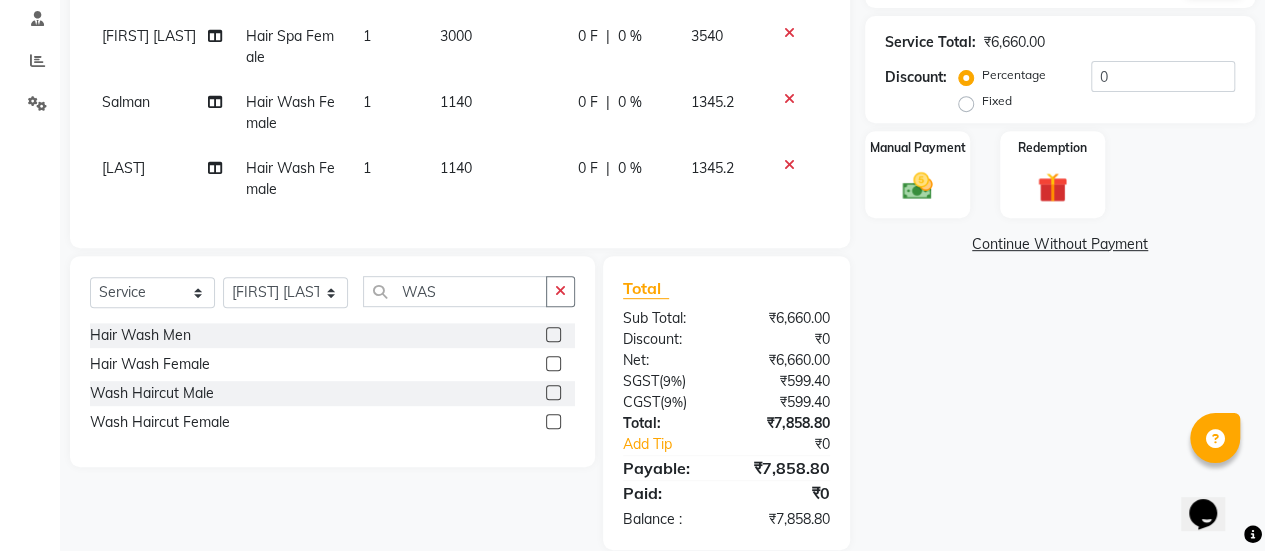 click 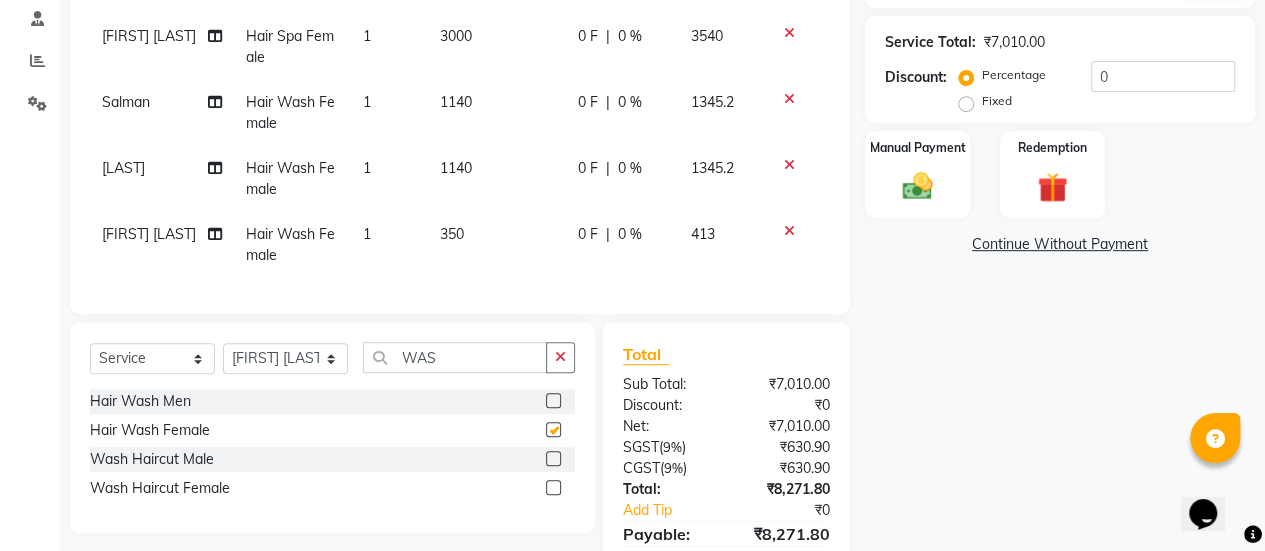 checkbox on "false" 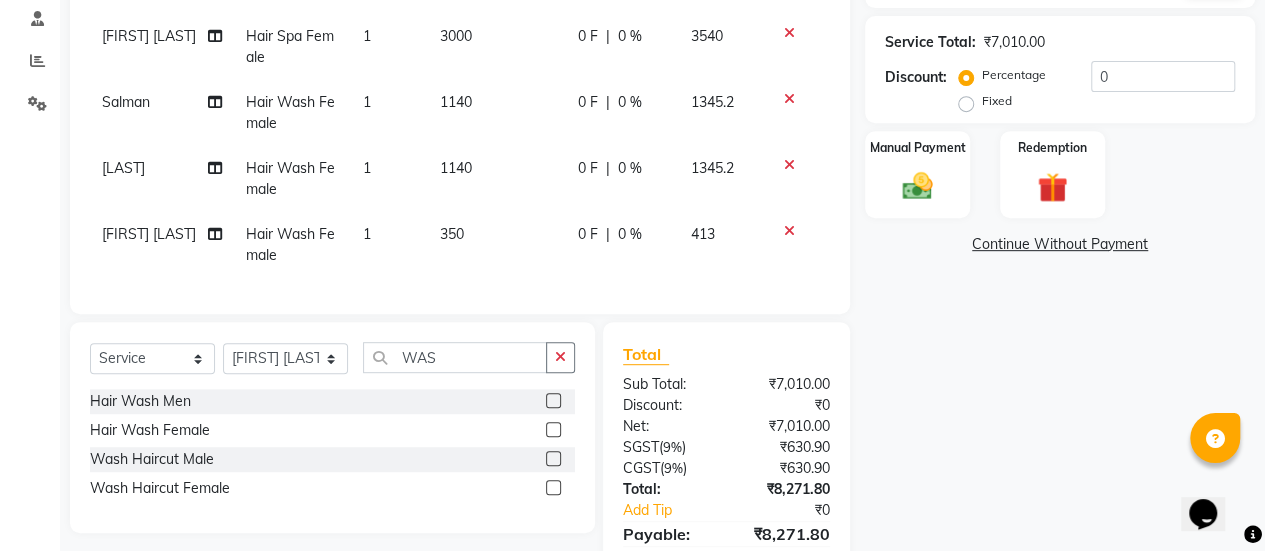 click on "350" 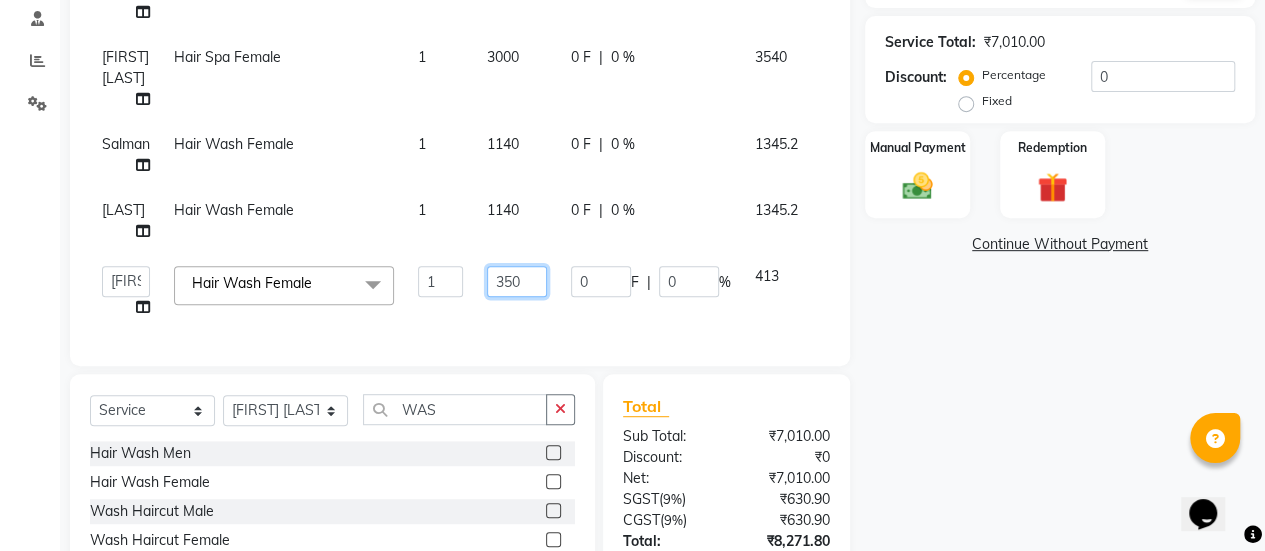 click on "350" 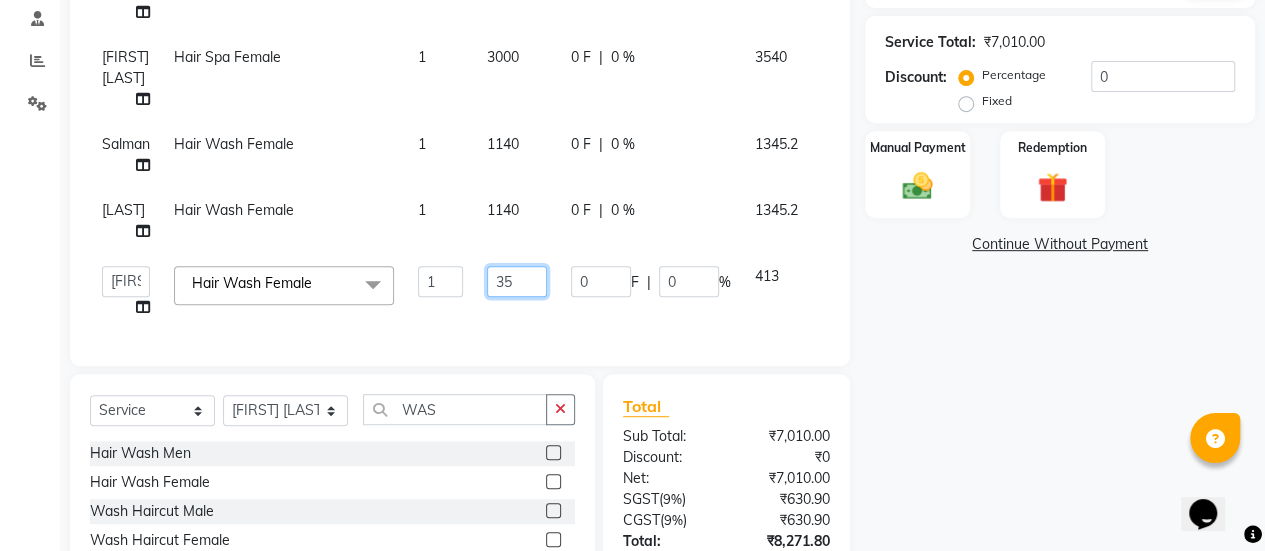 type on "3" 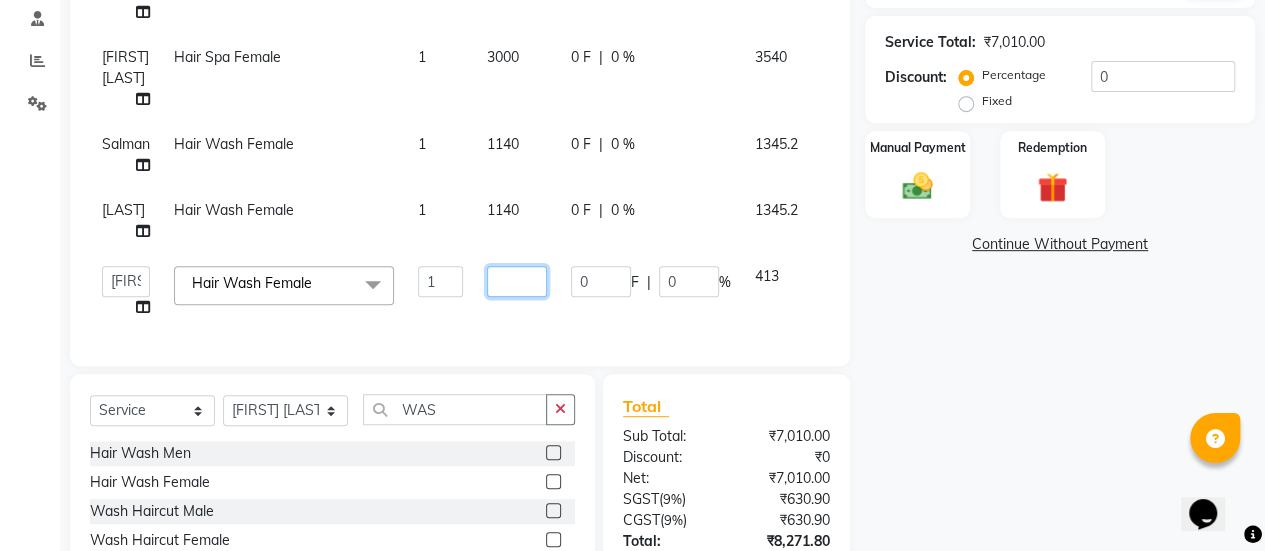 type on "8" 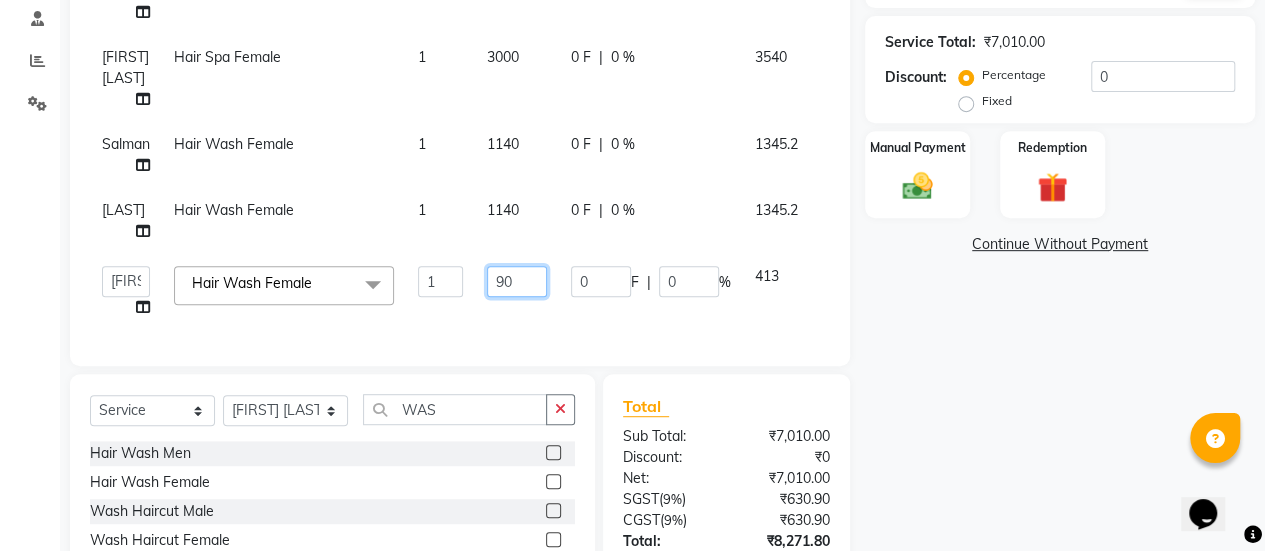 type on "900" 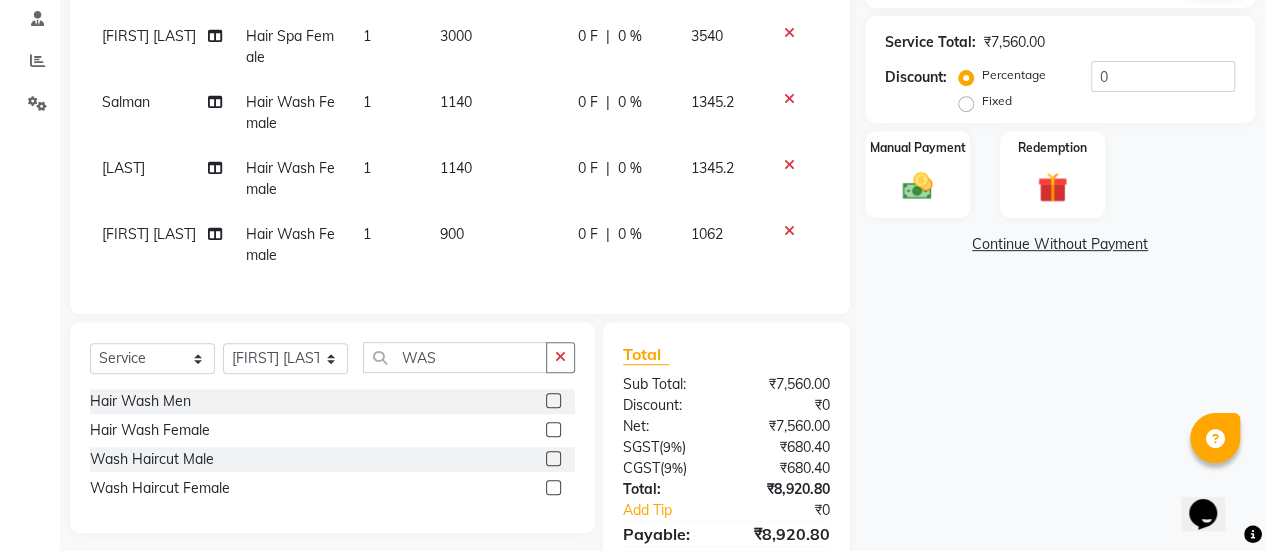 click on "Client +91 [PHONE] Date [DATE] Invoice Number V/2025 V/2025-26 2578 Services Stylist Service Qty Price Disc Total Action Parvez Shaikh Hair Wash Female 1 1380 0 F | 0 % 1628.4 [FIRST] [LAST] Hair Spa Female 1 3000 0 F | 0 % 3540 Salman Hair Wash Female 1 1140 0 F | 0 % 1345.2 Shakeel Hair Wash Female 1 1140 0 F | 0 % 1345.2 [FIRST] [LAST] Hair Wash Female 1 900 0 F | 0 % 1062" 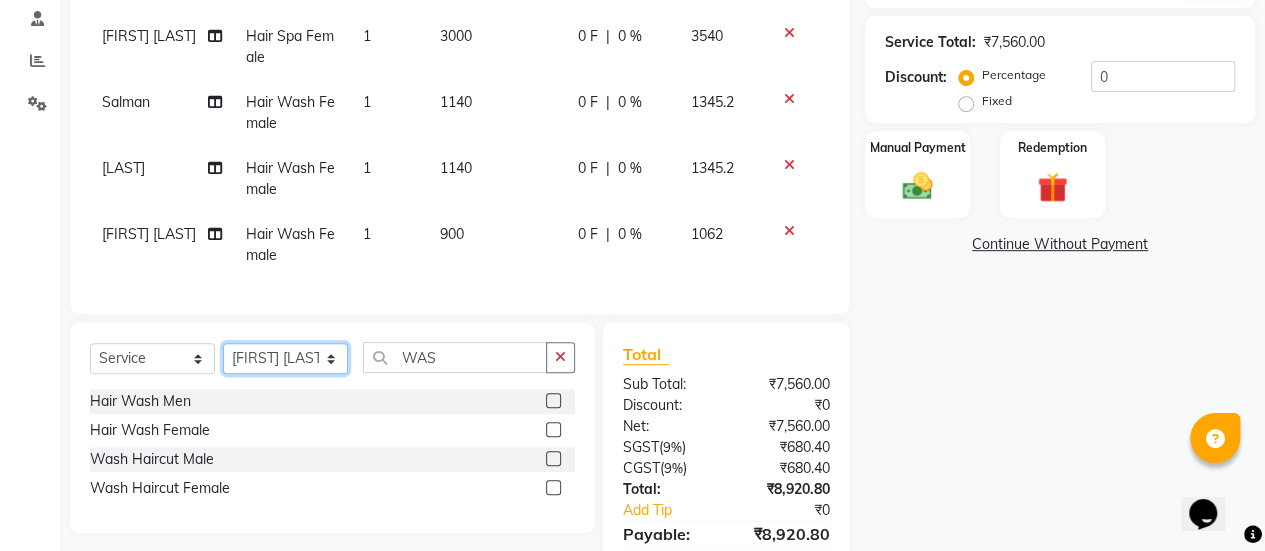 click on "Select Stylist AAKASH Chaitanya Divya KALANY Manager Mohini MUSARIK Parvez Shaikh PINKEY PRADEEP SHARMA [FIRST] [LAST] Salman Shakeel Shraddha Vaibhavi Vijay khade xyz" 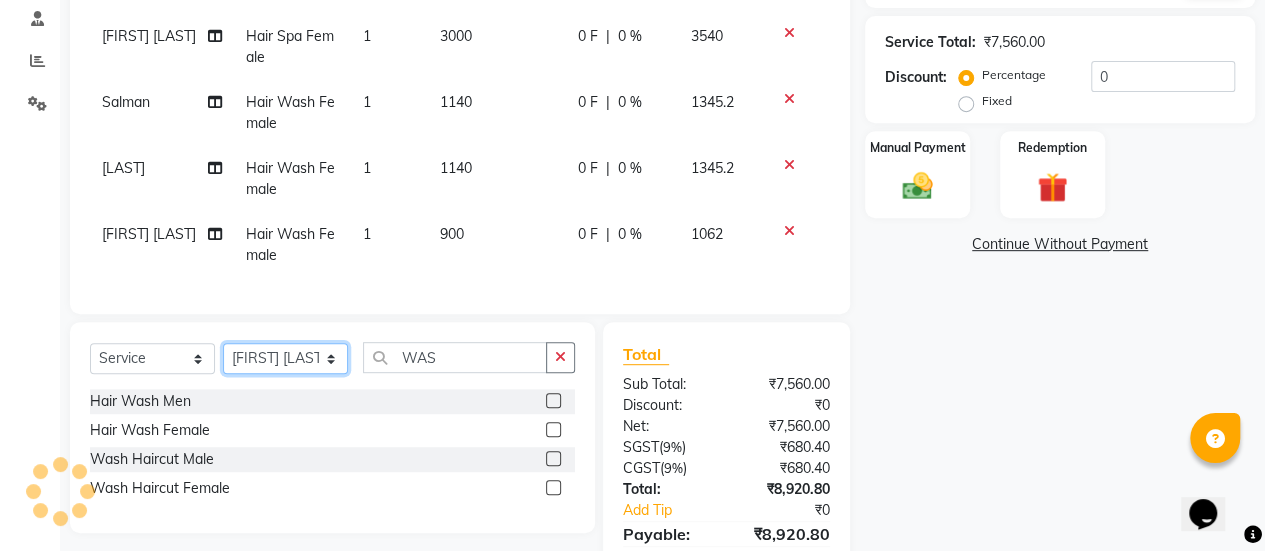 select on "38596" 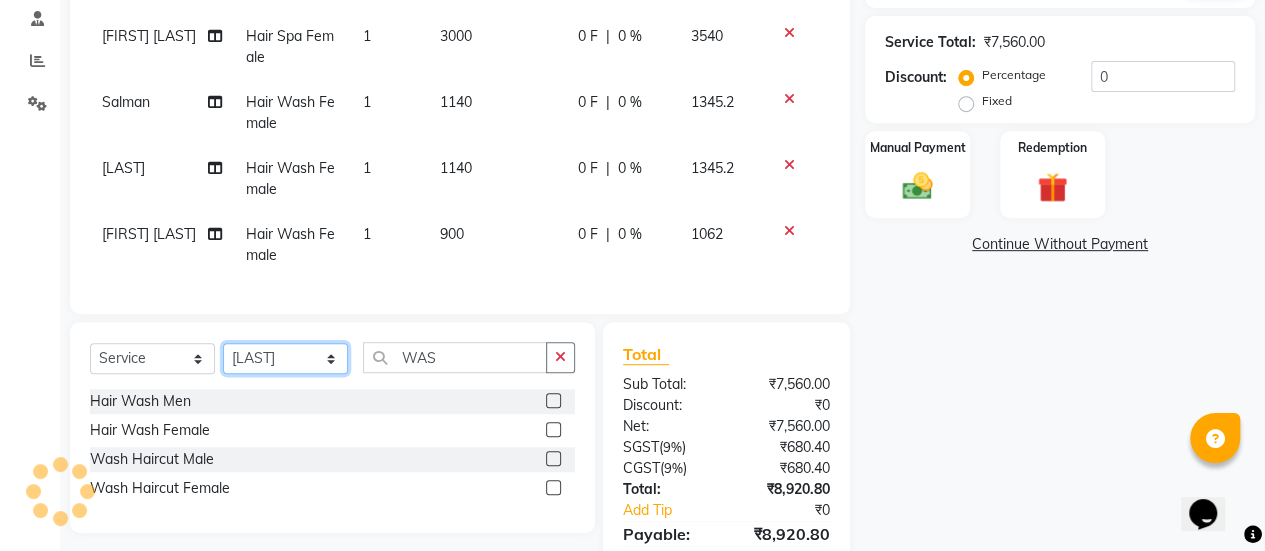 click on "Select Stylist AAKASH Chaitanya Divya KALANY Manager Mohini MUSARIK Parvez Shaikh PINKEY PRADEEP SHARMA [FIRST] [LAST] Salman Shakeel Shraddha Vaibhavi Vijay khade xyz" 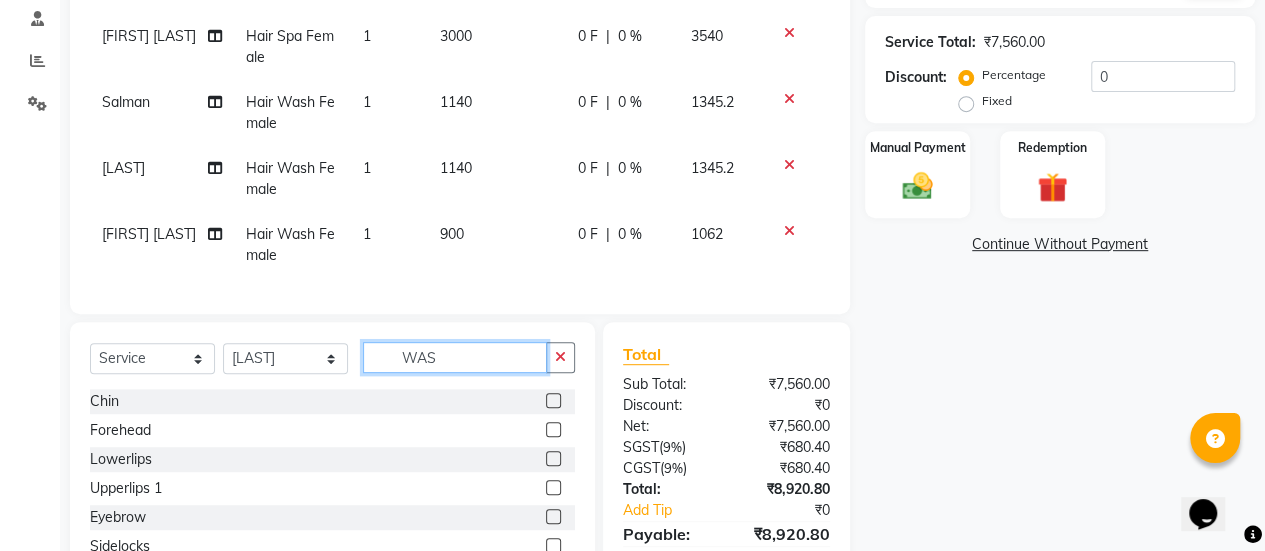 click on "WAS" 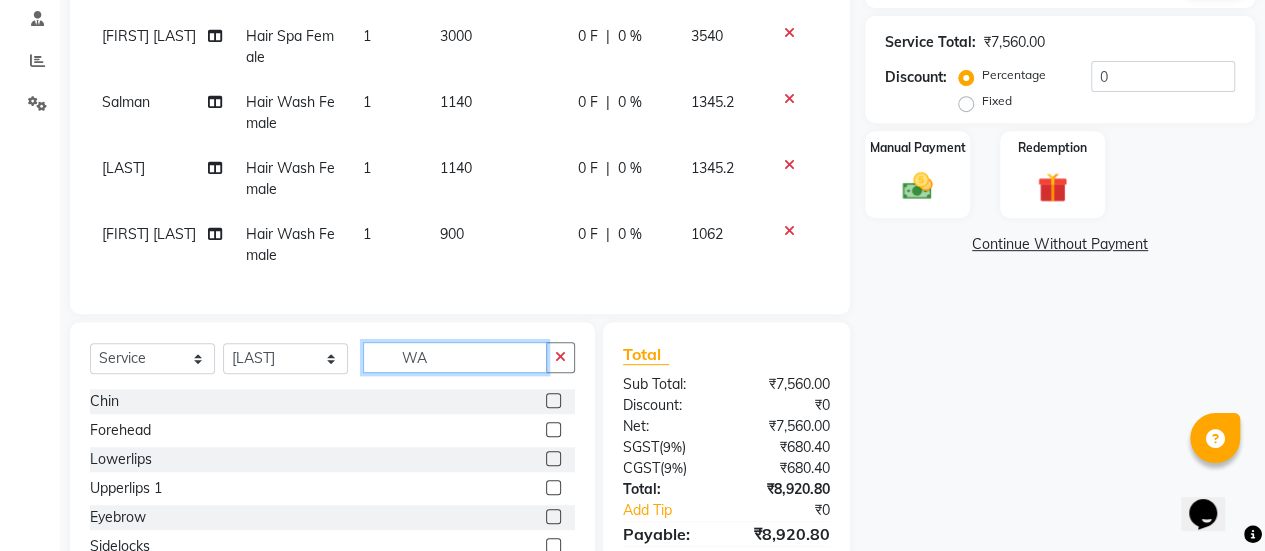 type on "W" 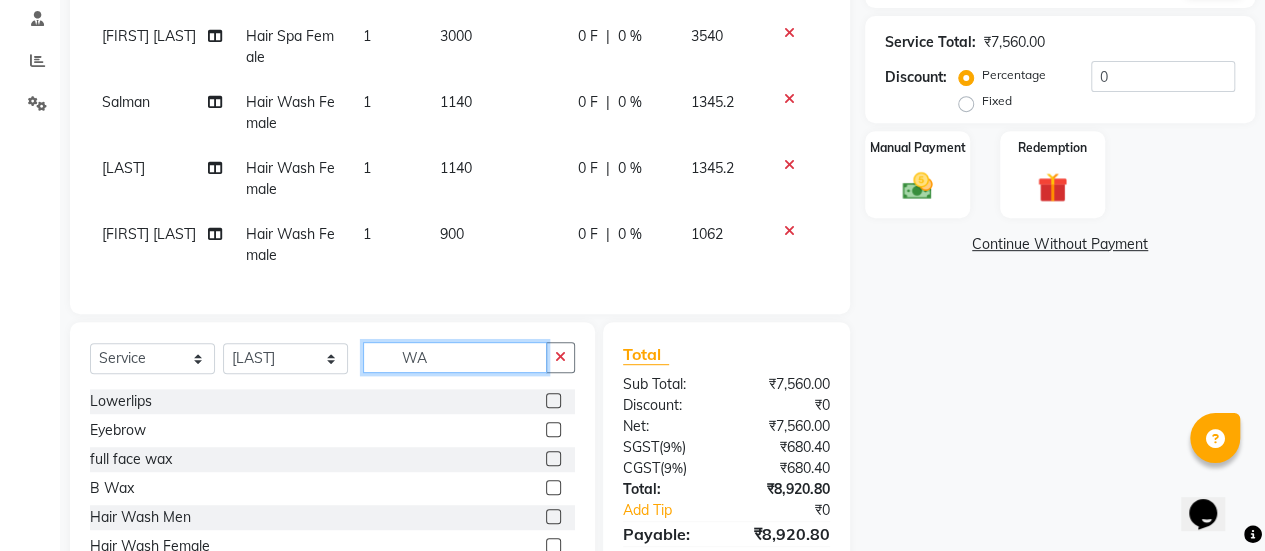 type on "WAS" 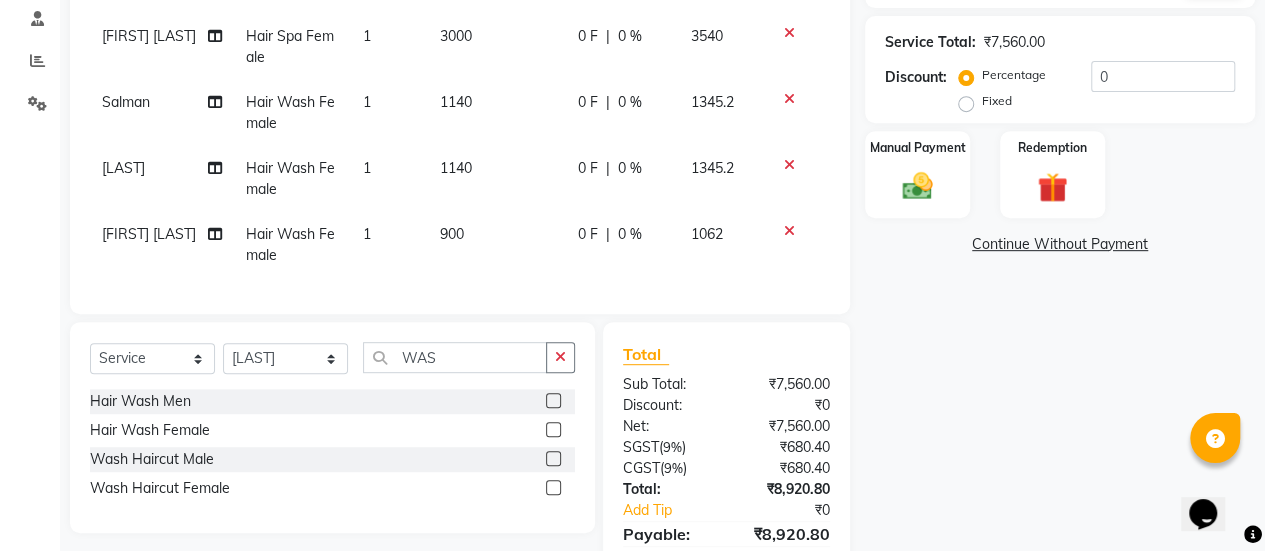 click 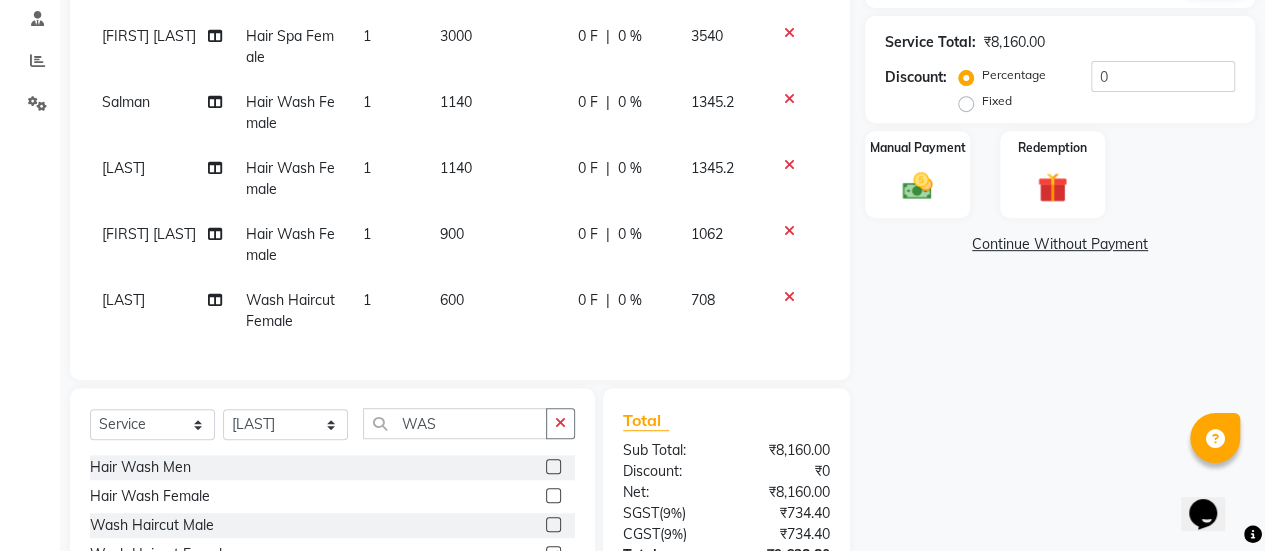 checkbox on "false" 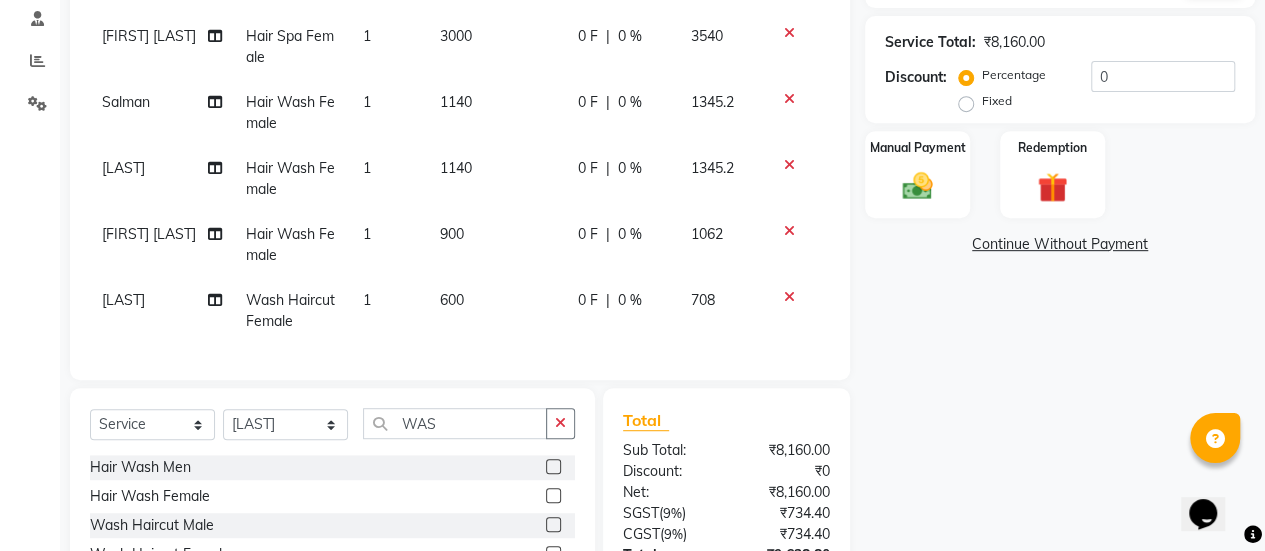 click on "600" 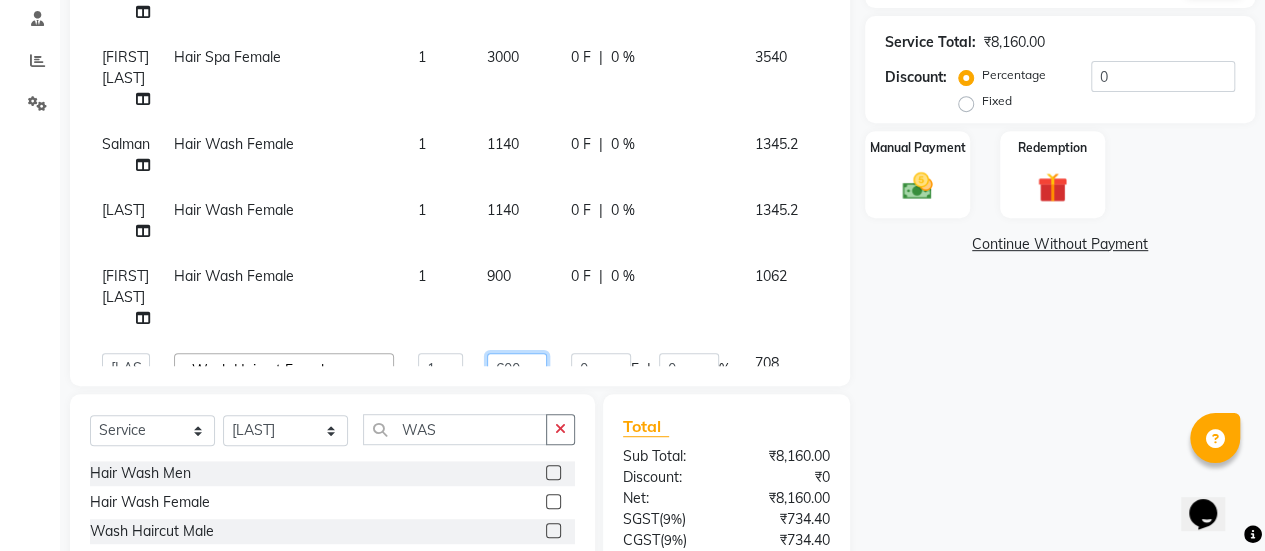 click on "600" 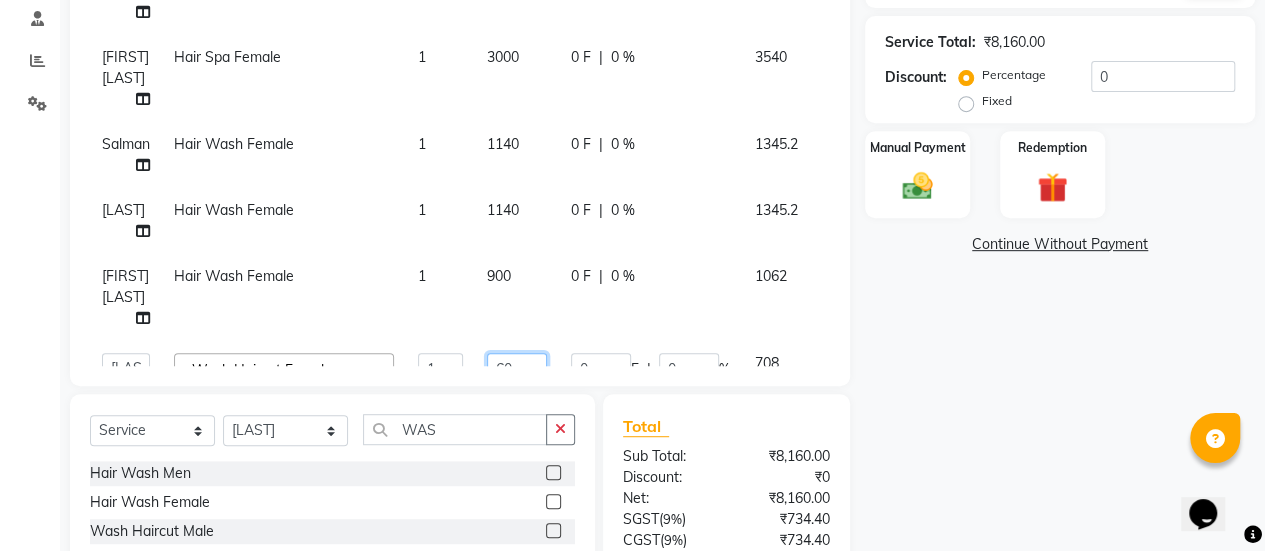 type on "6" 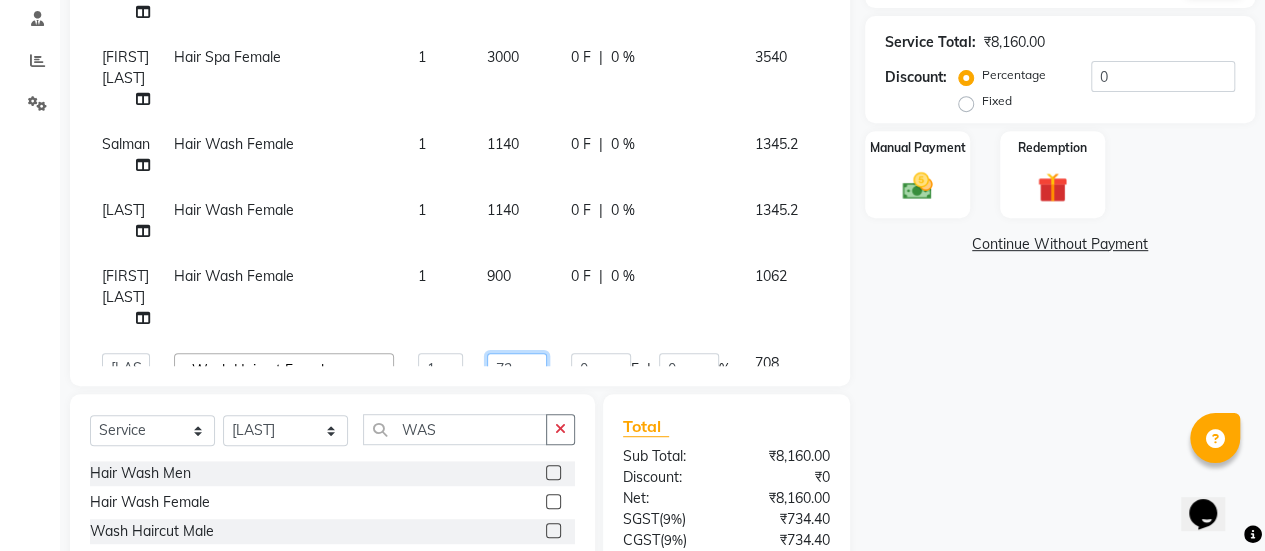 type on "720" 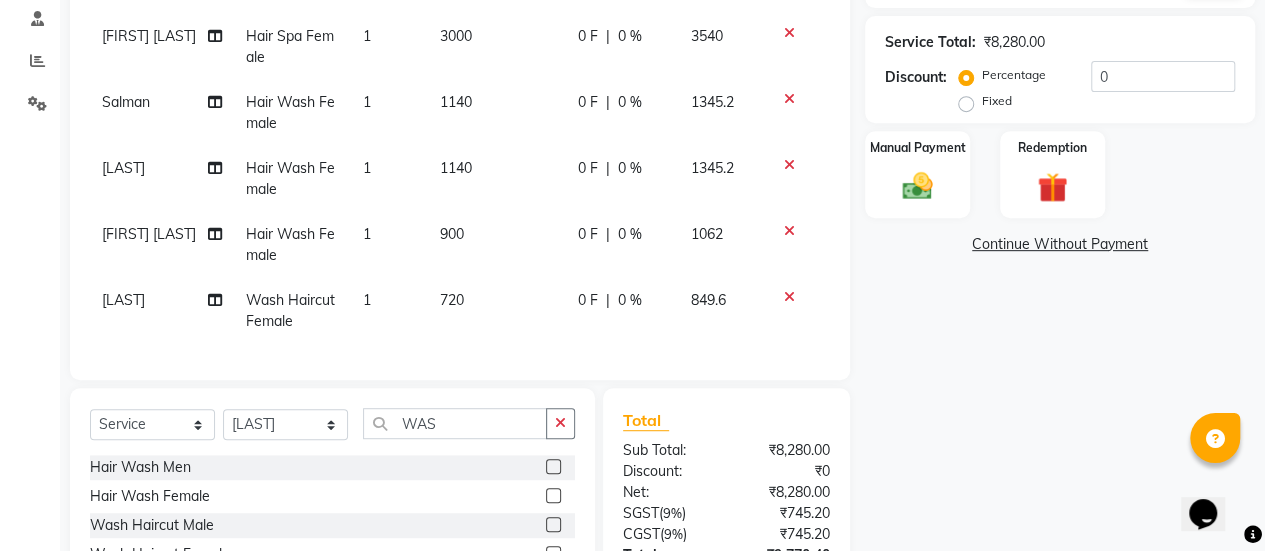 click on "720" 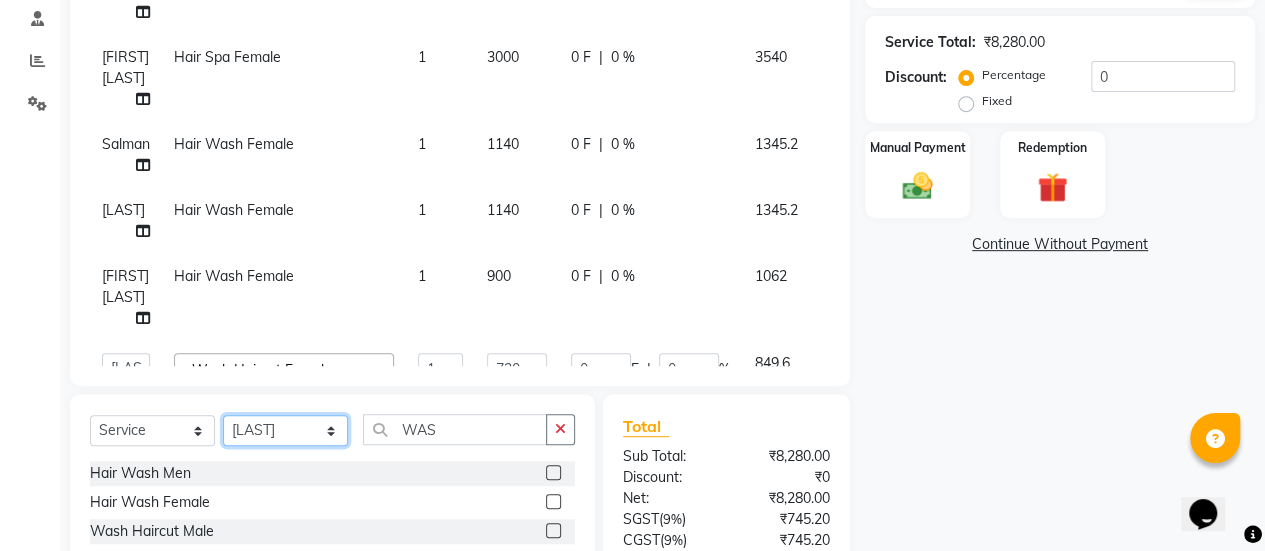 click on "Select Stylist AAKASH Chaitanya Divya KALANY Manager Mohini MUSARIK Parvez Shaikh PINKEY PRADEEP SHARMA [FIRST] [LAST] Salman Shakeel Shraddha Vaibhavi Vijay khade xyz" 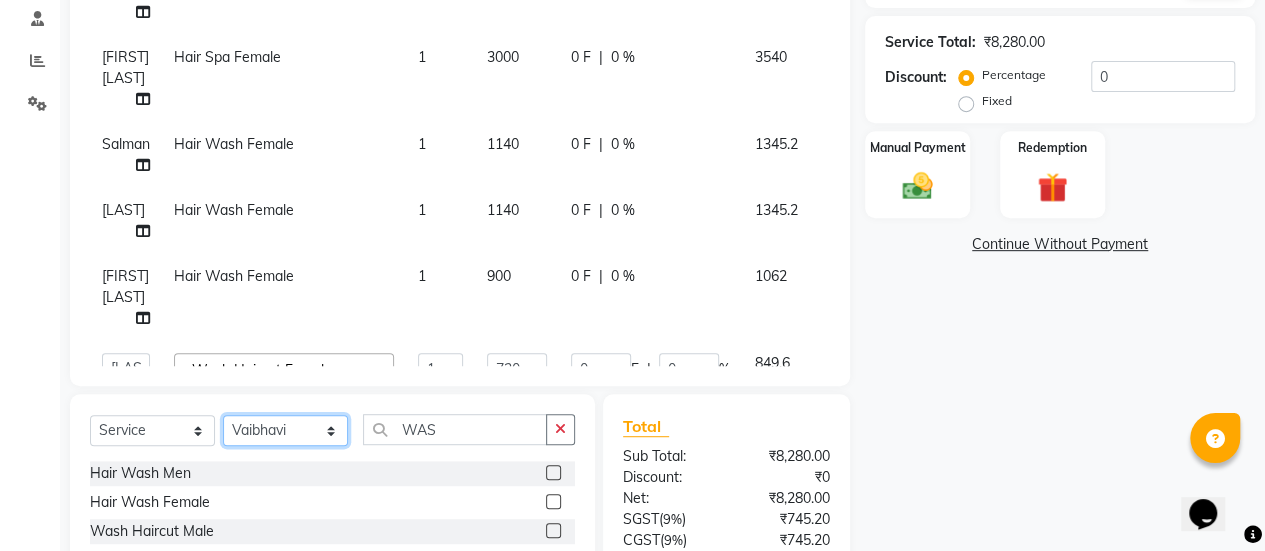 click on "Select Stylist AAKASH Chaitanya Divya KALANY Manager Mohini MUSARIK Parvez Shaikh PINKEY PRADEEP SHARMA [FIRST] [LAST] Salman Shakeel Shraddha Vaibhavi Vijay khade xyz" 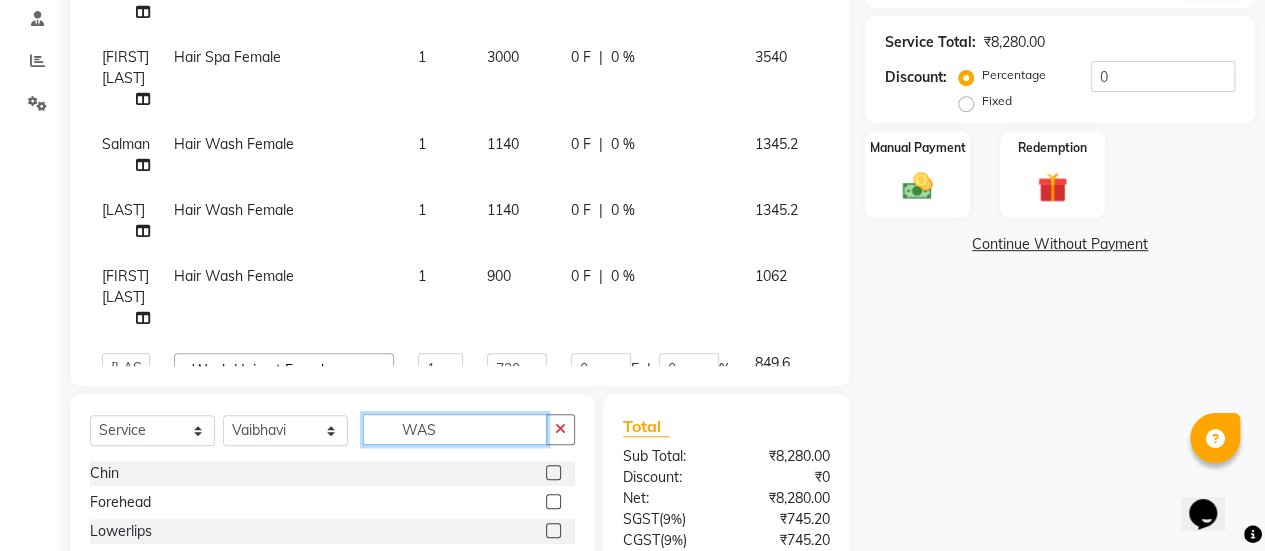 click on "WAS" 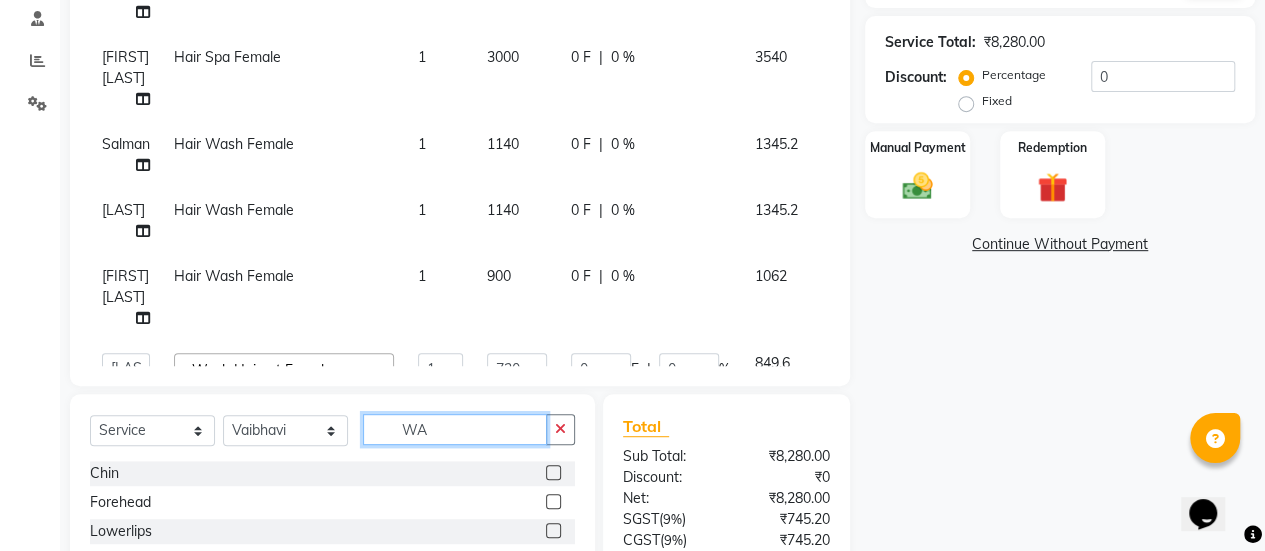 type on "W" 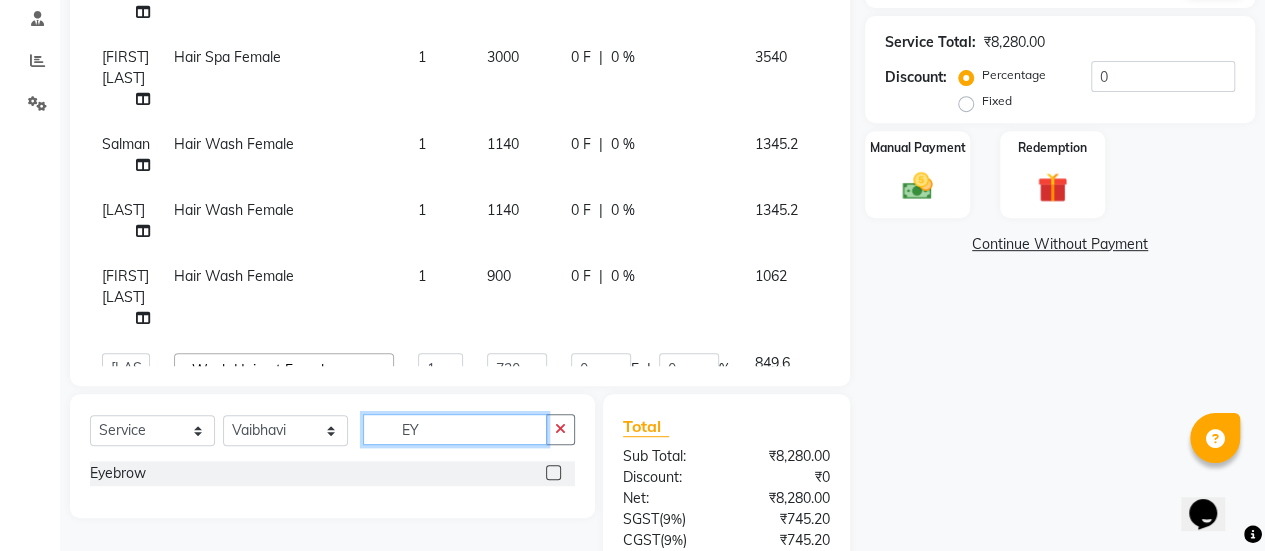 type on "EY" 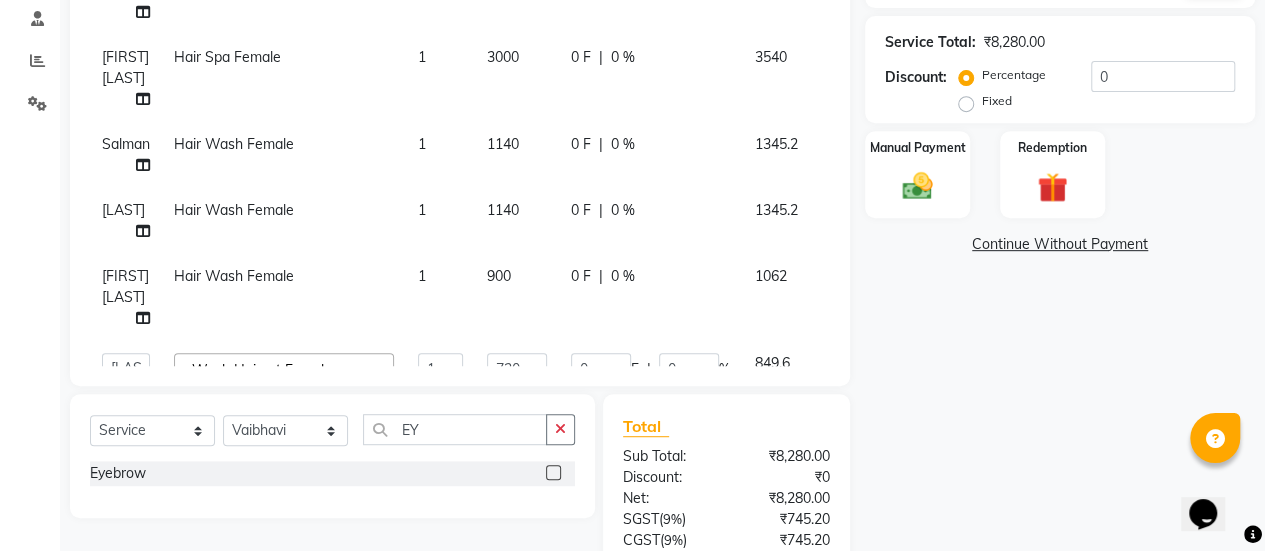 click 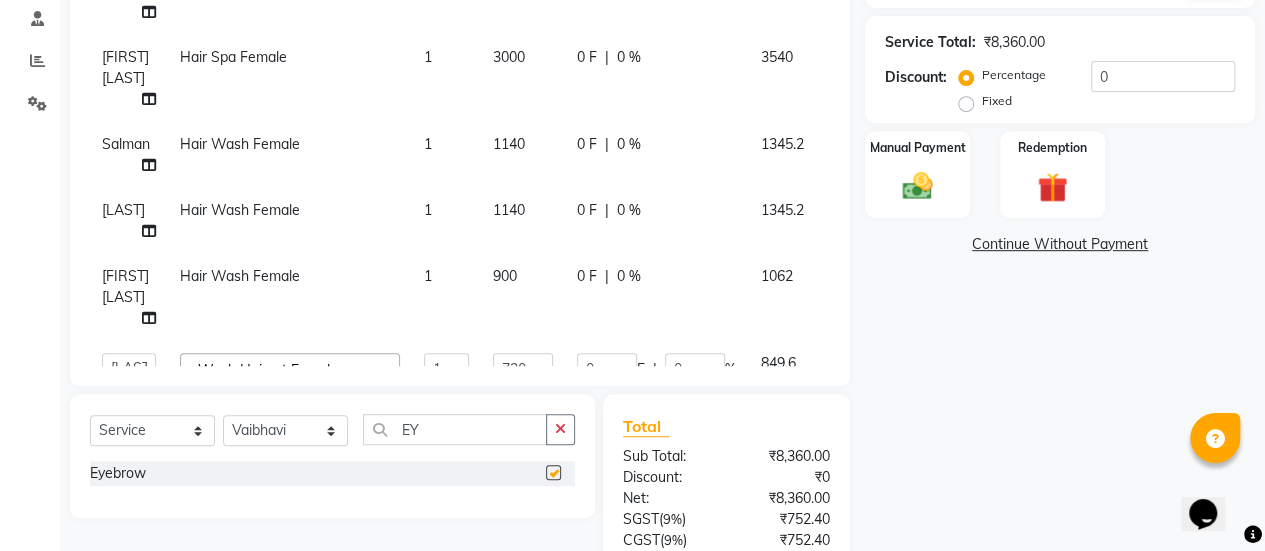 checkbox on "false" 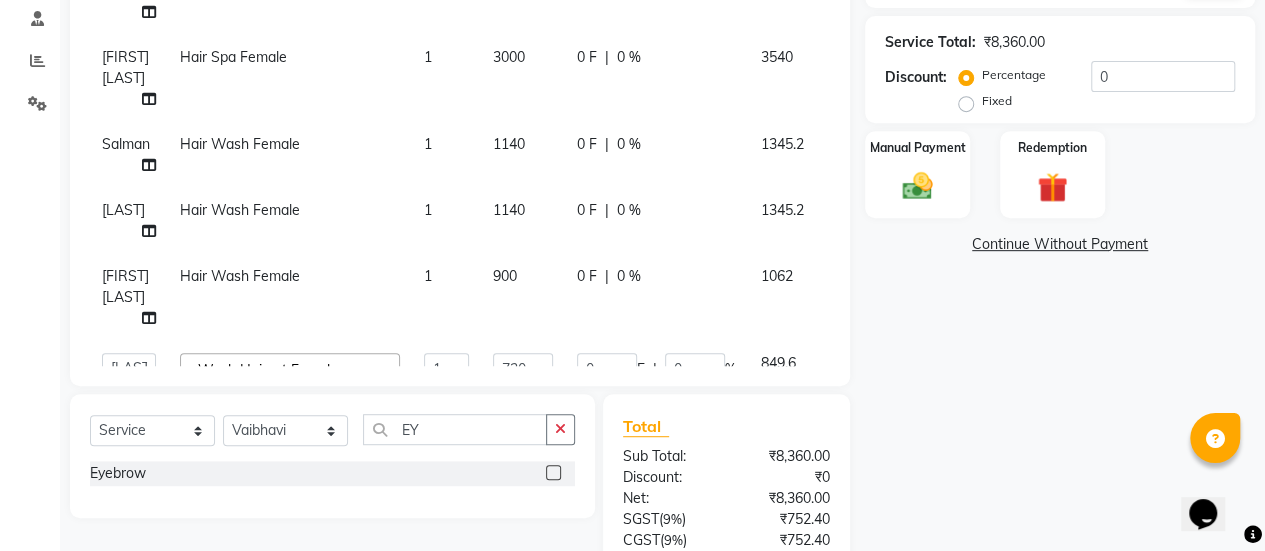 scroll, scrollTop: 64, scrollLeft: 0, axis: vertical 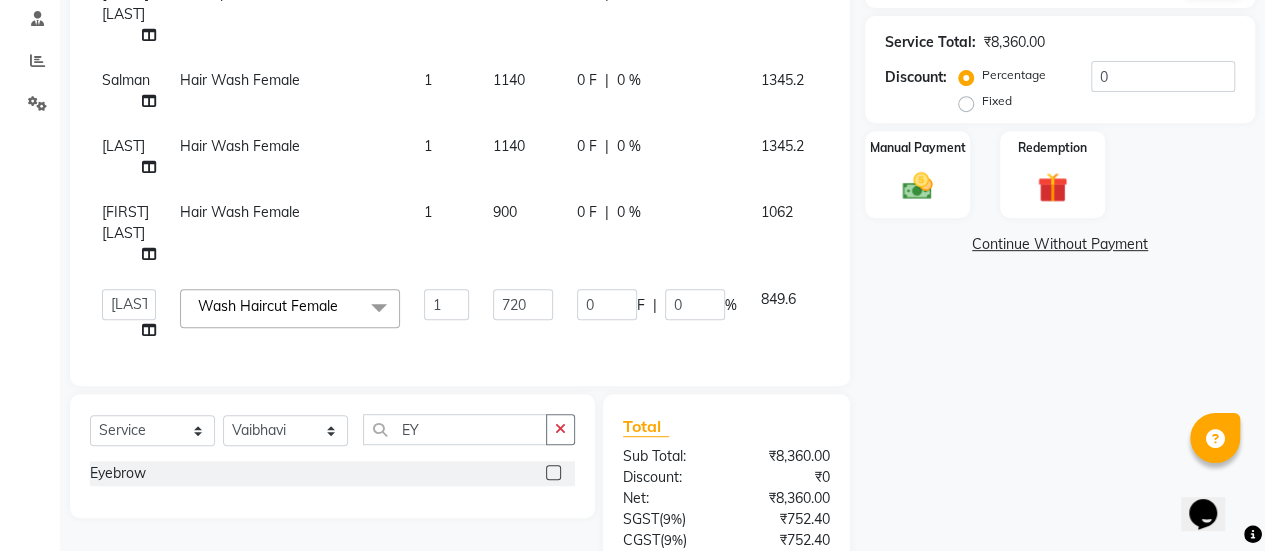 click on "80" 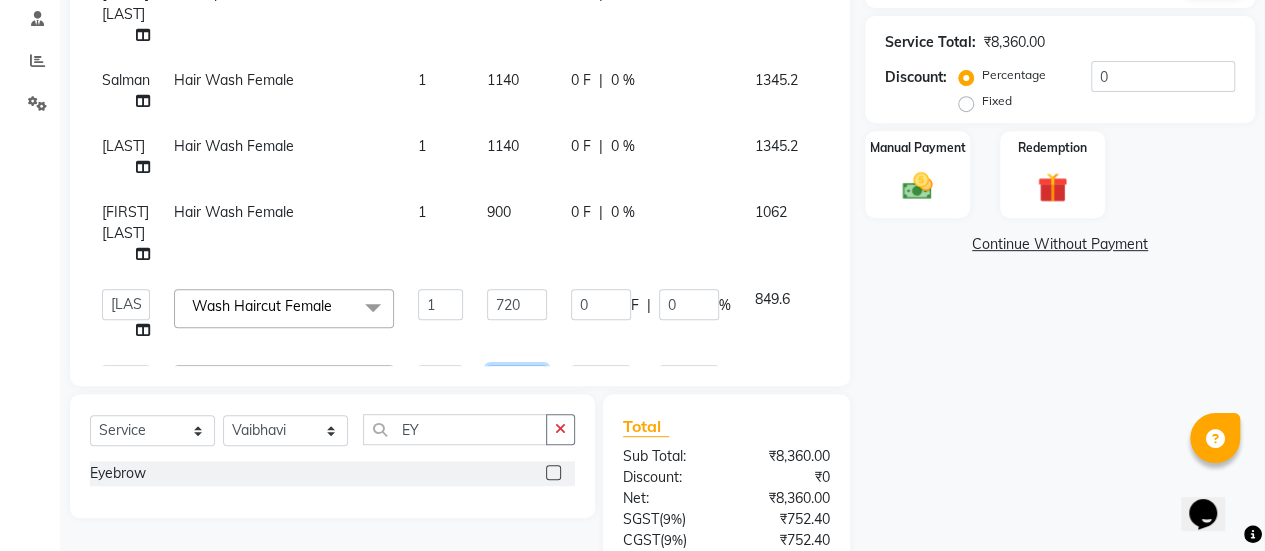 click on "80" 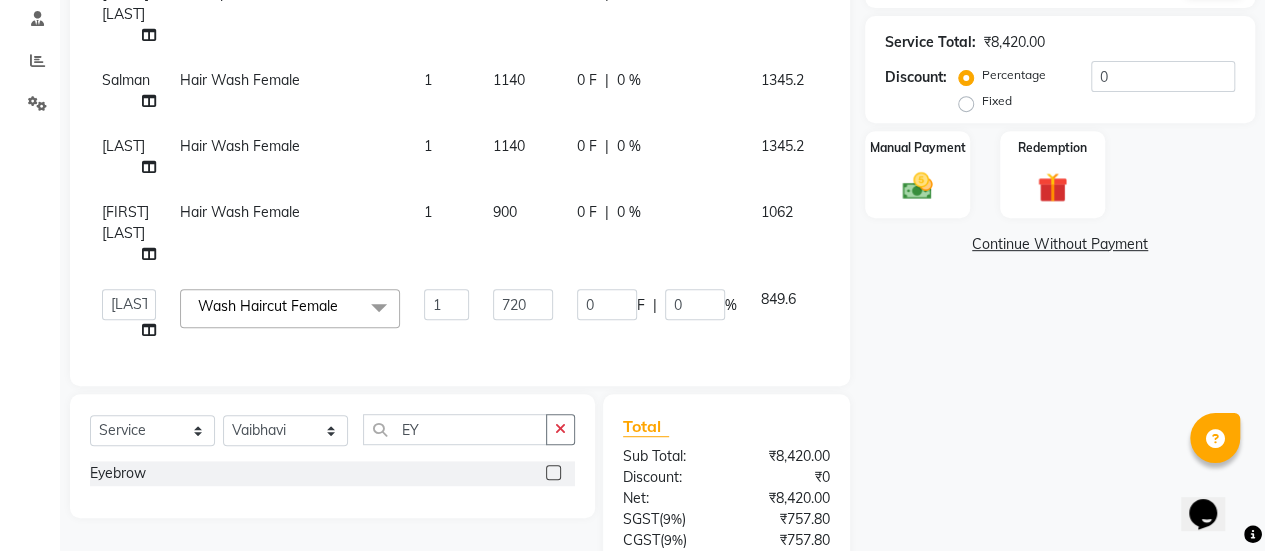 click on "0 F | 0 %" 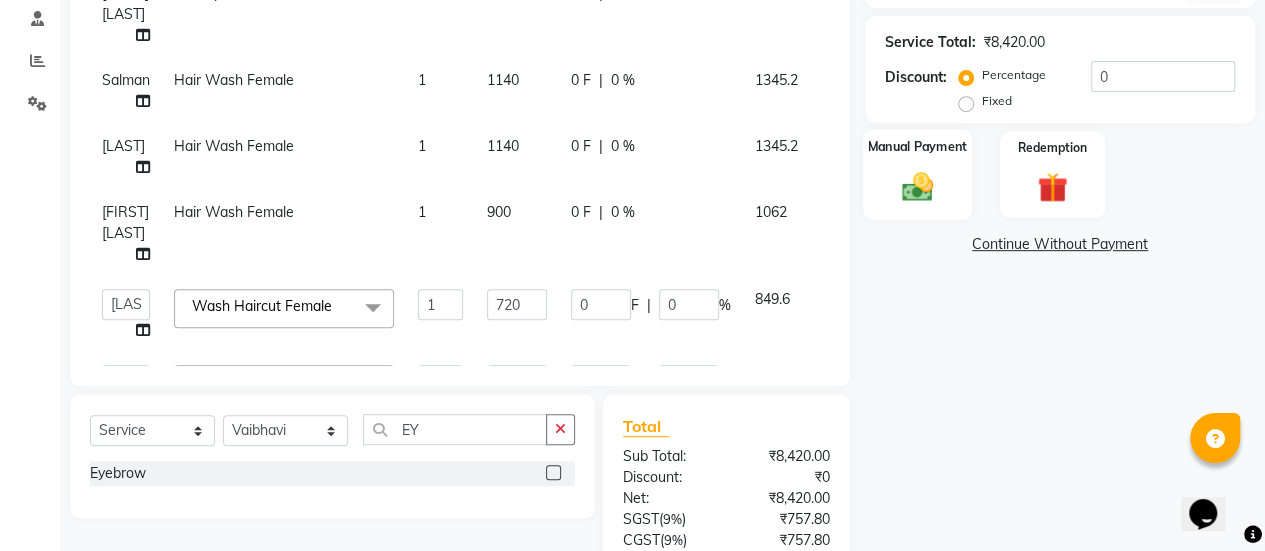 click on "Manual Payment" 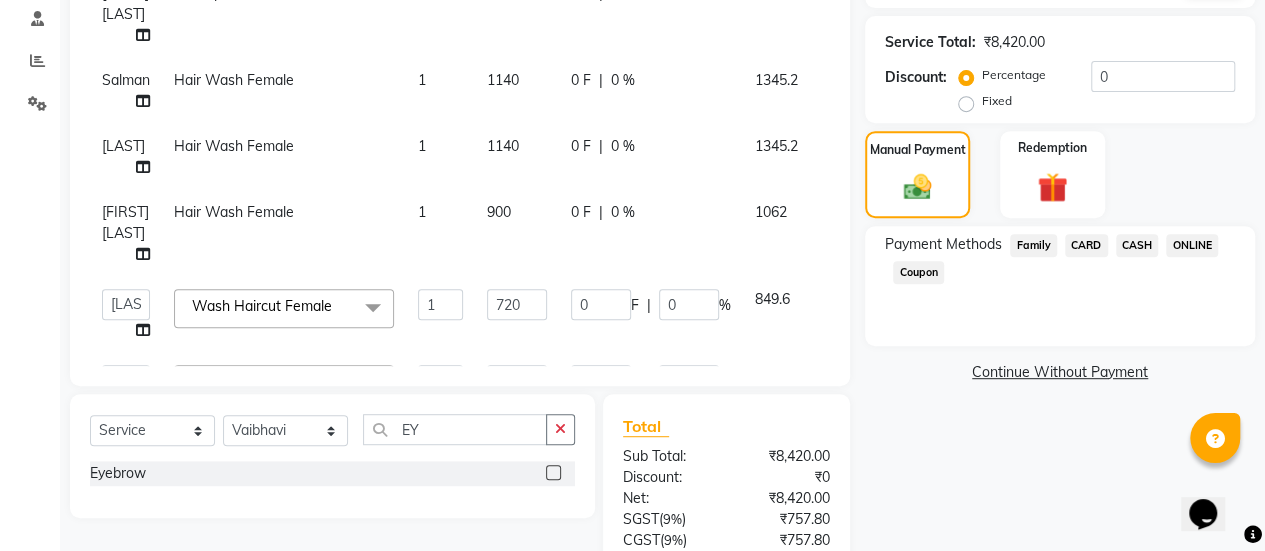click on "ONLINE" 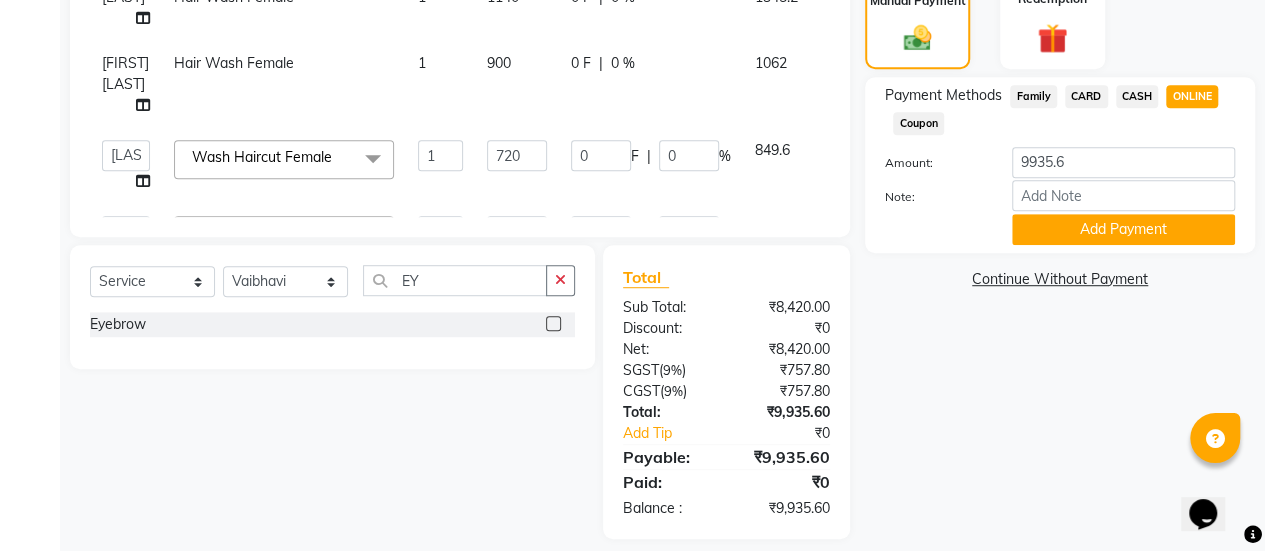 scroll, scrollTop: 534, scrollLeft: 0, axis: vertical 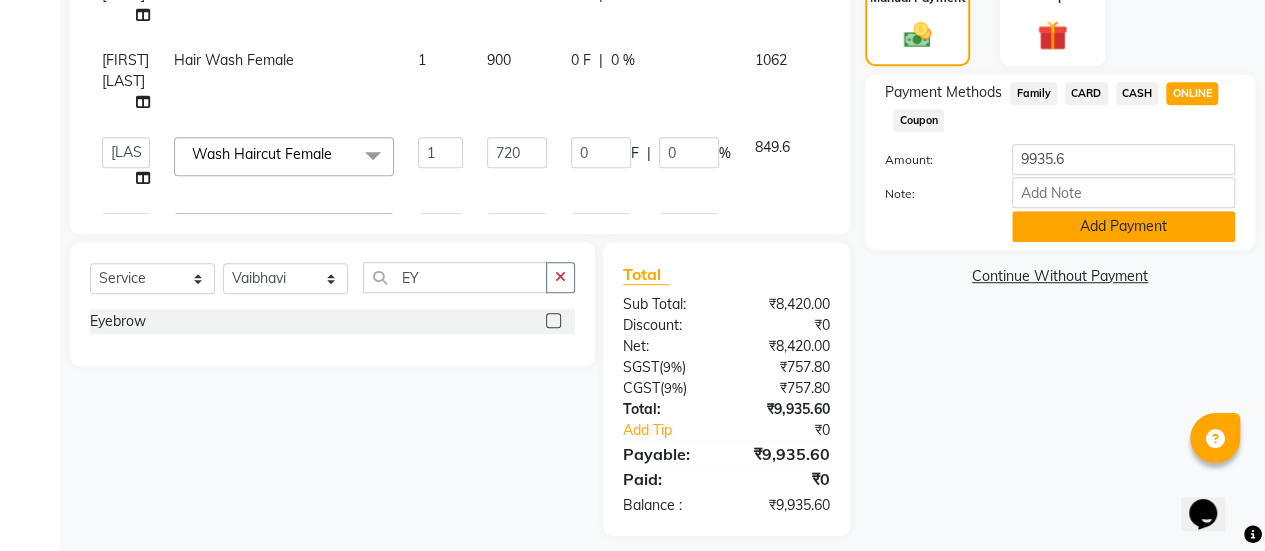 click on "Add Payment" 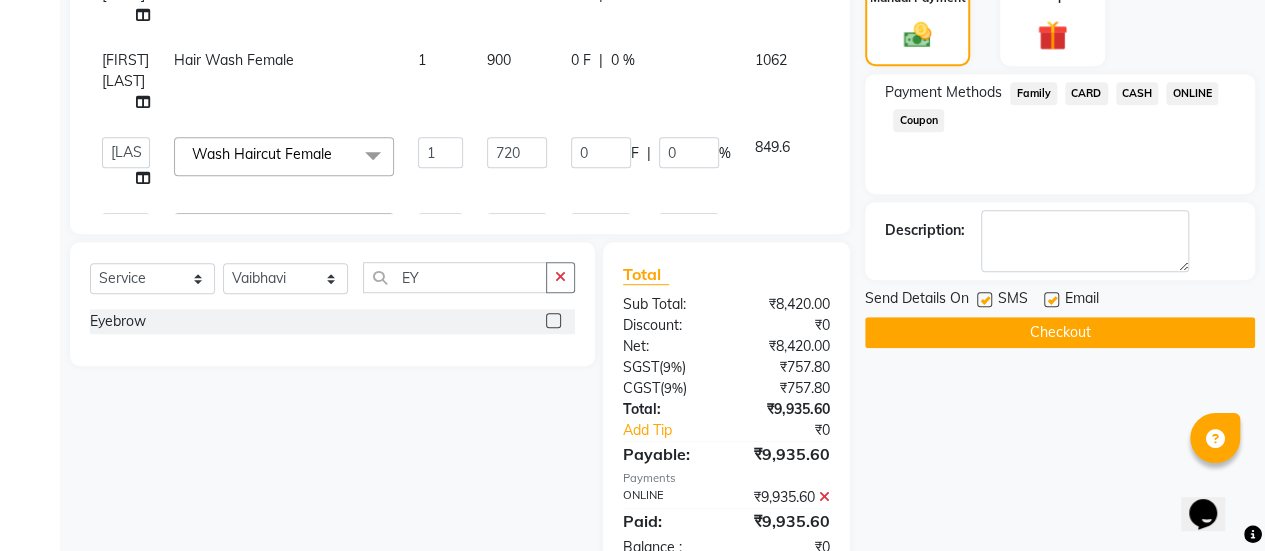 click 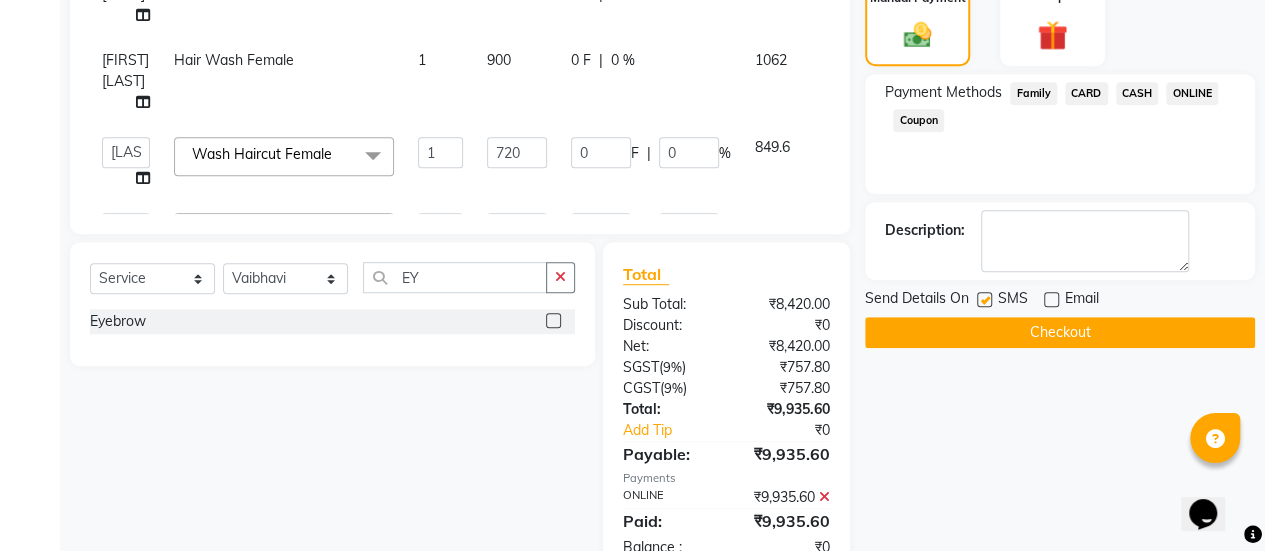 click on "Checkout" 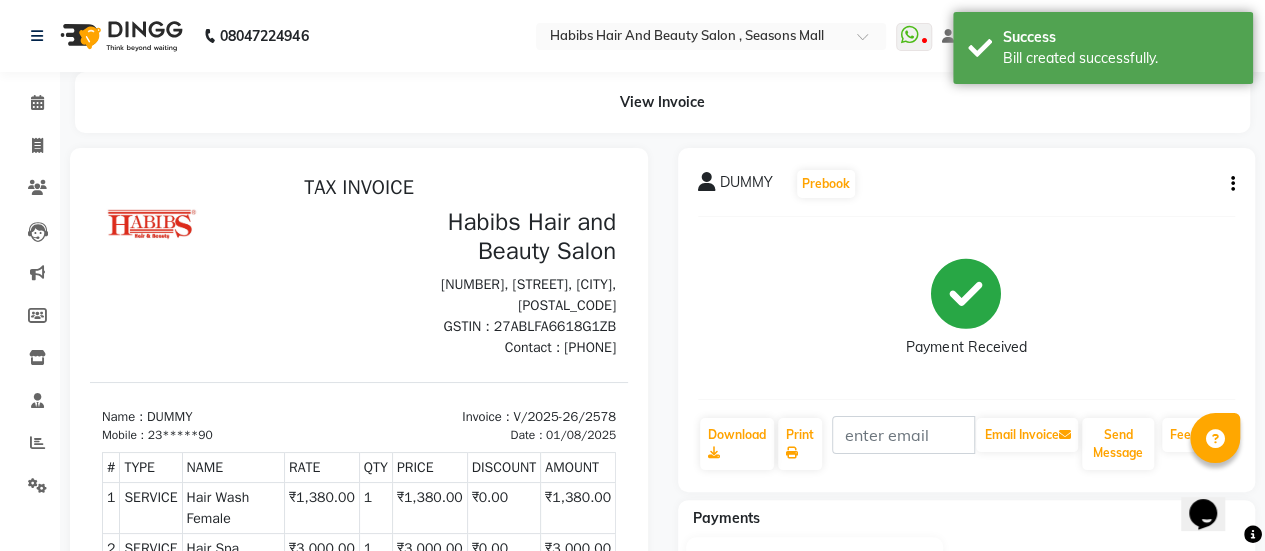 scroll, scrollTop: 0, scrollLeft: 0, axis: both 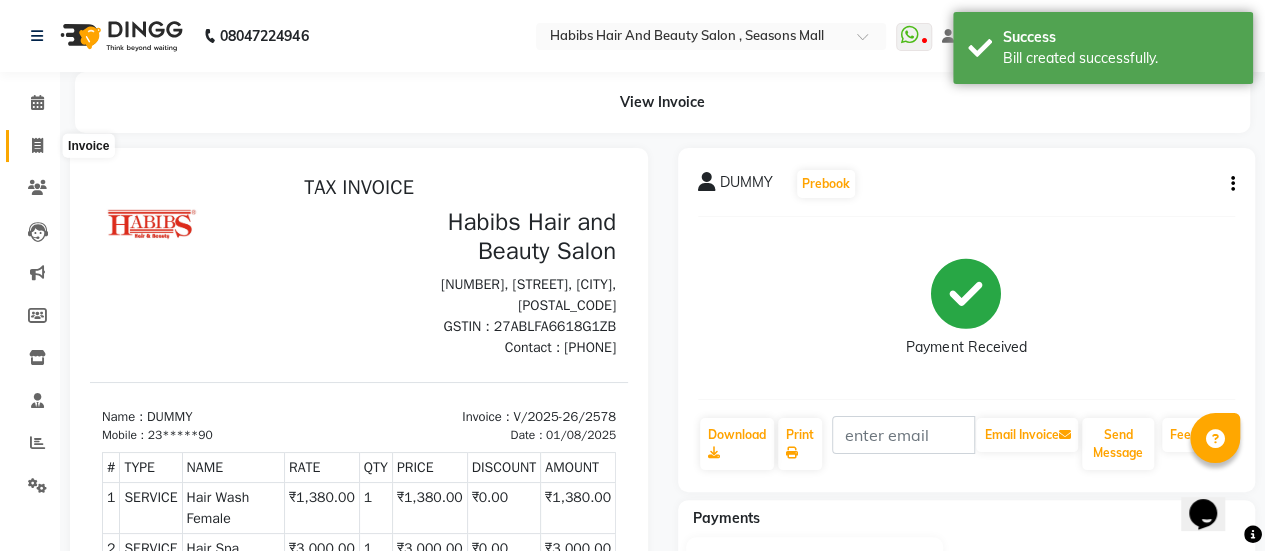 click 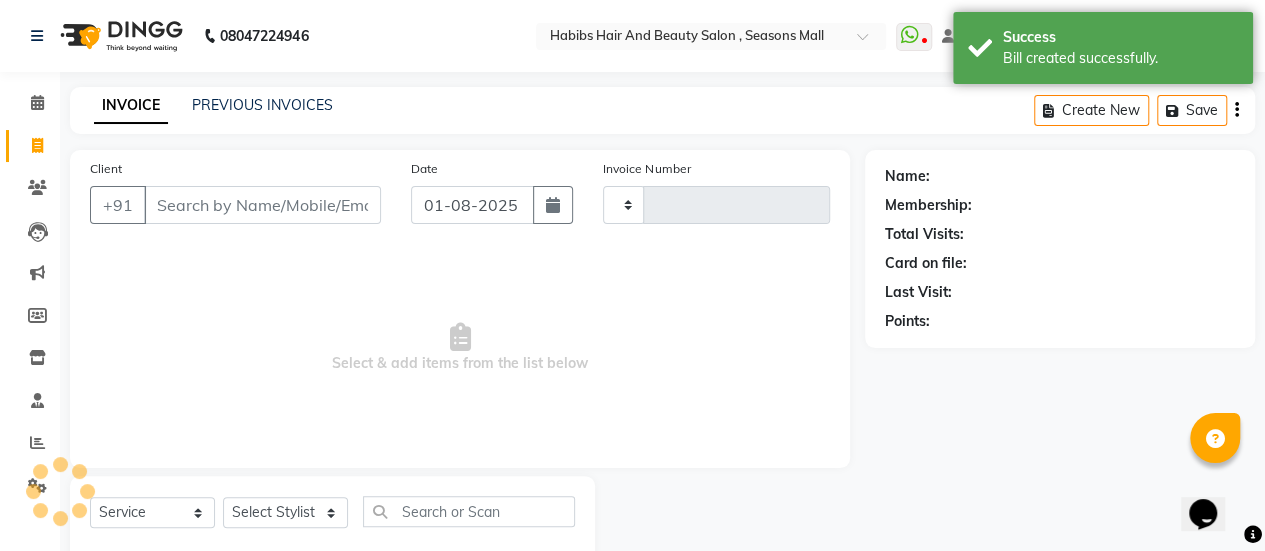 scroll, scrollTop: 49, scrollLeft: 0, axis: vertical 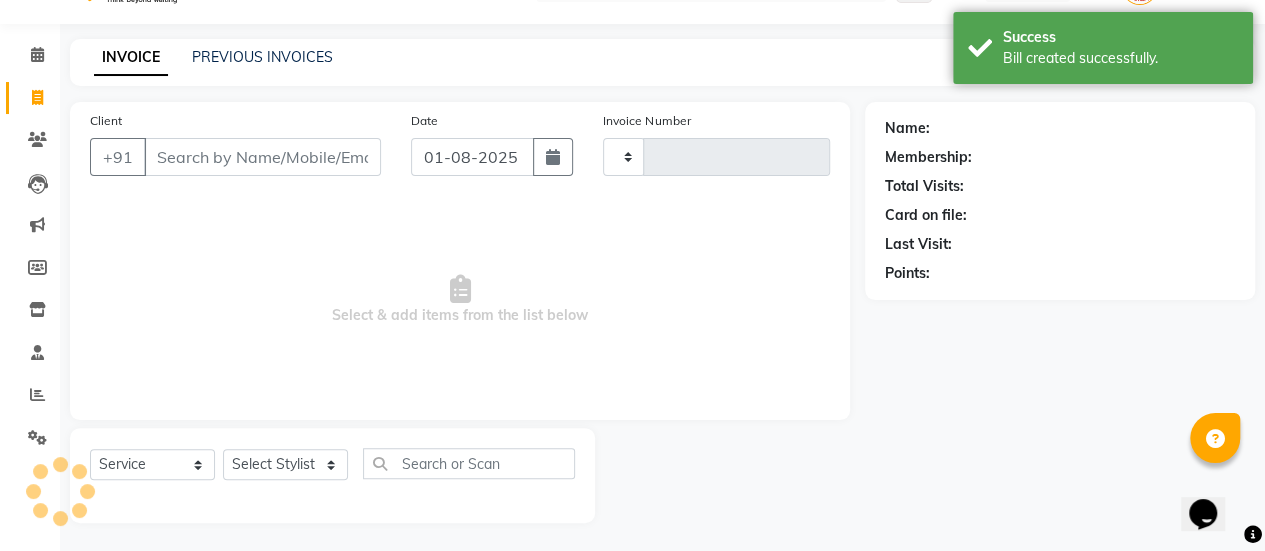 type on "2579" 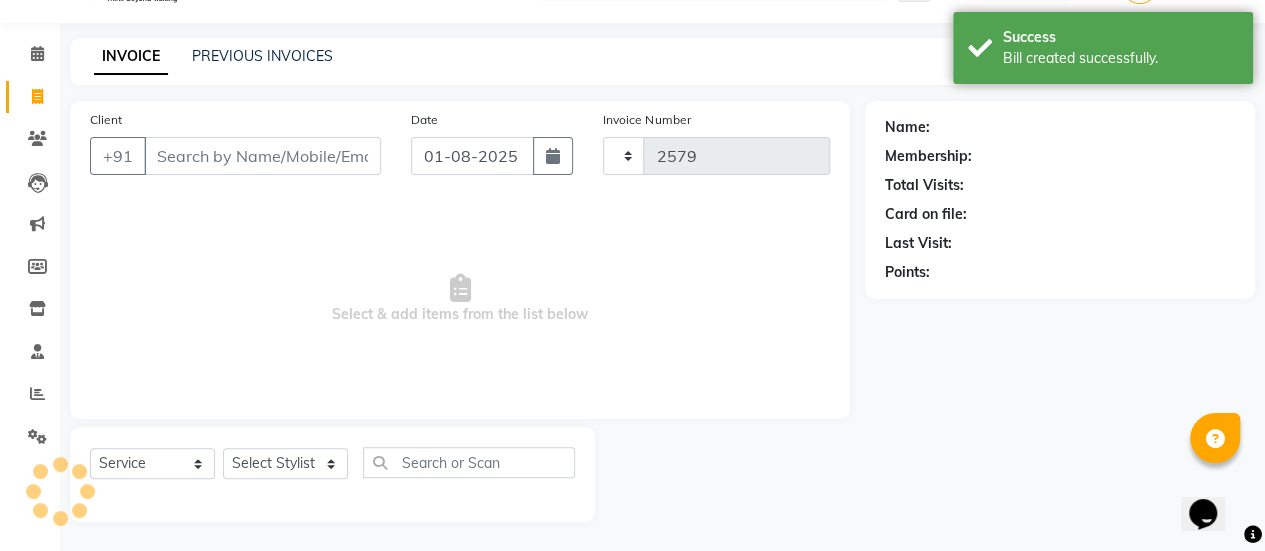 select on "5651" 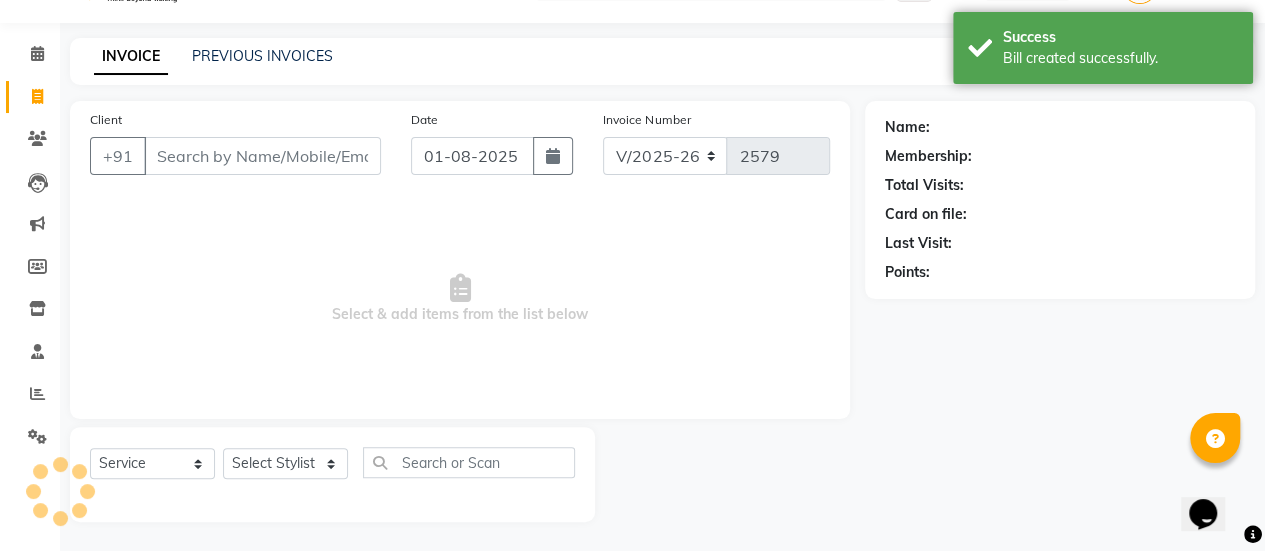 click on "Client" at bounding box center (262, 156) 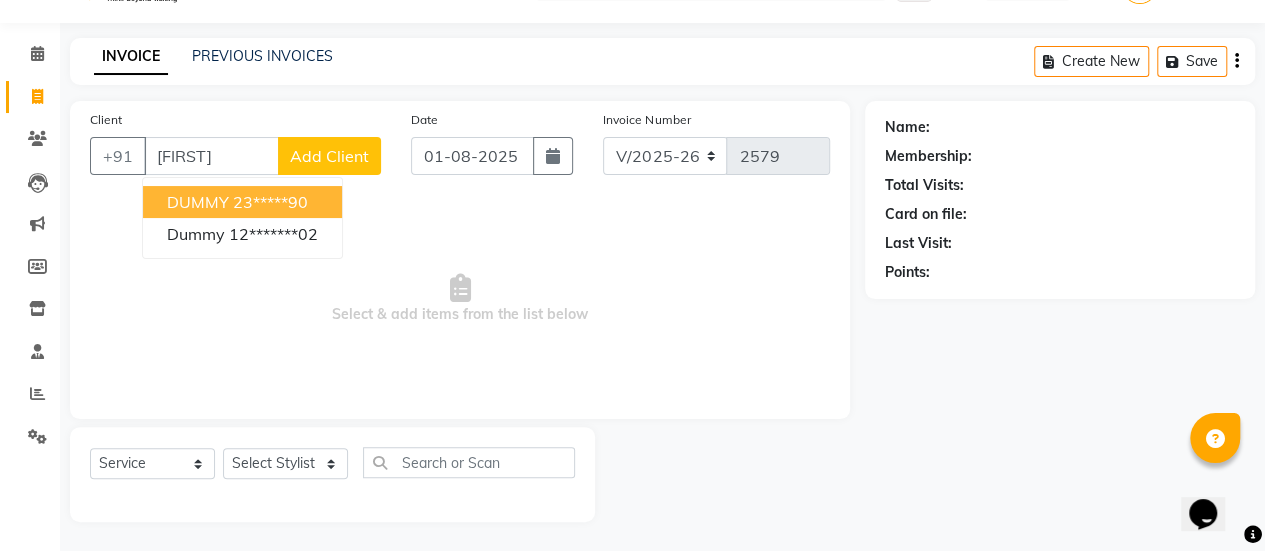 click on "23*****90" at bounding box center [270, 202] 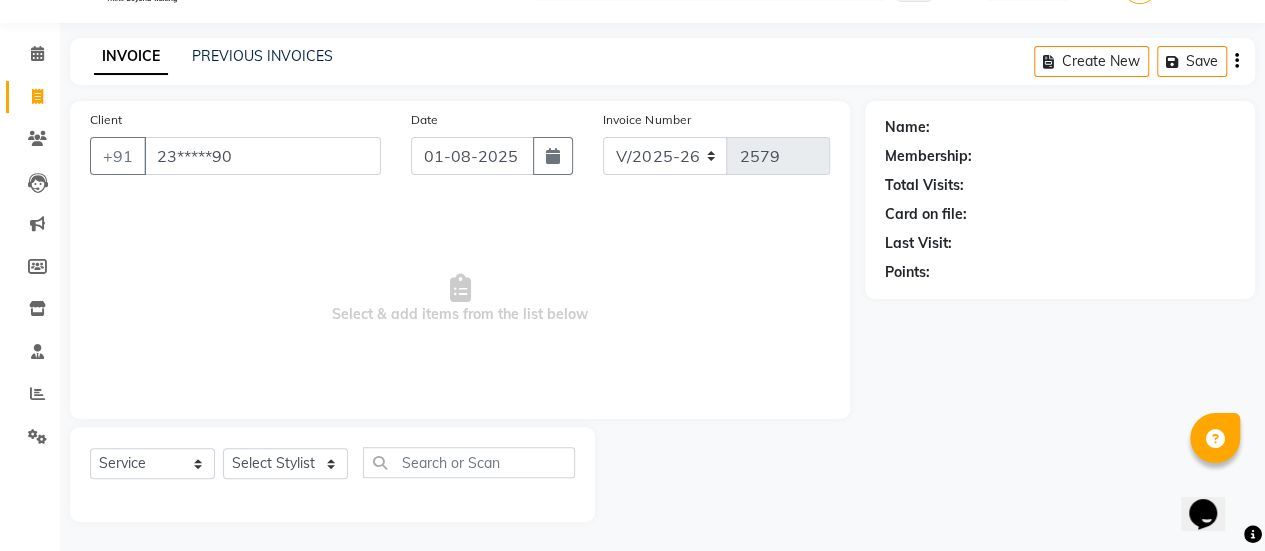 type on "23*****90" 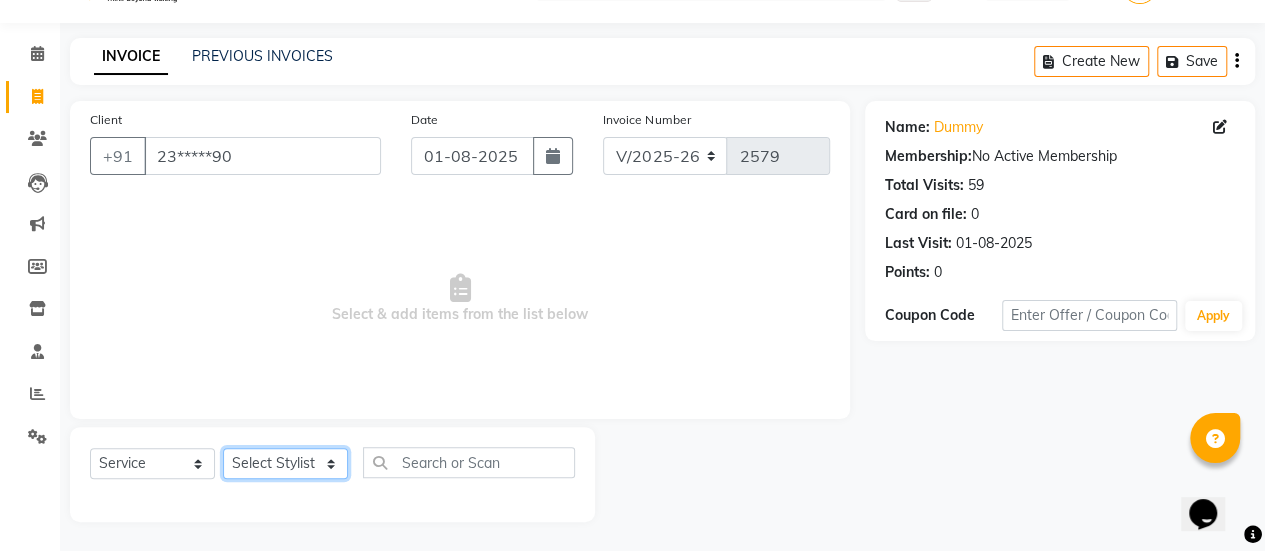 click on "Select Stylist AAKASH Chaitanya Divya KALANY Manager Mohini MUSARIK Parvez Shaikh PINKEY PRADEEP SHARMA [FIRST] [LAST] Salman Shakeel Shraddha Vaibhavi Vijay khade xyz" 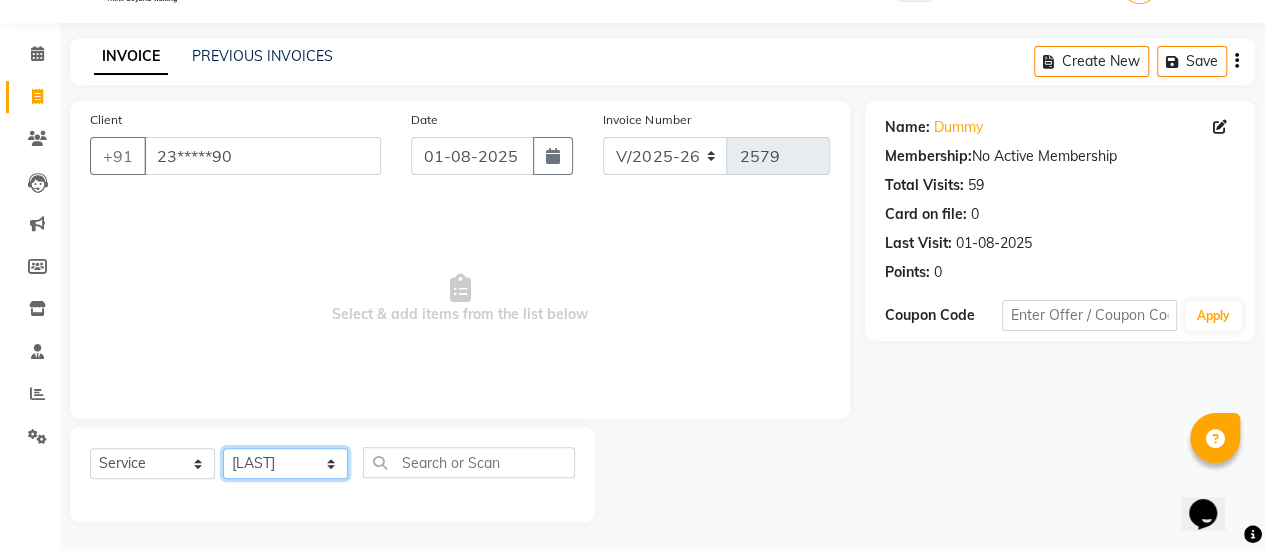 click on "Select Stylist AAKASH Chaitanya Divya KALANY Manager Mohini MUSARIK Parvez Shaikh PINKEY PRADEEP SHARMA [FIRST] [LAST] Salman Shakeel Shraddha Vaibhavi Vijay khade xyz" 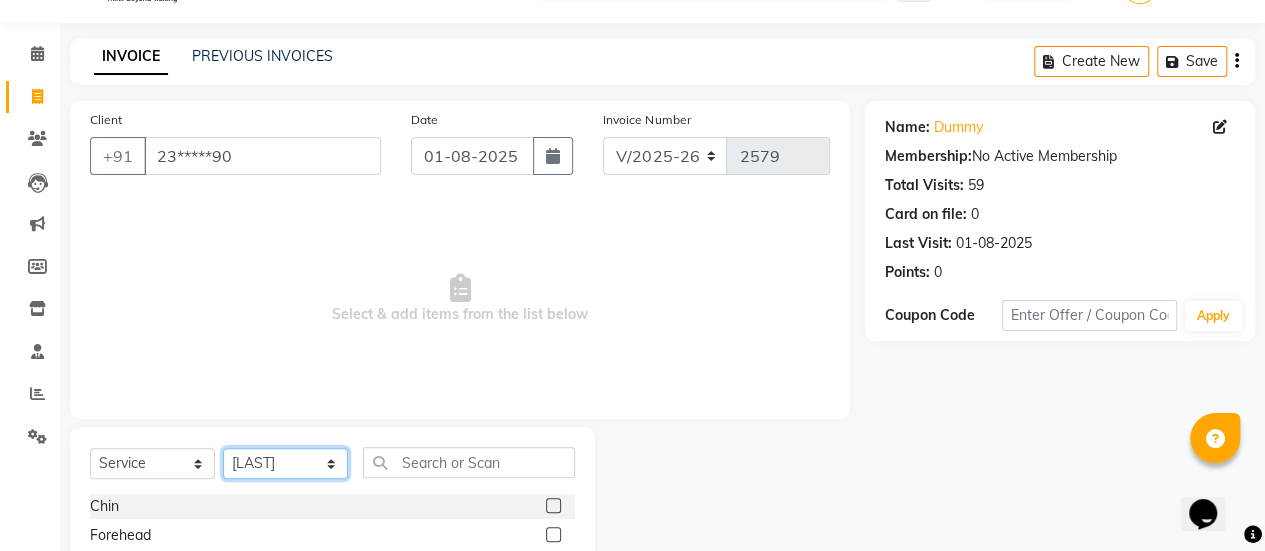 scroll, scrollTop: 249, scrollLeft: 0, axis: vertical 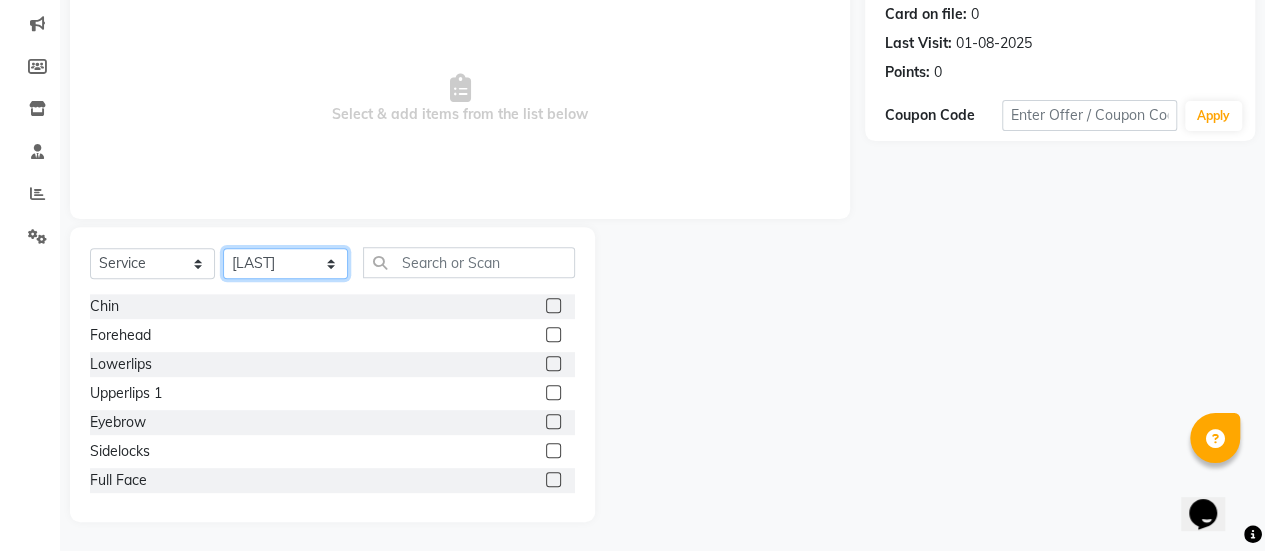 click on "Select Stylist AAKASH Chaitanya Divya KALANY Manager Mohini MUSARIK Parvez Shaikh PINKEY PRADEEP SHARMA [FIRST] [LAST] Salman Shakeel Shraddha Vaibhavi Vijay khade xyz" 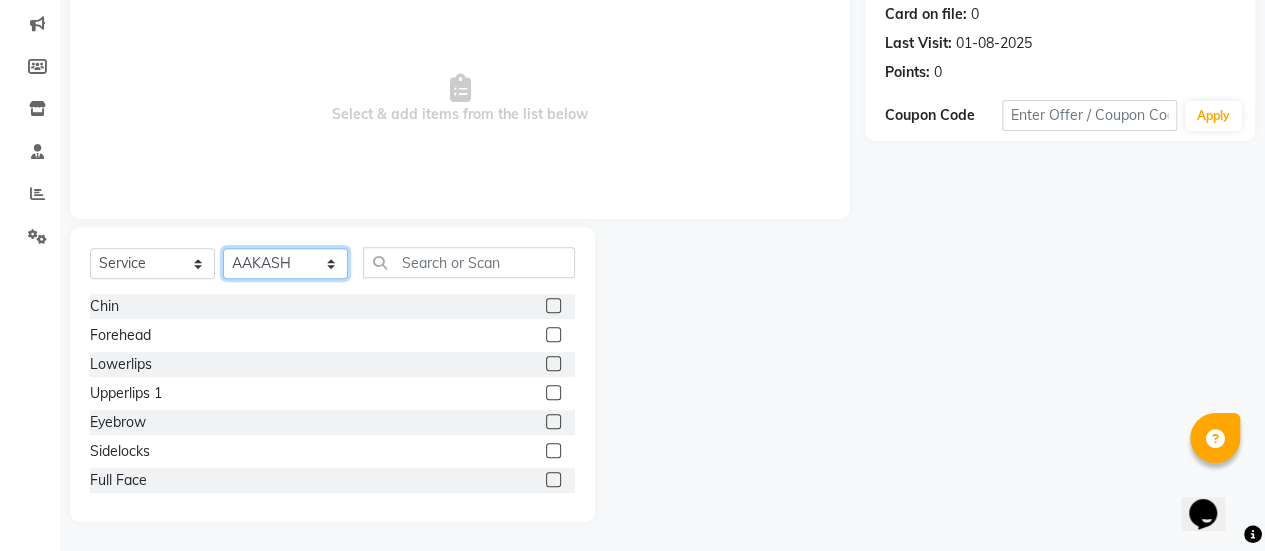 click on "Select Stylist AAKASH Chaitanya Divya KALANY Manager Mohini MUSARIK Parvez Shaikh PINKEY PRADEEP SHARMA [FIRST] [LAST] Salman Shakeel Shraddha Vaibhavi Vijay khade xyz" 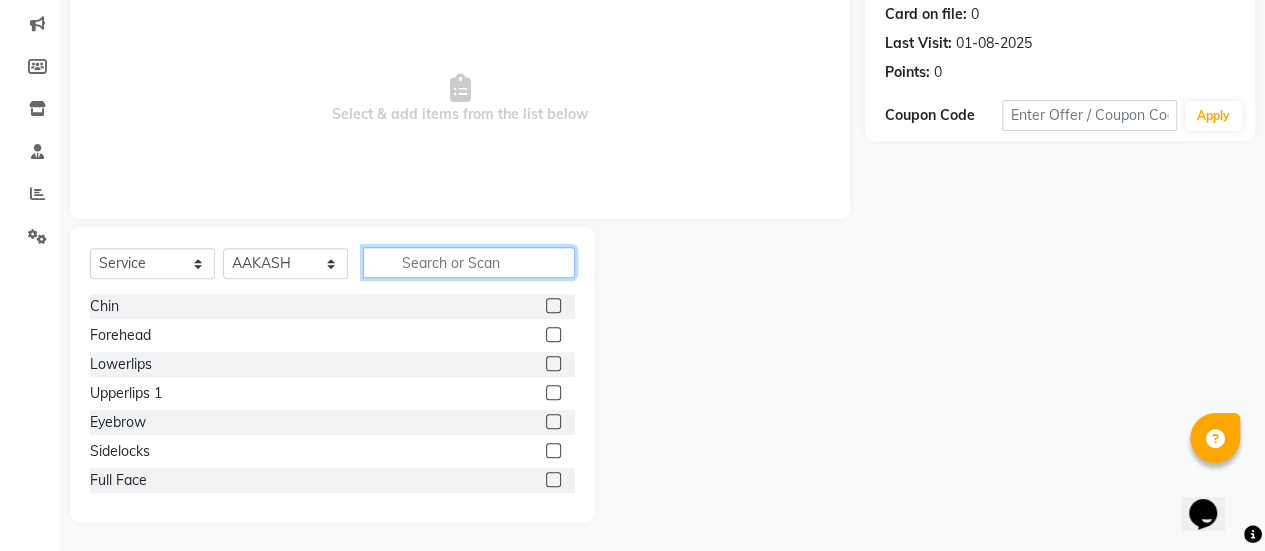 click 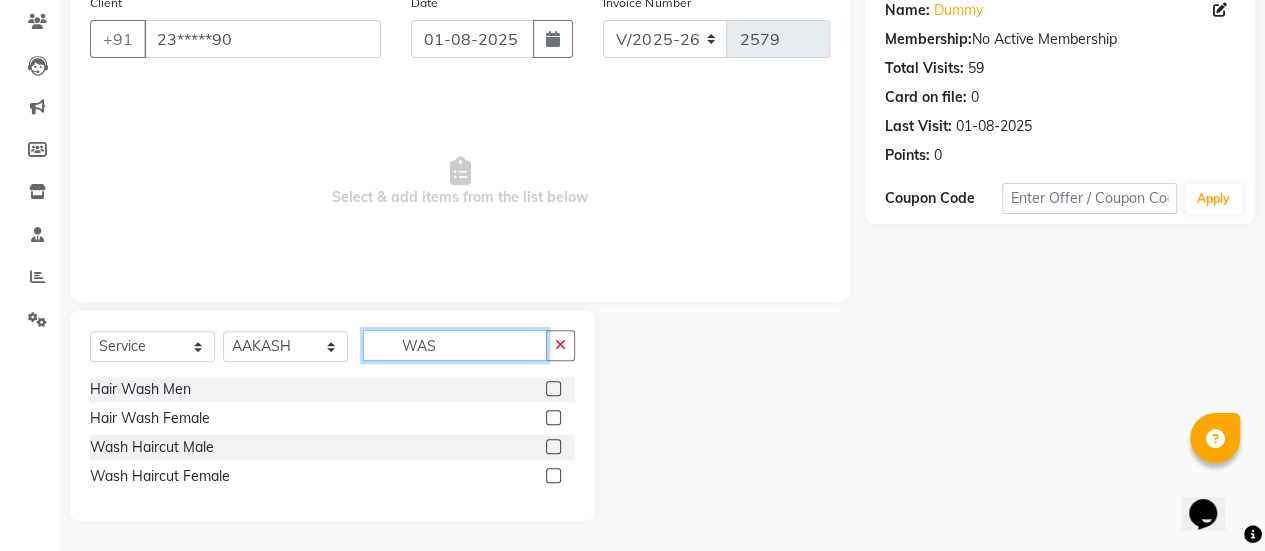 scroll, scrollTop: 165, scrollLeft: 0, axis: vertical 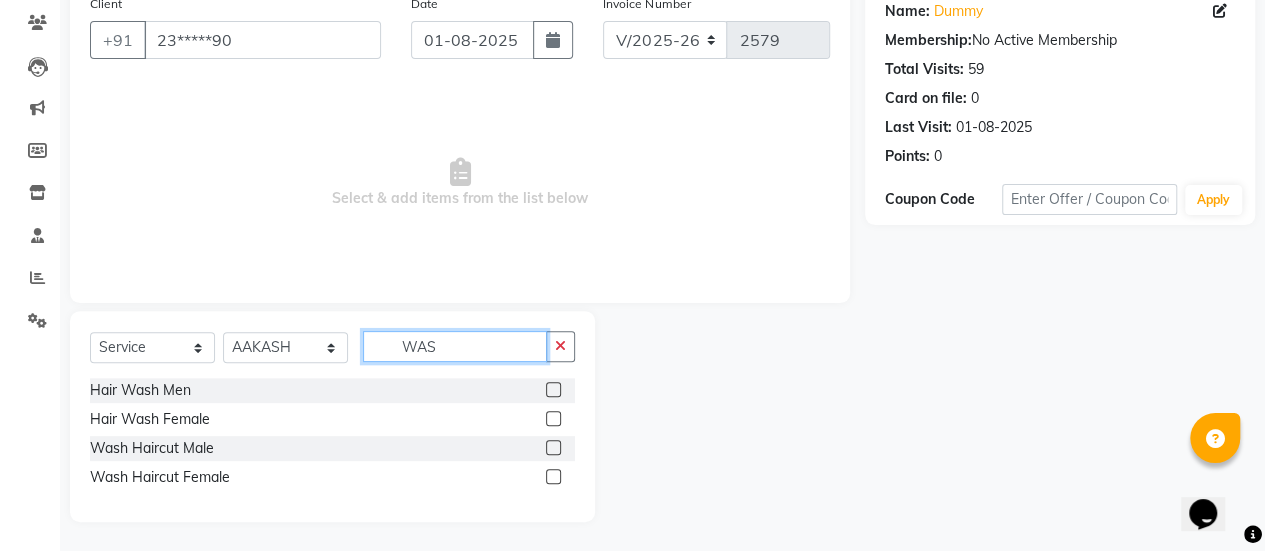 type on "WAS" 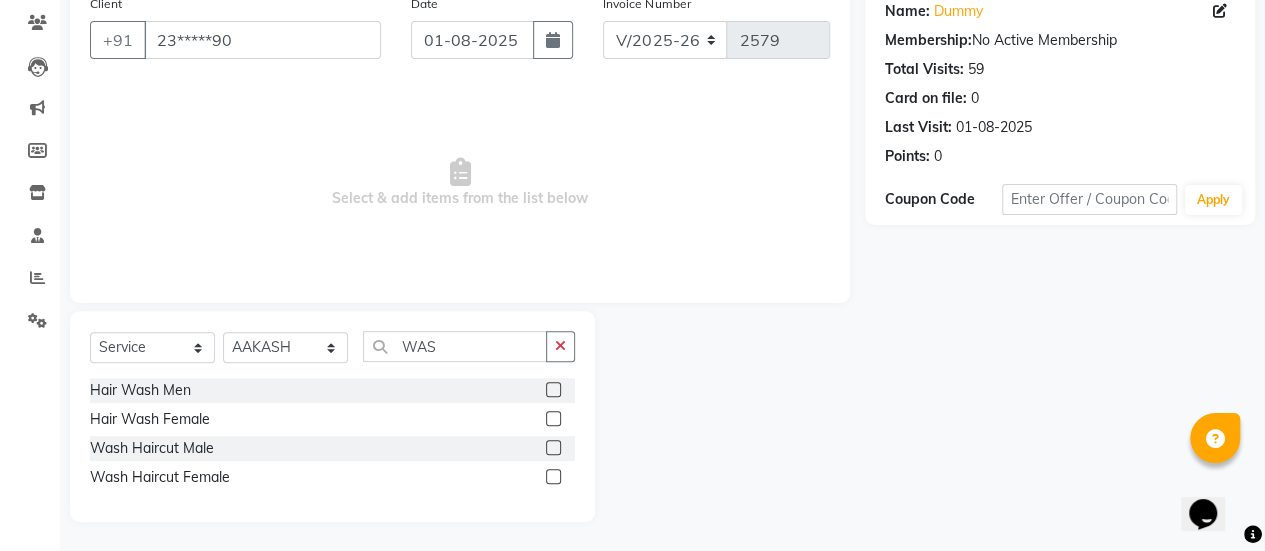 click 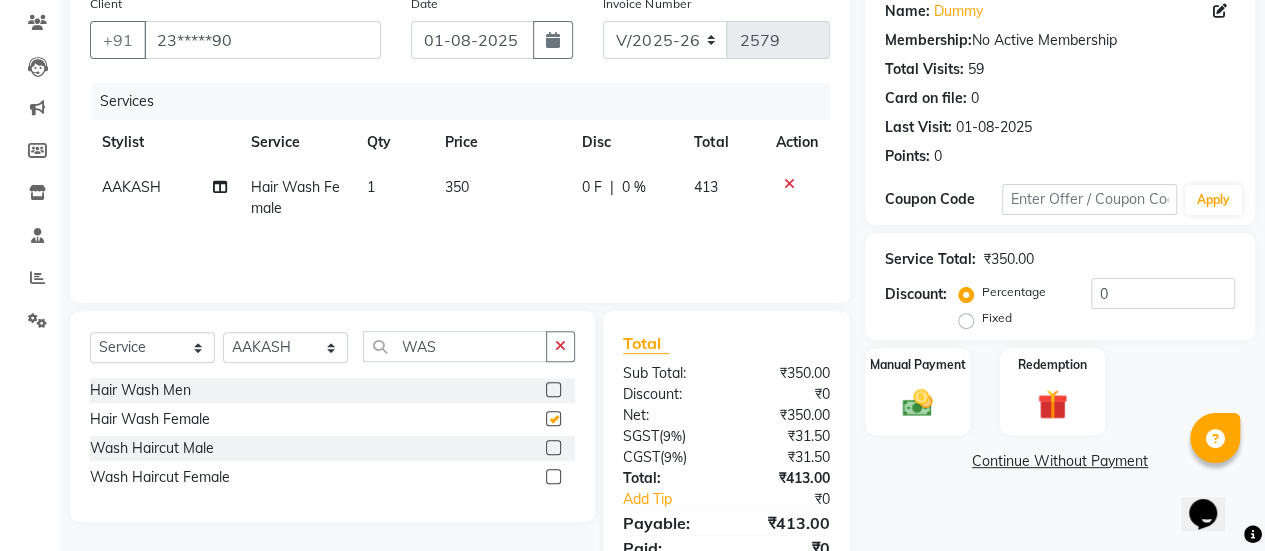 checkbox on "false" 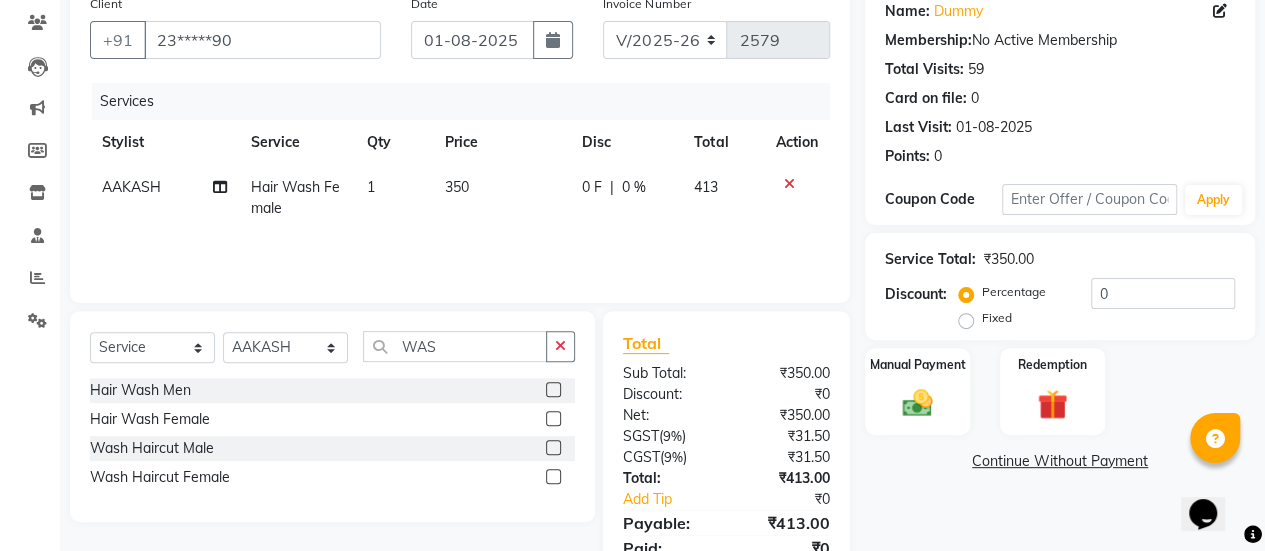 click on "350" 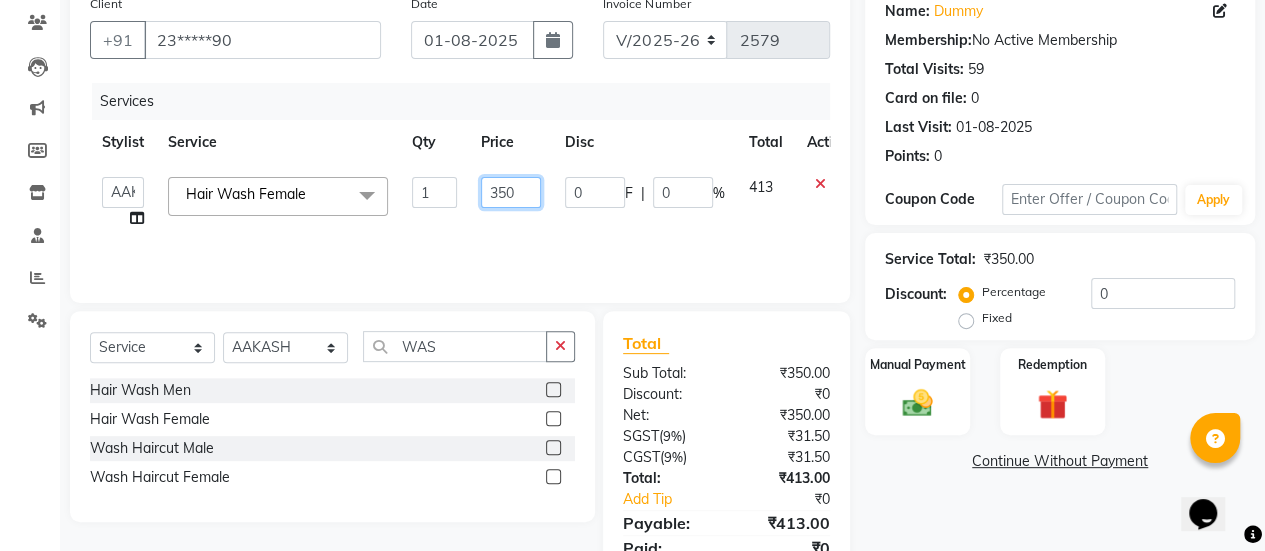 click on "350" 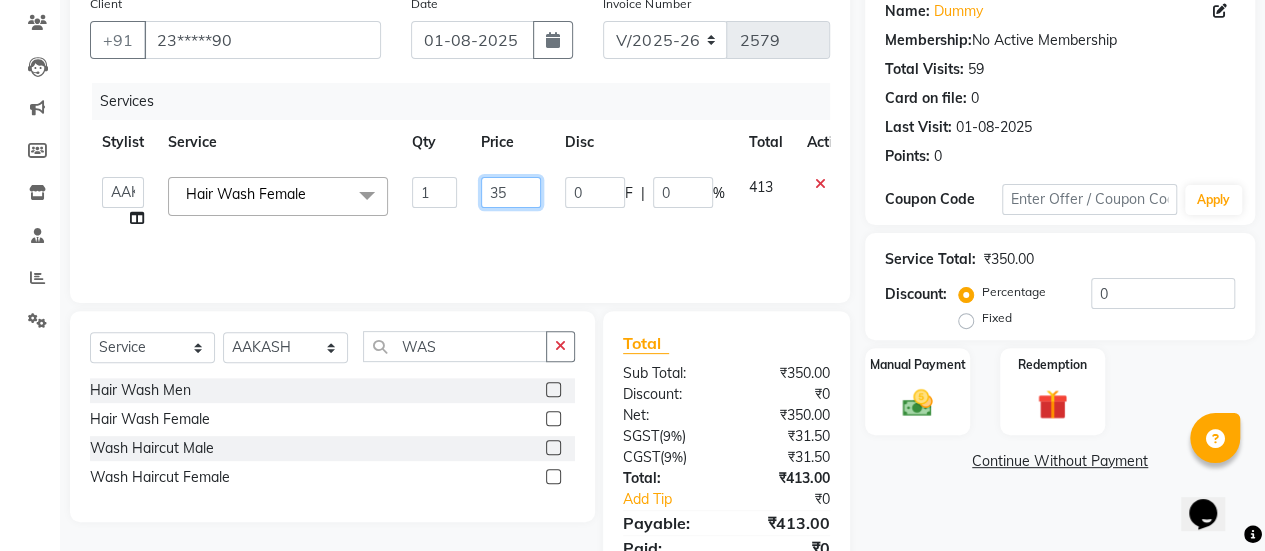 type on "3" 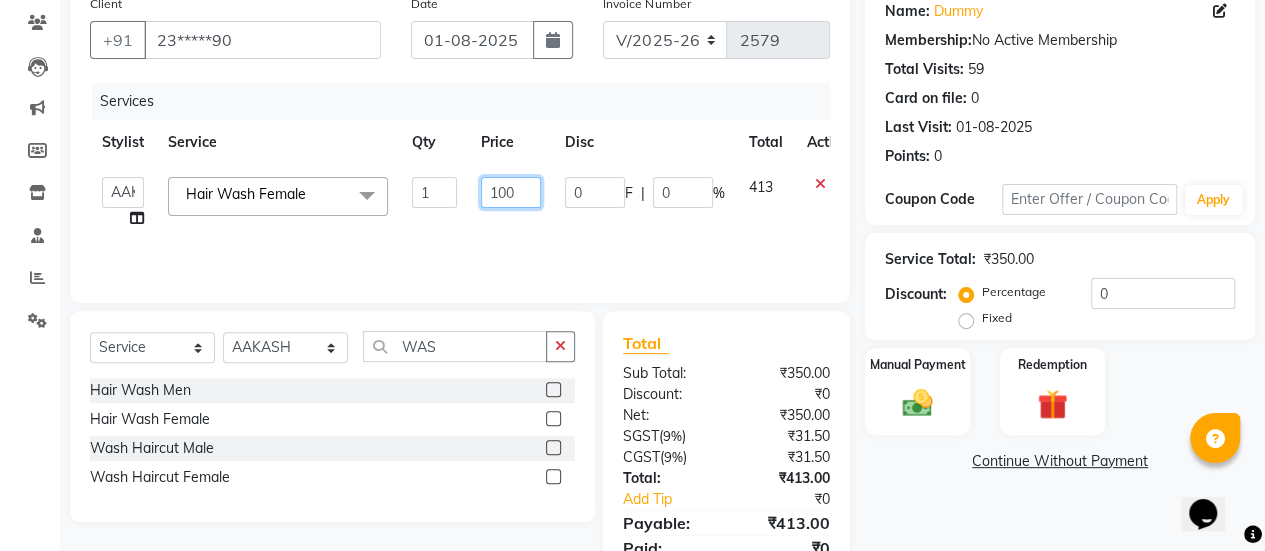type on "1000" 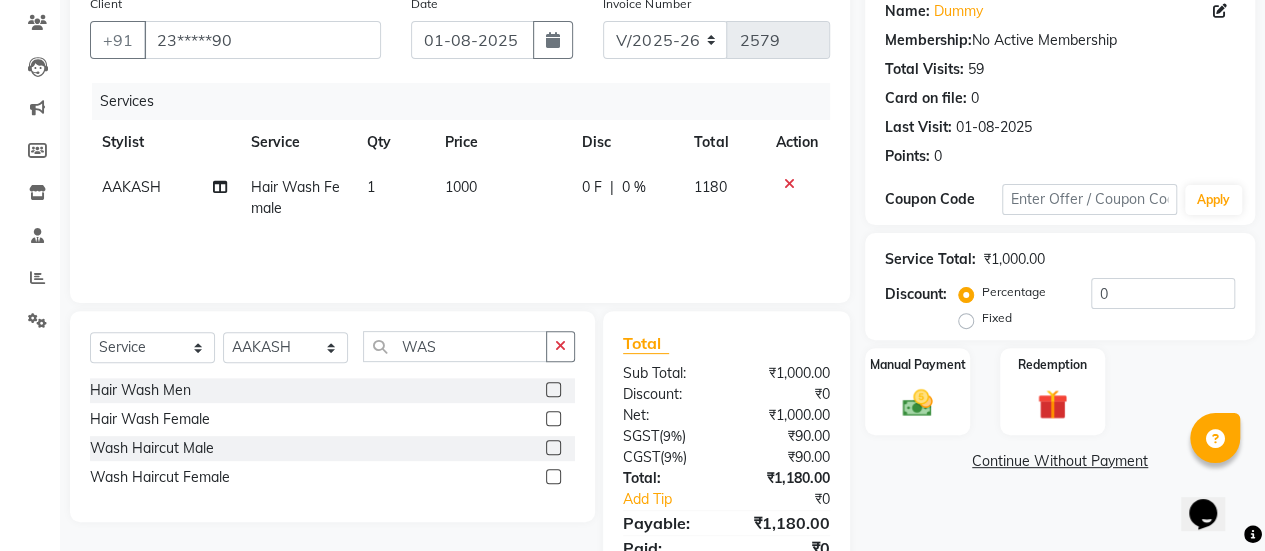 click on "1000" 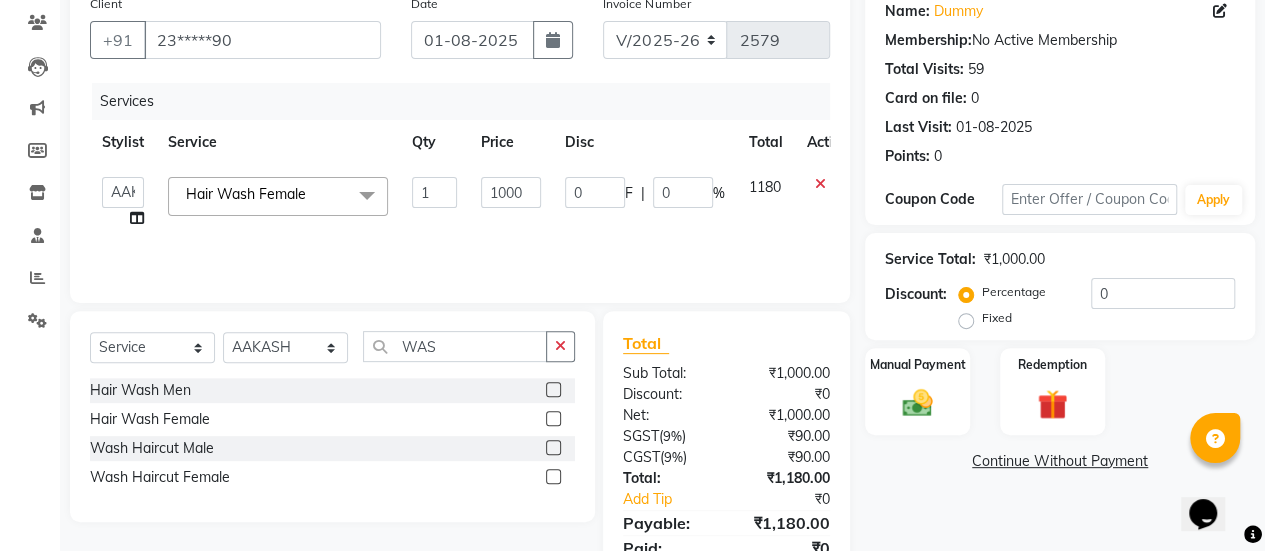scroll, scrollTop: 247, scrollLeft: 0, axis: vertical 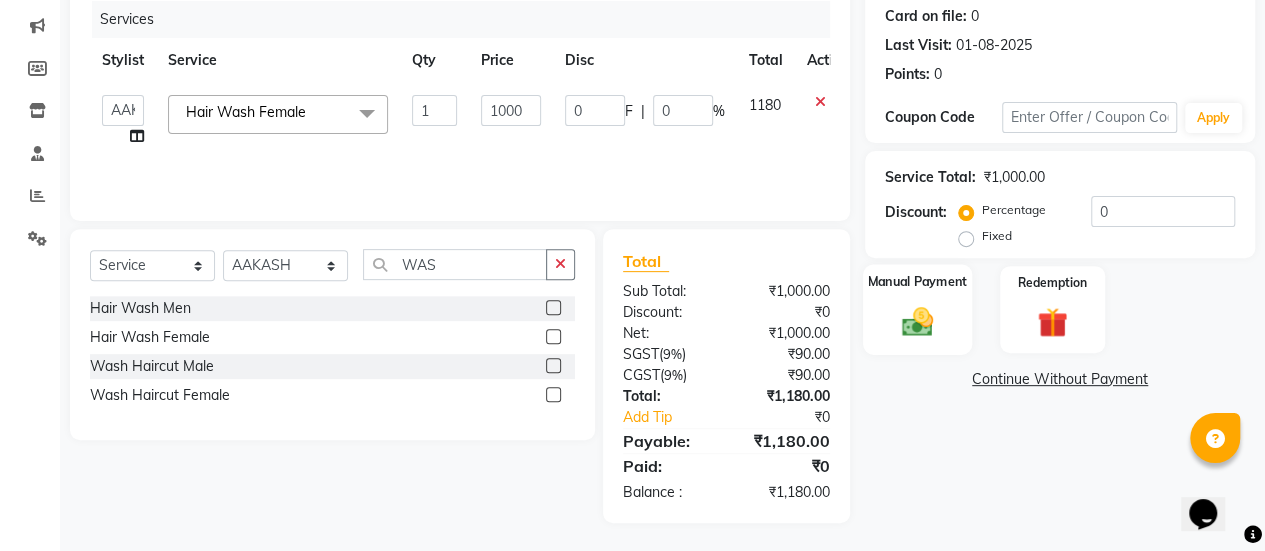 click on "Manual Payment" 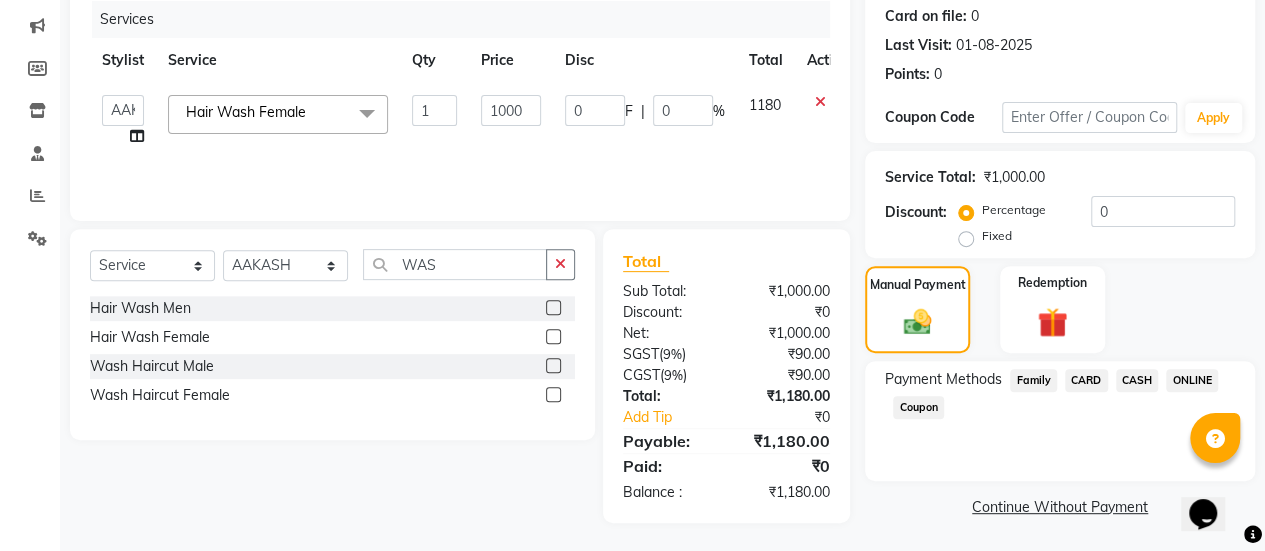 click on "CARD" 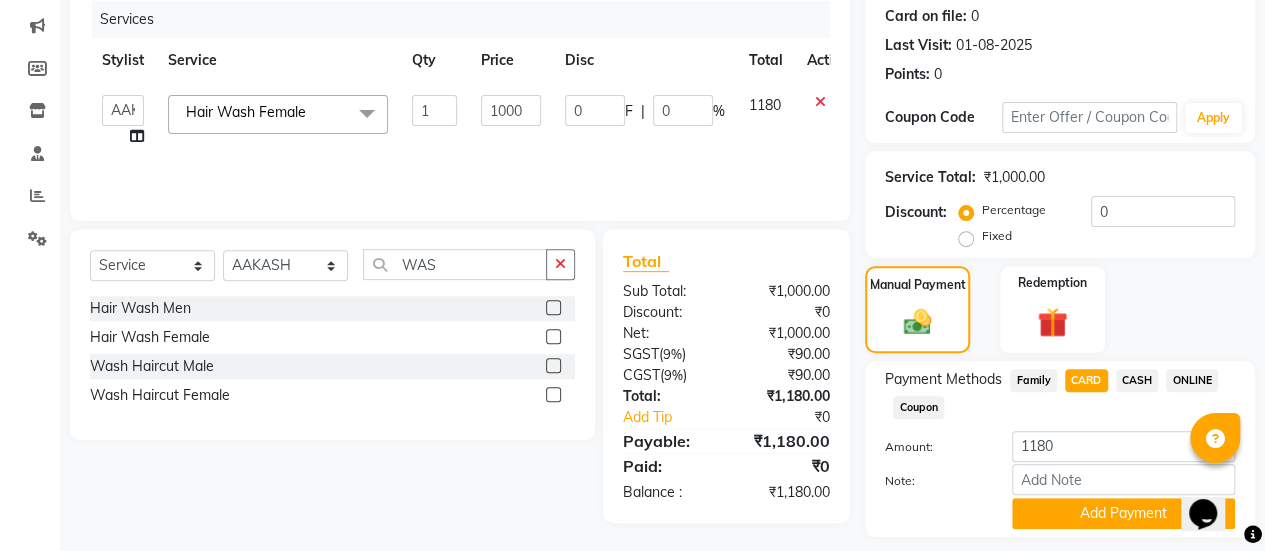 scroll, scrollTop: 302, scrollLeft: 0, axis: vertical 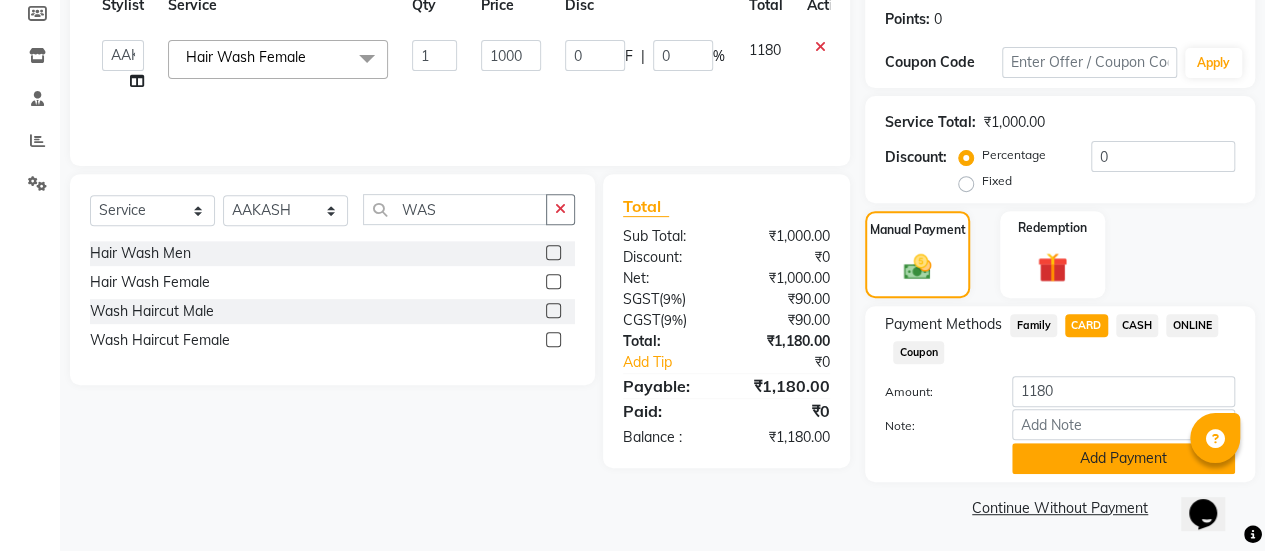 click on "Add Payment" 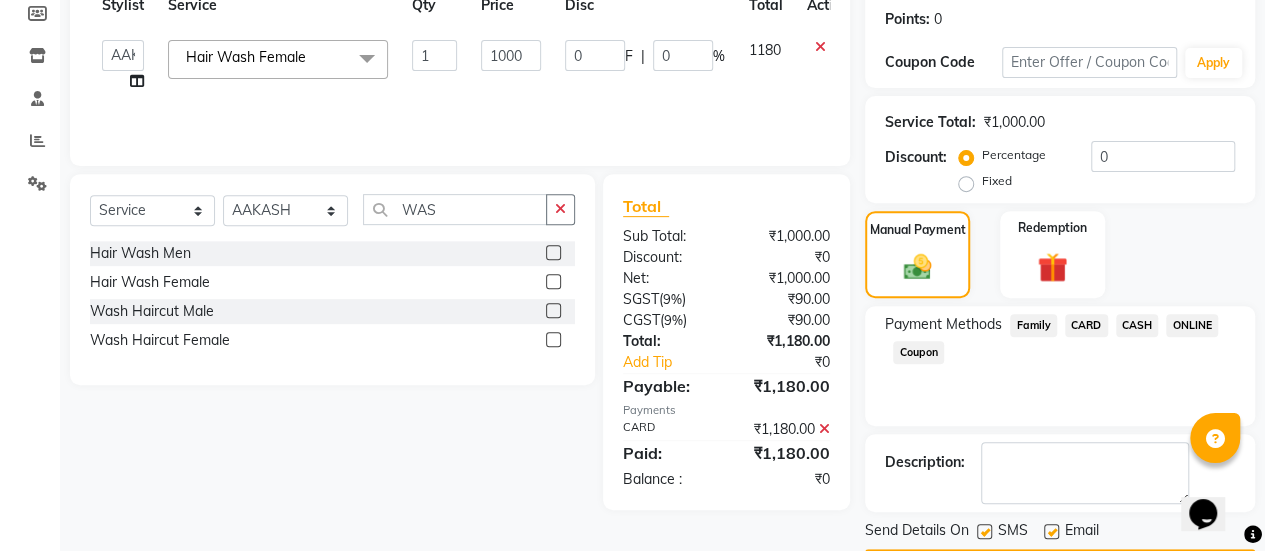 scroll, scrollTop: 358, scrollLeft: 0, axis: vertical 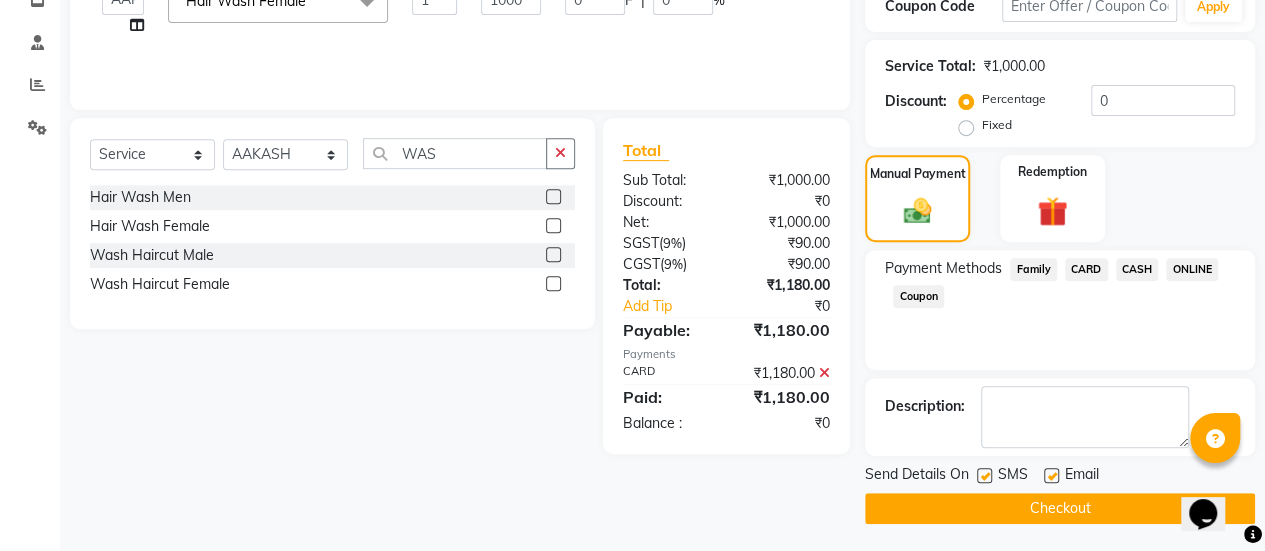 click 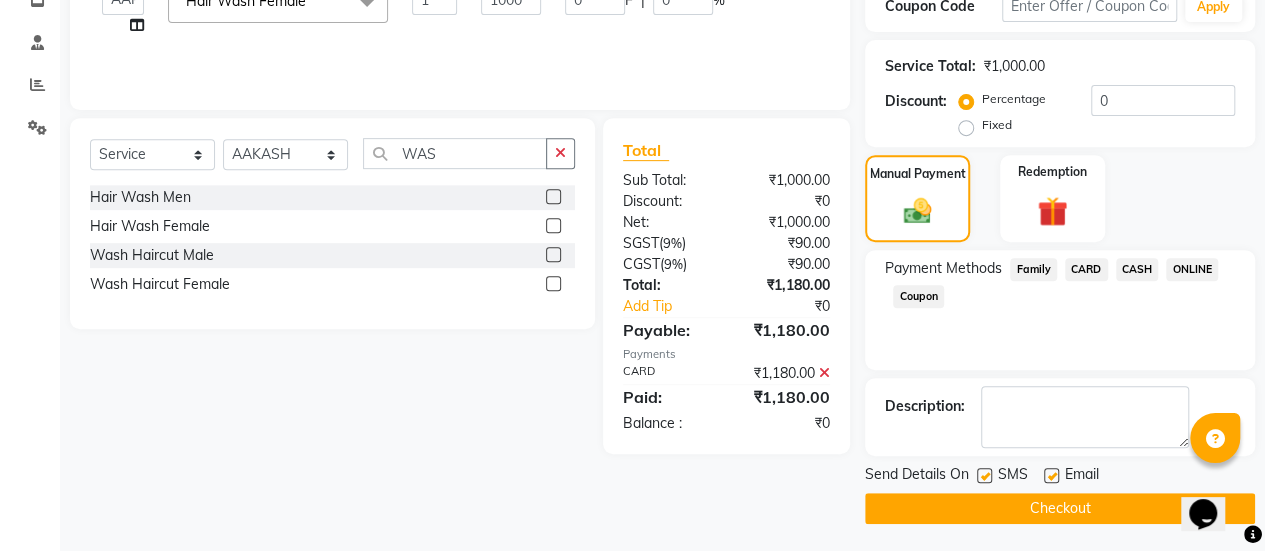 click at bounding box center (1050, 476) 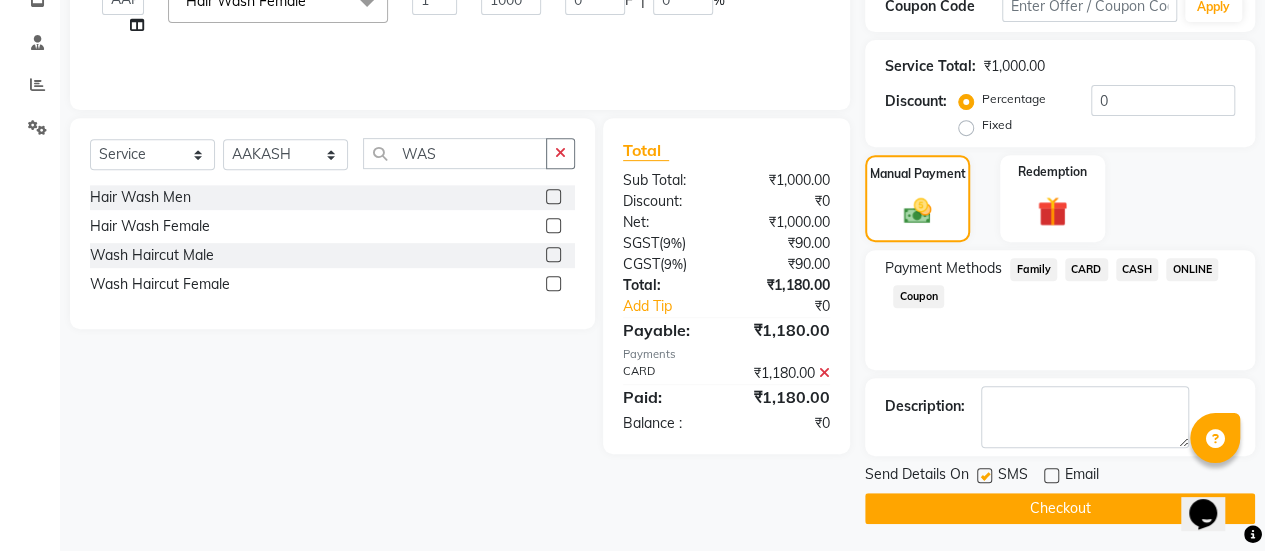 click on "Checkout" 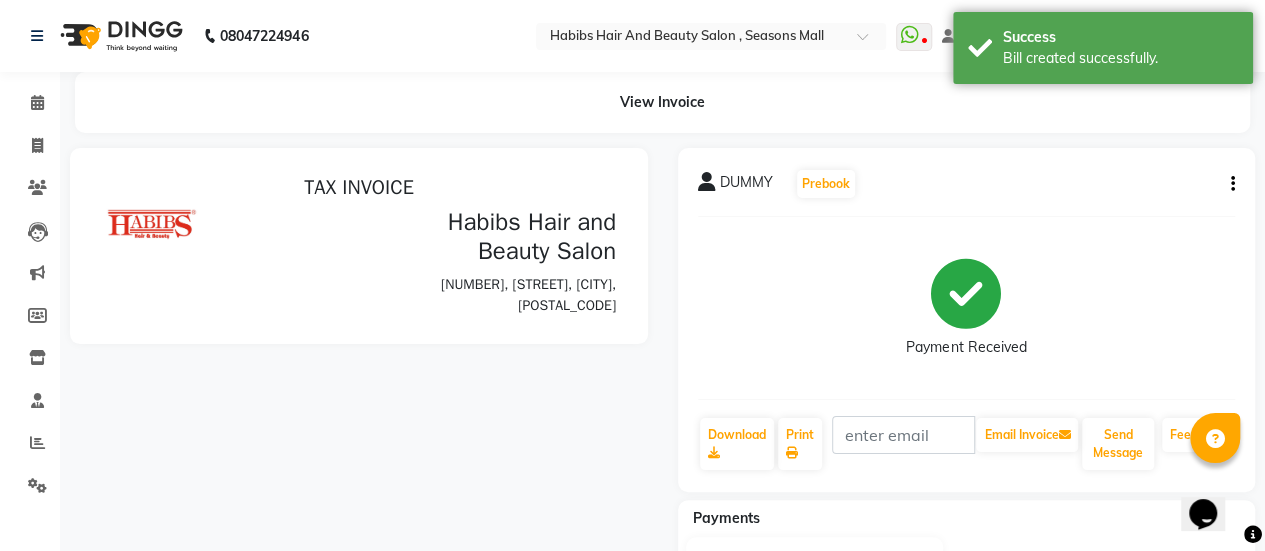 scroll, scrollTop: 0, scrollLeft: 0, axis: both 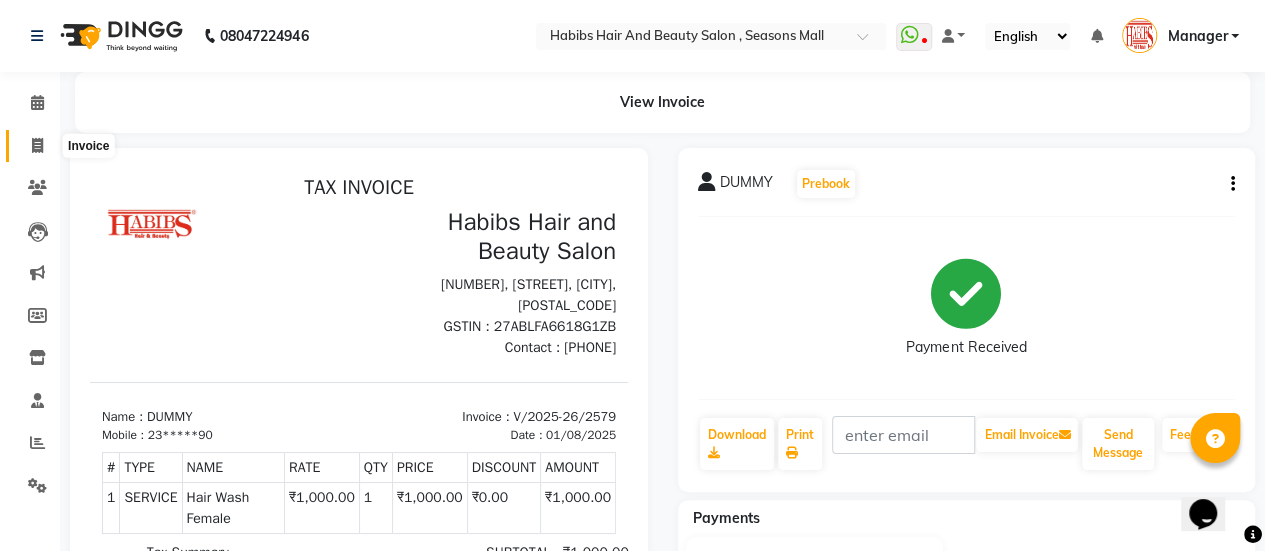 click 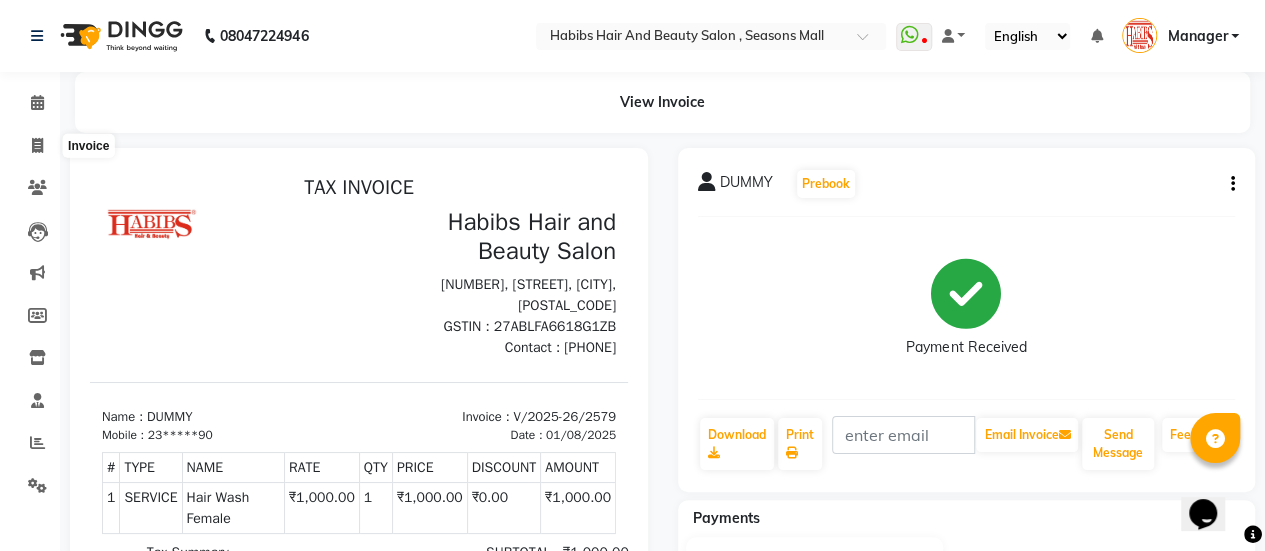 scroll, scrollTop: 49, scrollLeft: 0, axis: vertical 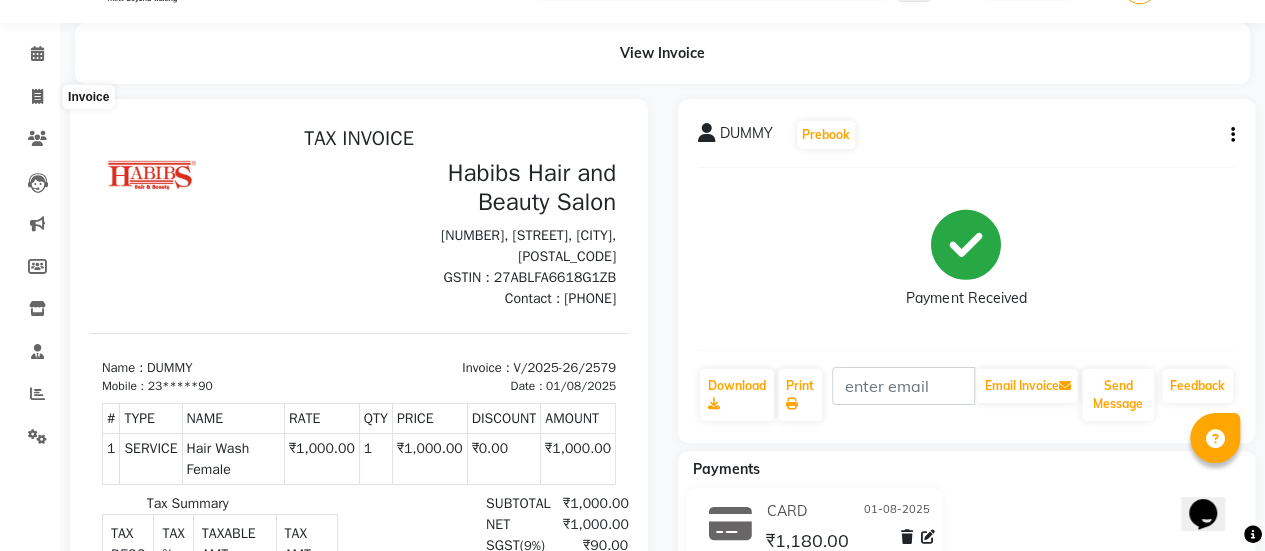 select on "service" 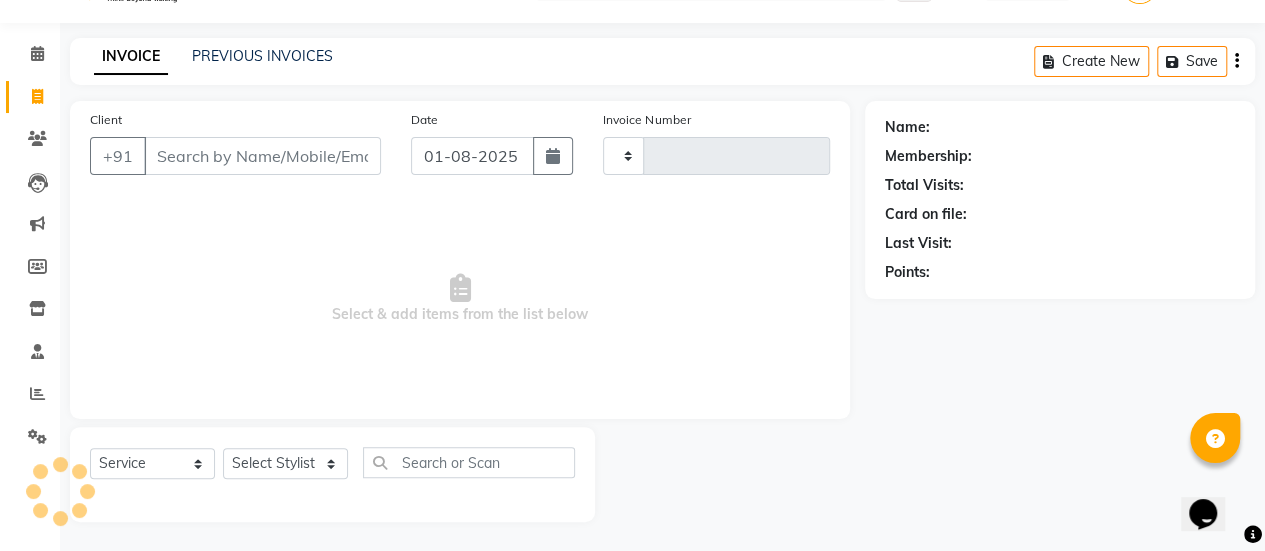 type on "2580" 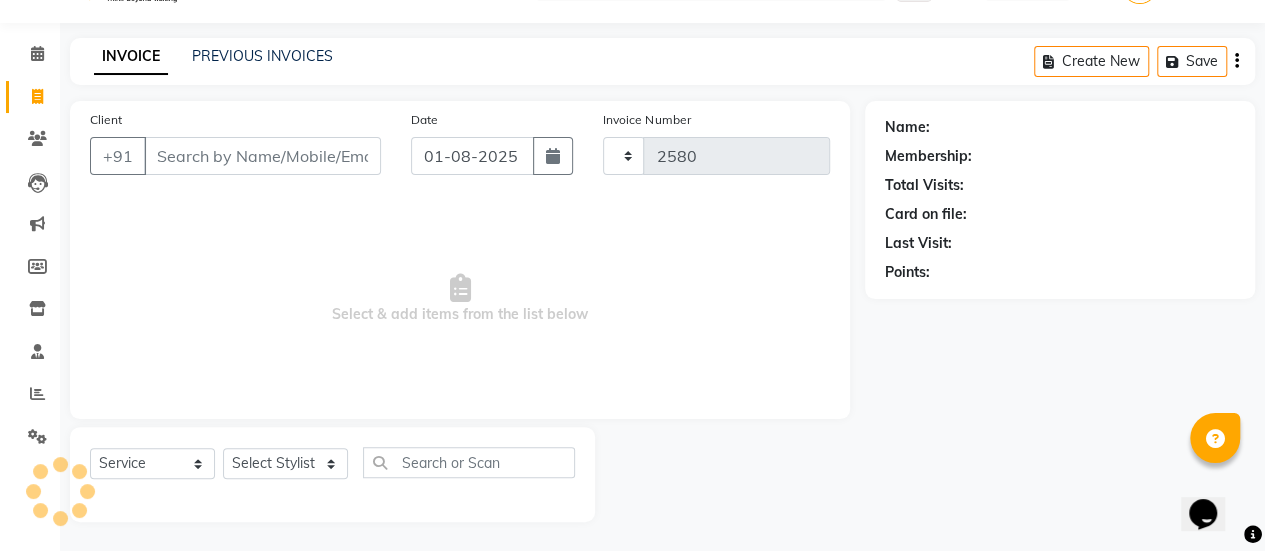 select on "5651" 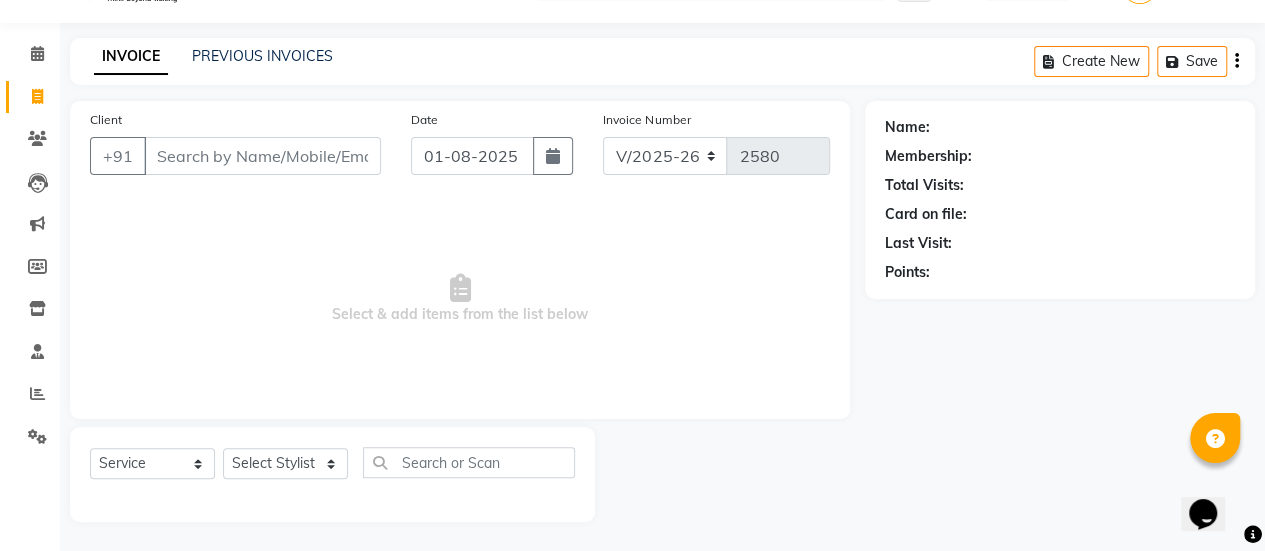 click on "Client" at bounding box center [262, 156] 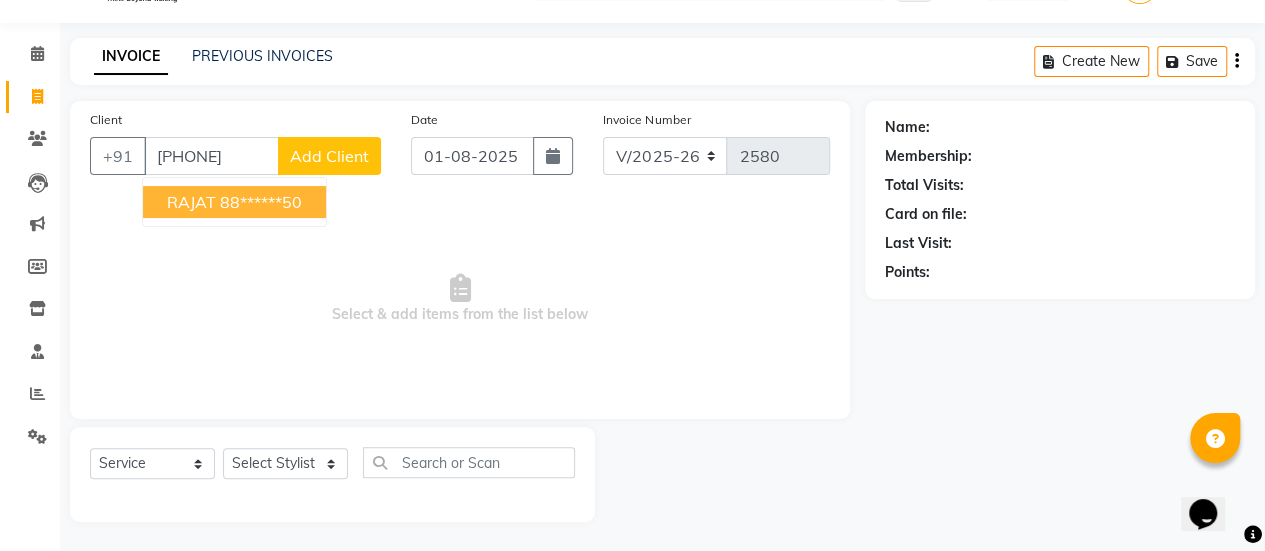 click on "RAJAT" at bounding box center [191, 202] 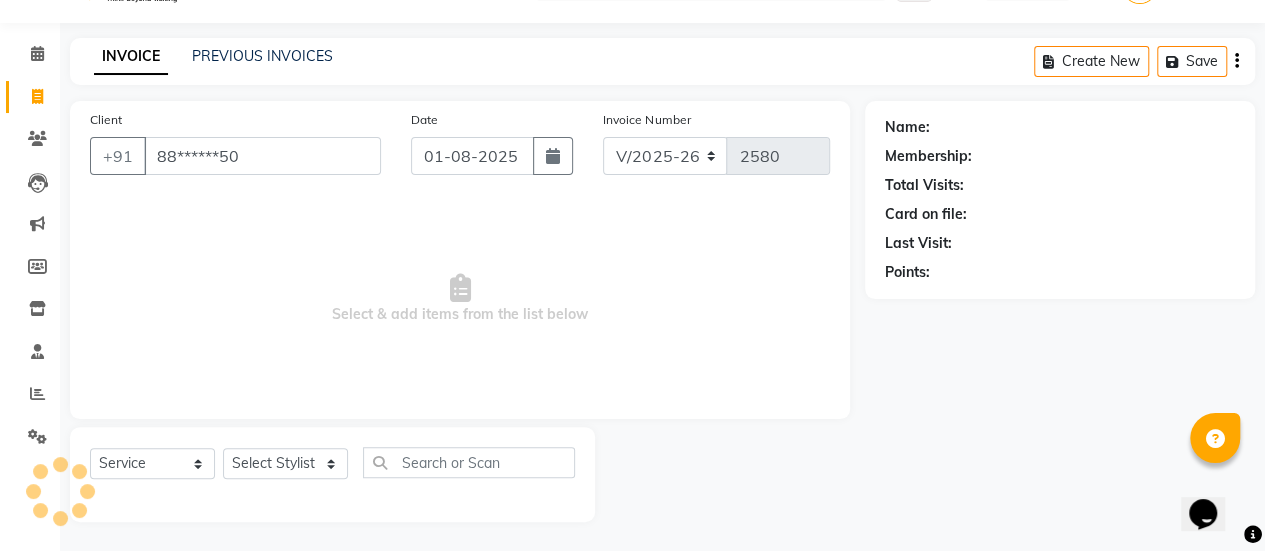 type on "88******50" 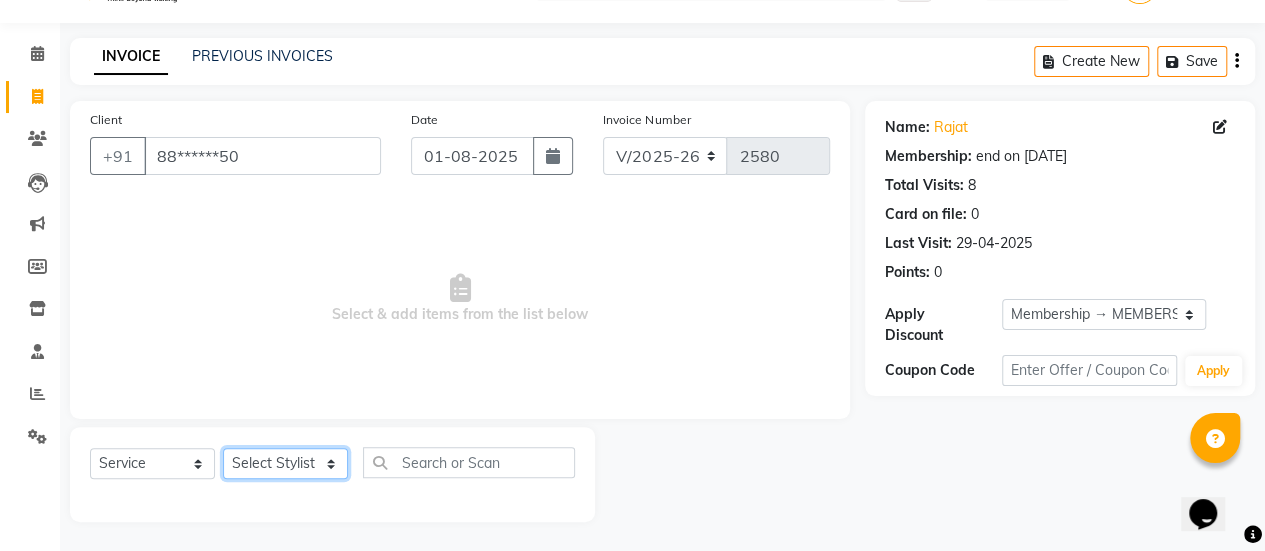 click on "Select Stylist AAKASH Chaitanya Divya KALANY Manager Mohini MUSARIK Parvez Shaikh PINKEY PRADEEP SHARMA [FIRST] [LAST] Salman Shakeel Shraddha Vaibhavi Vijay khade xyz" 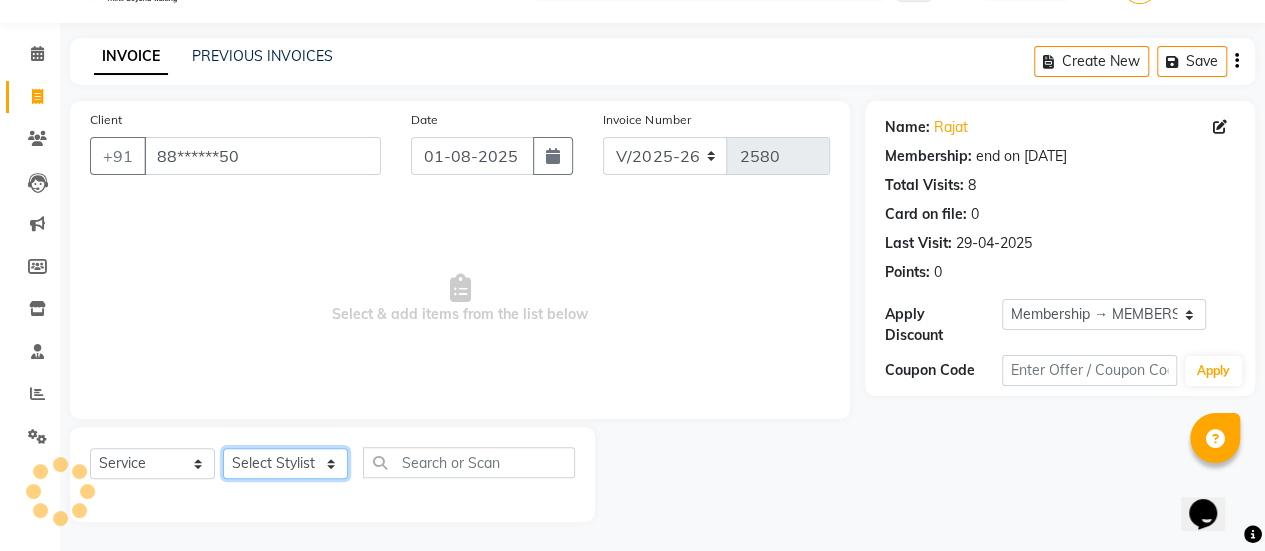 select on "38593" 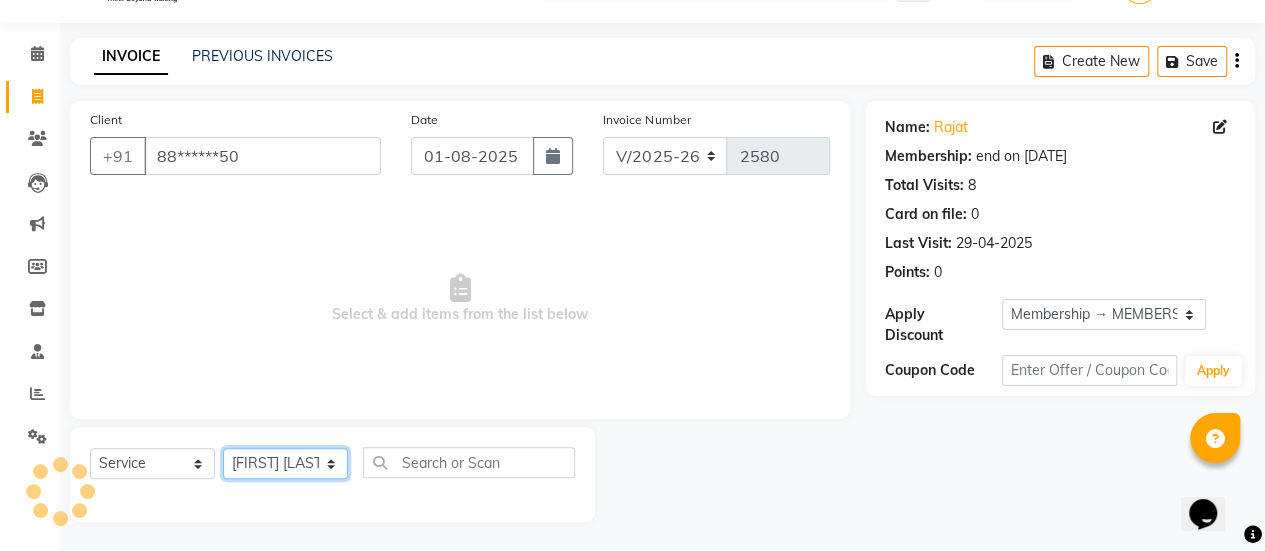 click on "Select Stylist AAKASH Chaitanya Divya KALANY Manager Mohini MUSARIK Parvez Shaikh PINKEY PRADEEP SHARMA [FIRST] [LAST] Salman Shakeel Shraddha Vaibhavi Vijay khade xyz" 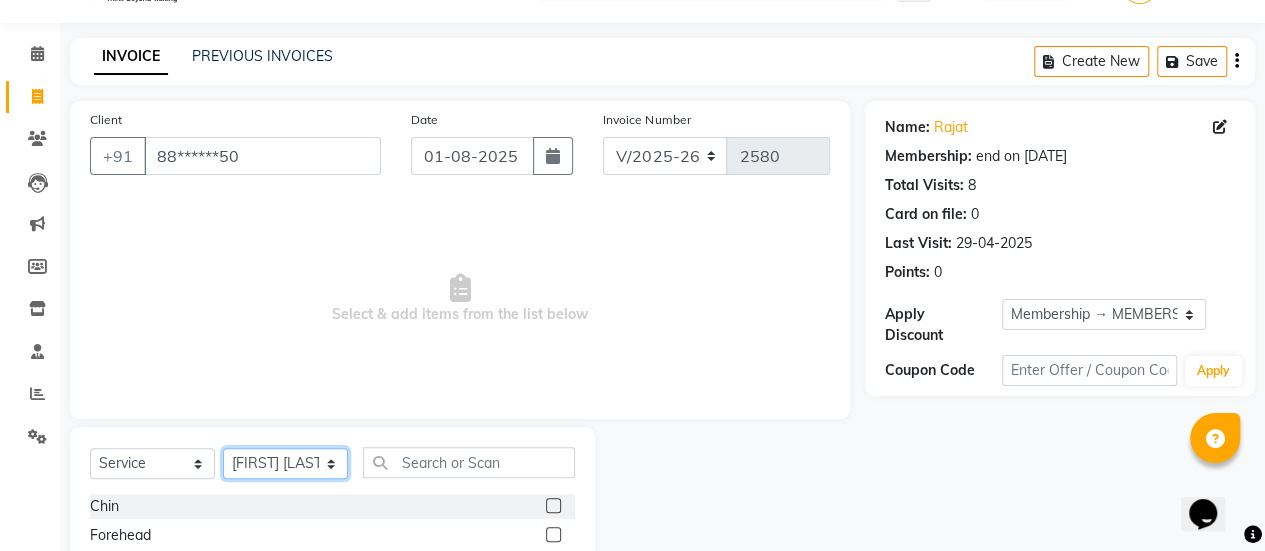scroll, scrollTop: 249, scrollLeft: 0, axis: vertical 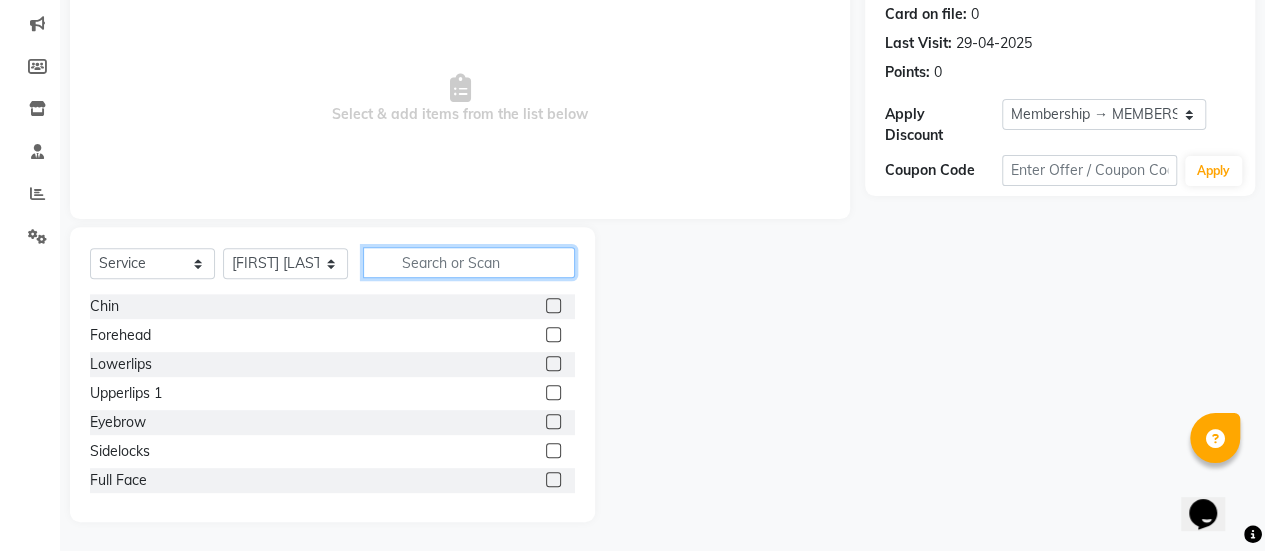 click 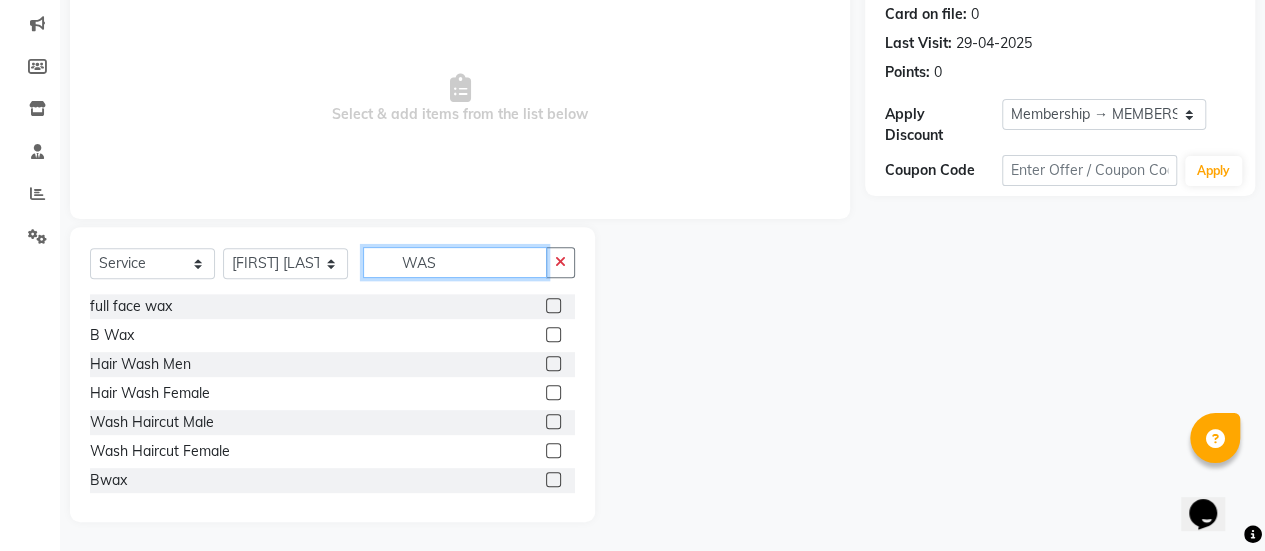 scroll, scrollTop: 165, scrollLeft: 0, axis: vertical 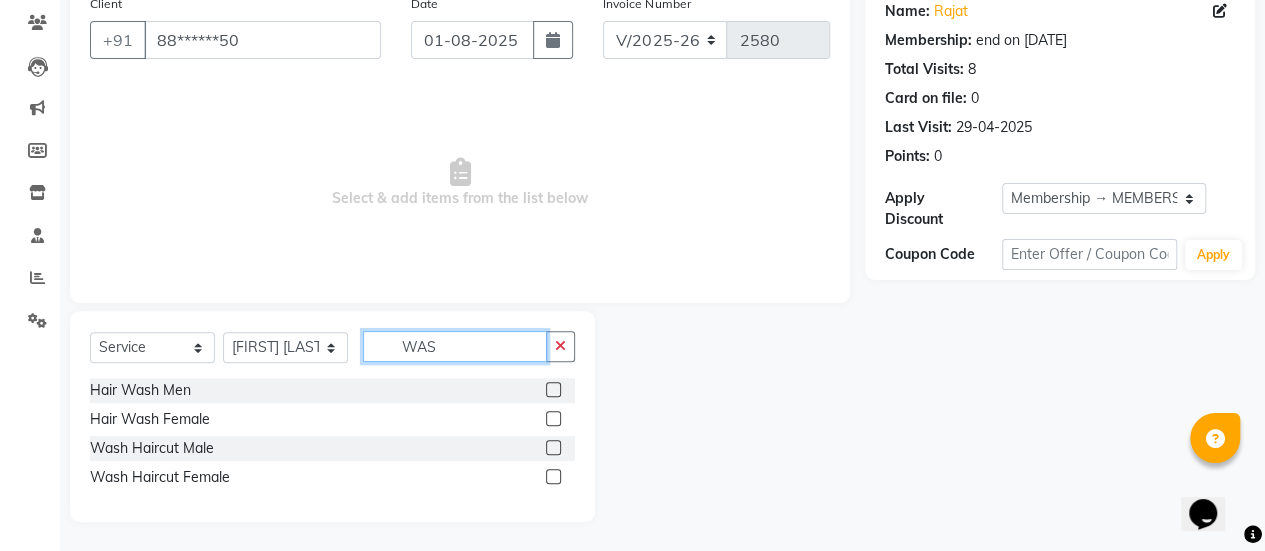 type on "WAS" 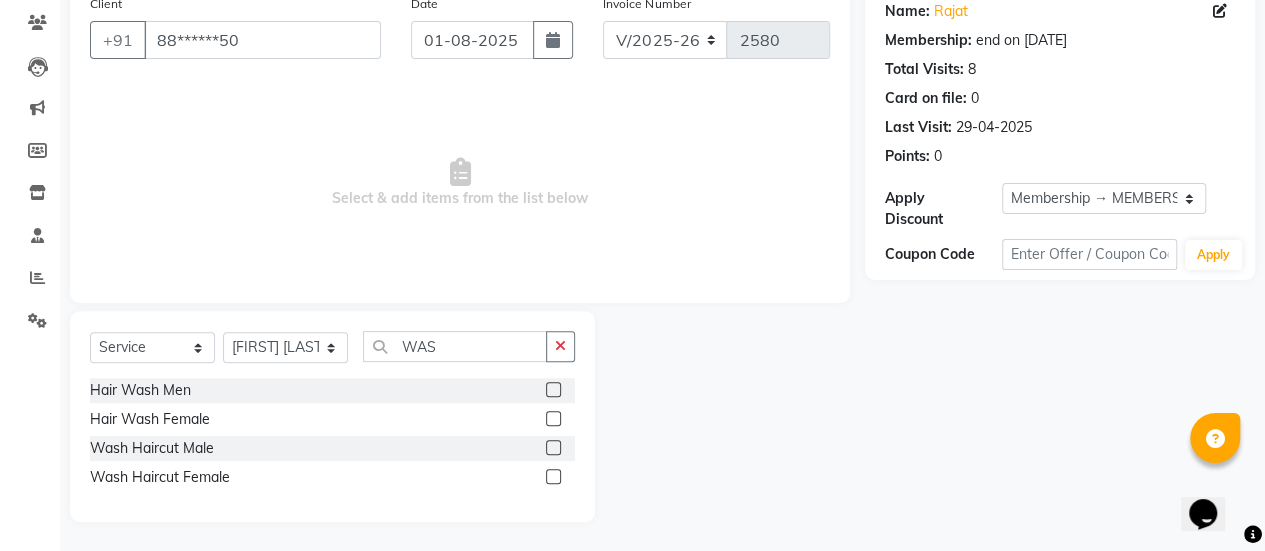 click 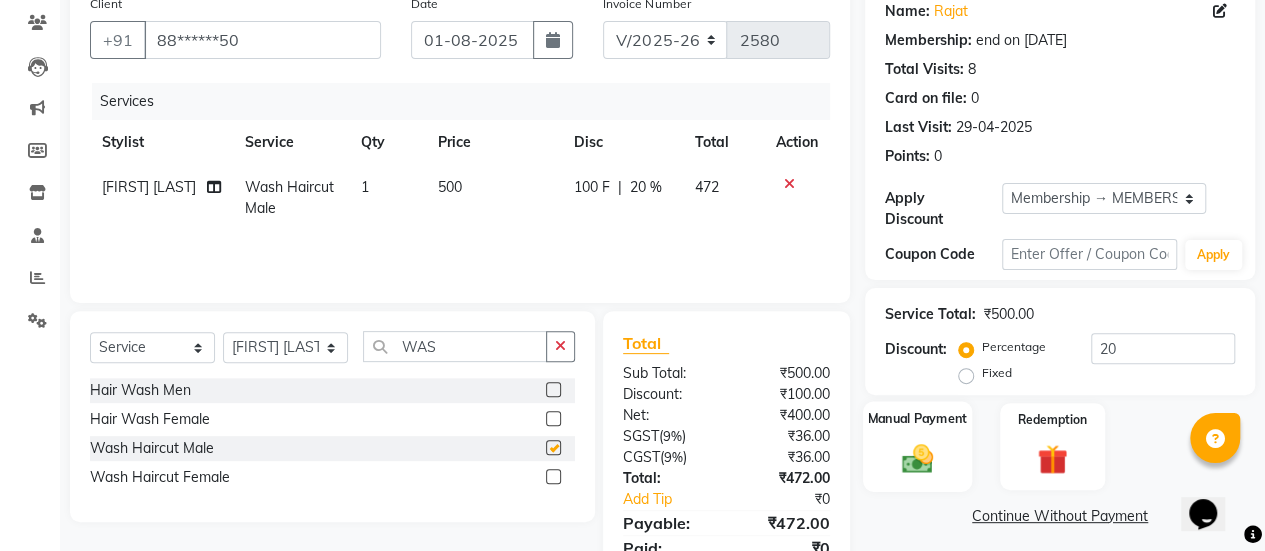 checkbox on "false" 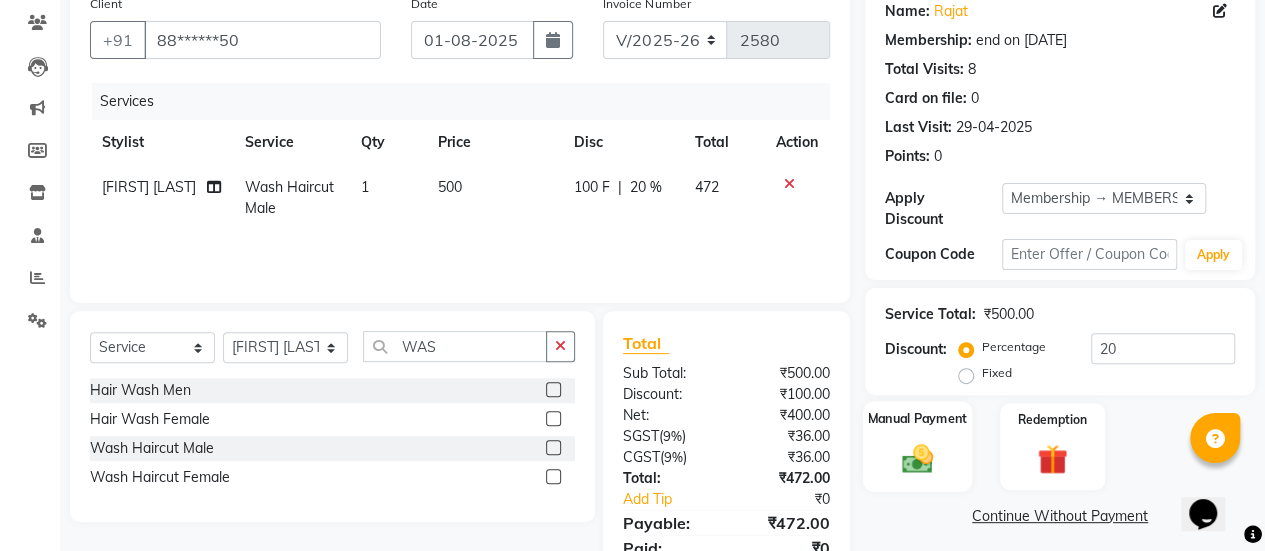 scroll, scrollTop: 247, scrollLeft: 0, axis: vertical 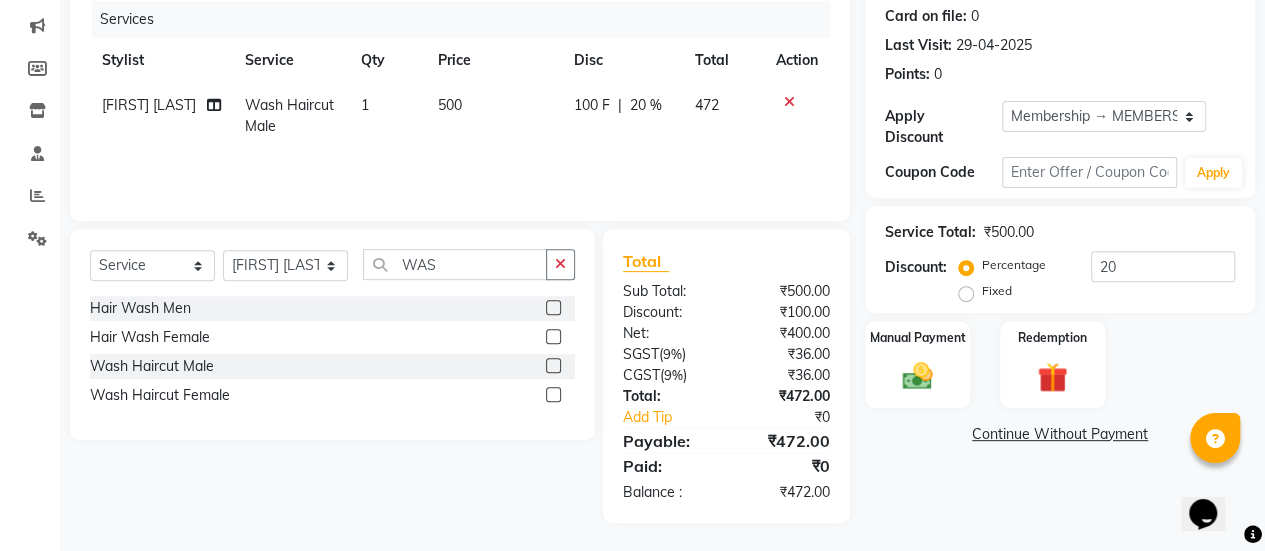 click on "Name: [FIRST]  Membership: end on [DATE] Total Visits:  8 Card on file:  0 Last Visit:   [DATE] Points:   0  Apply Discount Select Membership → MEMBERSHIP CARD Coupon Code Apply Service Total:  ₹500.00  Discount:  Percentage   Fixed  20 Manual Payment Redemption  Continue Without Payment" 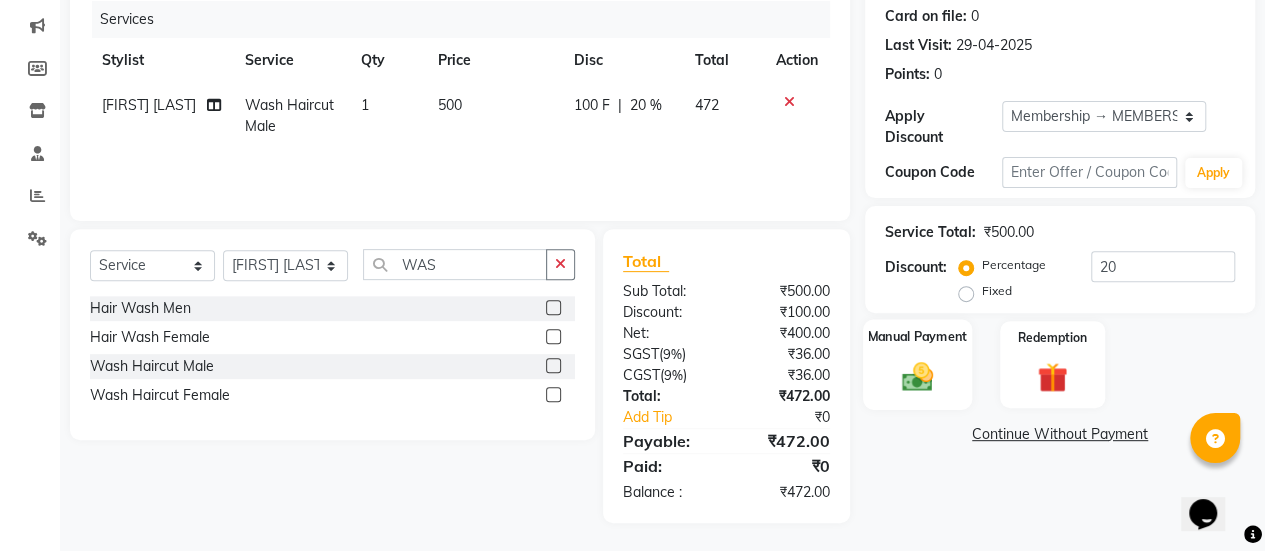 click 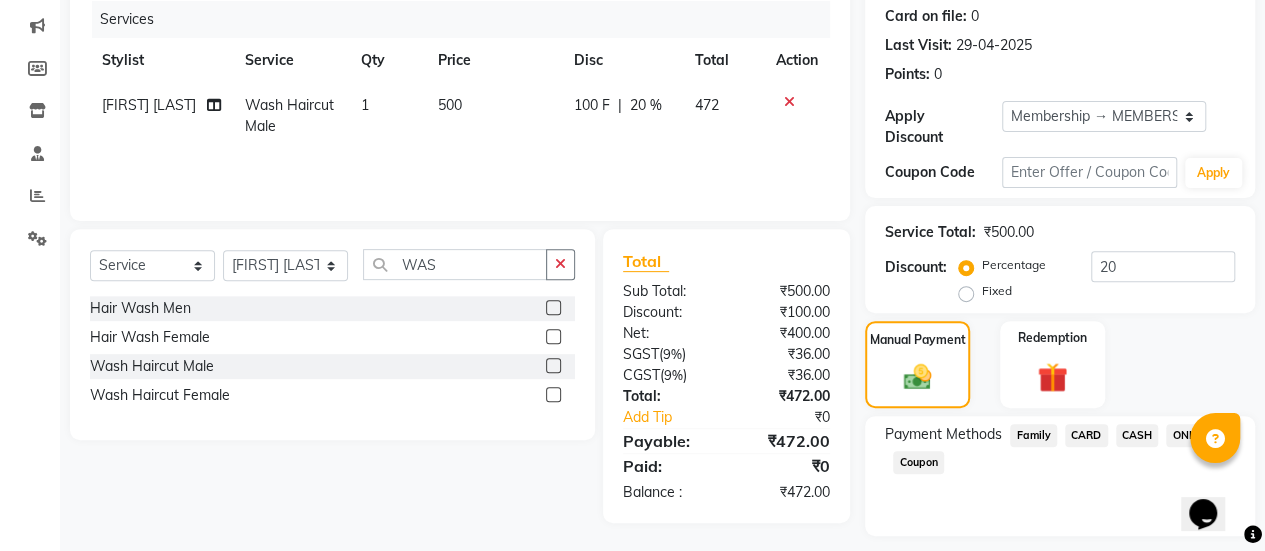 click on "CARD" 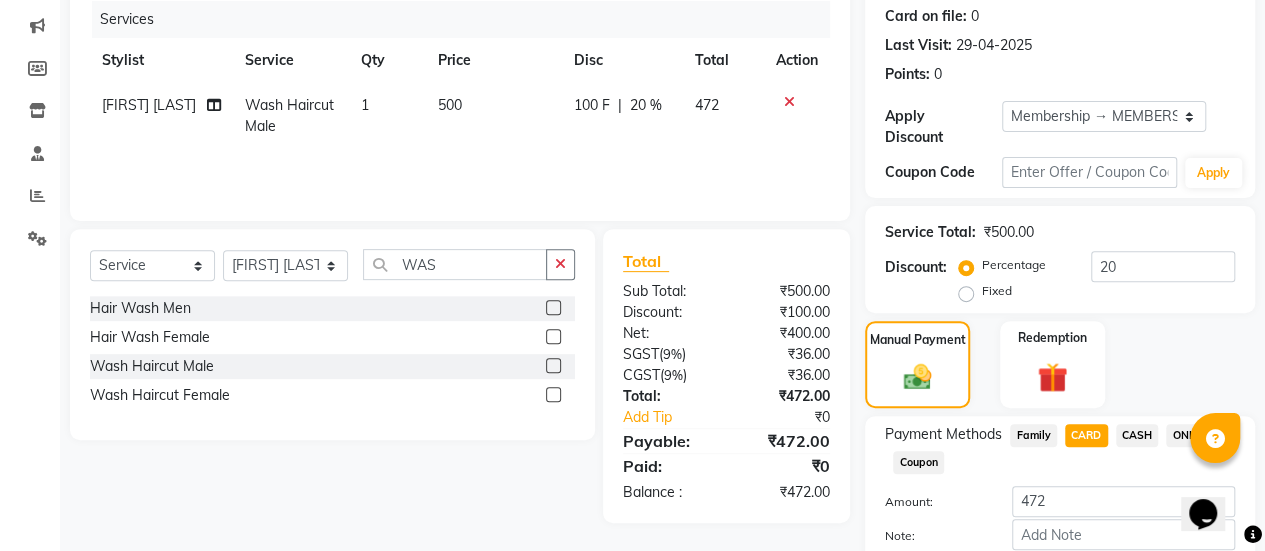 scroll, scrollTop: 358, scrollLeft: 0, axis: vertical 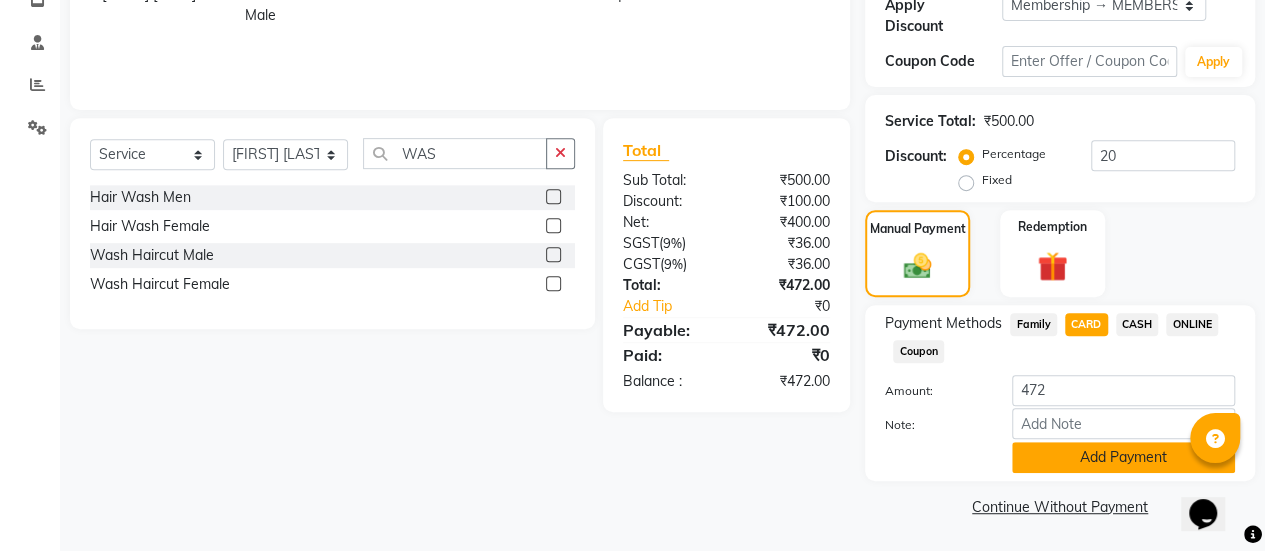 click on "Add Payment" 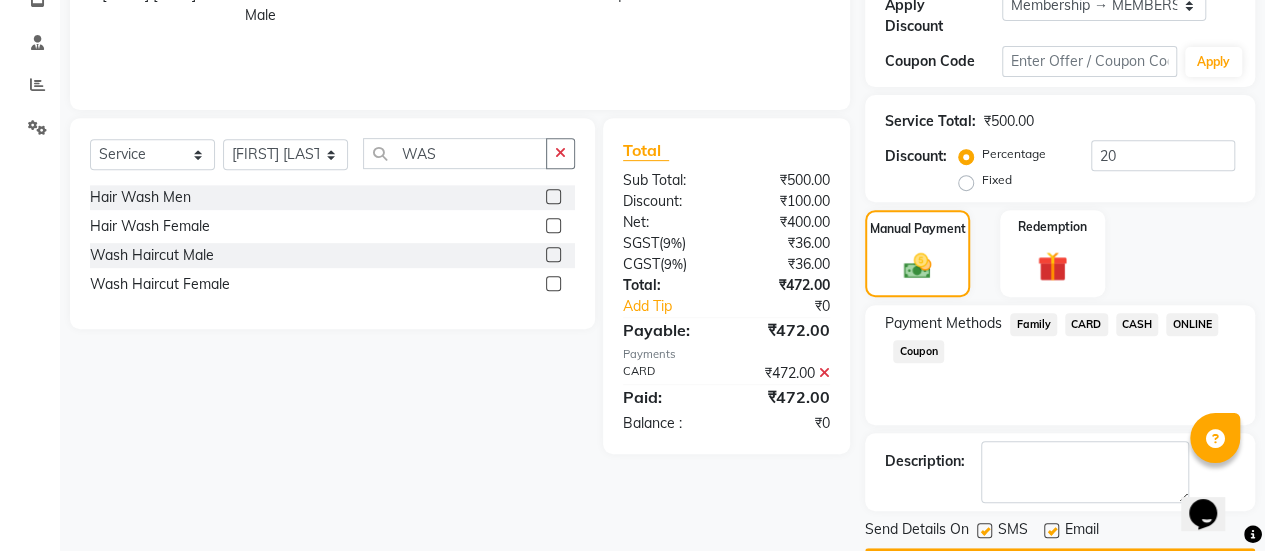 scroll, scrollTop: 414, scrollLeft: 0, axis: vertical 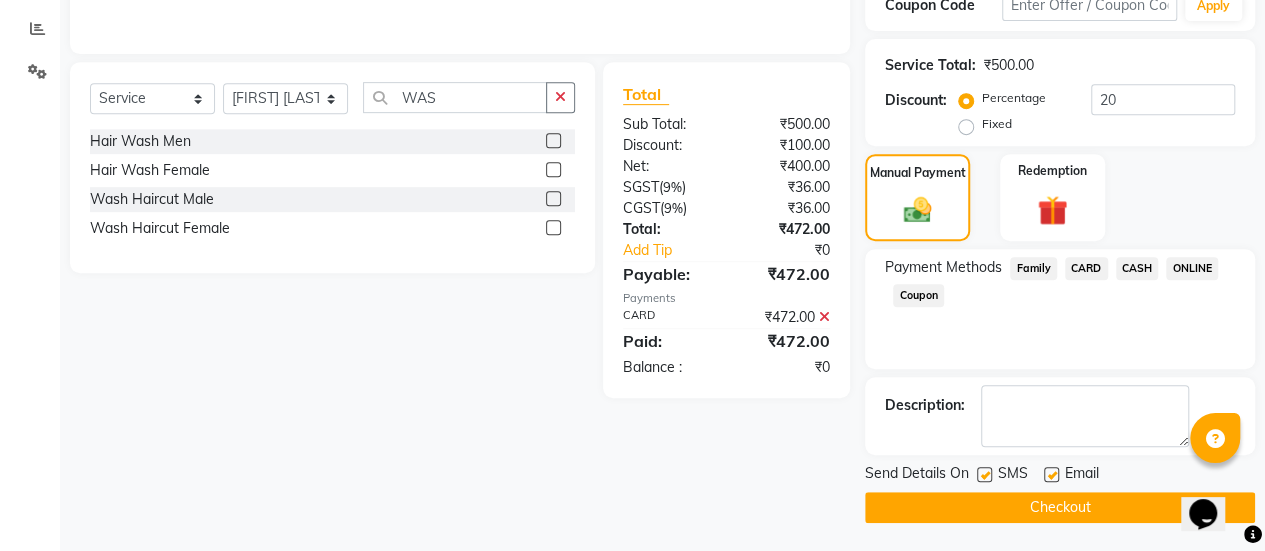 click 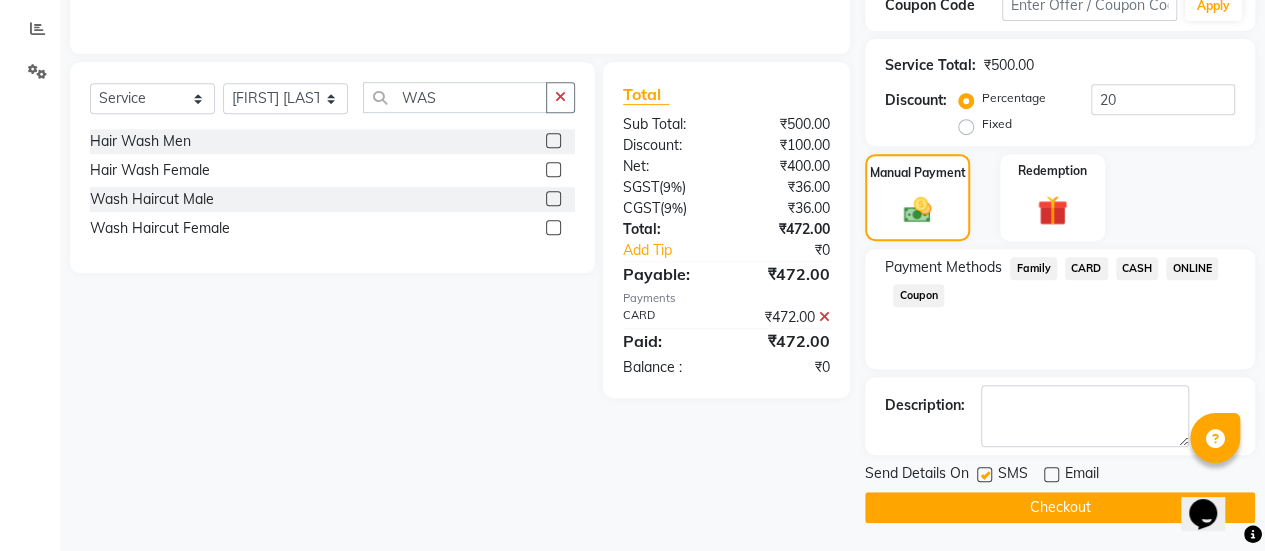 click on "Checkout" 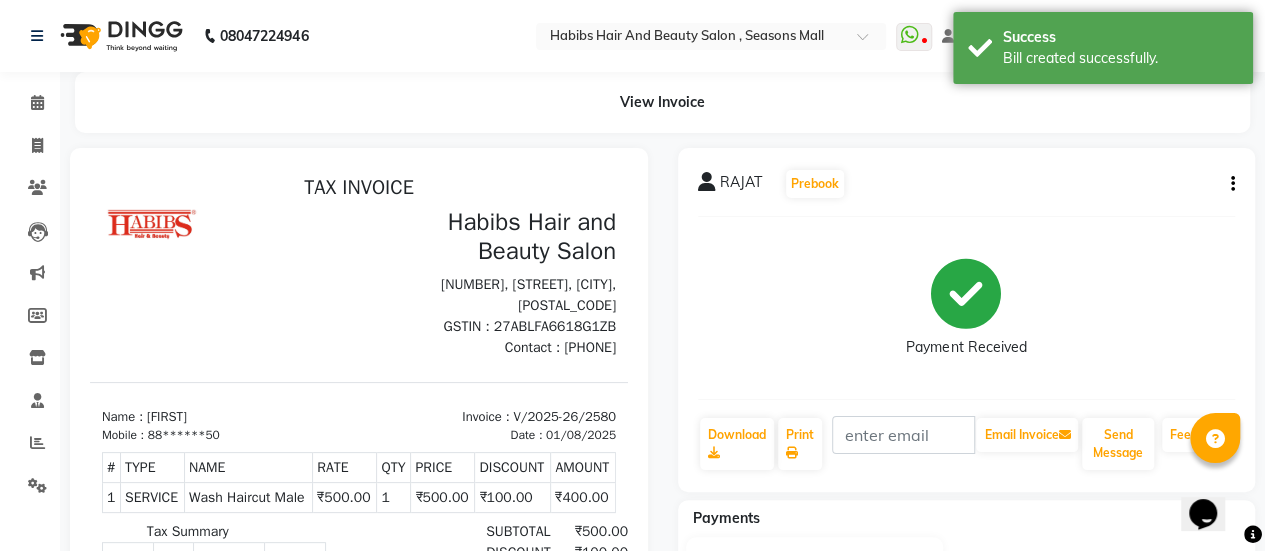 scroll, scrollTop: 0, scrollLeft: 0, axis: both 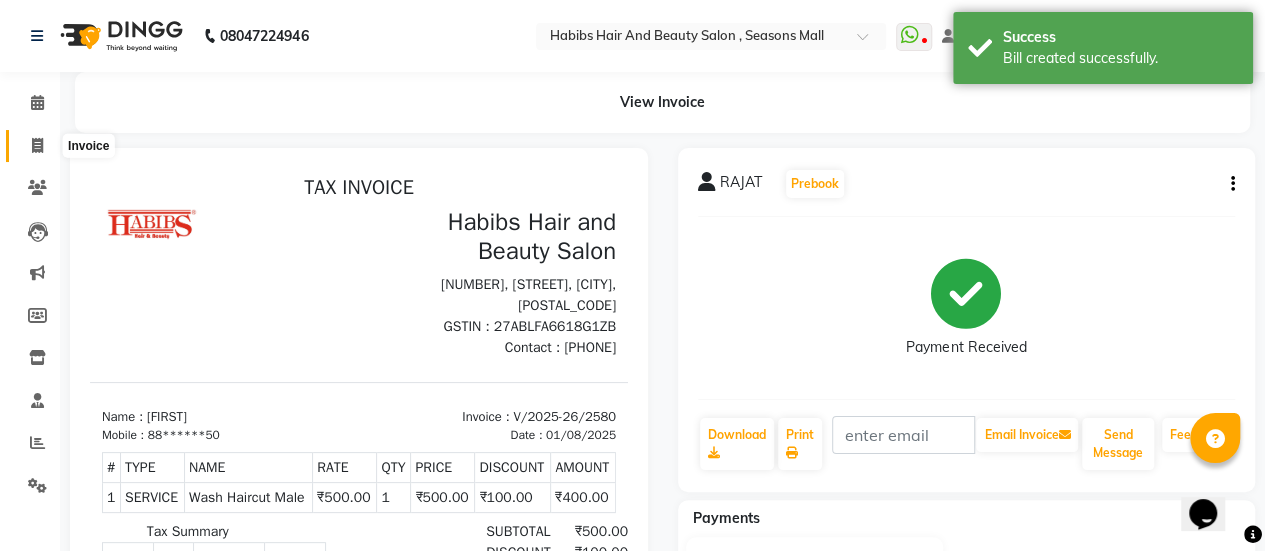 click 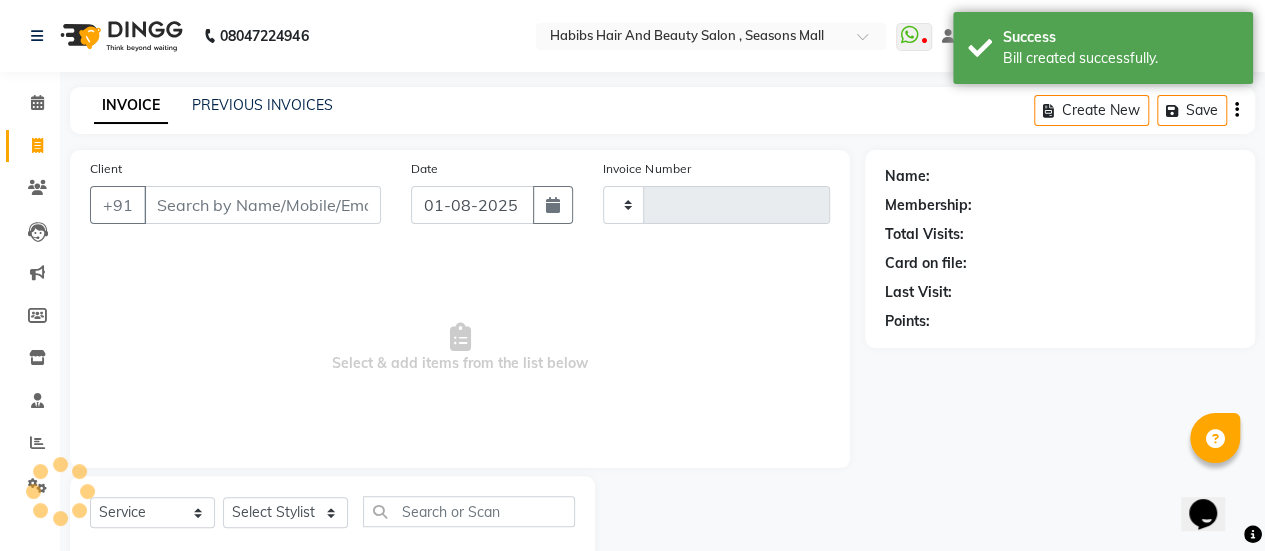 scroll, scrollTop: 49, scrollLeft: 0, axis: vertical 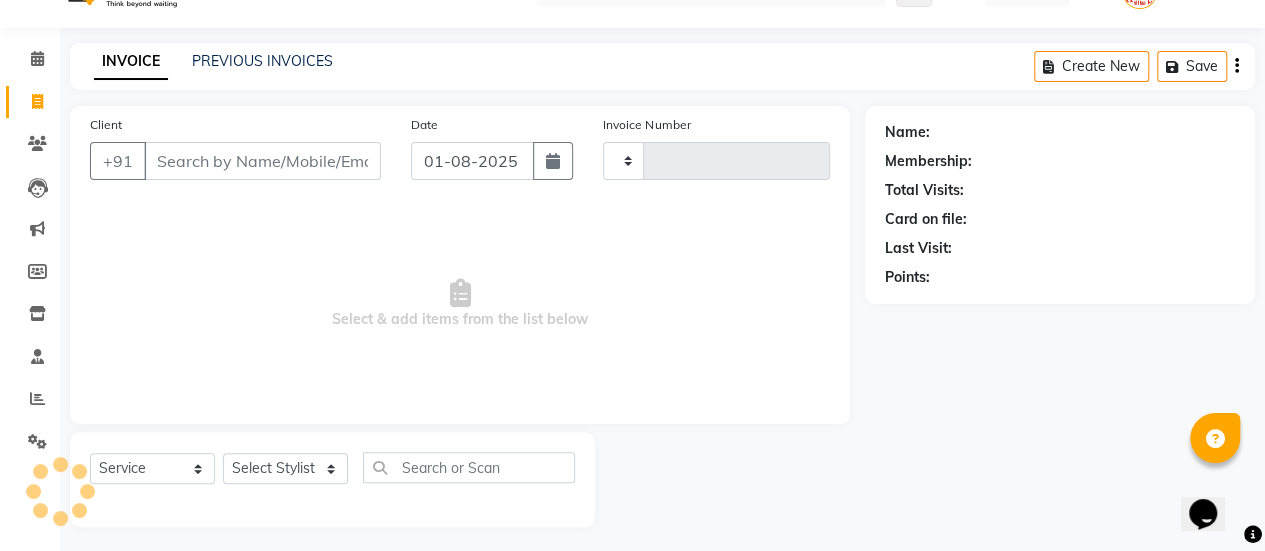type on "2581" 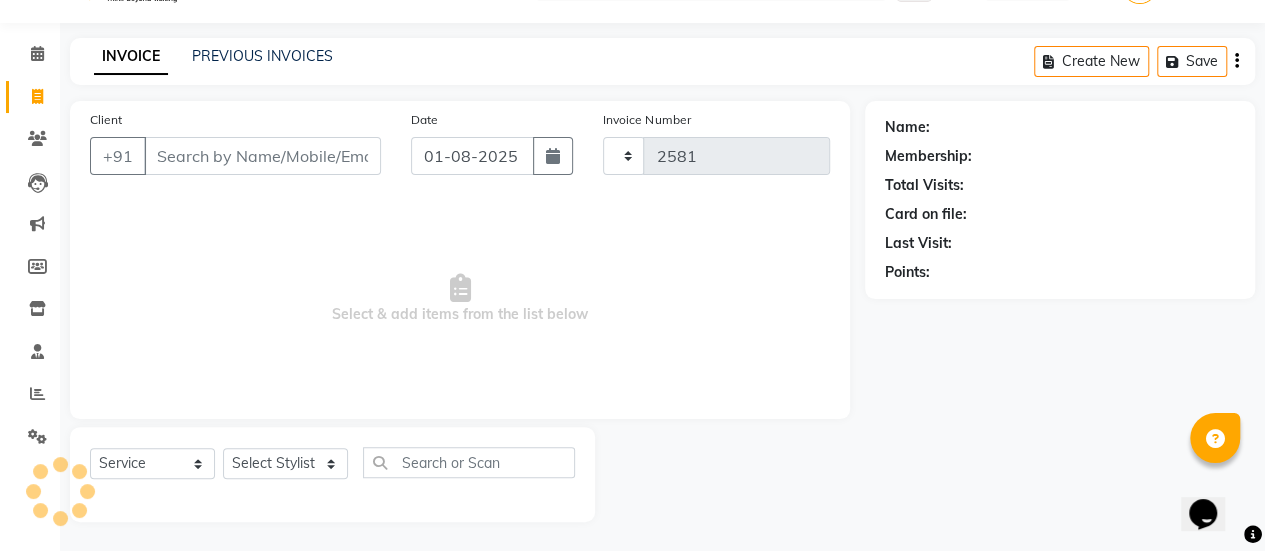 select on "5651" 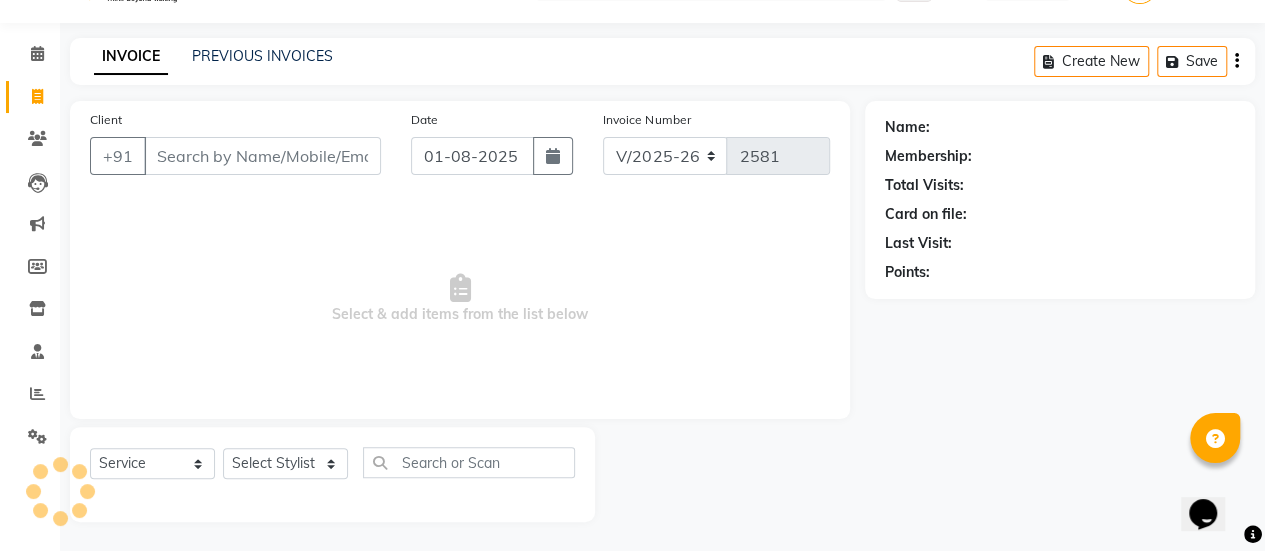 click on "Client" at bounding box center [262, 156] 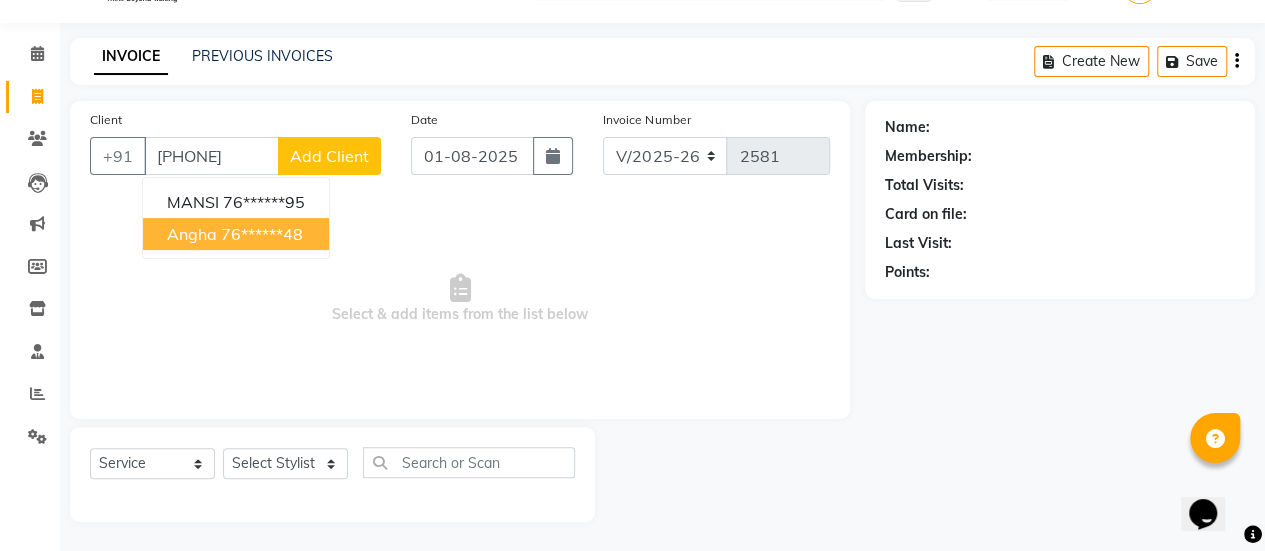 click on "angha  [PHONE]" at bounding box center [236, 234] 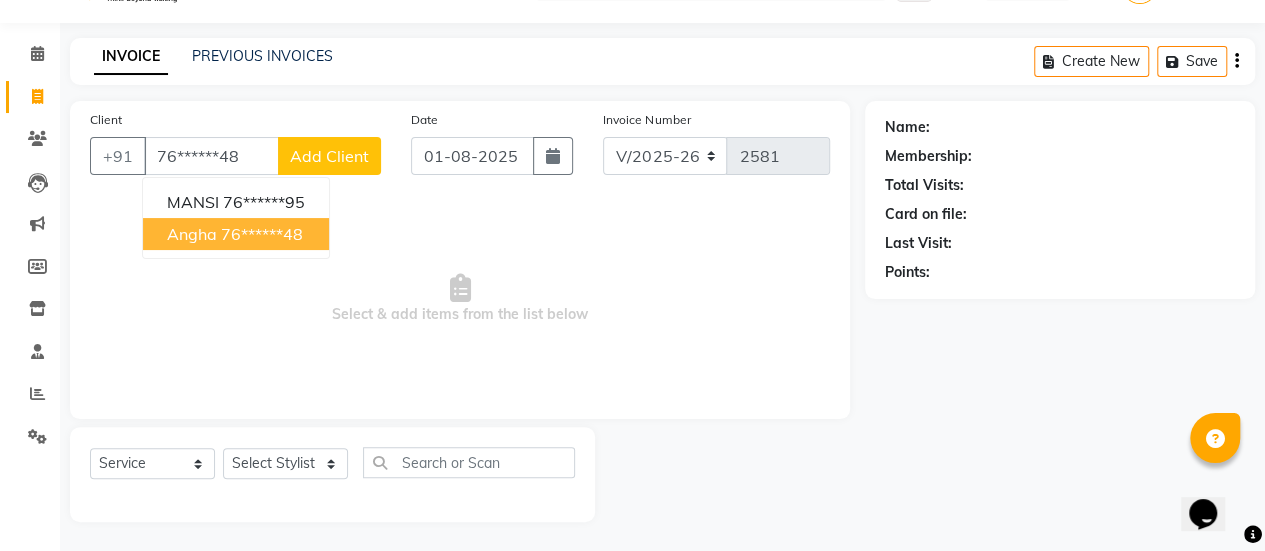 type on "76******48" 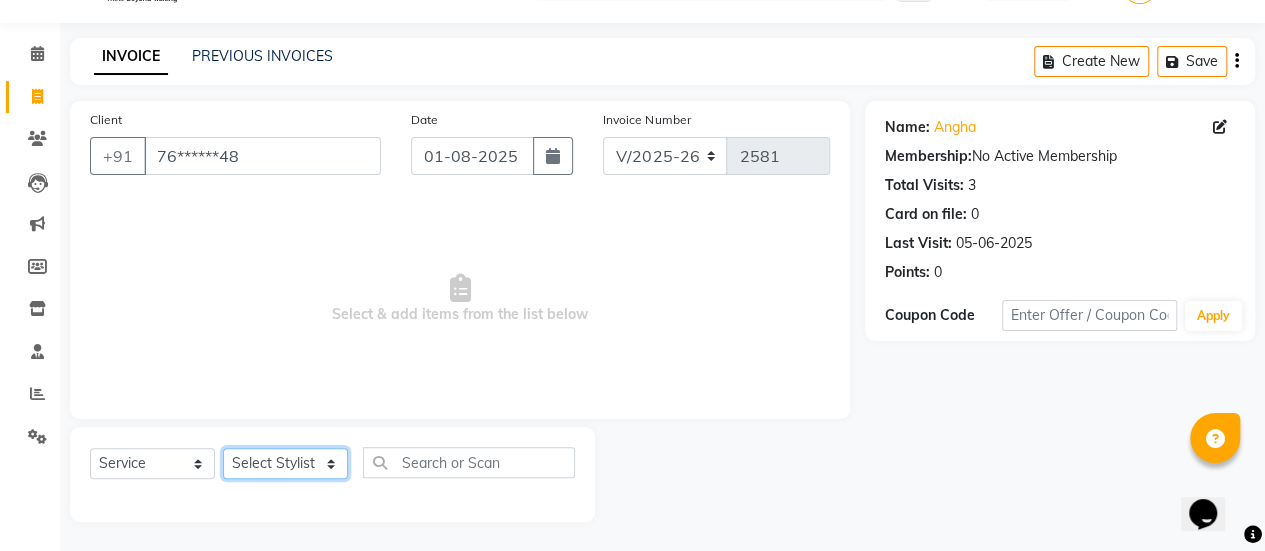 click on "Select Stylist AAKASH Chaitanya Divya KALANY Manager Mohini MUSARIK Parvez Shaikh PINKEY PRADEEP SHARMA [FIRST] [LAST] Salman Shakeel Shraddha Vaibhavi Vijay khade xyz" 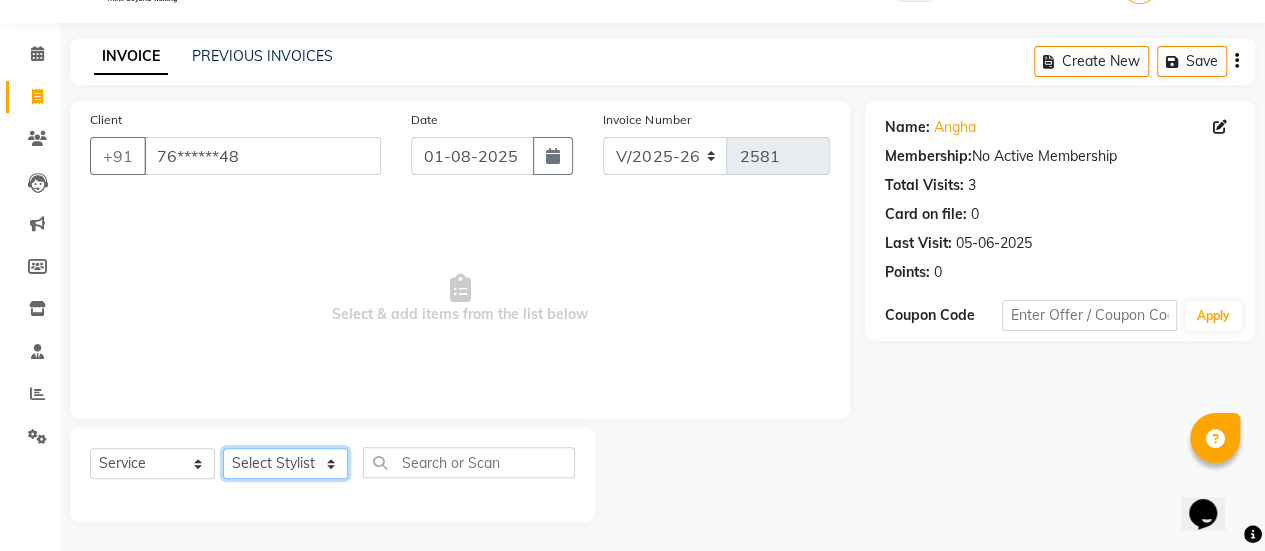 select on "38601" 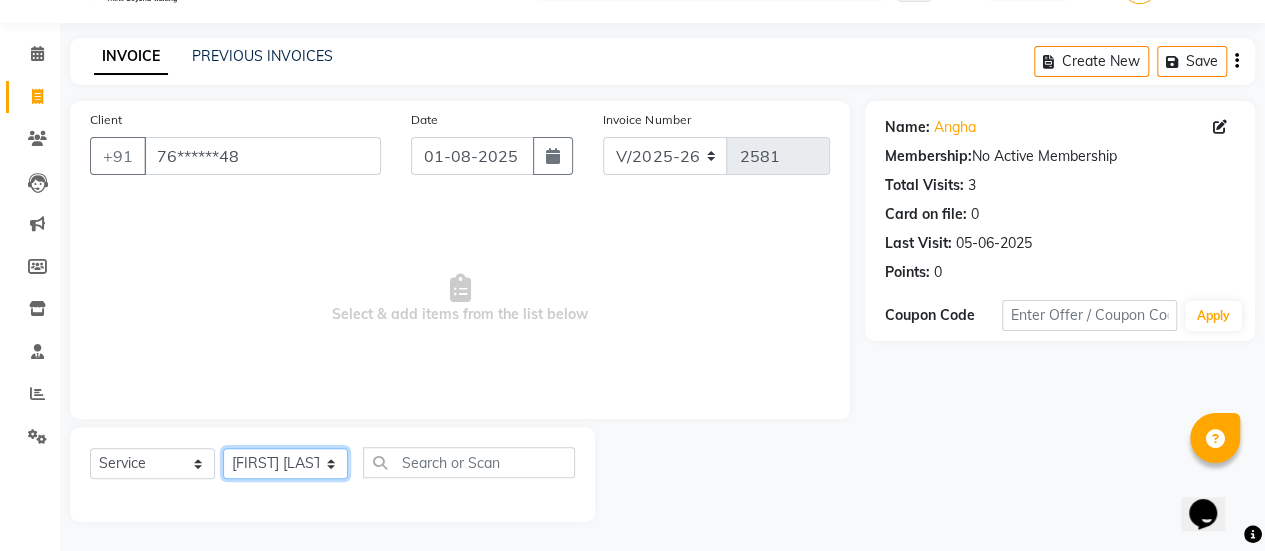 click on "Select Stylist AAKASH Chaitanya Divya KALANY Manager Mohini MUSARIK Parvez Shaikh PINKEY PRADEEP SHARMA [FIRST] [LAST] Salman Shakeel Shraddha Vaibhavi Vijay khade xyz" 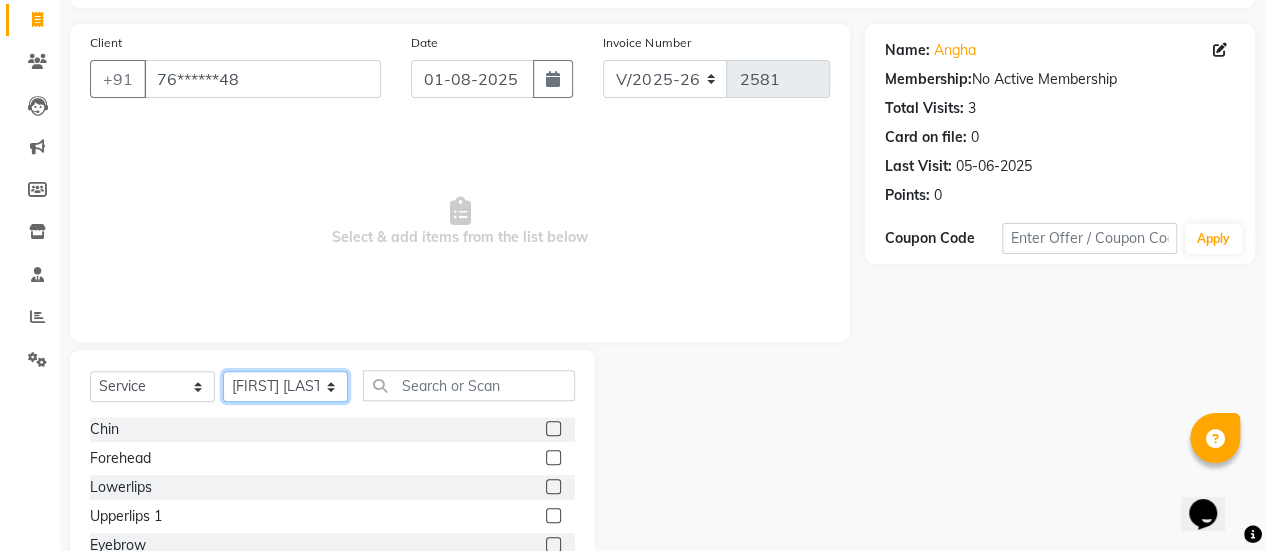 scroll, scrollTop: 249, scrollLeft: 0, axis: vertical 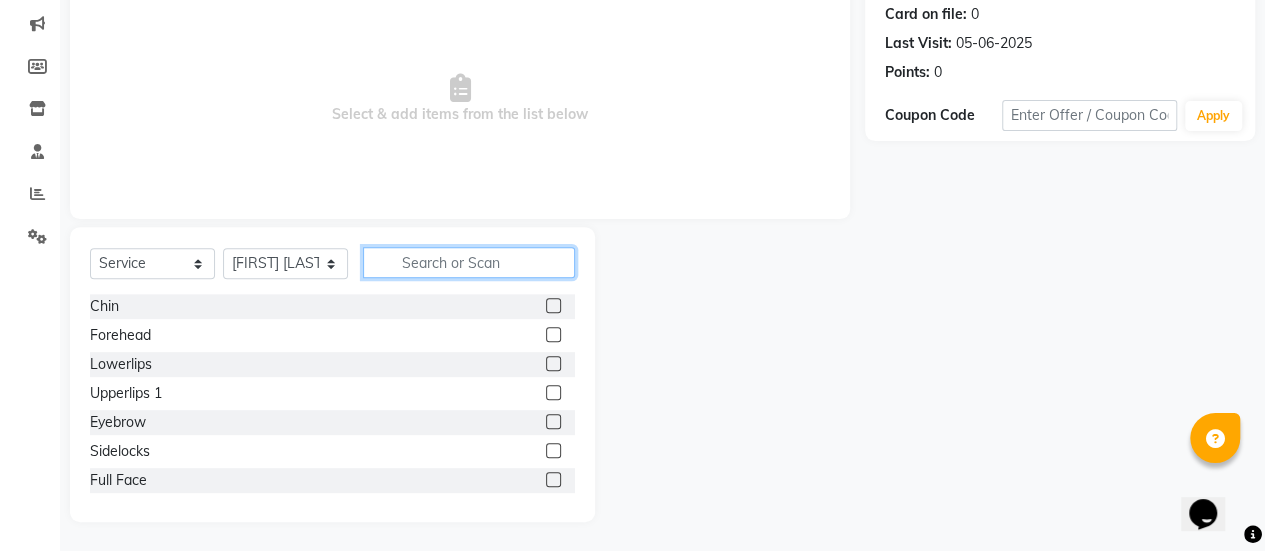 click 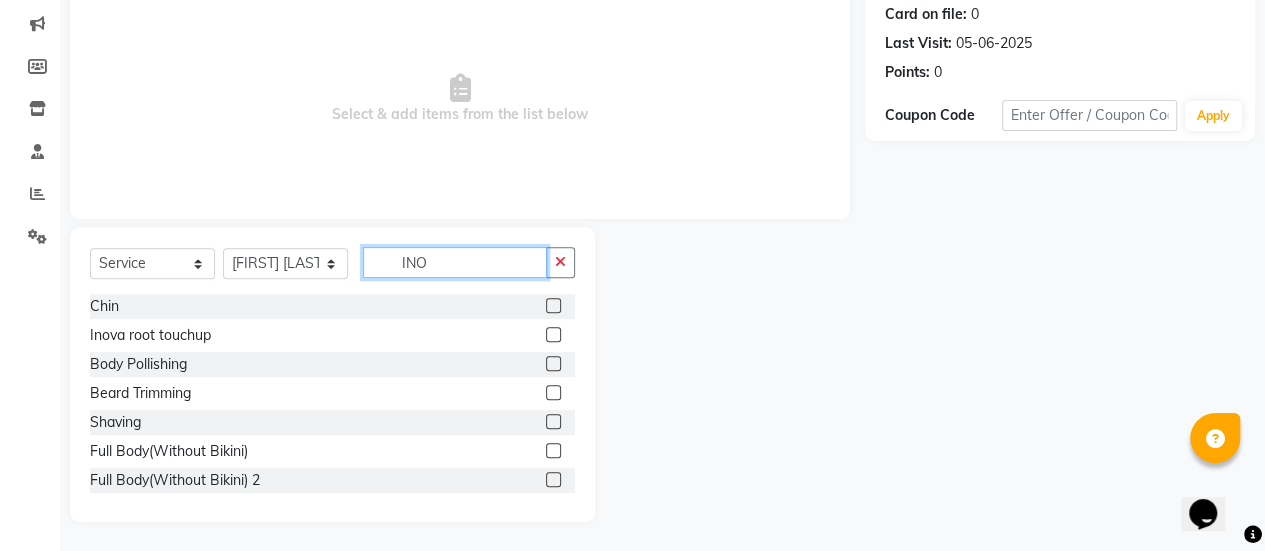 scroll, scrollTop: 78, scrollLeft: 0, axis: vertical 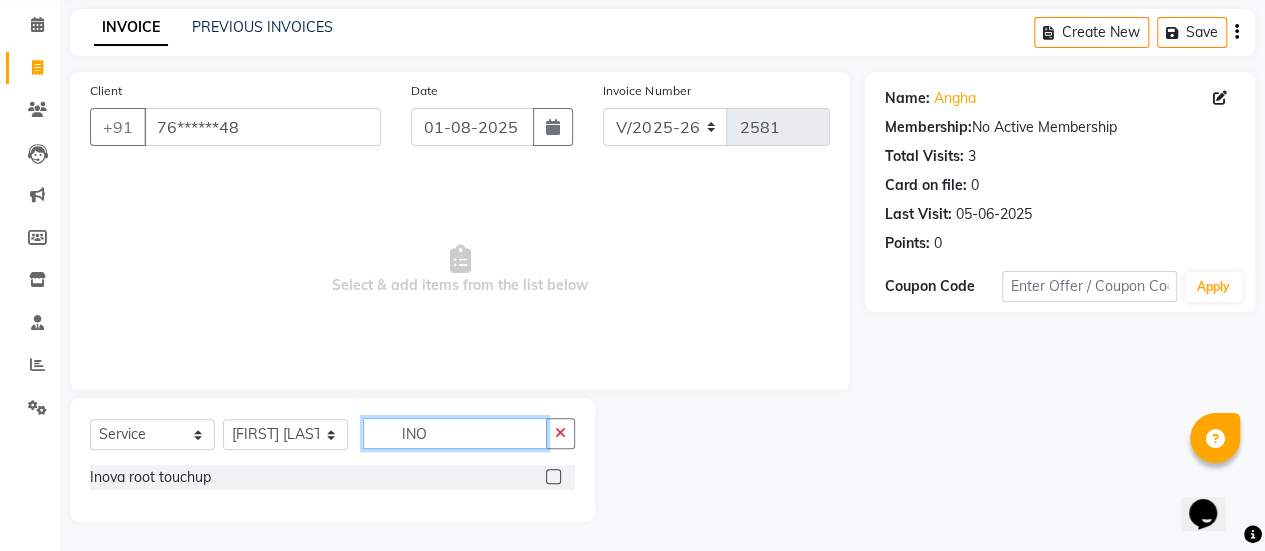 type on "INO" 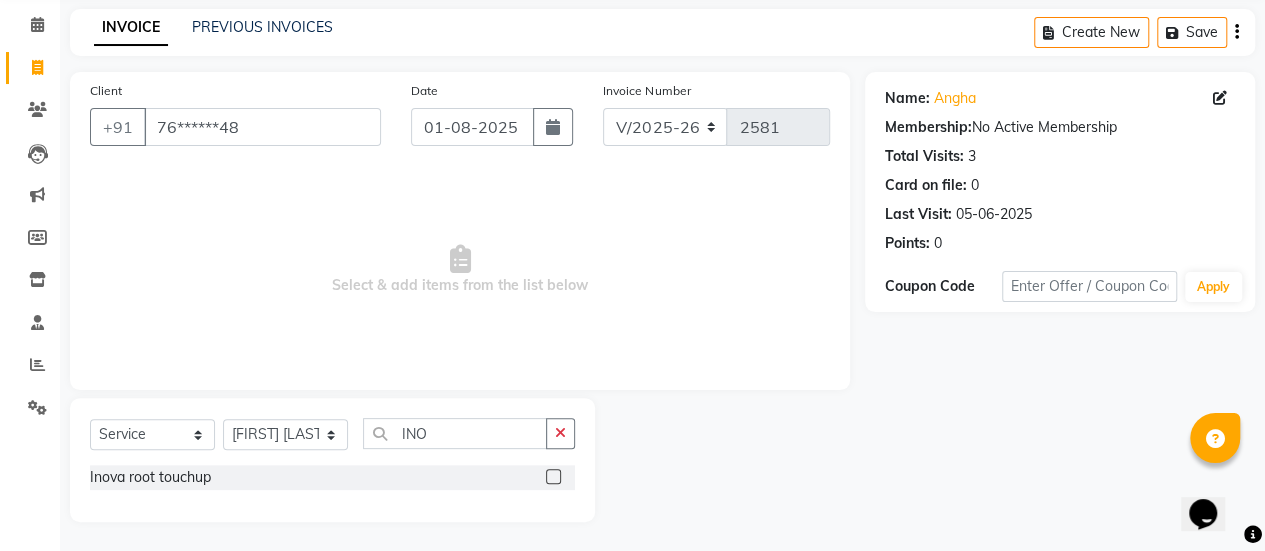 click 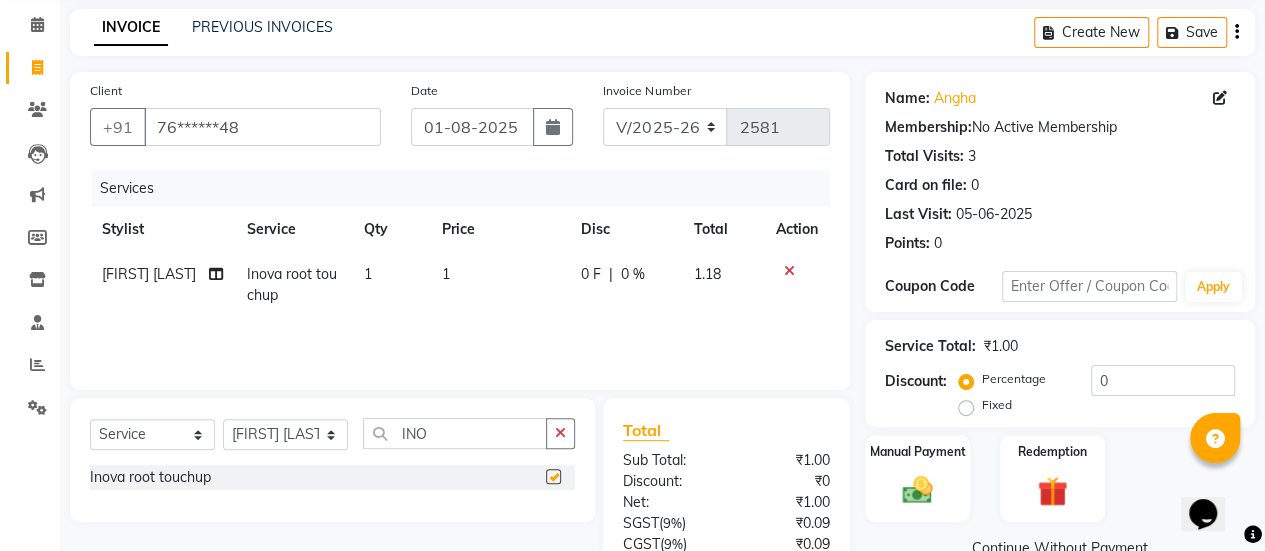 checkbox on "false" 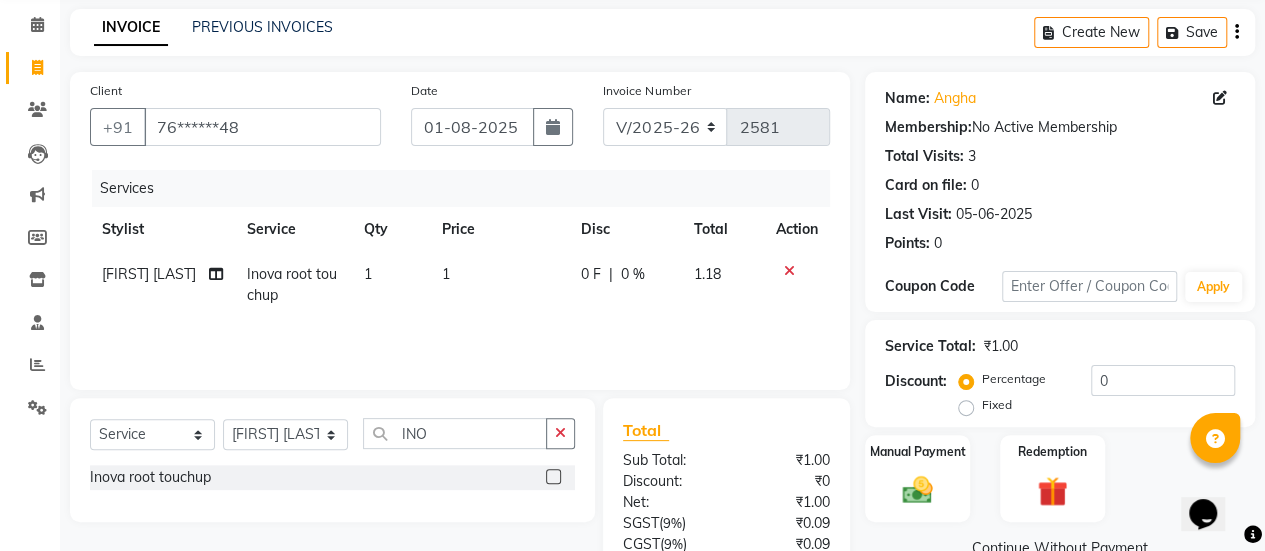 click on "1" 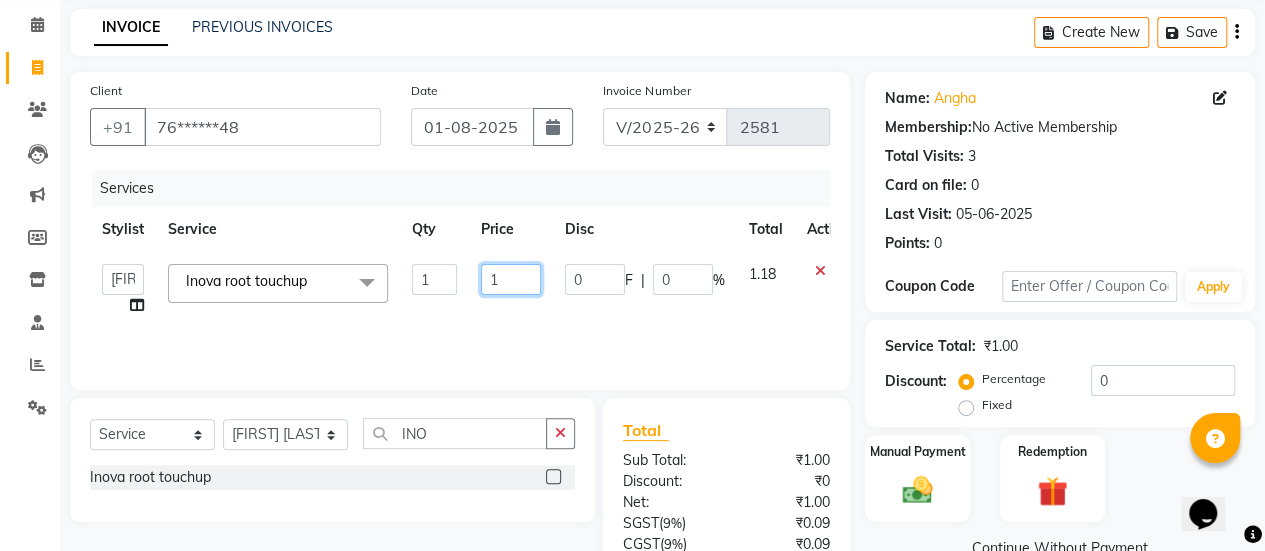 click on "1" 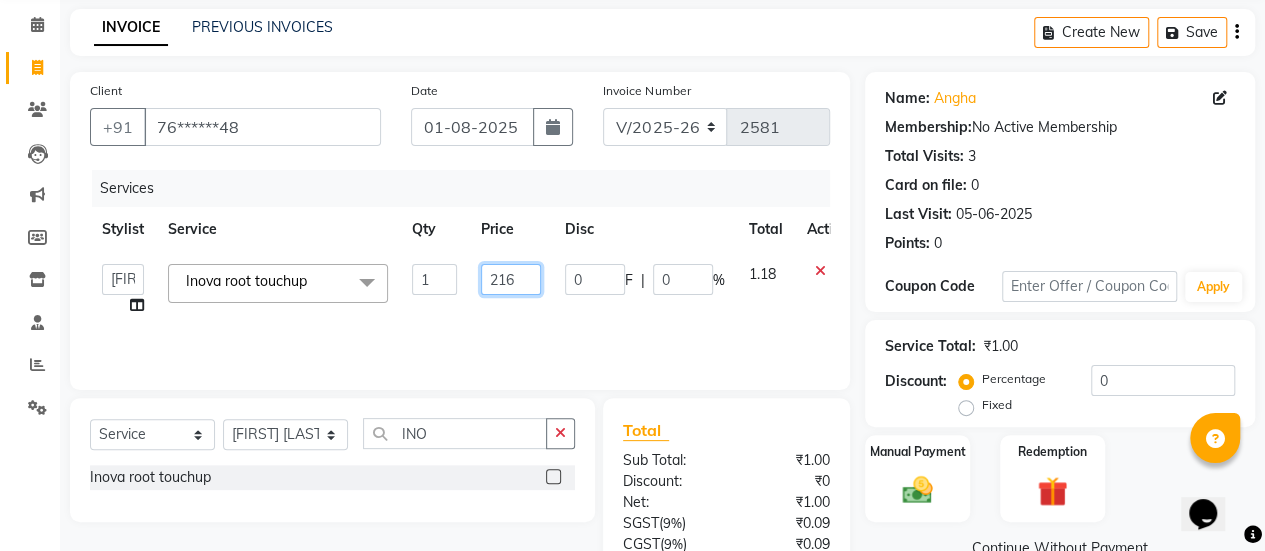 type on "2160" 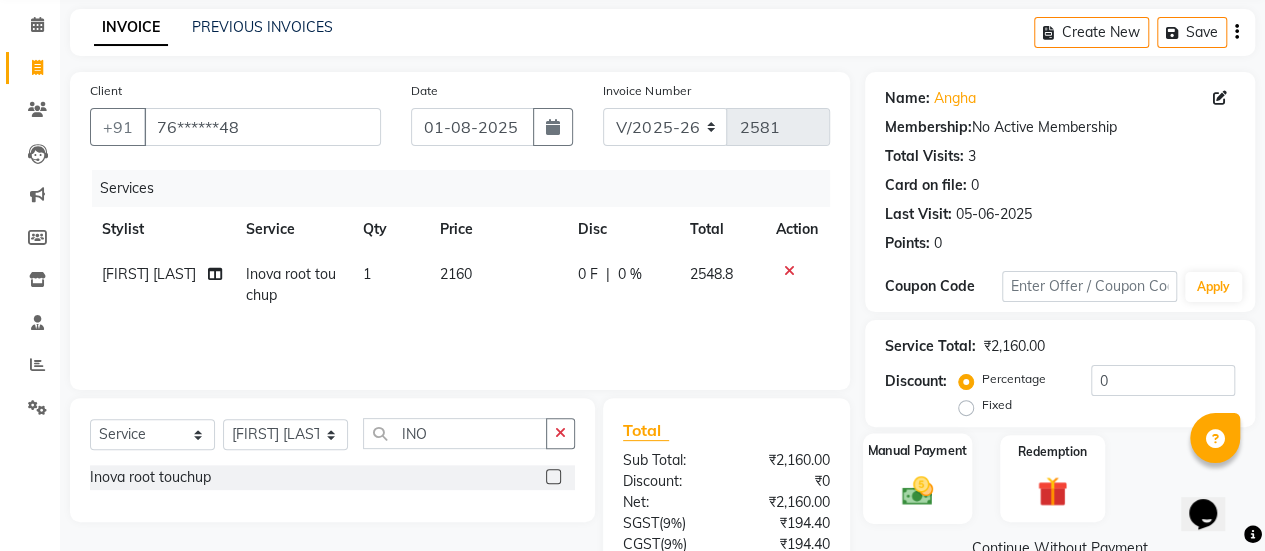 click 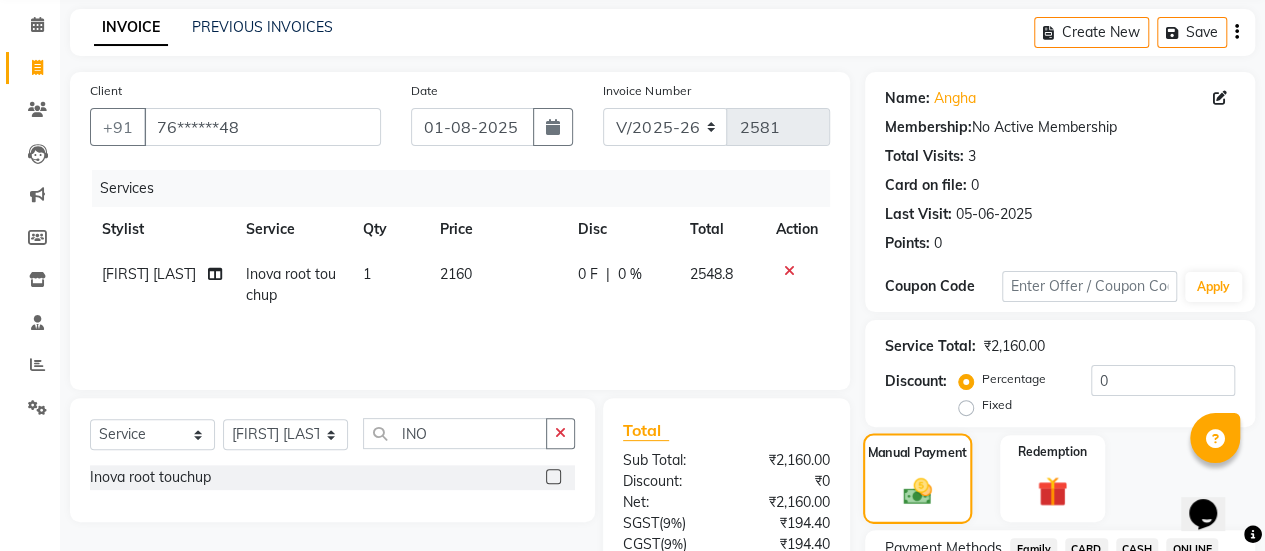 scroll, scrollTop: 247, scrollLeft: 0, axis: vertical 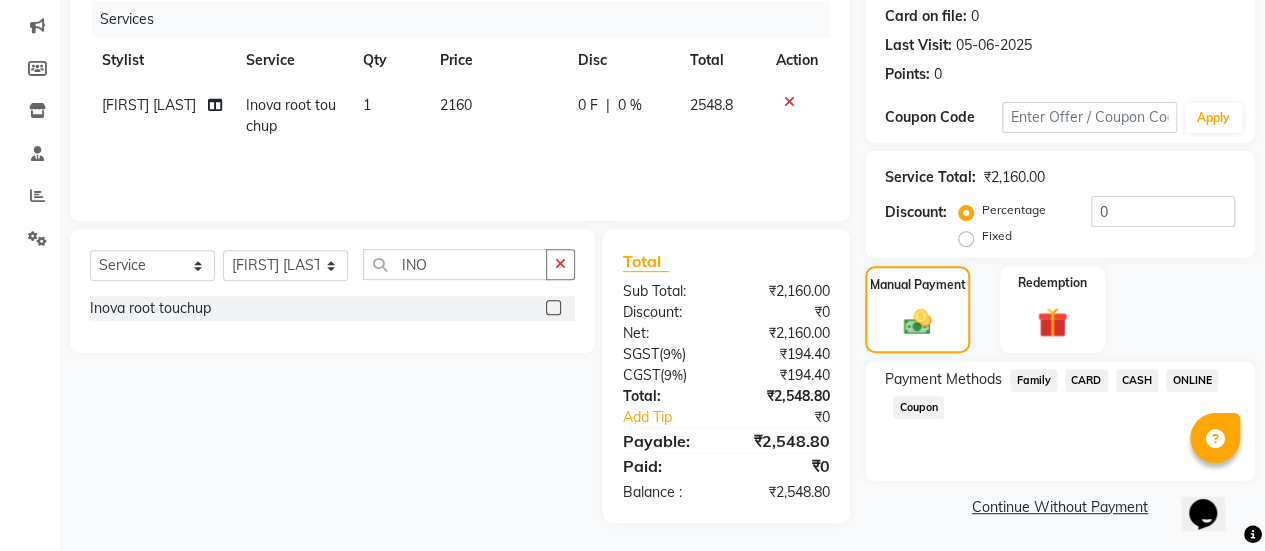 click on "ONLINE" 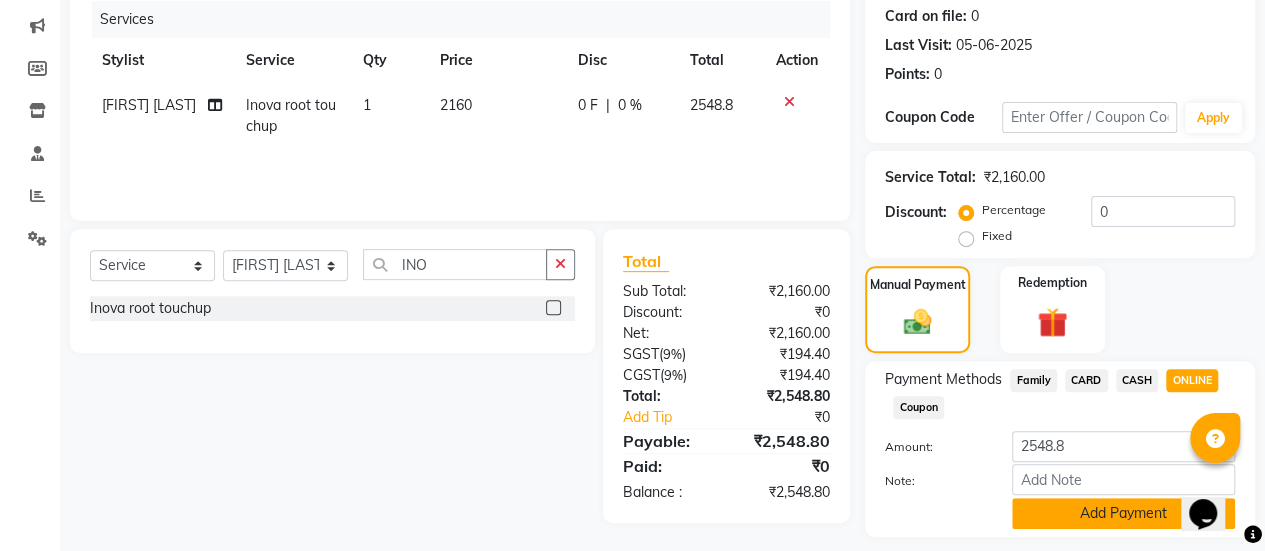 click on "Add Payment" 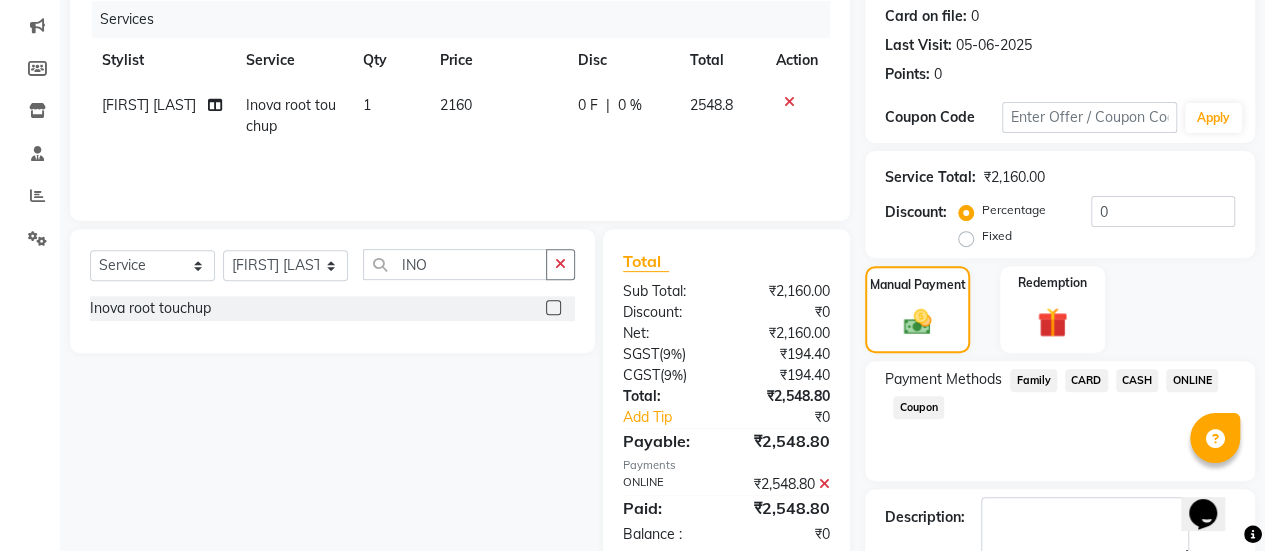 scroll, scrollTop: 358, scrollLeft: 0, axis: vertical 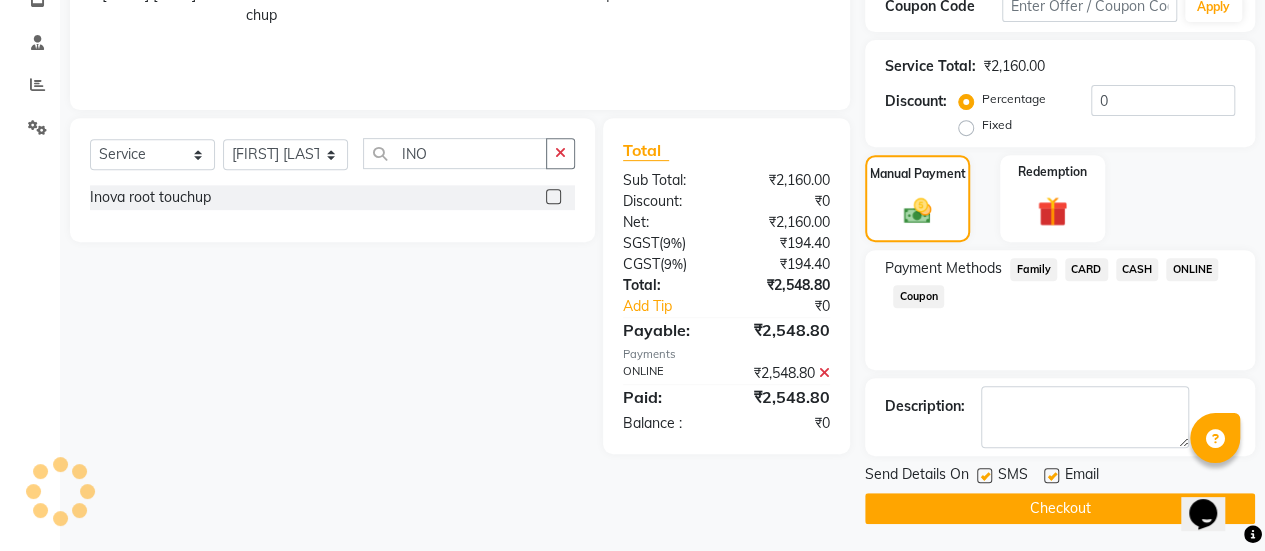 click 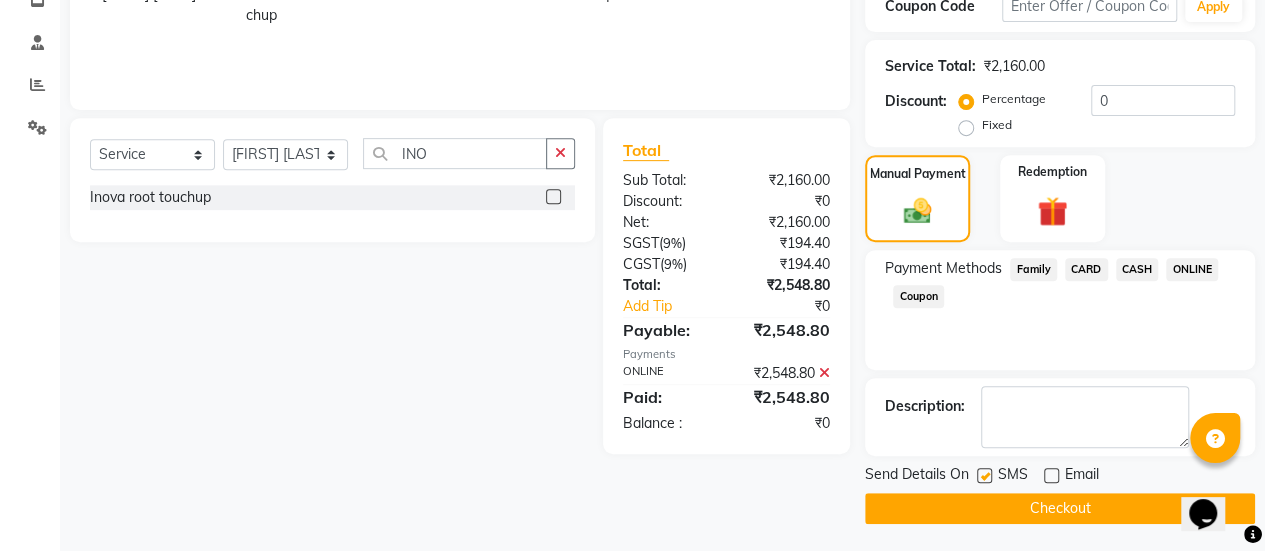 click on "Checkout" 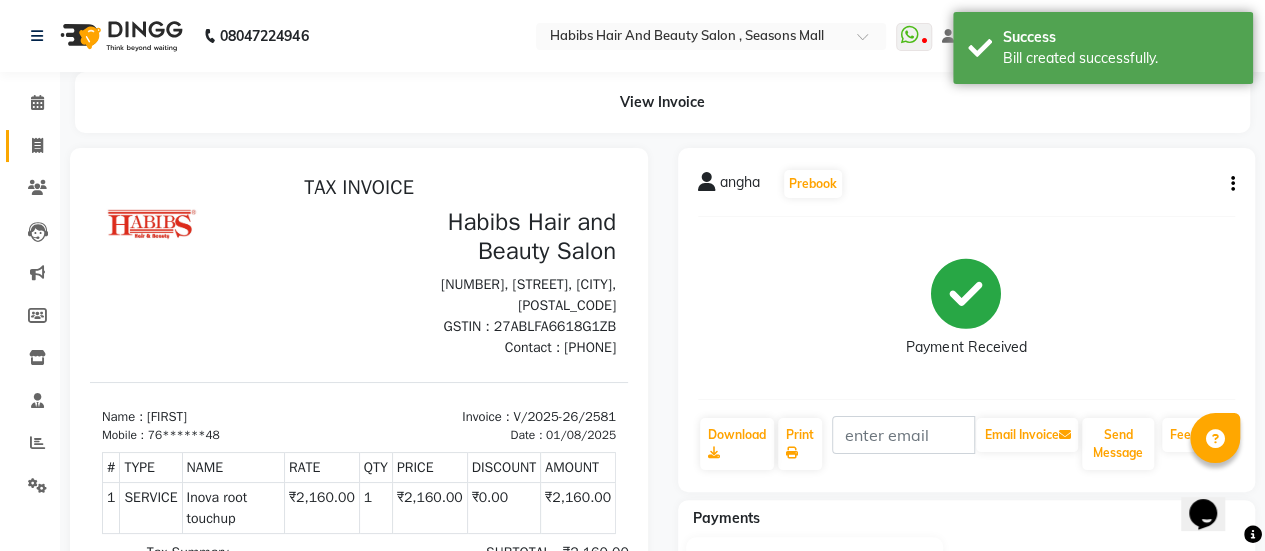 scroll, scrollTop: 0, scrollLeft: 0, axis: both 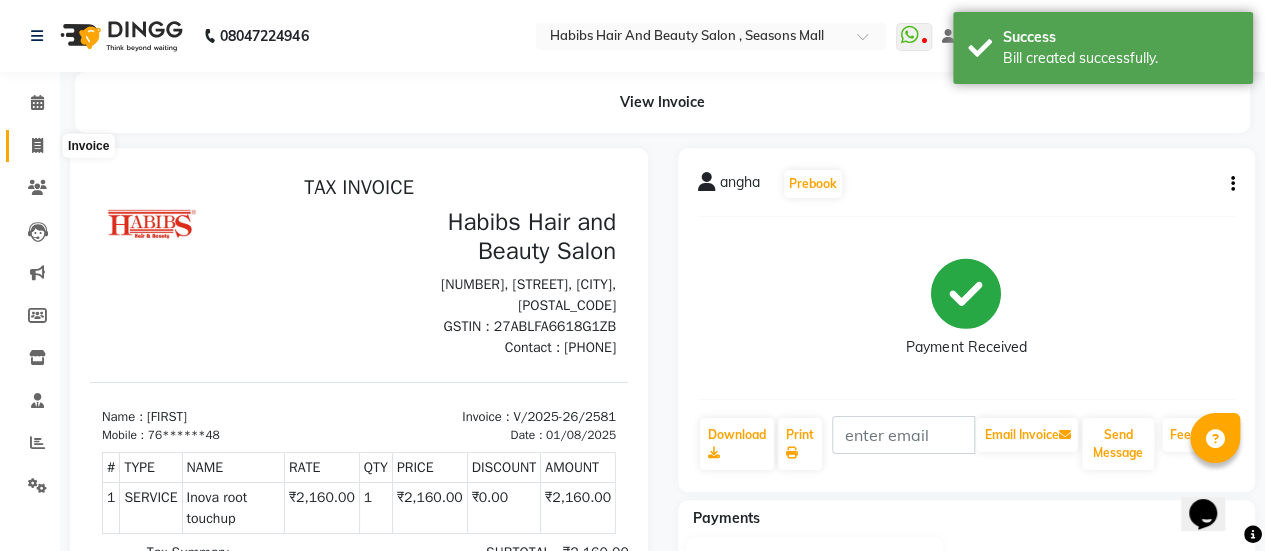 click 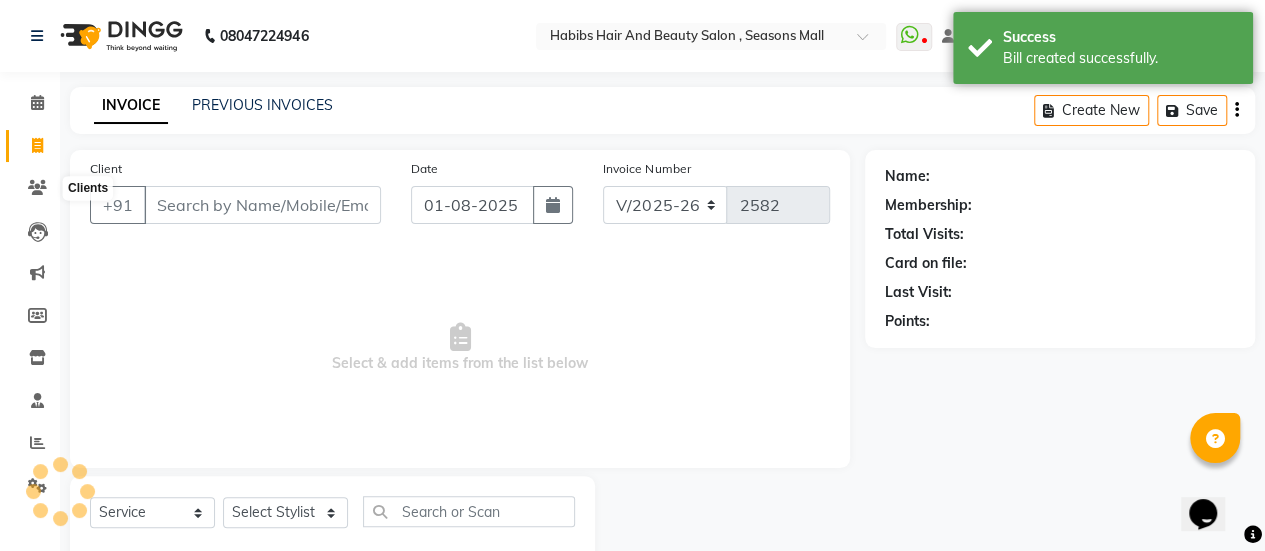 scroll, scrollTop: 49, scrollLeft: 0, axis: vertical 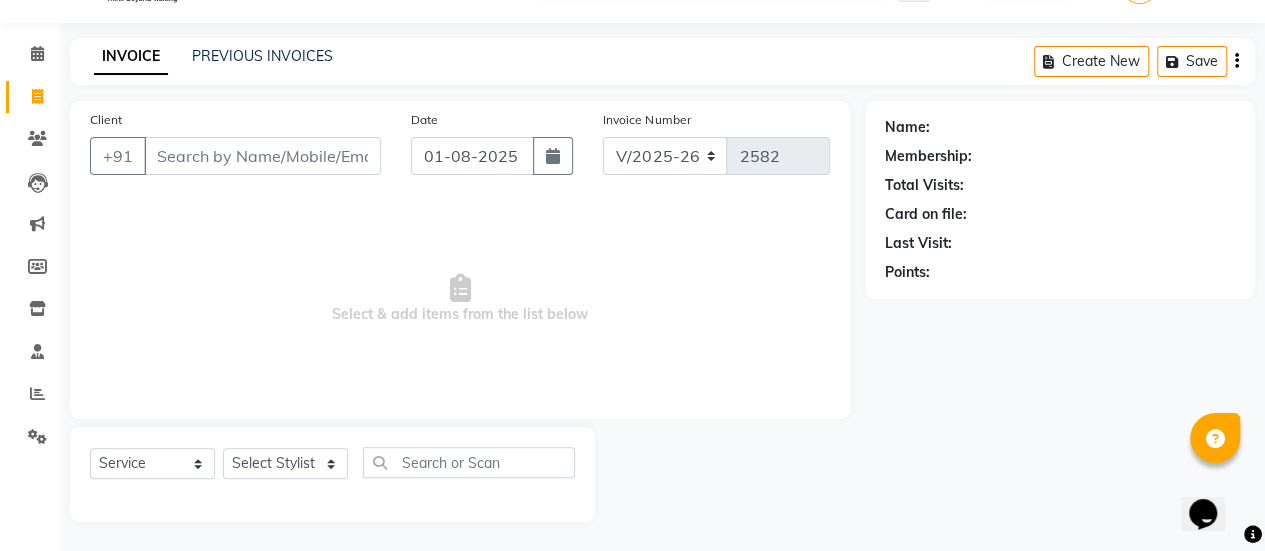 click on "Client" at bounding box center [262, 156] 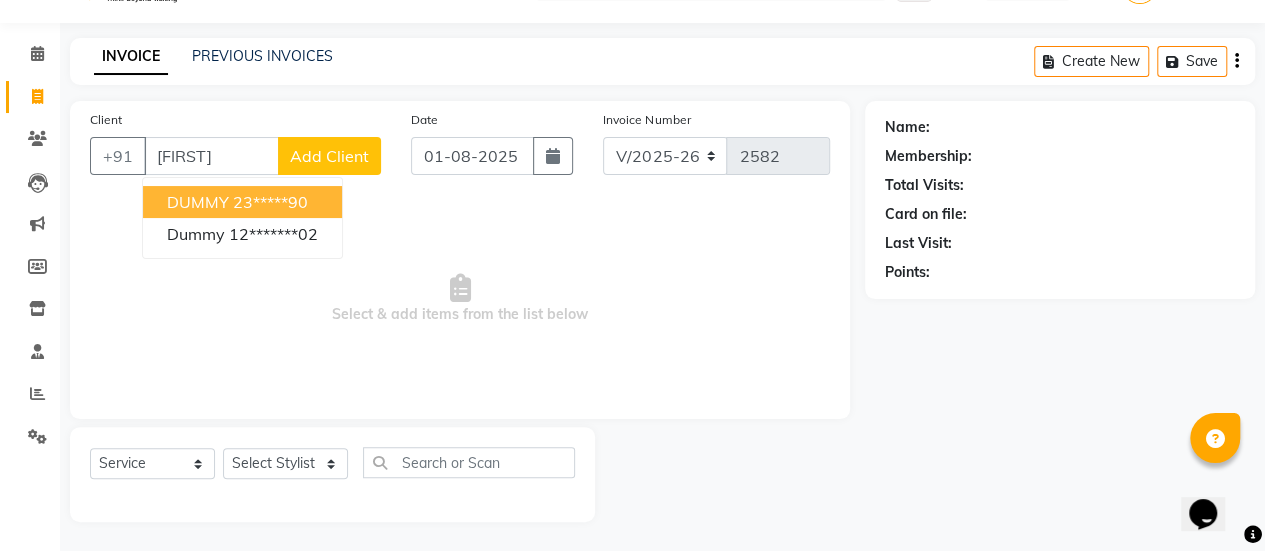 click on "DUMMY" at bounding box center (198, 202) 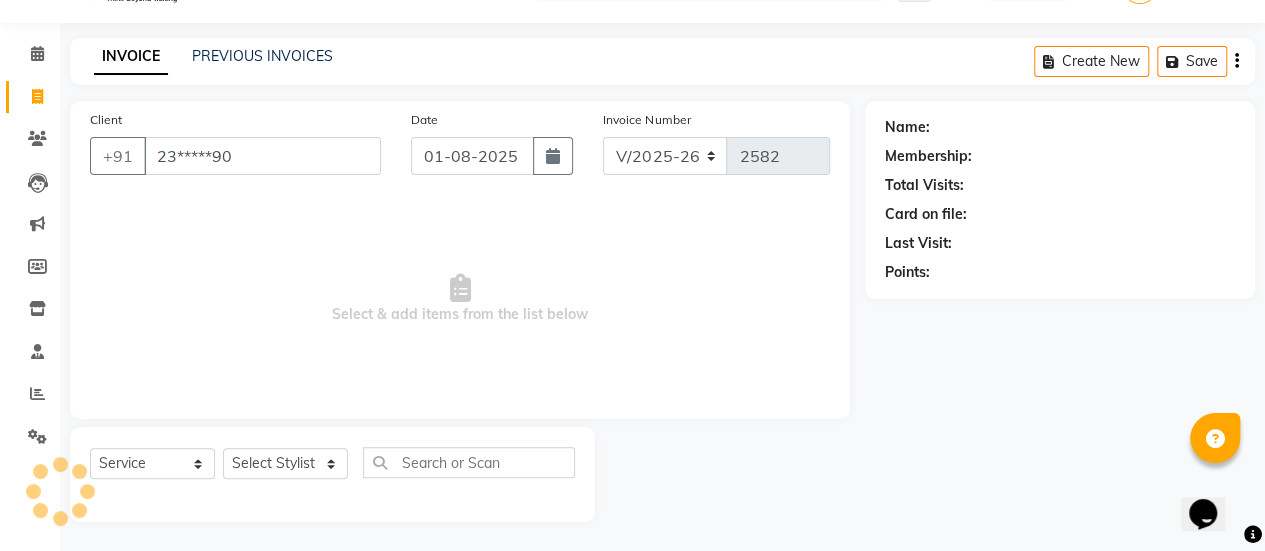 type on "23*****90" 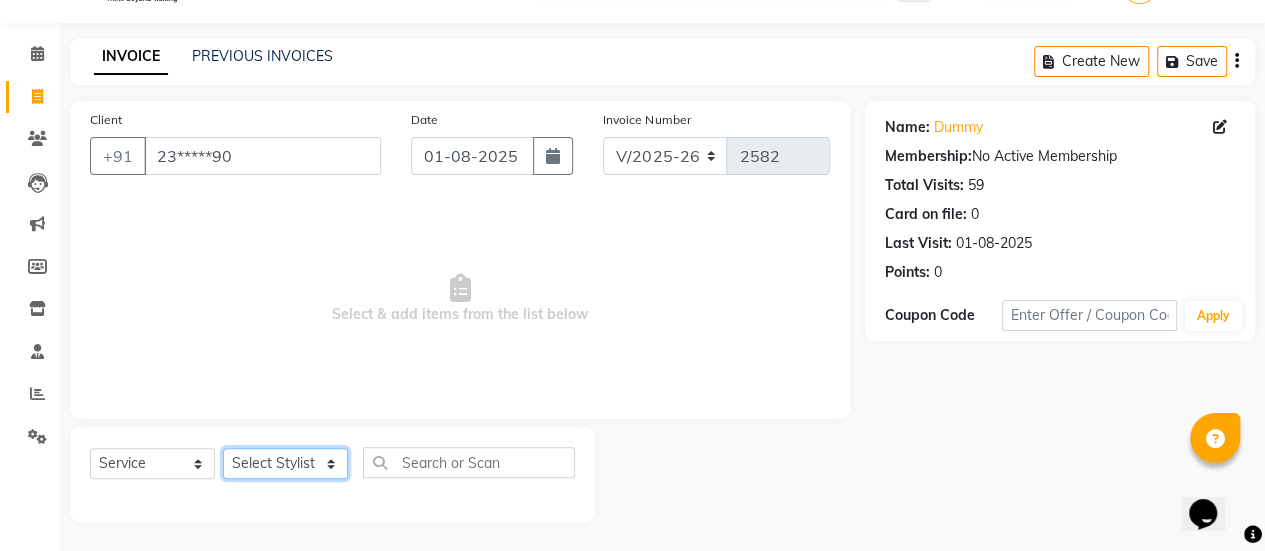 click on "Select Stylist AAKASH Chaitanya Divya KALANY Manager Mohini MUSARIK Parvez Shaikh PINKEY PRADEEP SHARMA [FIRST] [LAST] Salman Shakeel Shraddha Vaibhavi Vijay khade xyz" 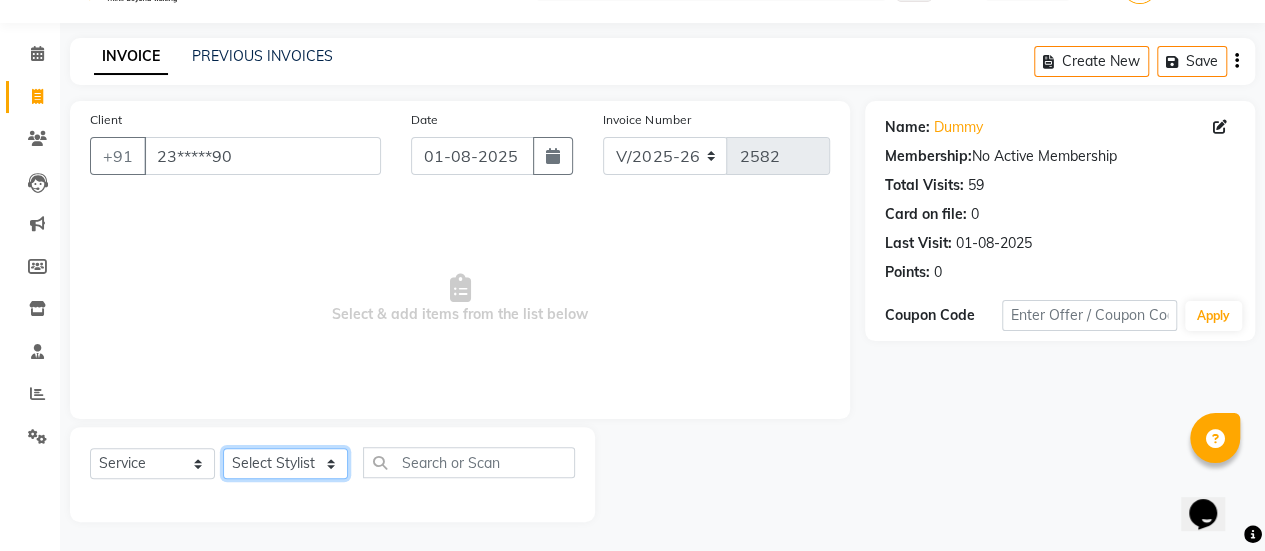 select on "59401" 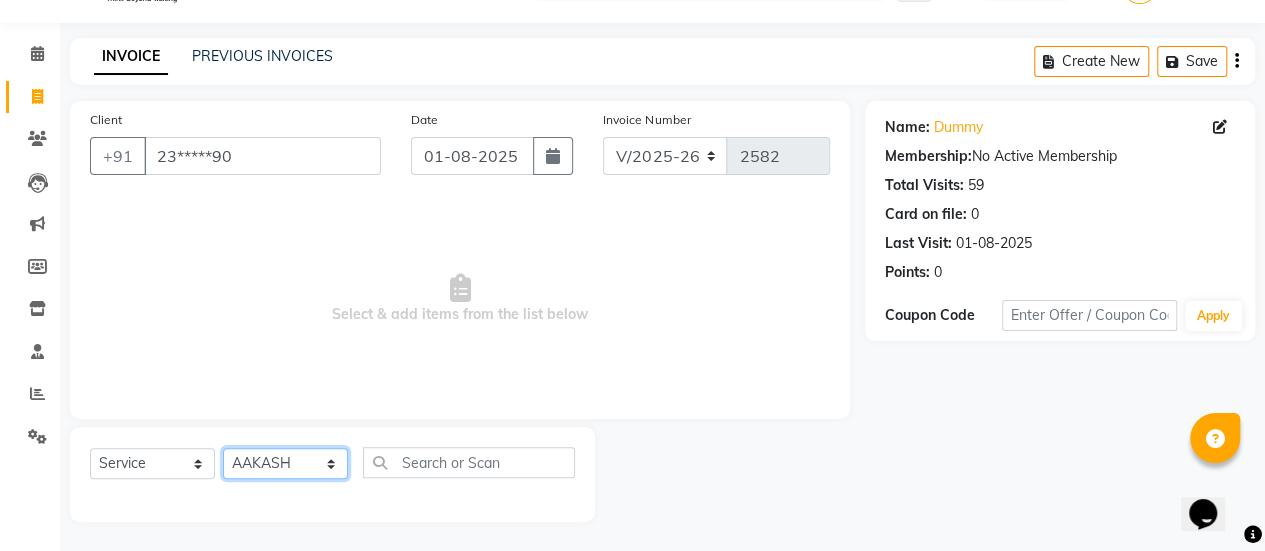 click on "Select Stylist AAKASH Chaitanya Divya KALANY Manager Mohini MUSARIK Parvez Shaikh PINKEY PRADEEP SHARMA [FIRST] [LAST] Salman Shakeel Shraddha Vaibhavi Vijay khade xyz" 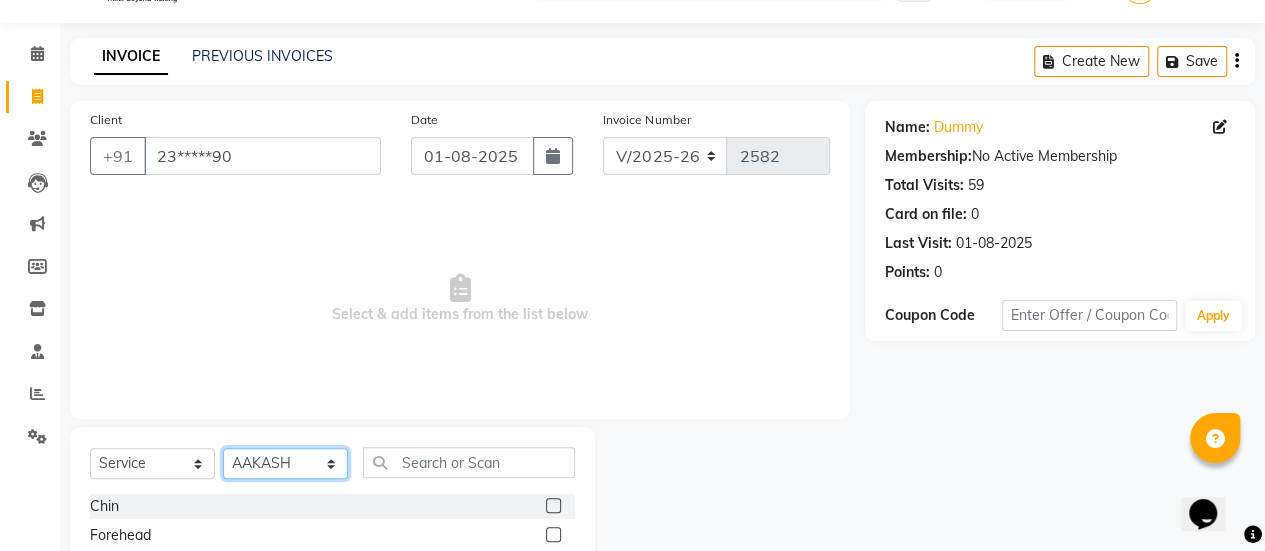 scroll, scrollTop: 249, scrollLeft: 0, axis: vertical 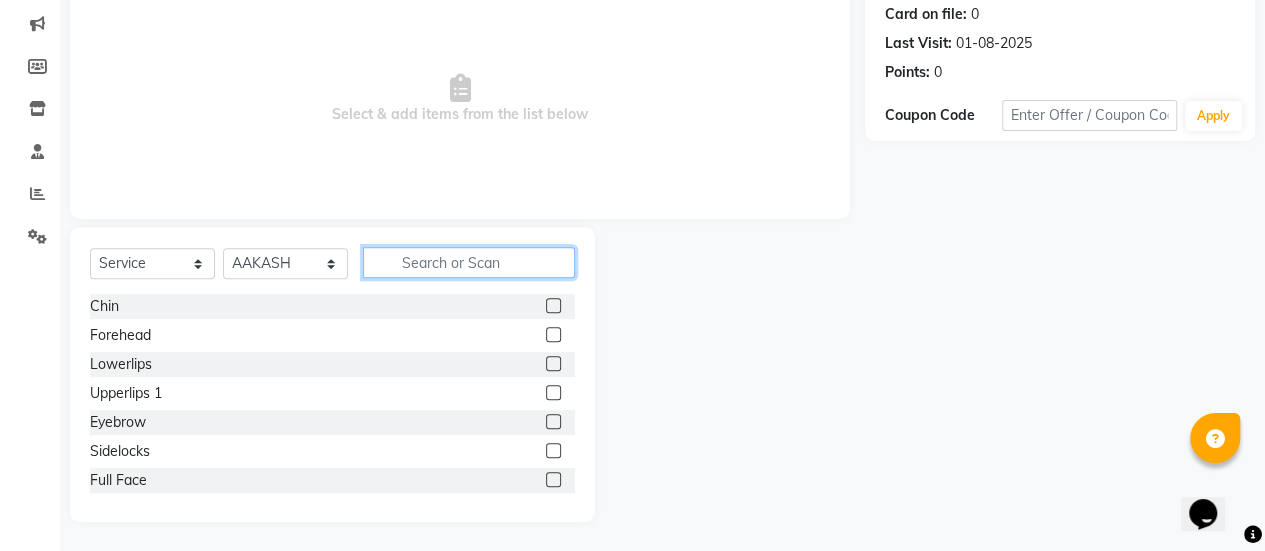 click 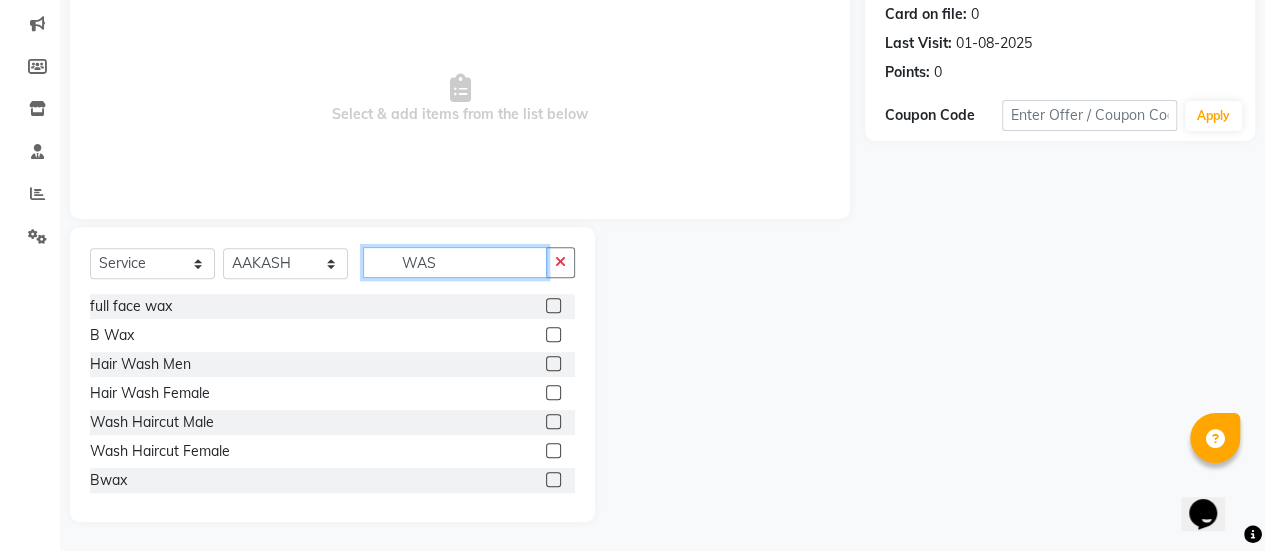 scroll, scrollTop: 165, scrollLeft: 0, axis: vertical 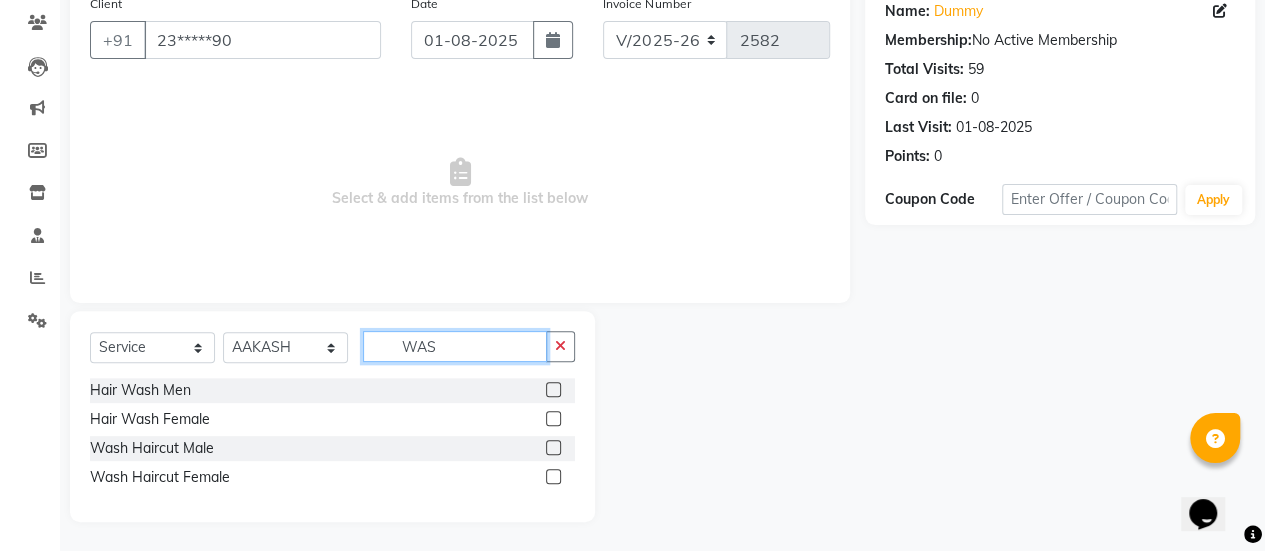 type on "WAS" 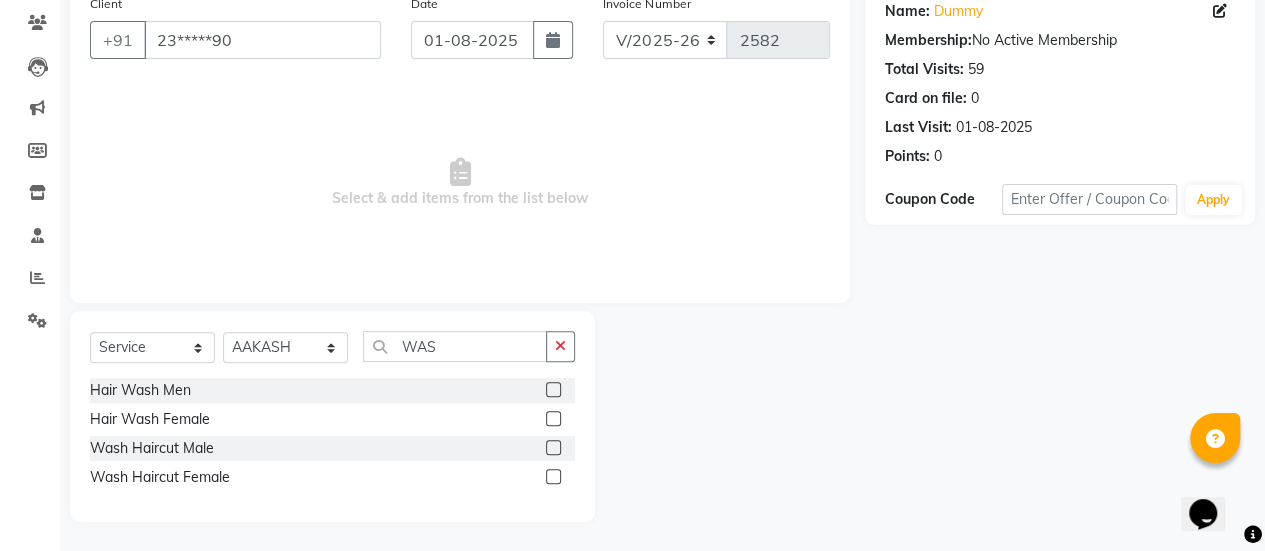 click 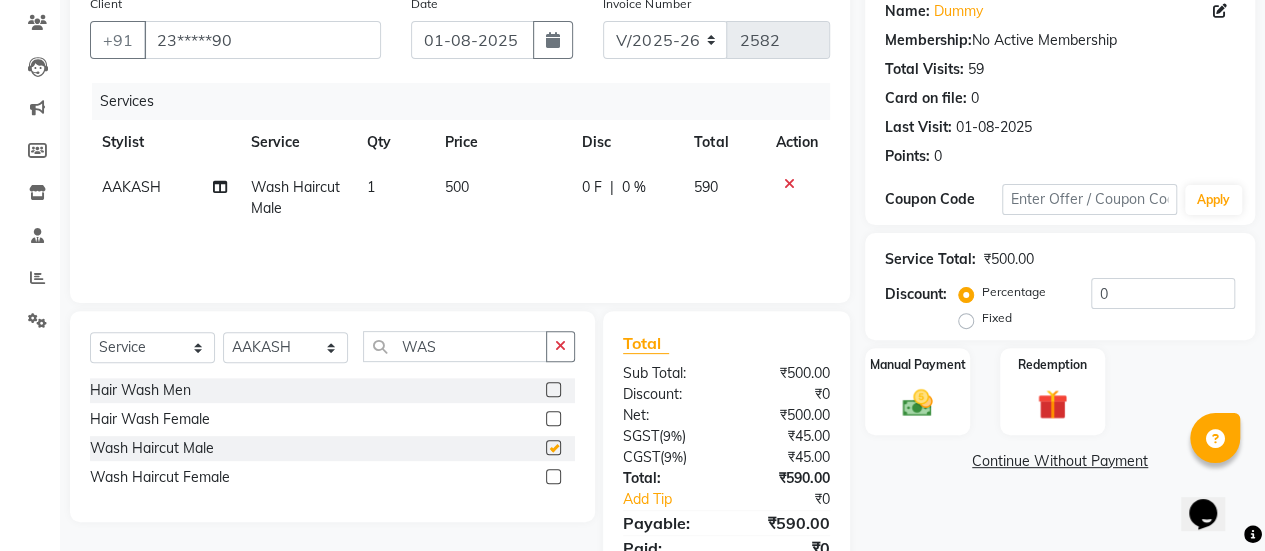 checkbox on "false" 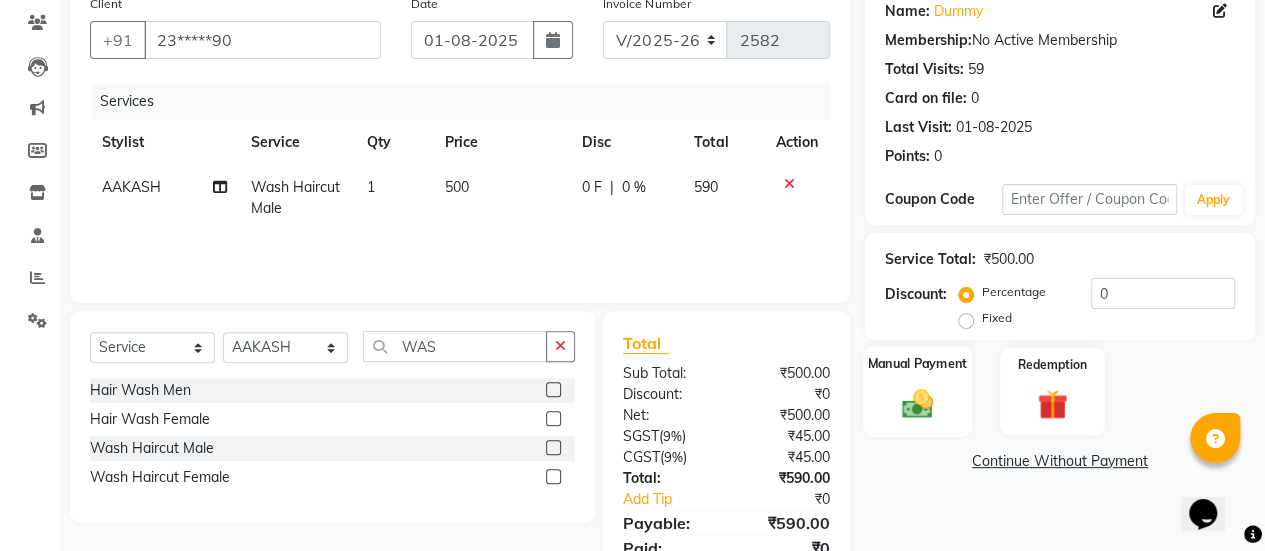 click on "Manual Payment" 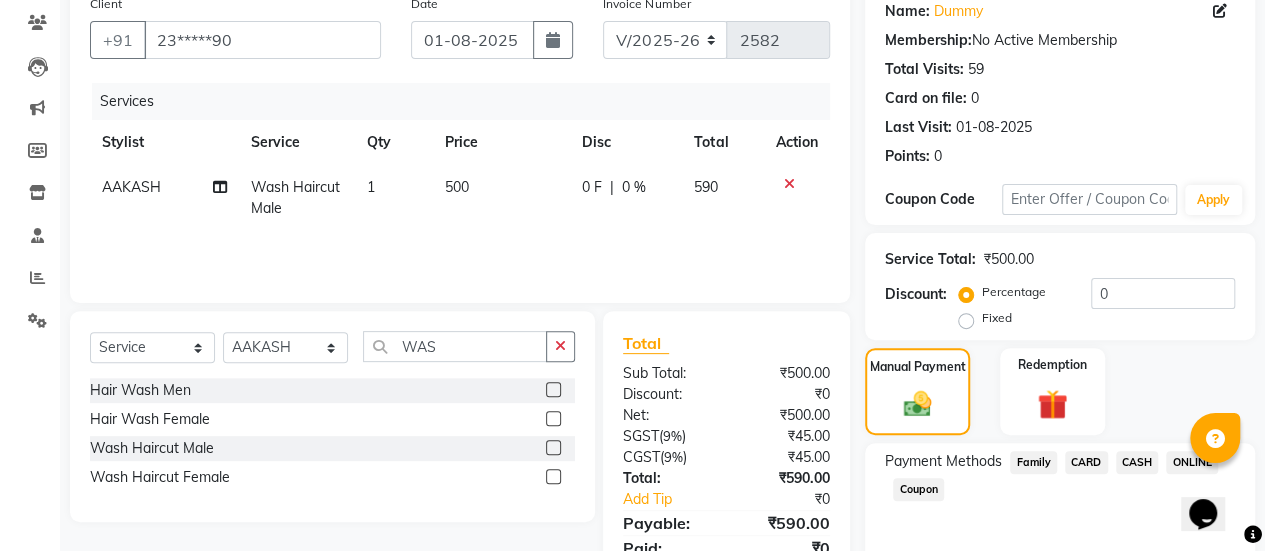 click on "CASH" 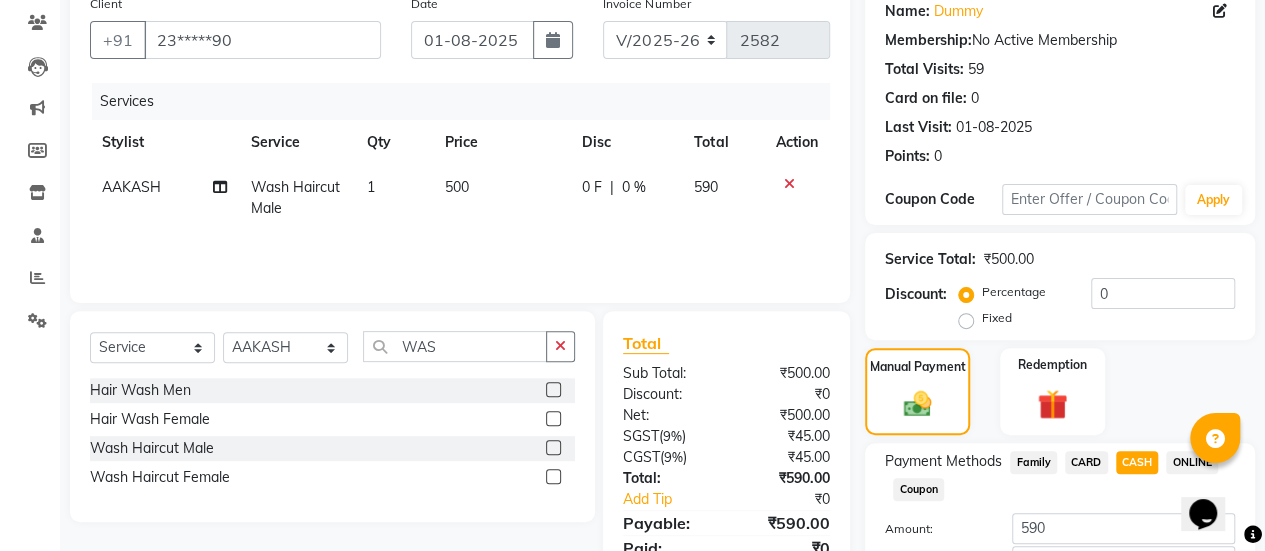 scroll, scrollTop: 302, scrollLeft: 0, axis: vertical 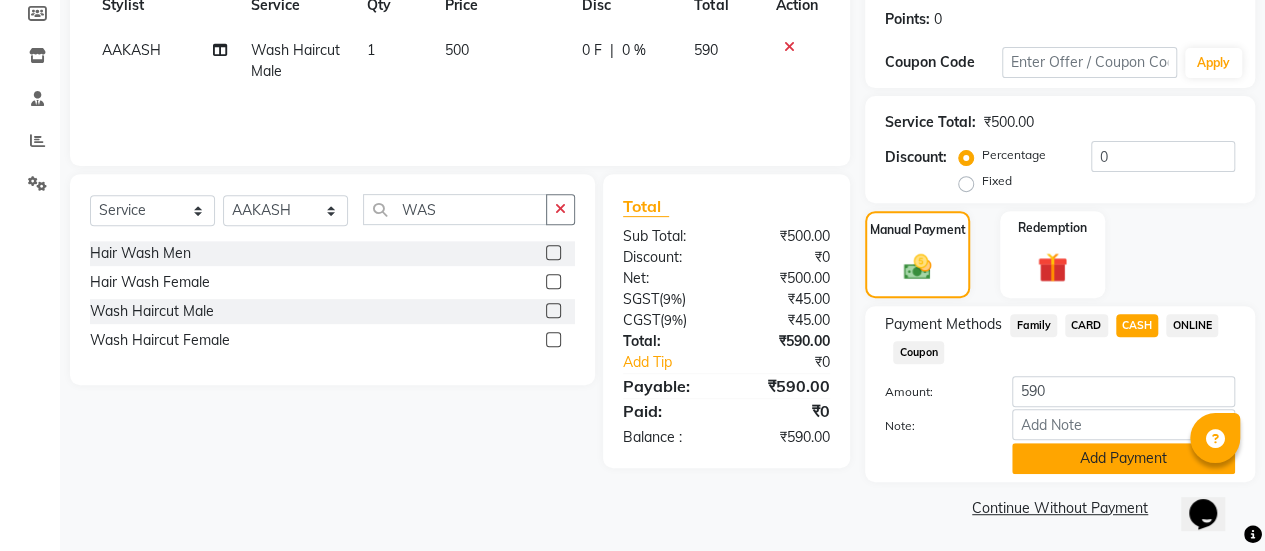 click on "Add Payment" 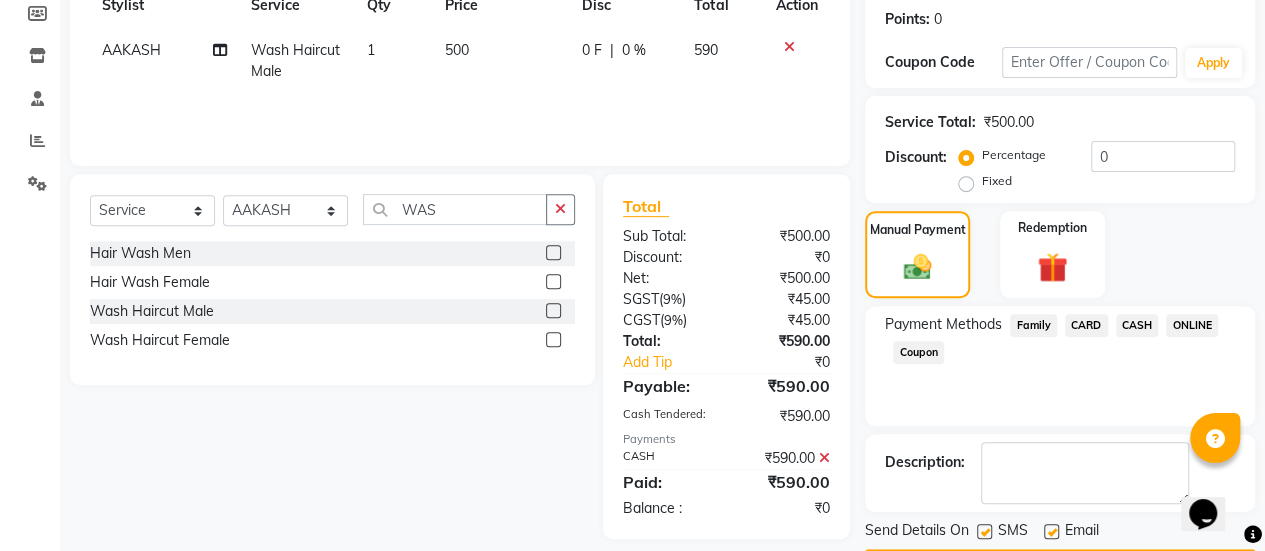 scroll, scrollTop: 358, scrollLeft: 0, axis: vertical 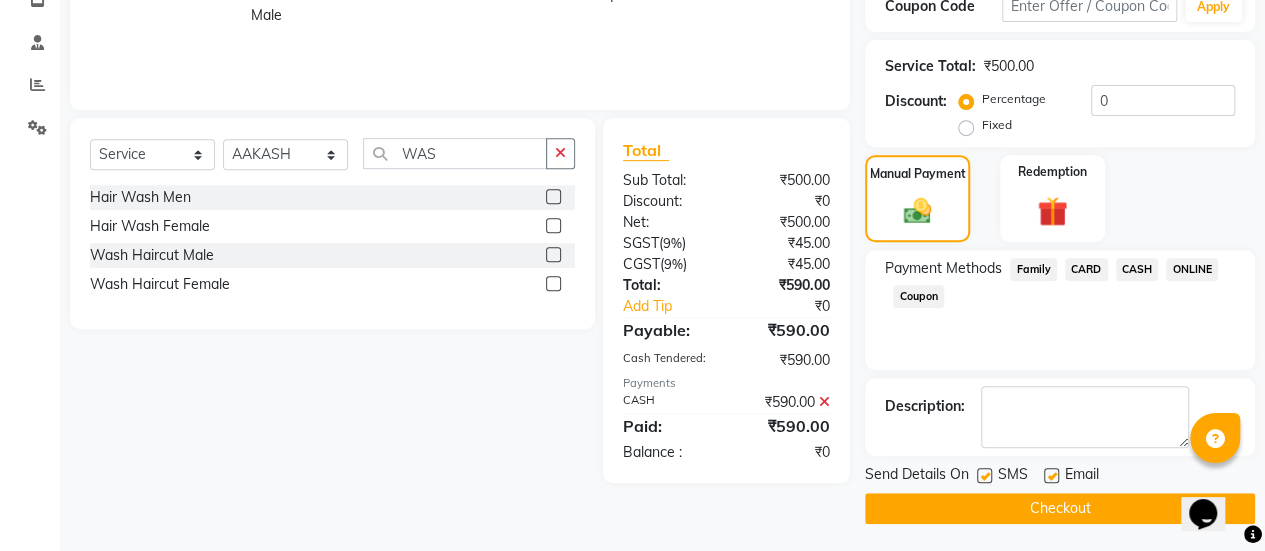 click 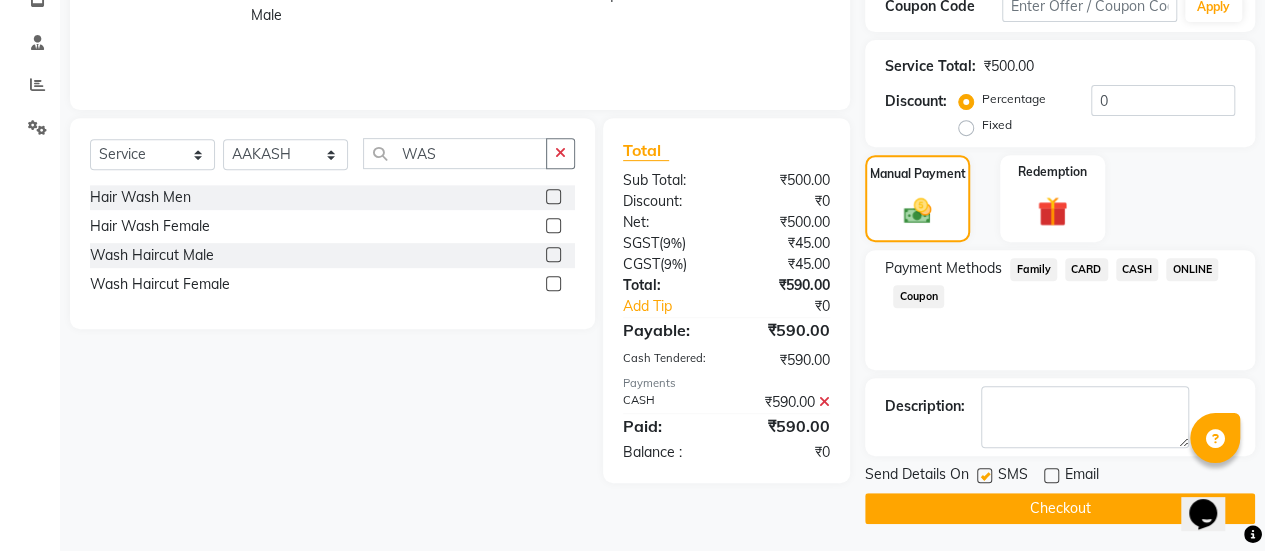 click on "Checkout" 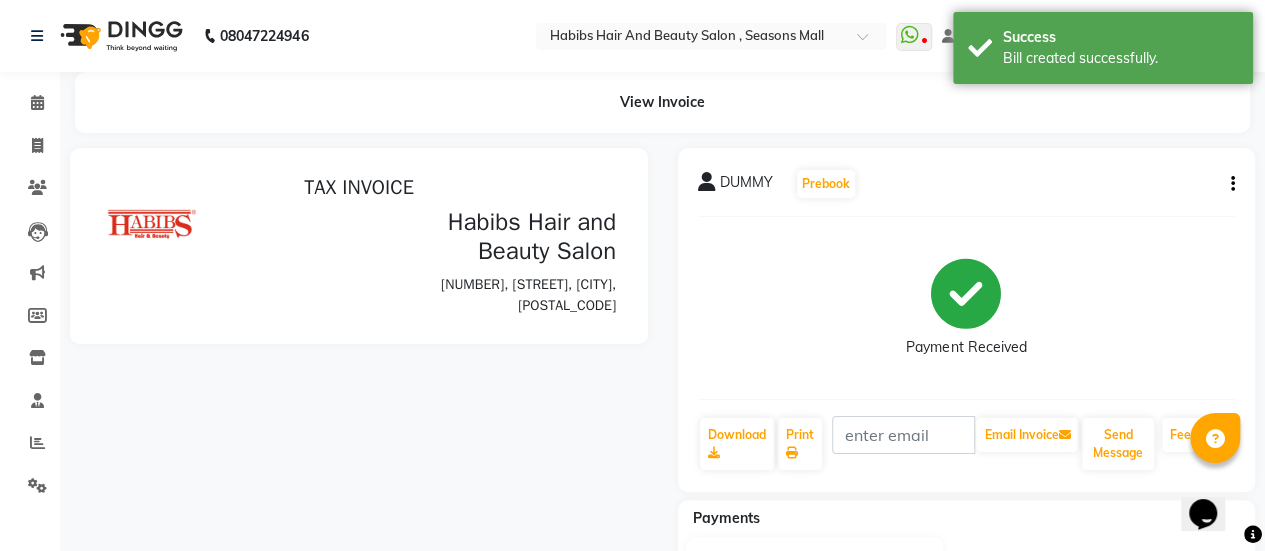 scroll, scrollTop: 0, scrollLeft: 0, axis: both 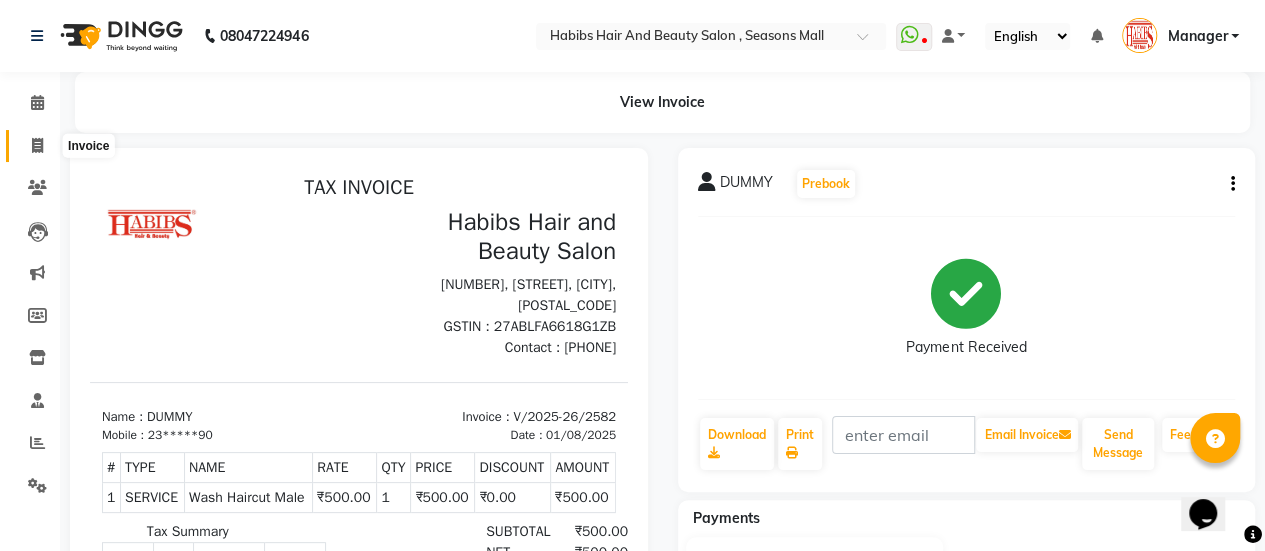 click 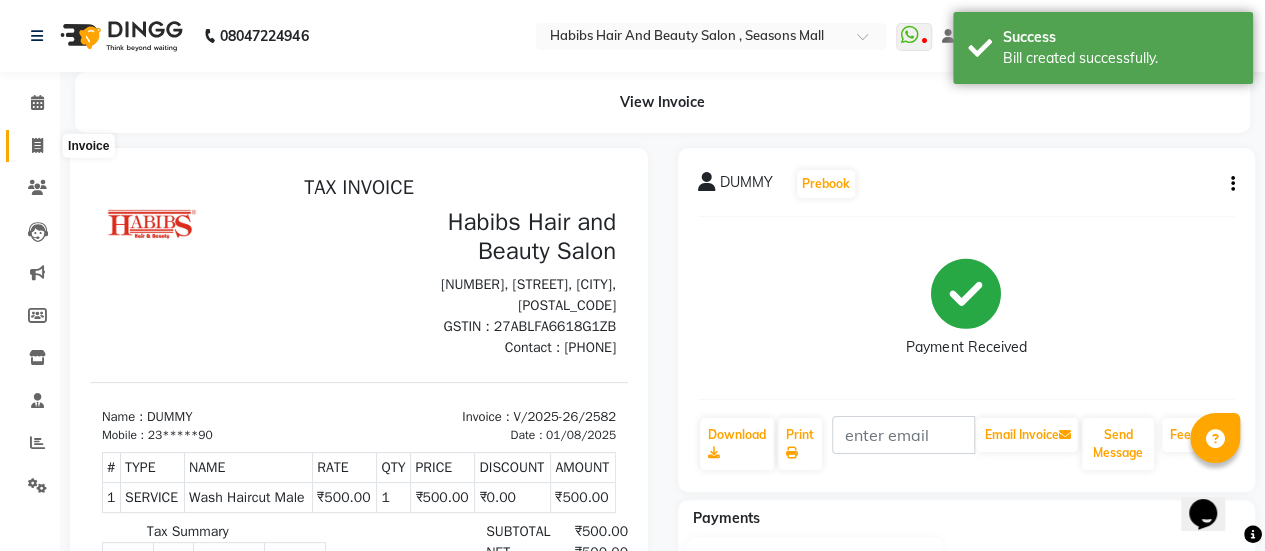 select on "service" 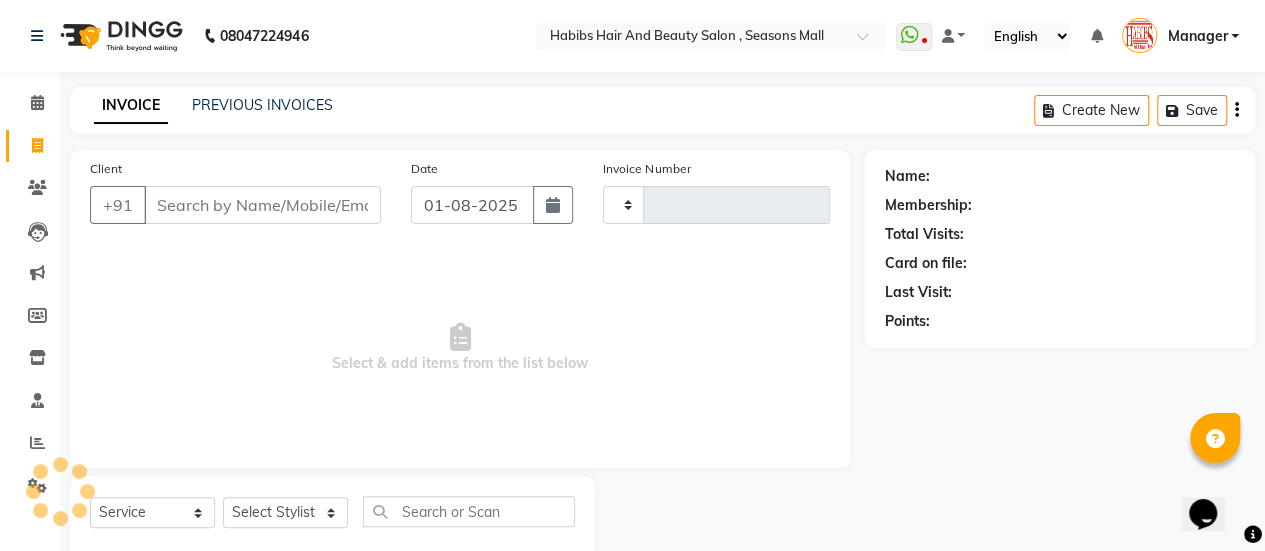 scroll, scrollTop: 49, scrollLeft: 0, axis: vertical 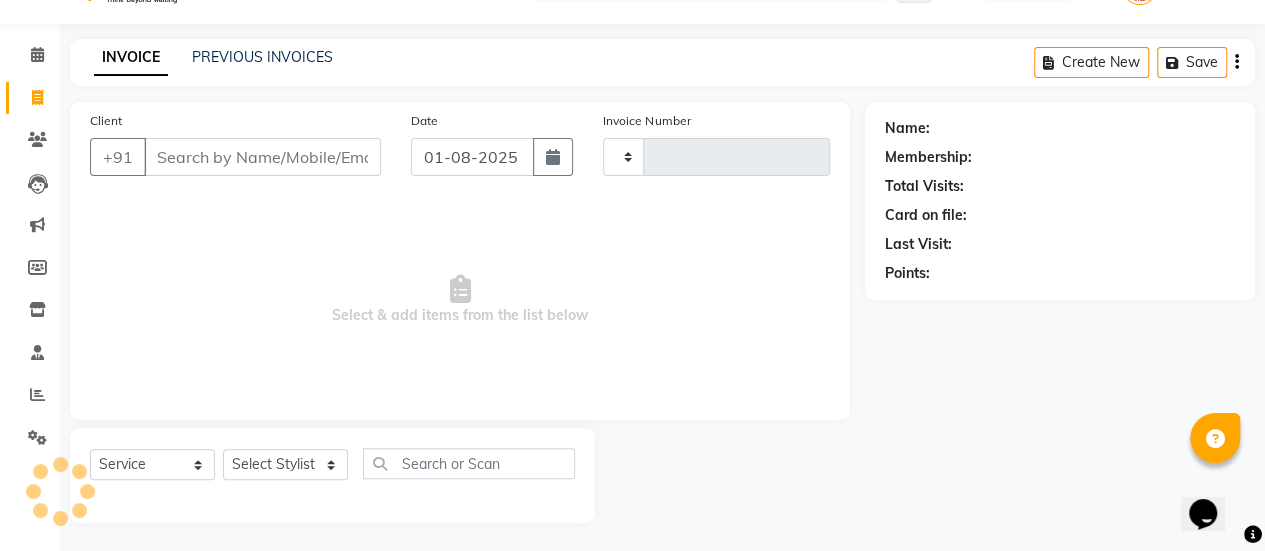 type on "2583" 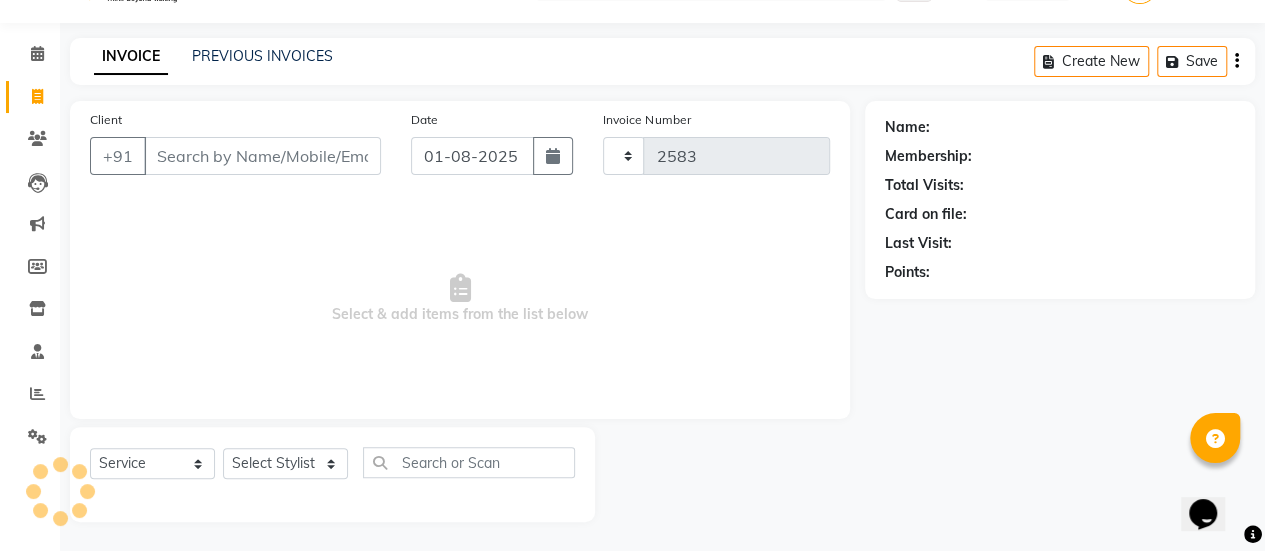 select on "5651" 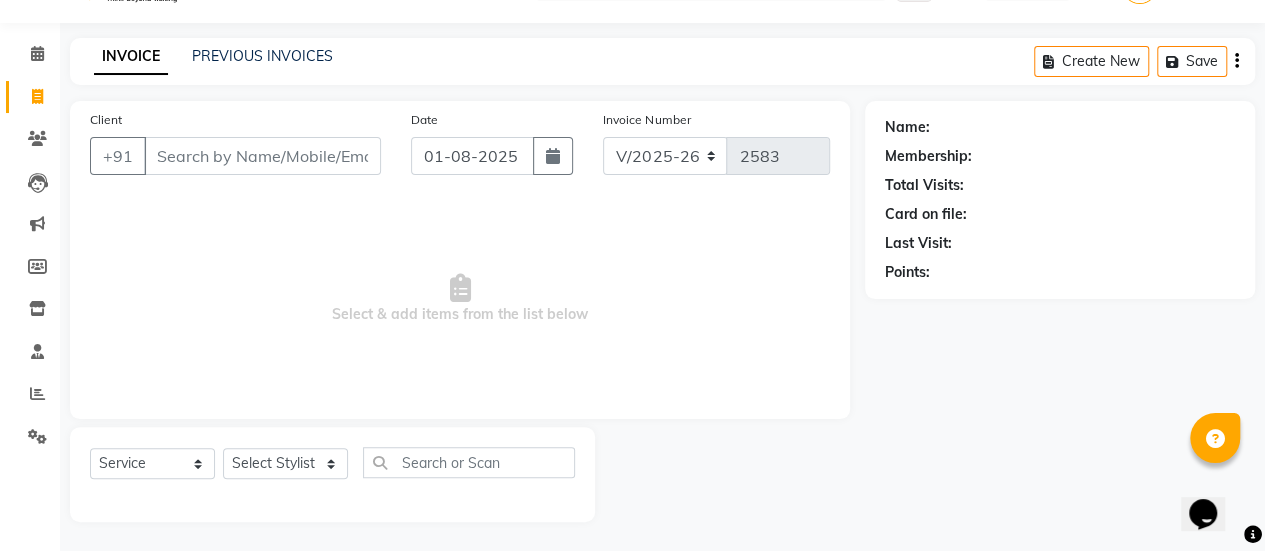 click on "Client" at bounding box center (262, 156) 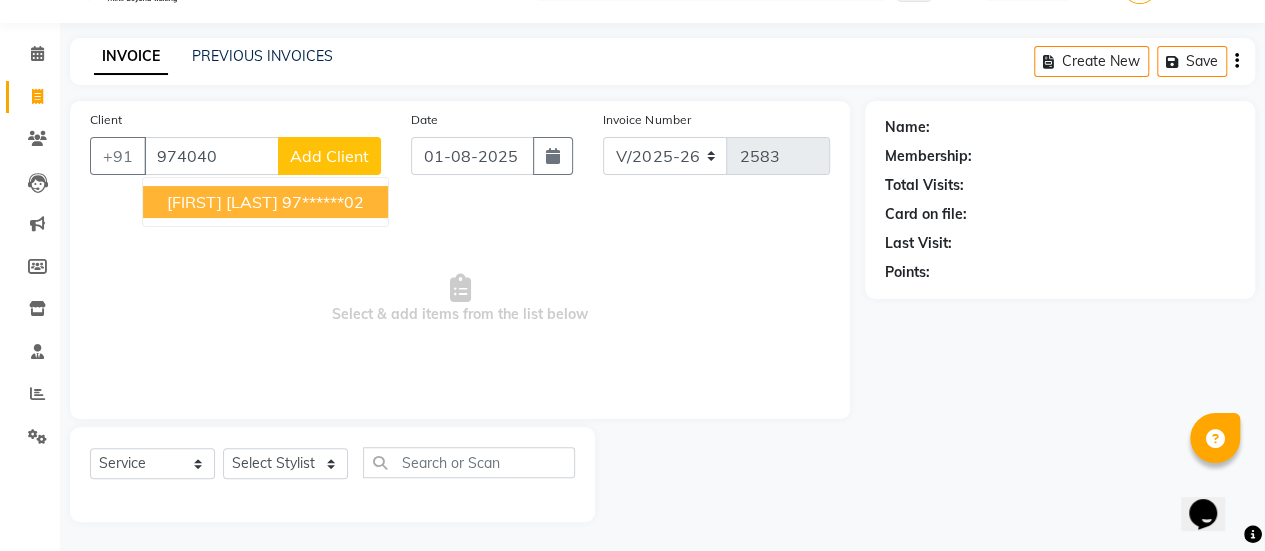 click on "[FIRST] [LAST]" at bounding box center [222, 202] 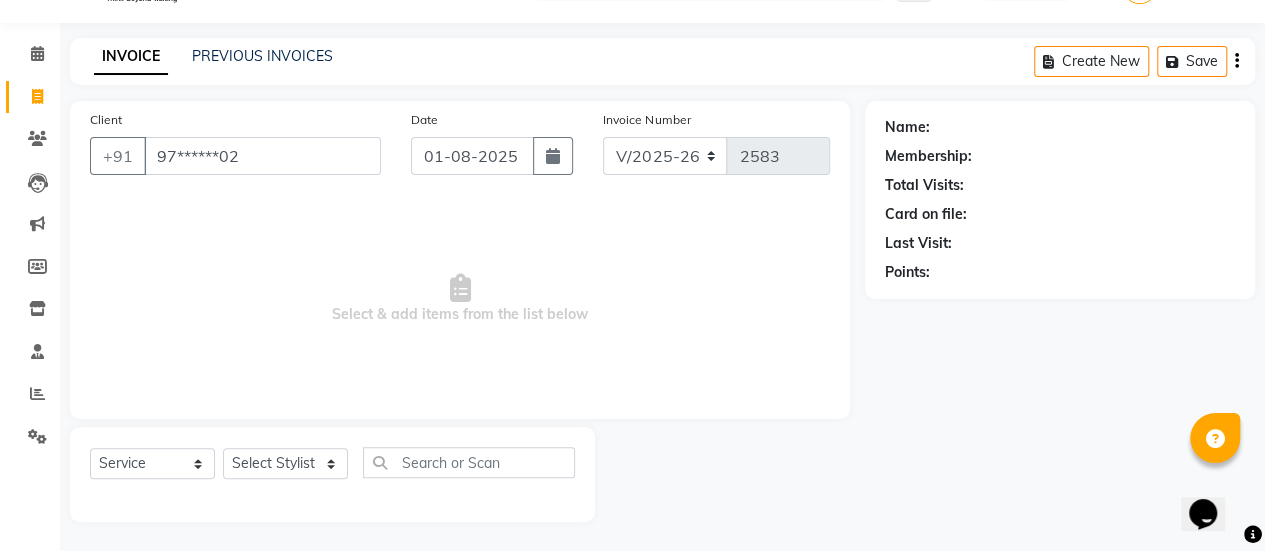 type on "97******02" 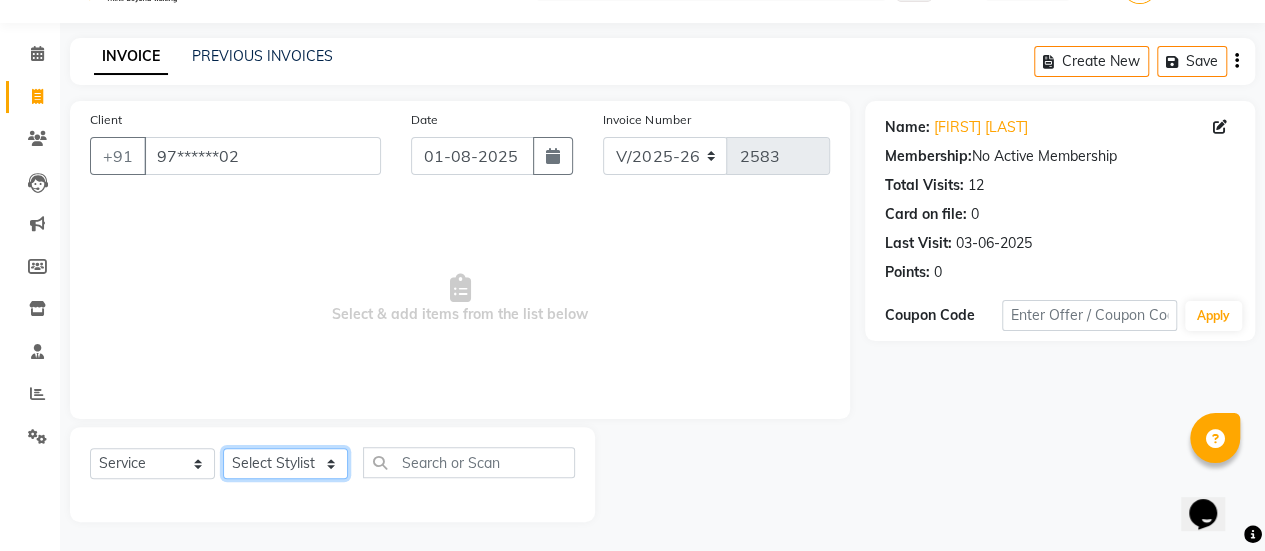 click on "Select Stylist AAKASH Chaitanya Divya KALANY Manager Mohini MUSARIK Parvez Shaikh PINKEY PRADEEP SHARMA [FIRST] [LAST] Salman Shakeel Shraddha Vaibhavi Vijay khade xyz" 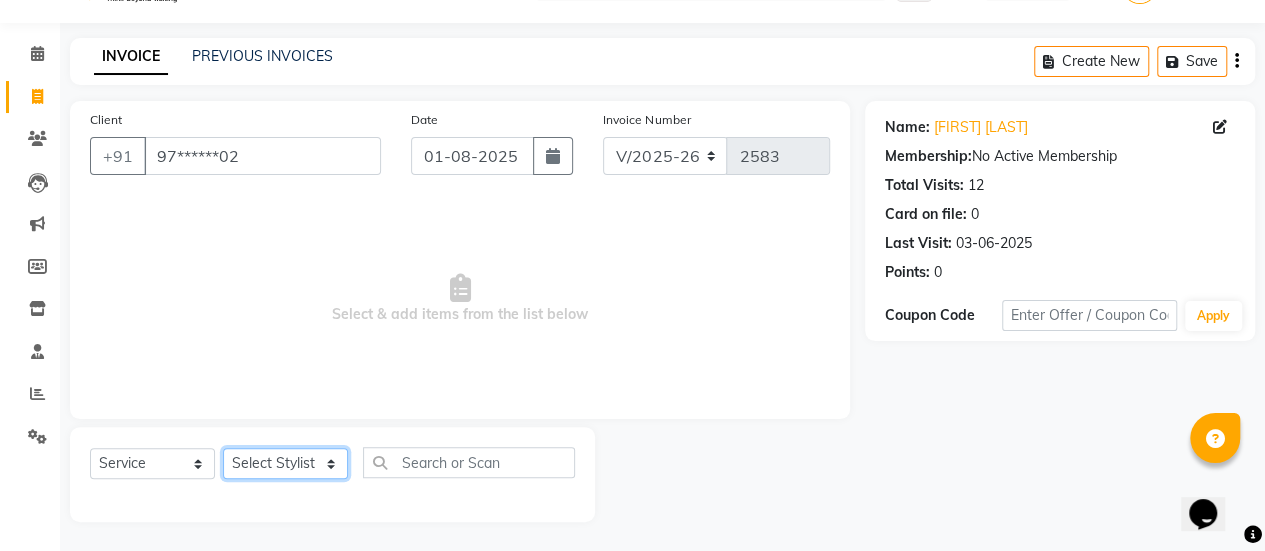 select on "38598" 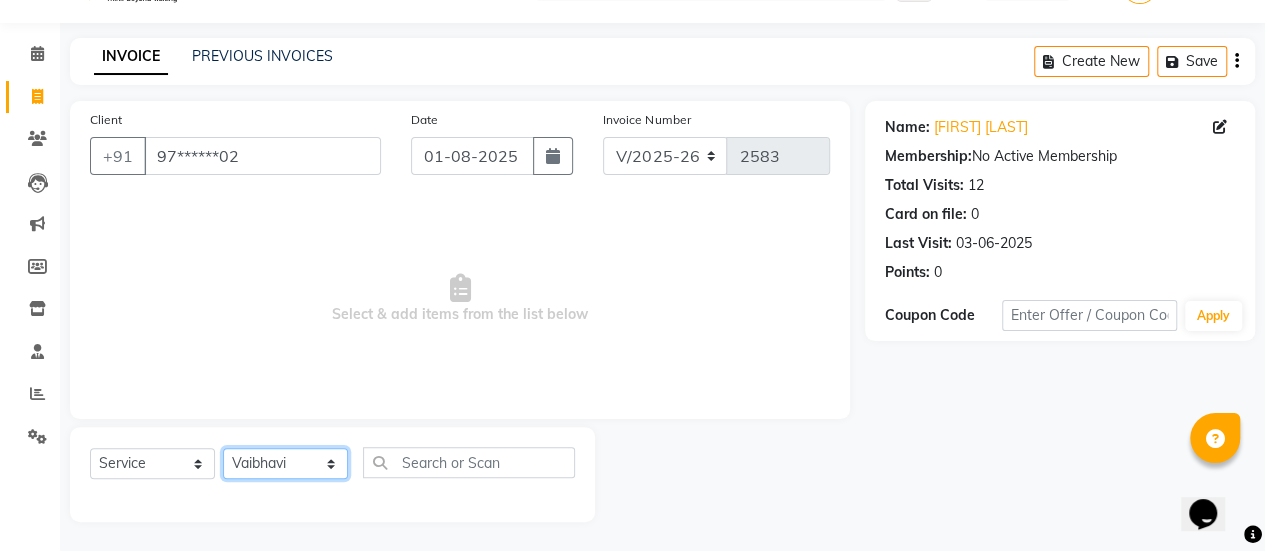 click on "Select Stylist AAKASH Chaitanya Divya KALANY Manager Mohini MUSARIK Parvez Shaikh PINKEY PRADEEP SHARMA [FIRST] [LAST] Salman Shakeel Shraddha Vaibhavi Vijay khade xyz" 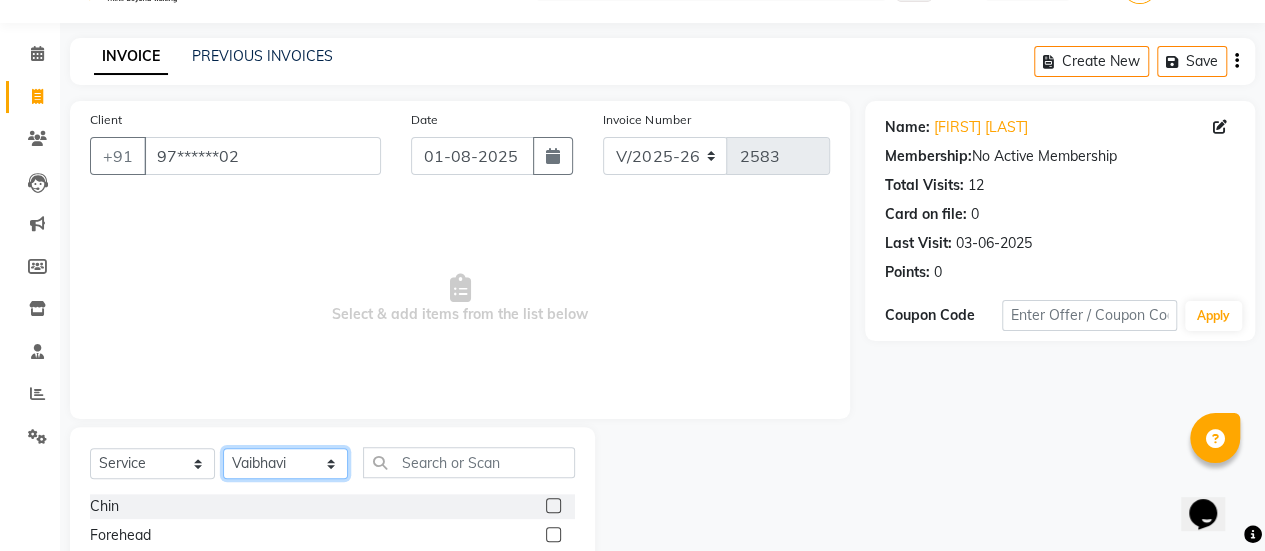 scroll, scrollTop: 249, scrollLeft: 0, axis: vertical 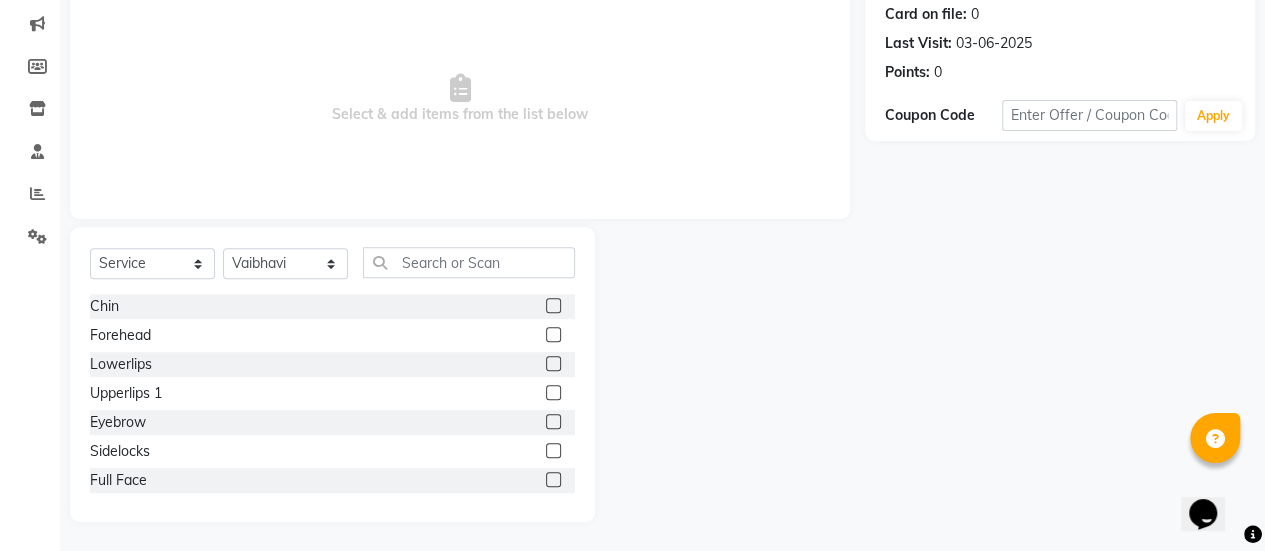 click 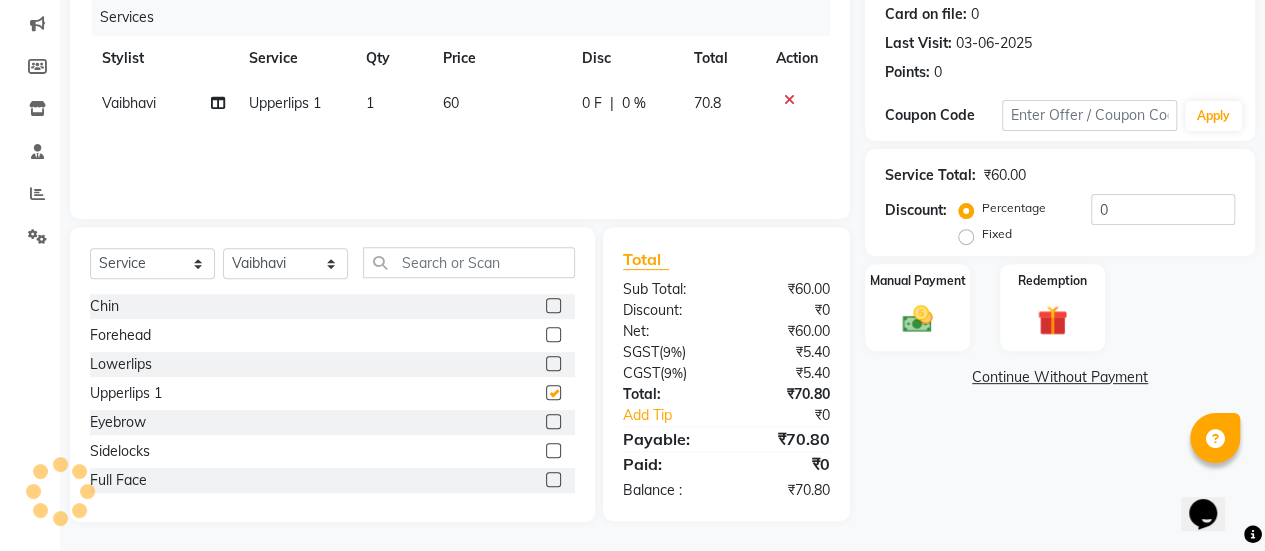 checkbox on "false" 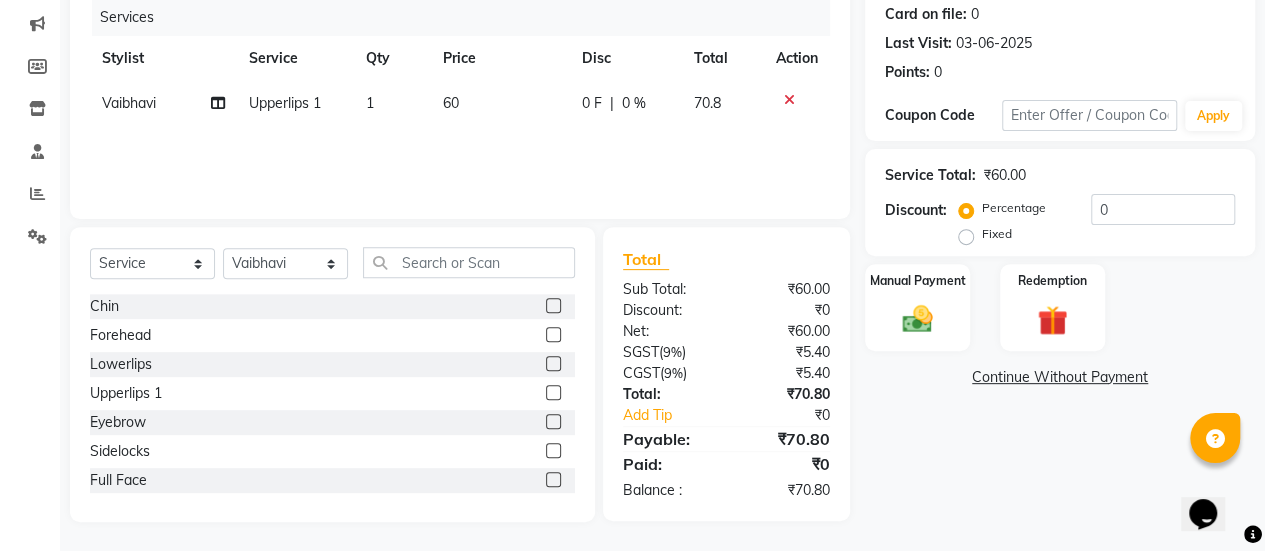 click on "1" 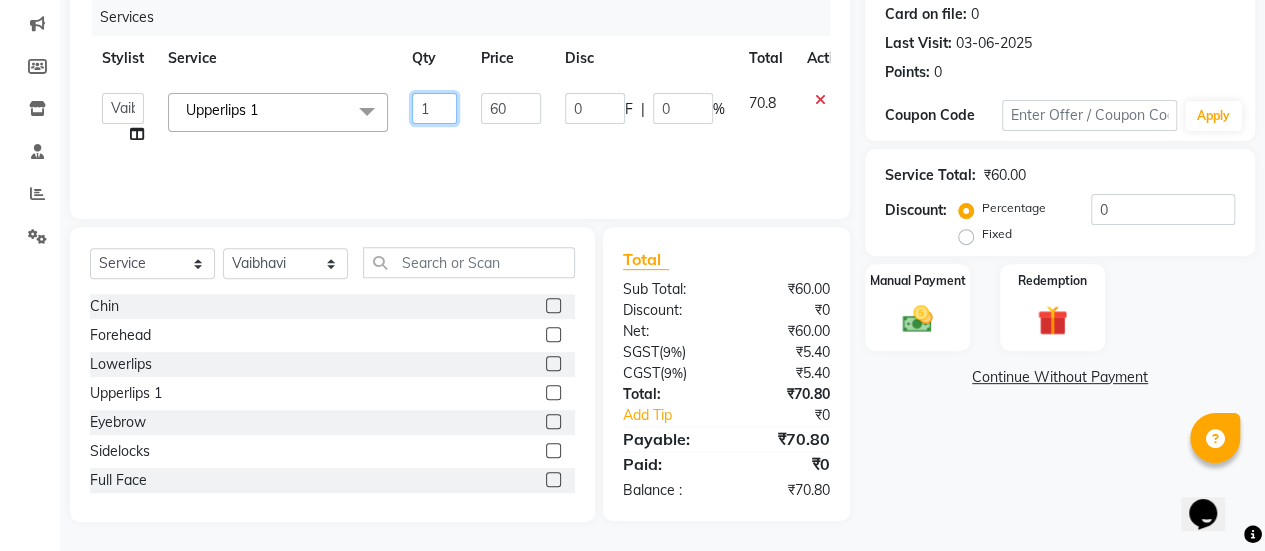click on "1" 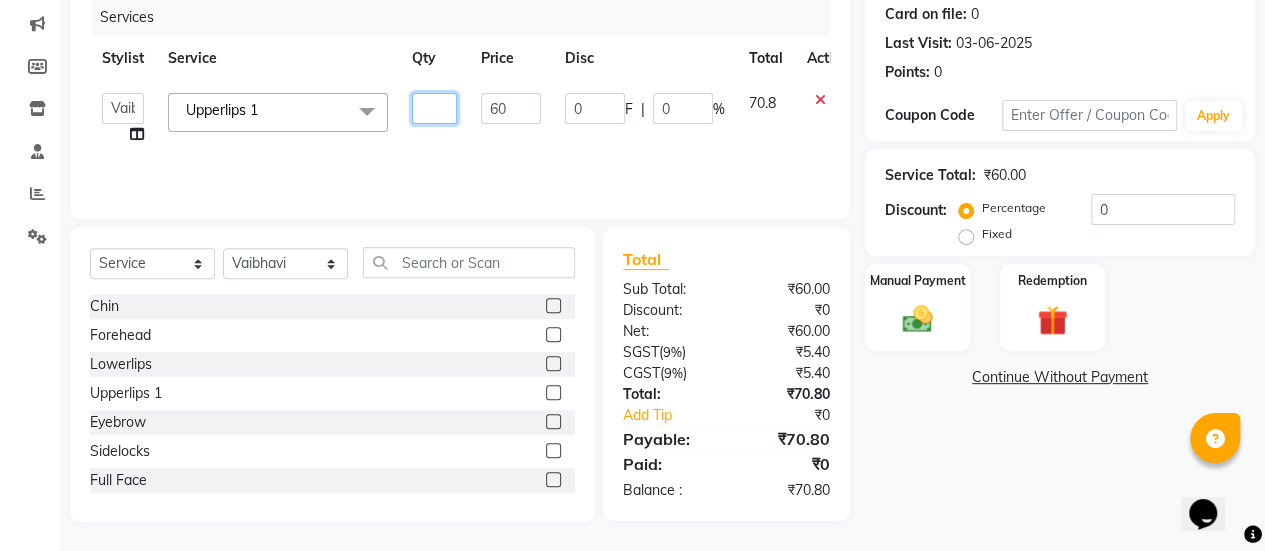 type on "2" 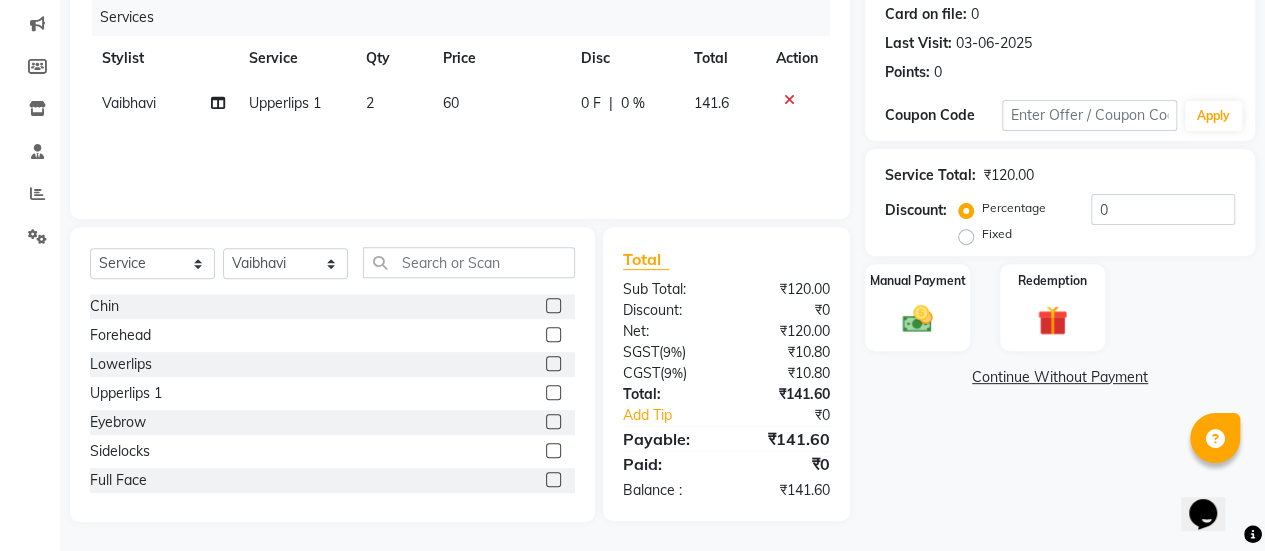 click on "60" 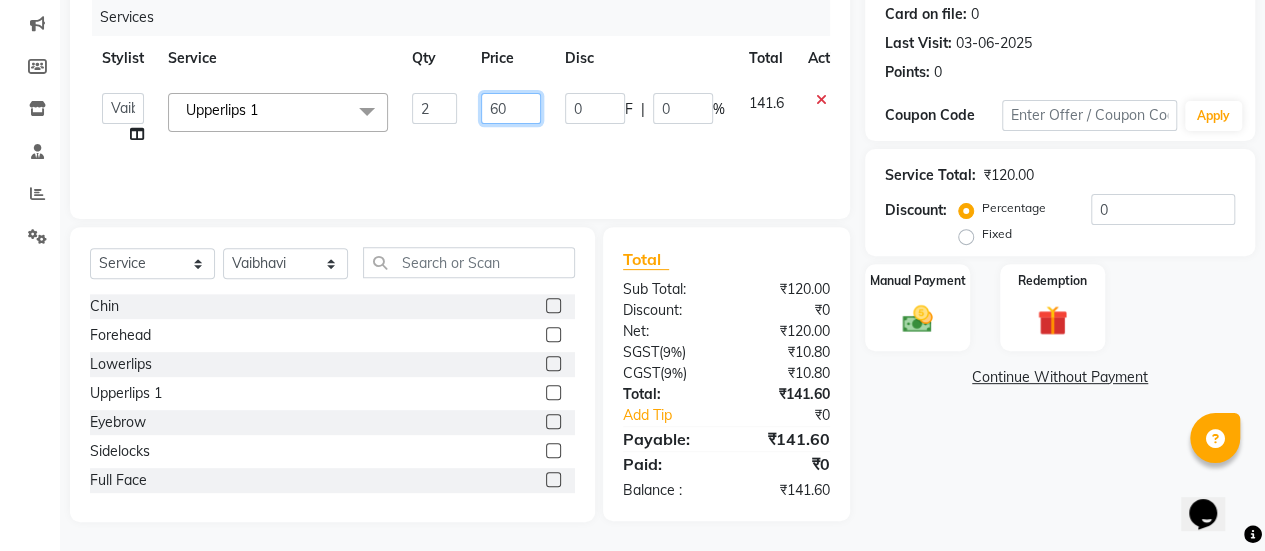click on "60" 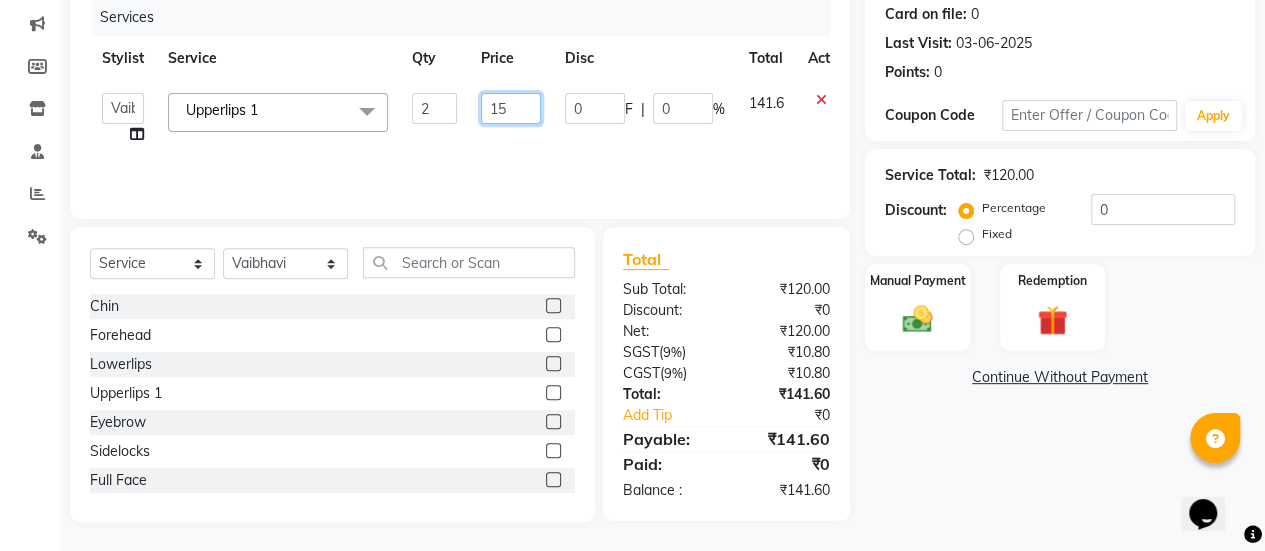type on "150" 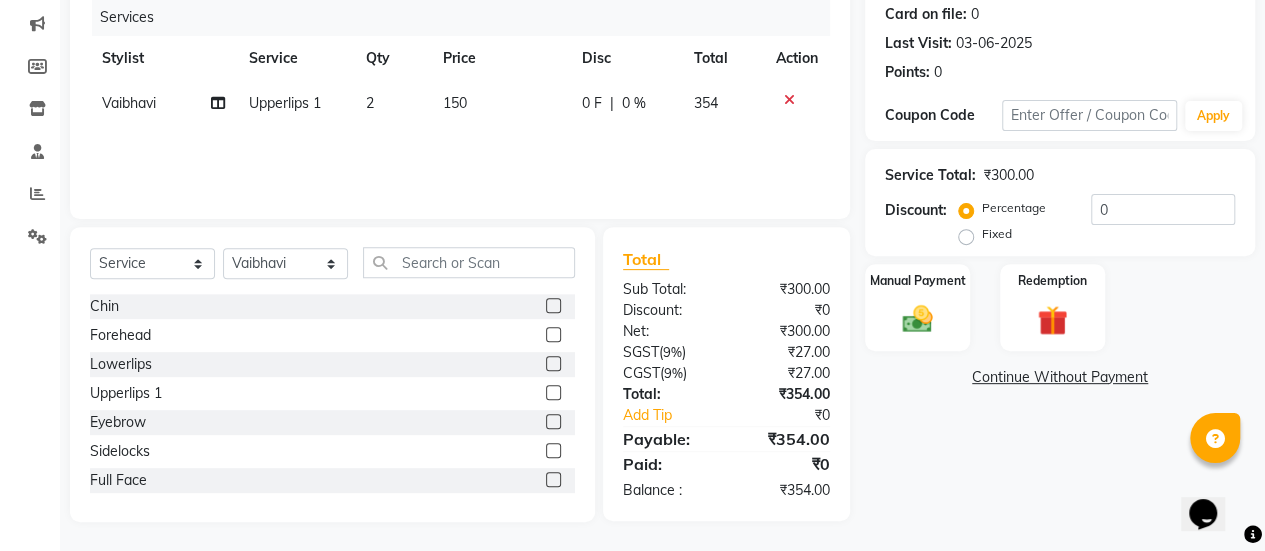 click on "Services Stylist Service Qty Price Disc Total Action Vaibhavi Upperlips 1 2 150 0 F | 0 % 354" 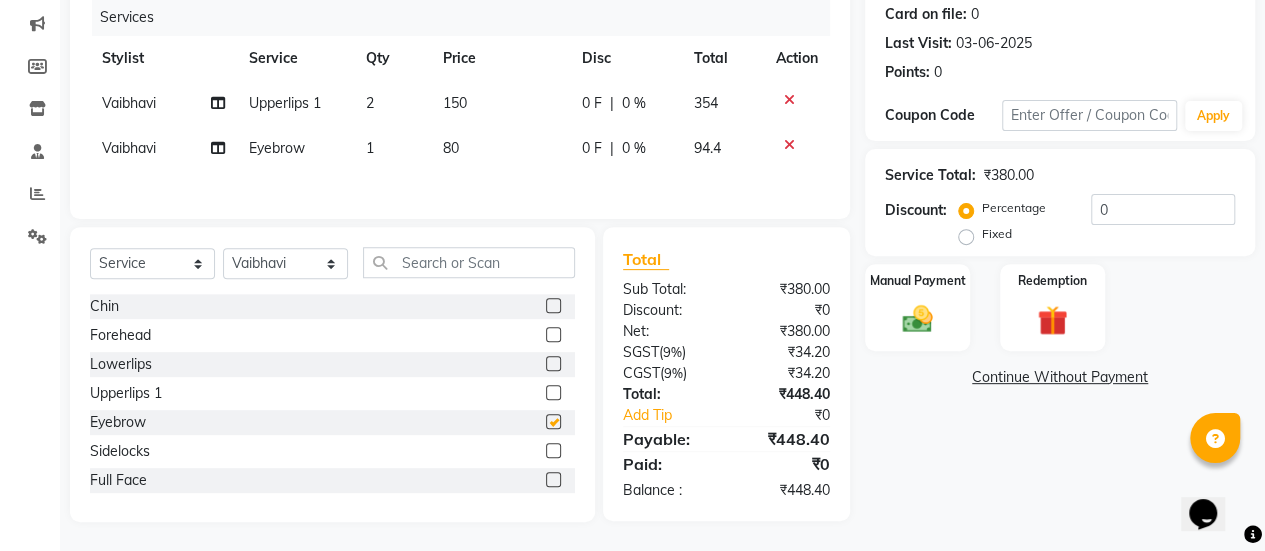 checkbox on "false" 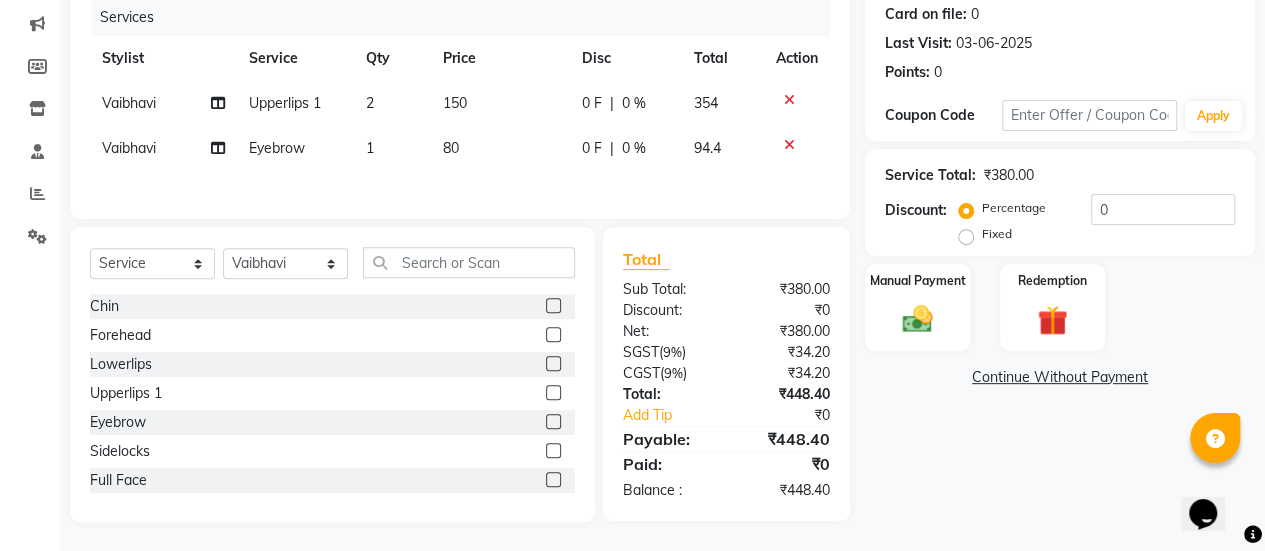 click on "2" 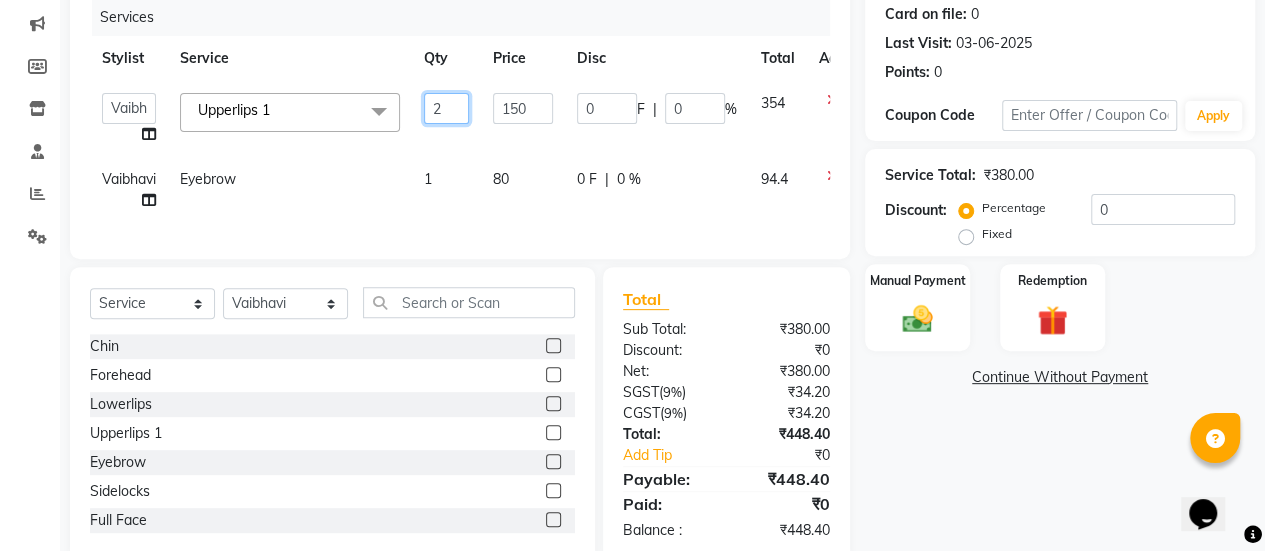 click on "2" 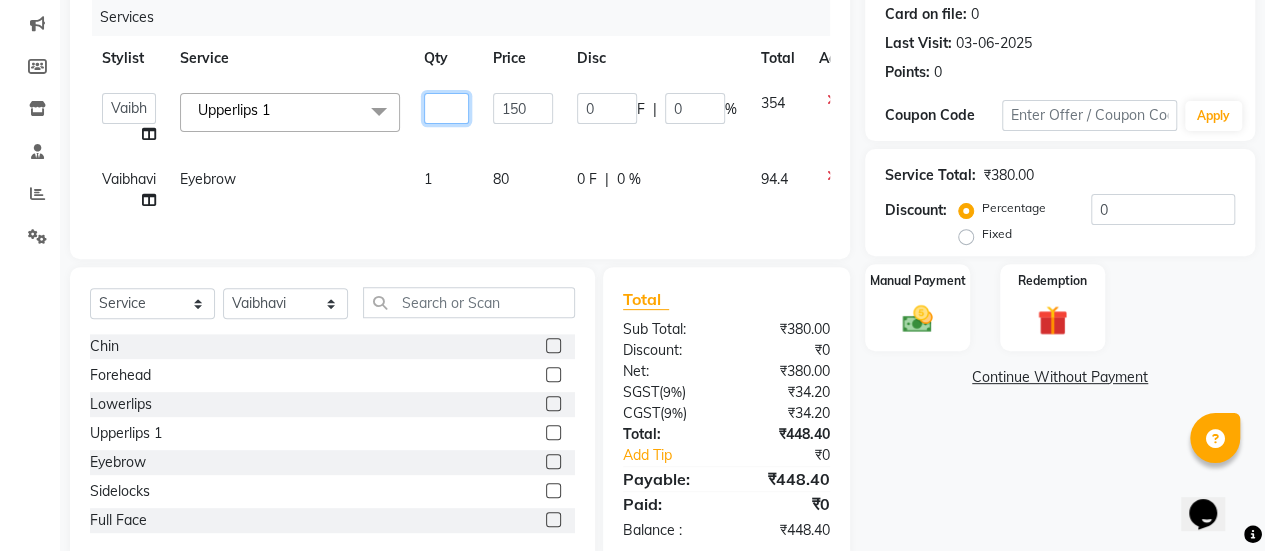 type on "3" 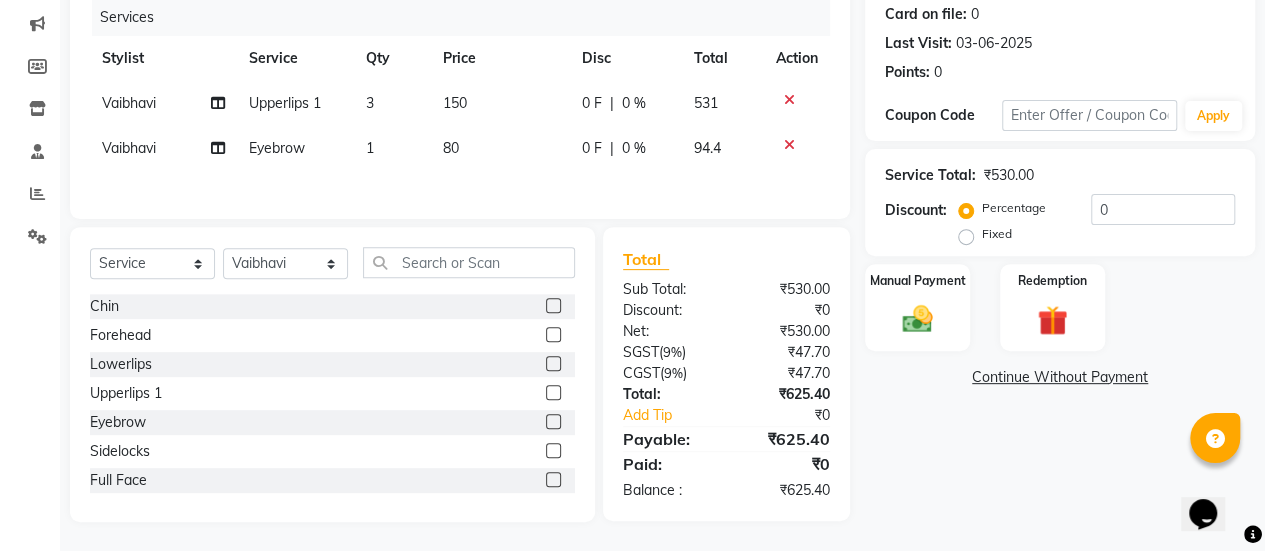 click on "Services Stylist Service Qty Price Disc Total Action Vaibhavi Upperlips 1 2 150 0 F | 0 % 531 Vaibhavi Eyebrow 1 80 0 F | 0 % 94.4" 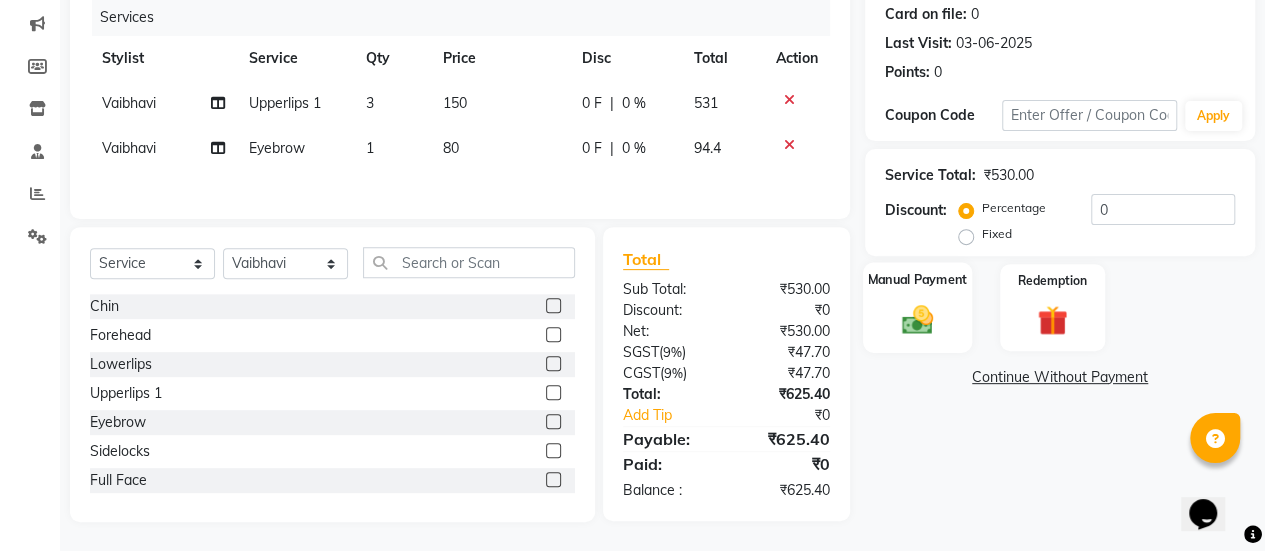 click on "Manual Payment" 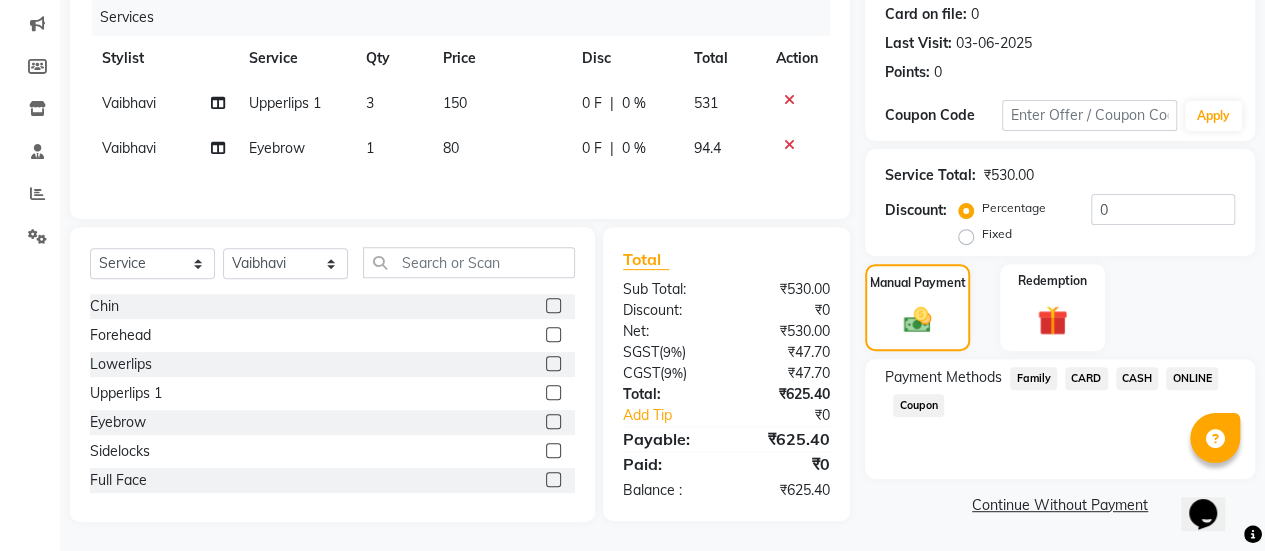 click on "CARD" 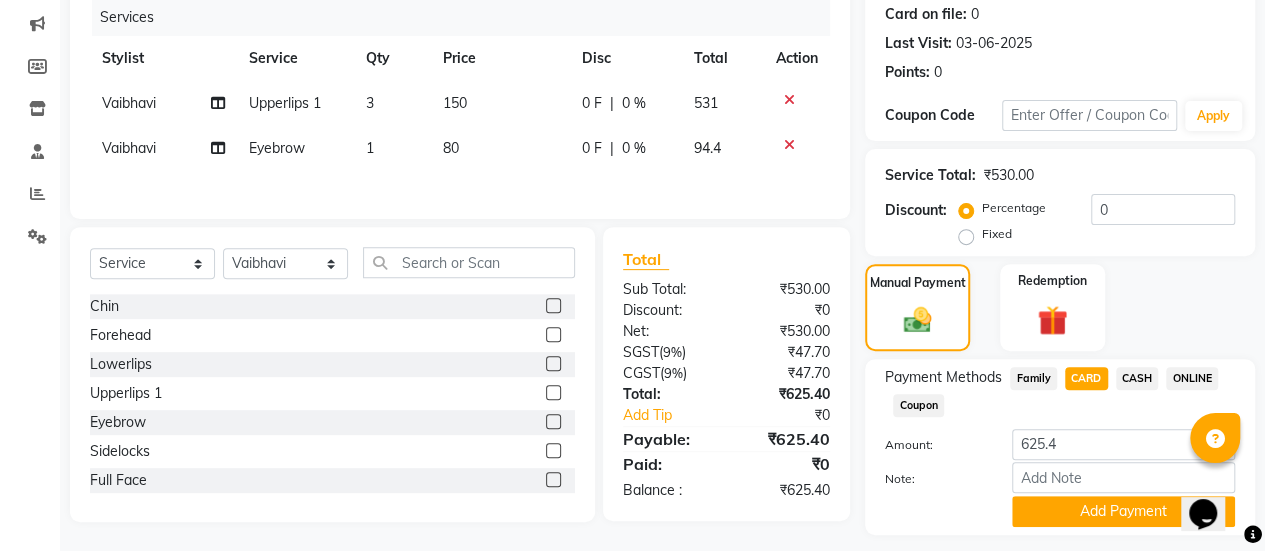 scroll, scrollTop: 302, scrollLeft: 0, axis: vertical 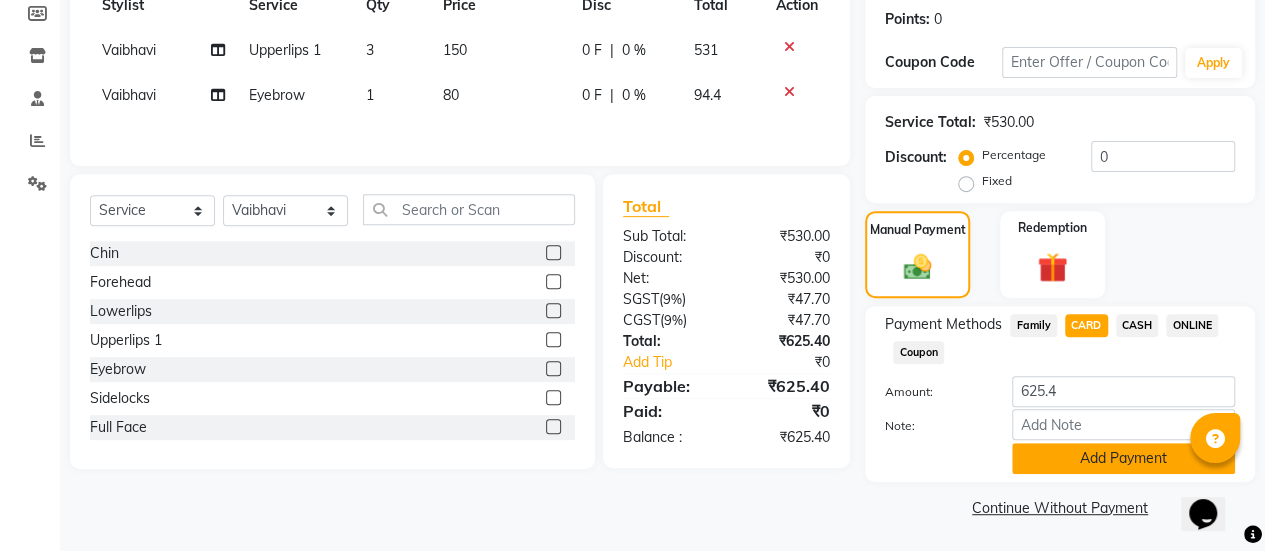 click on "Add Payment" 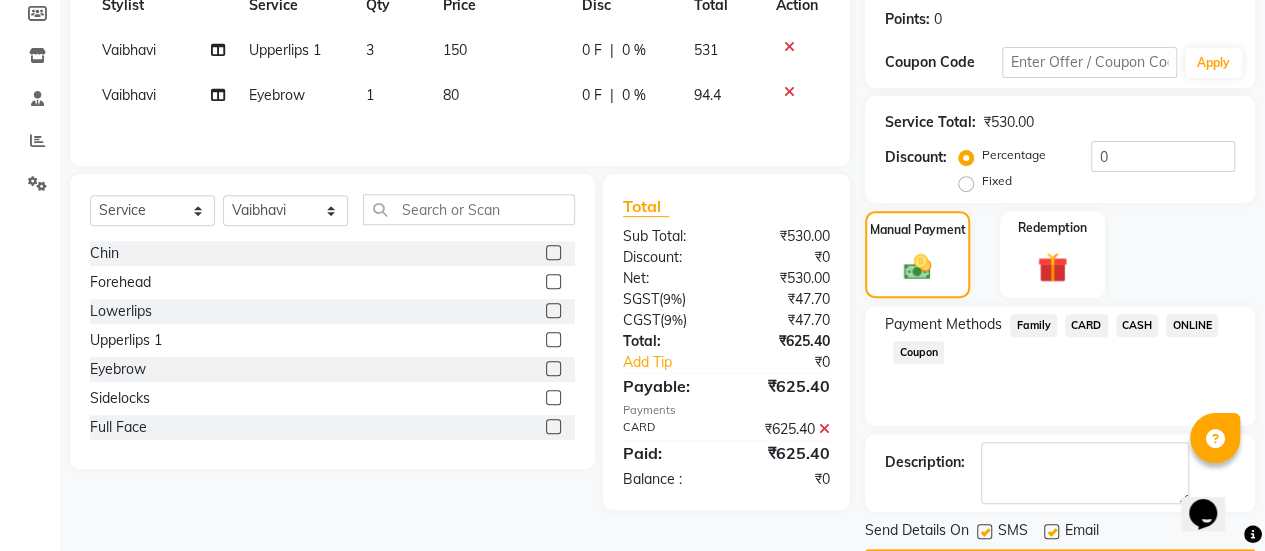 scroll, scrollTop: 358, scrollLeft: 0, axis: vertical 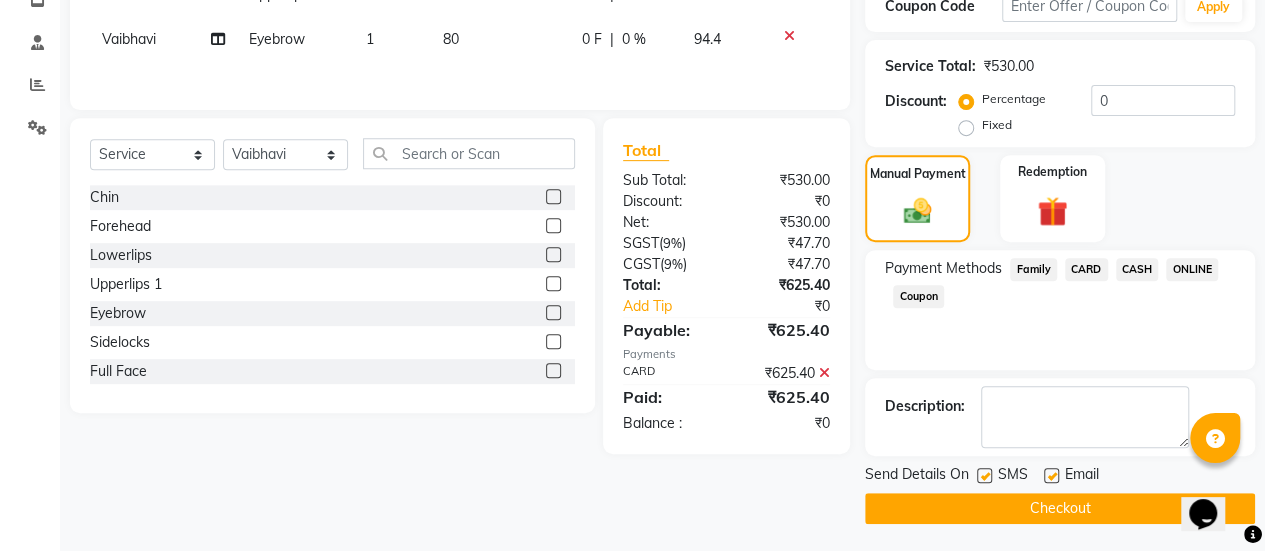 click 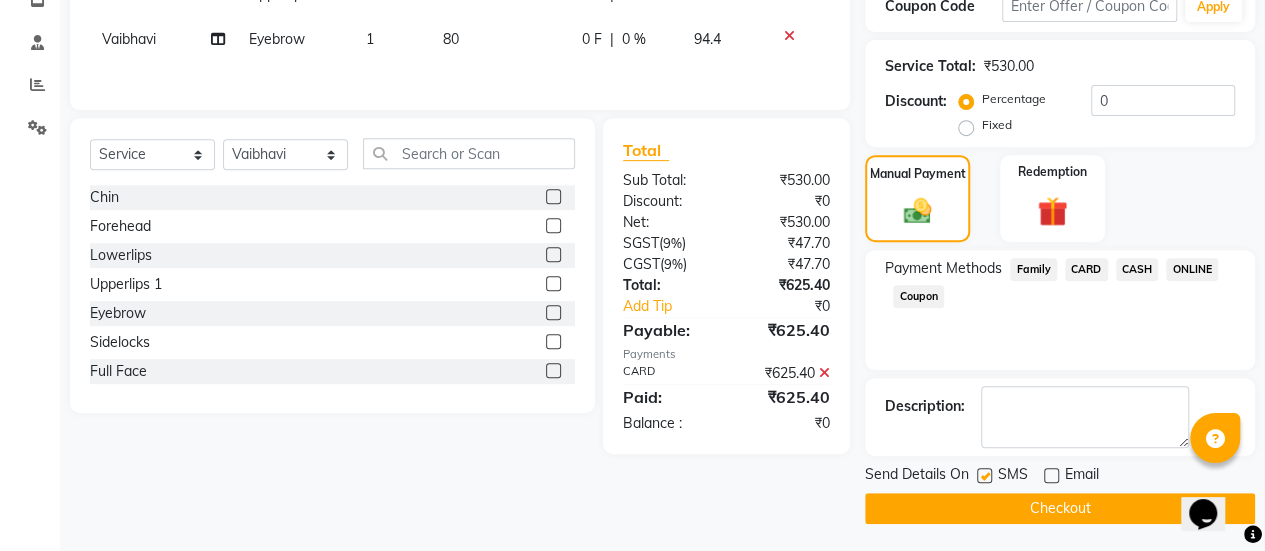 click on "Checkout" 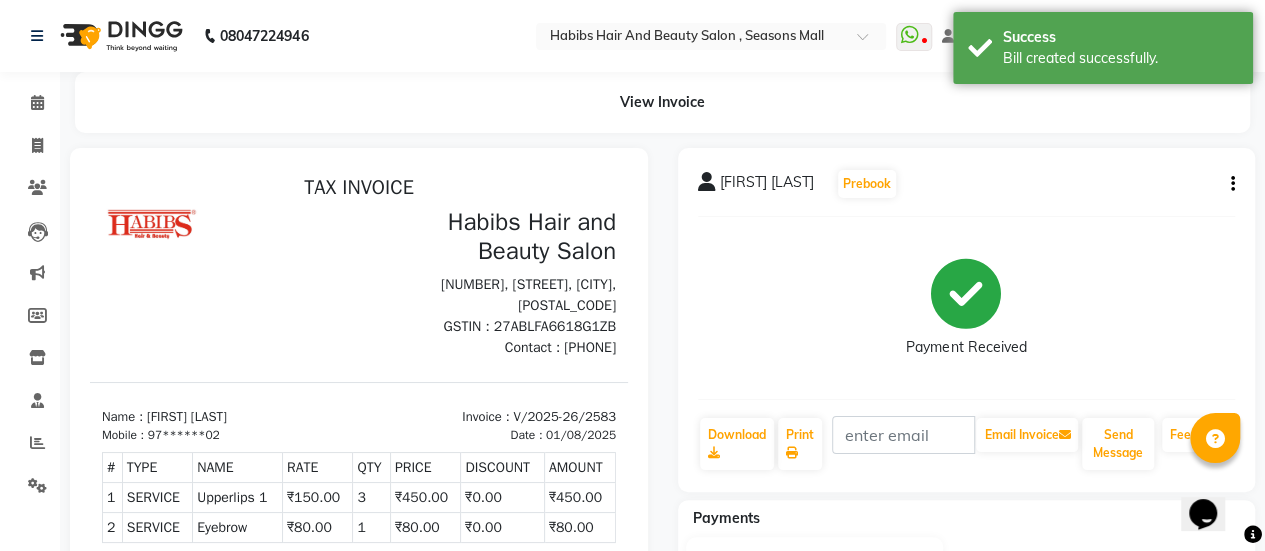scroll, scrollTop: 0, scrollLeft: 0, axis: both 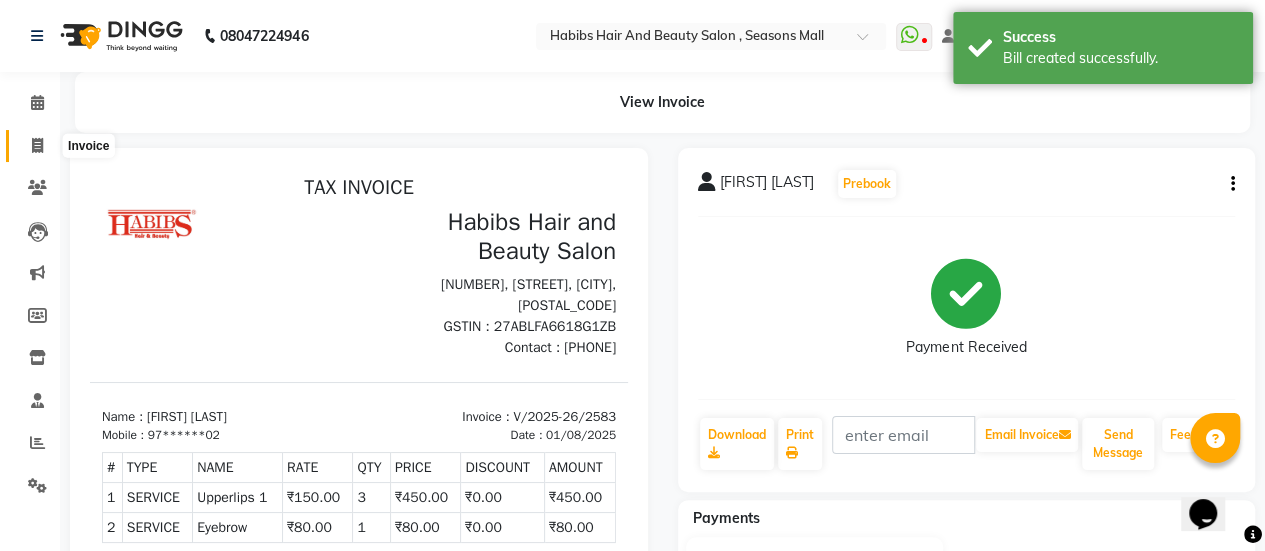 click 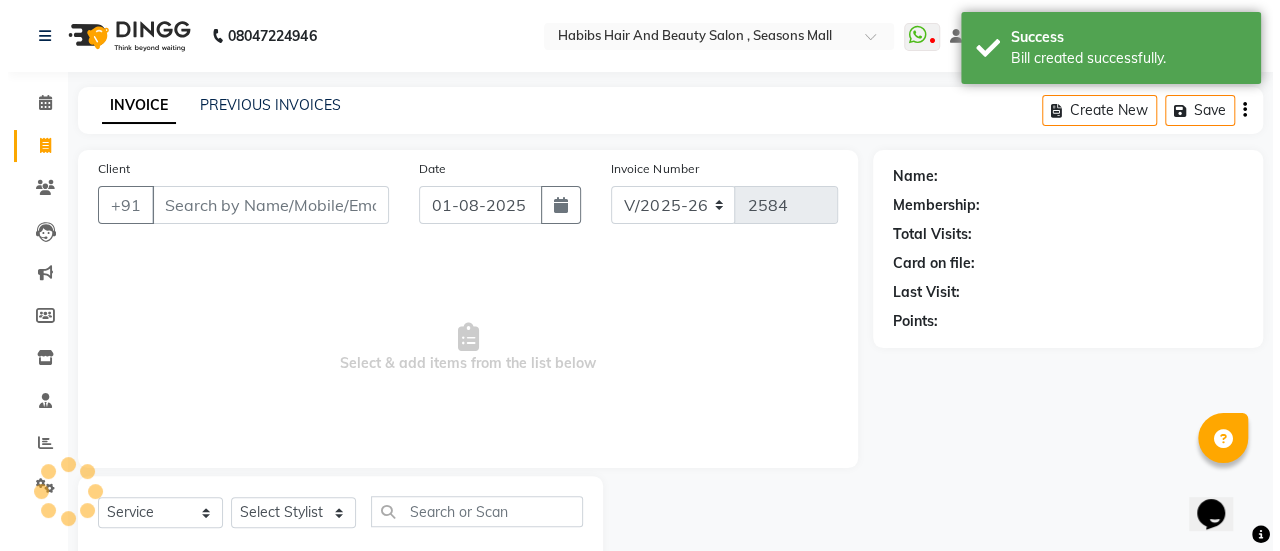 scroll, scrollTop: 49, scrollLeft: 0, axis: vertical 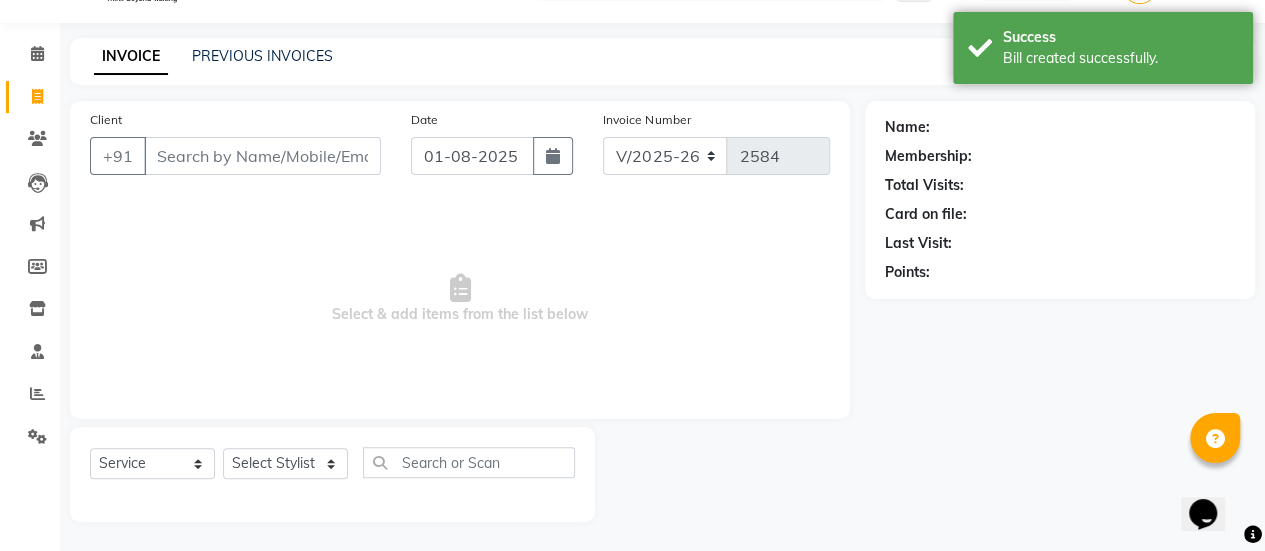 click on "Client" at bounding box center [262, 156] 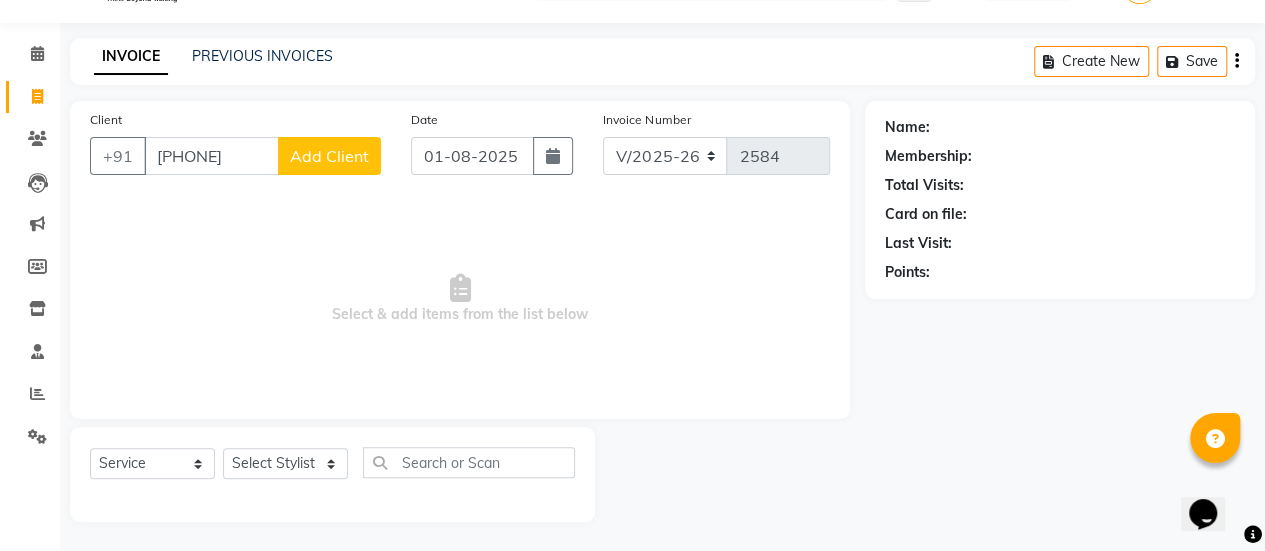type on "[PHONE]" 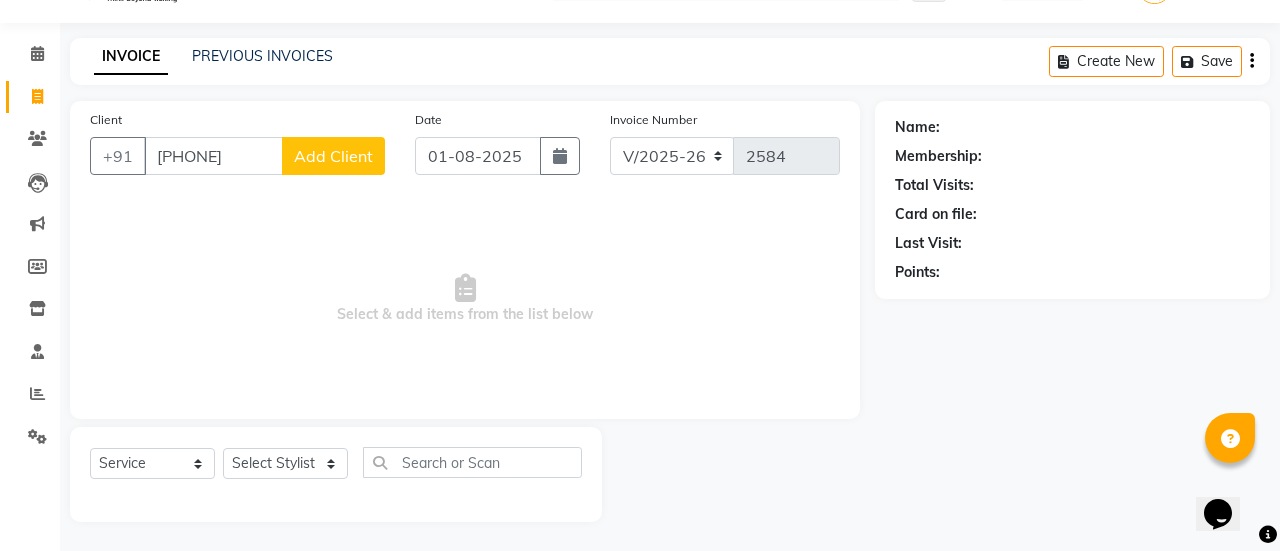 select on "22" 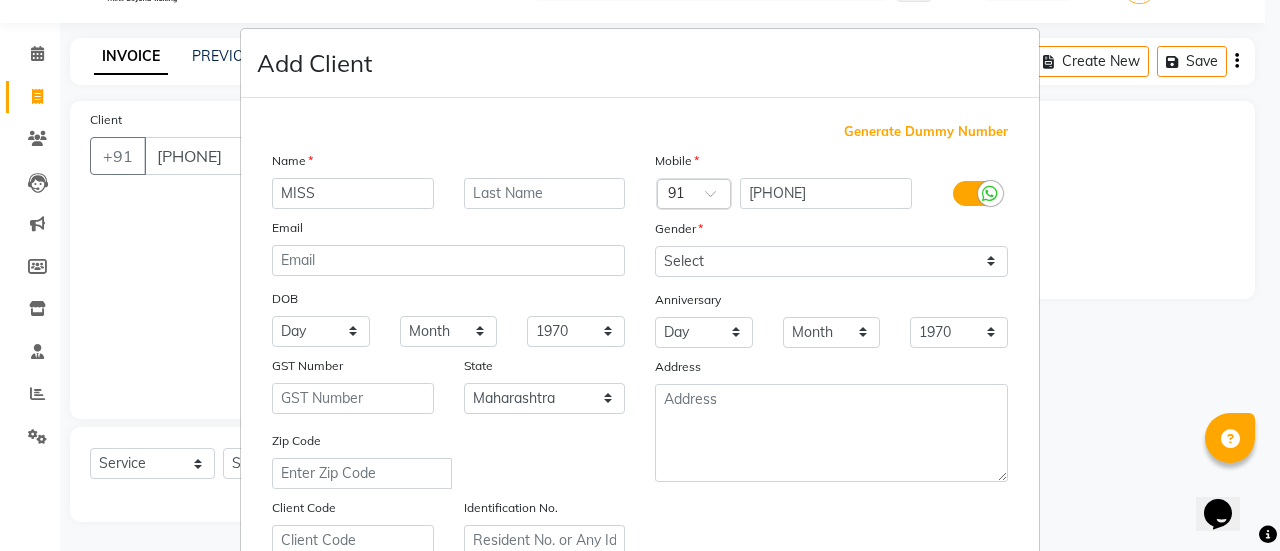 type on "MISS" 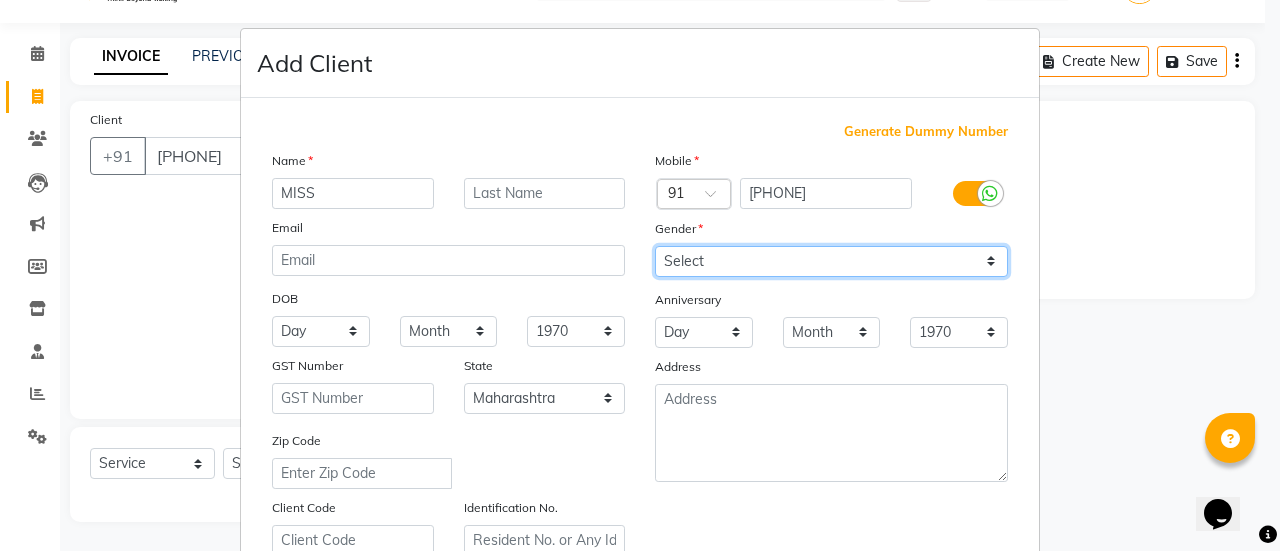 click on "Select Male Female Other Prefer Not To Say" at bounding box center (831, 261) 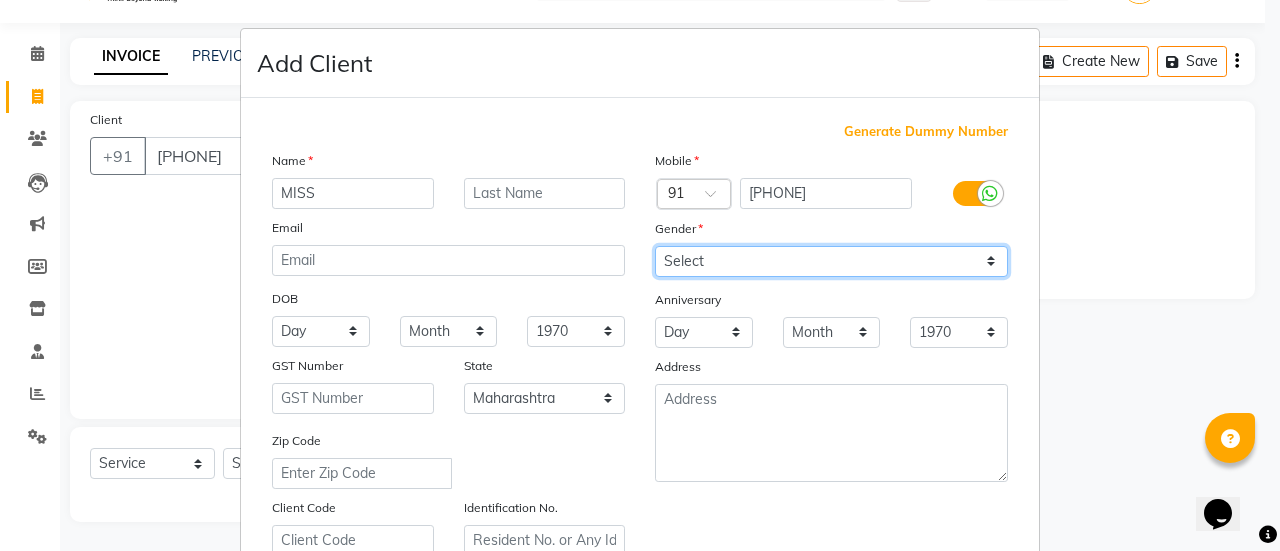 select on "female" 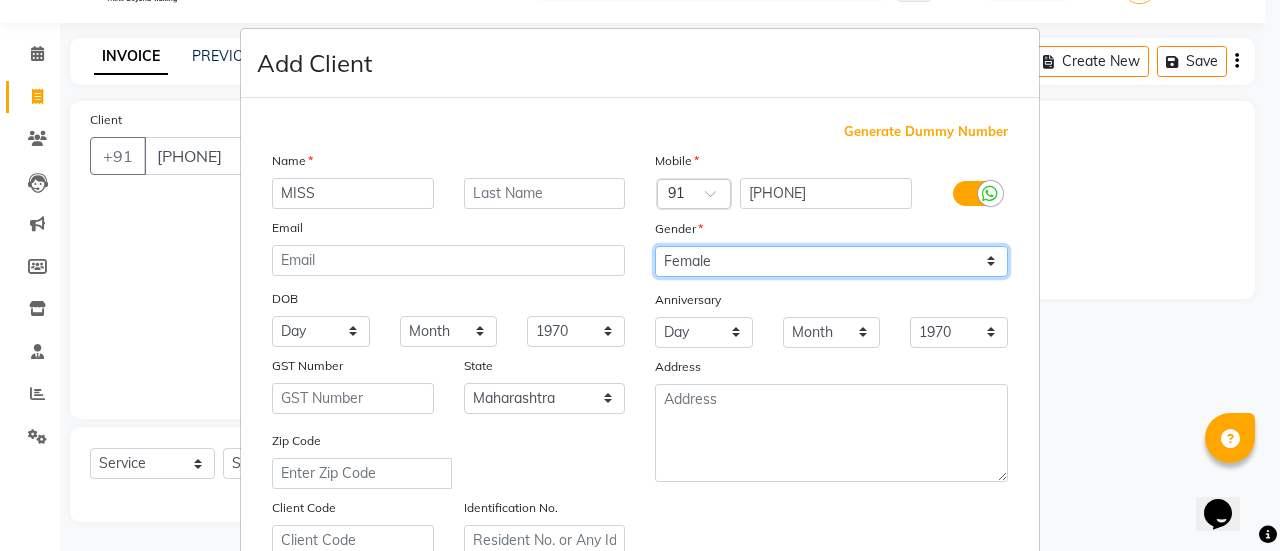 click on "Select Male Female Other Prefer Not To Say" at bounding box center (831, 261) 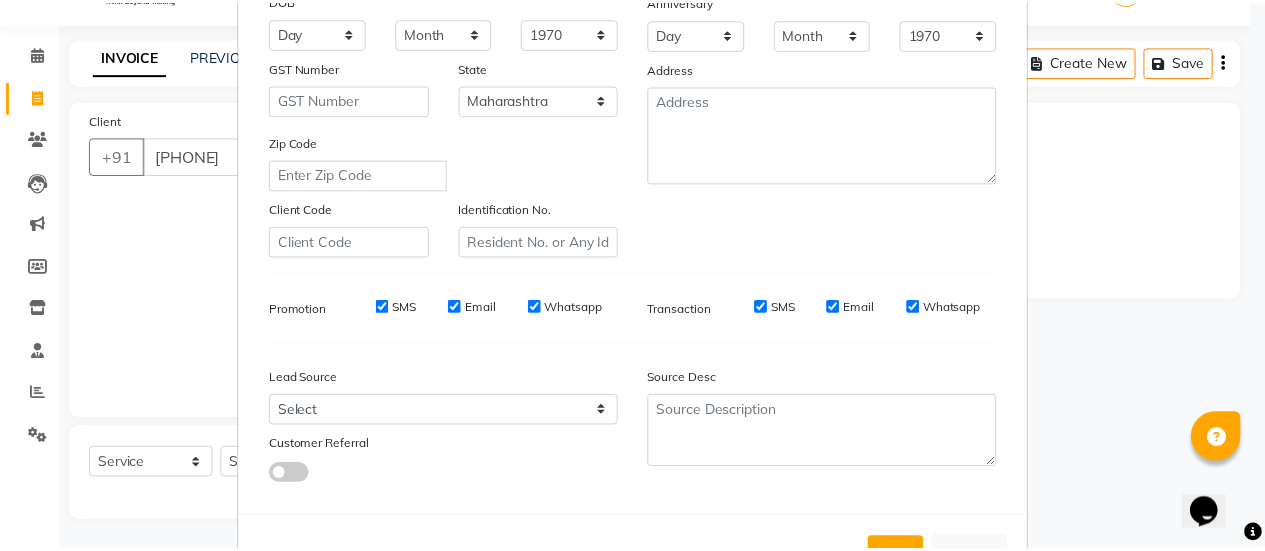 scroll, scrollTop: 368, scrollLeft: 0, axis: vertical 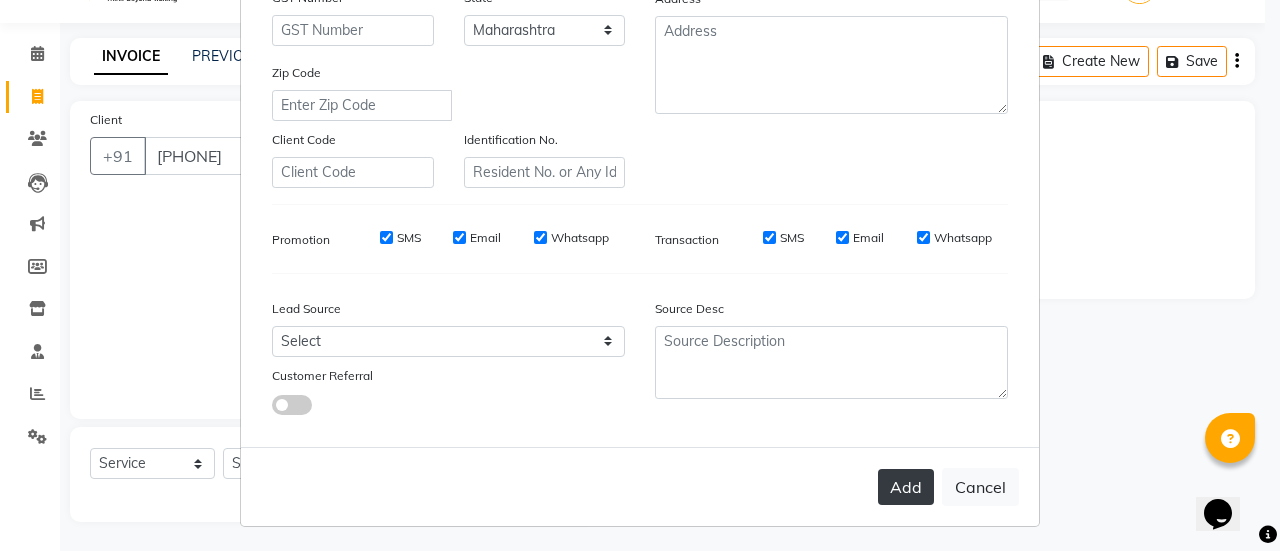 click on "Add" at bounding box center [906, 487] 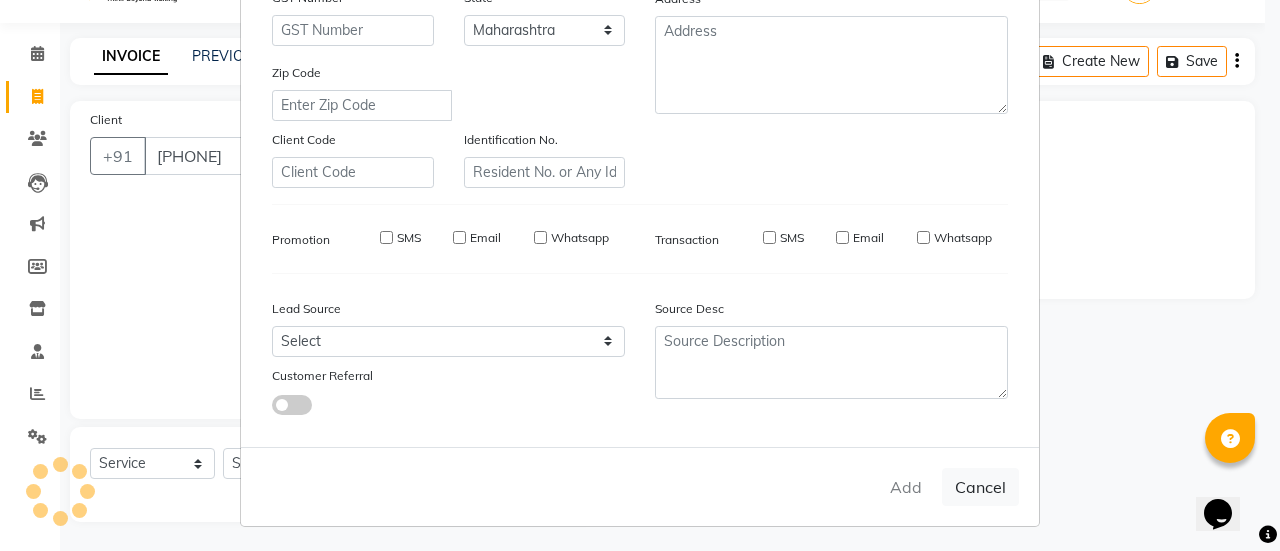 type on "77******31" 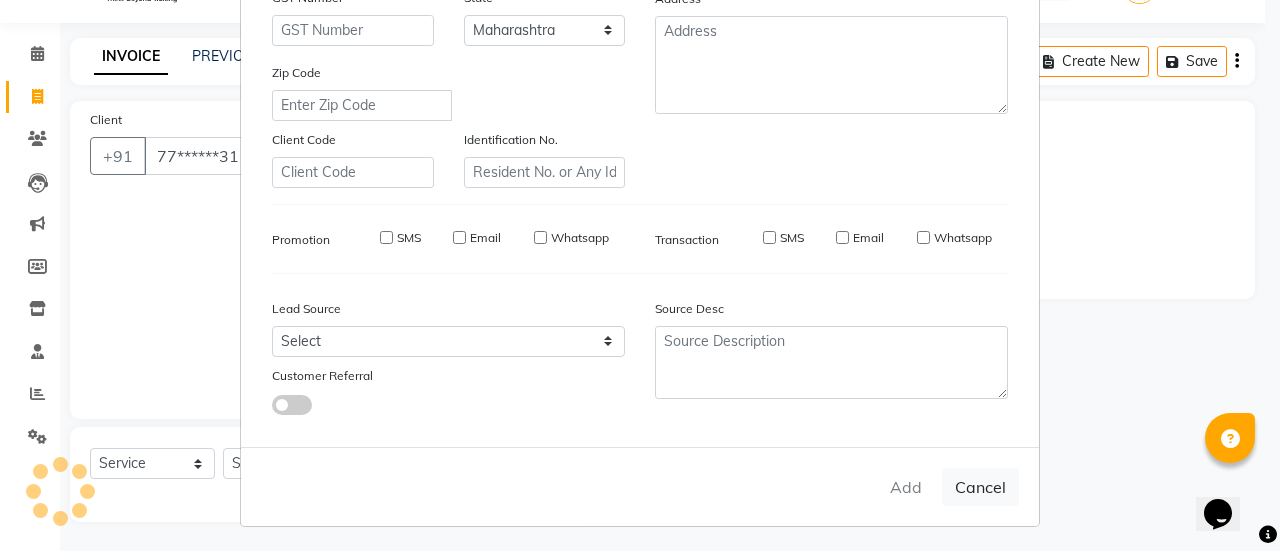 select on "null" 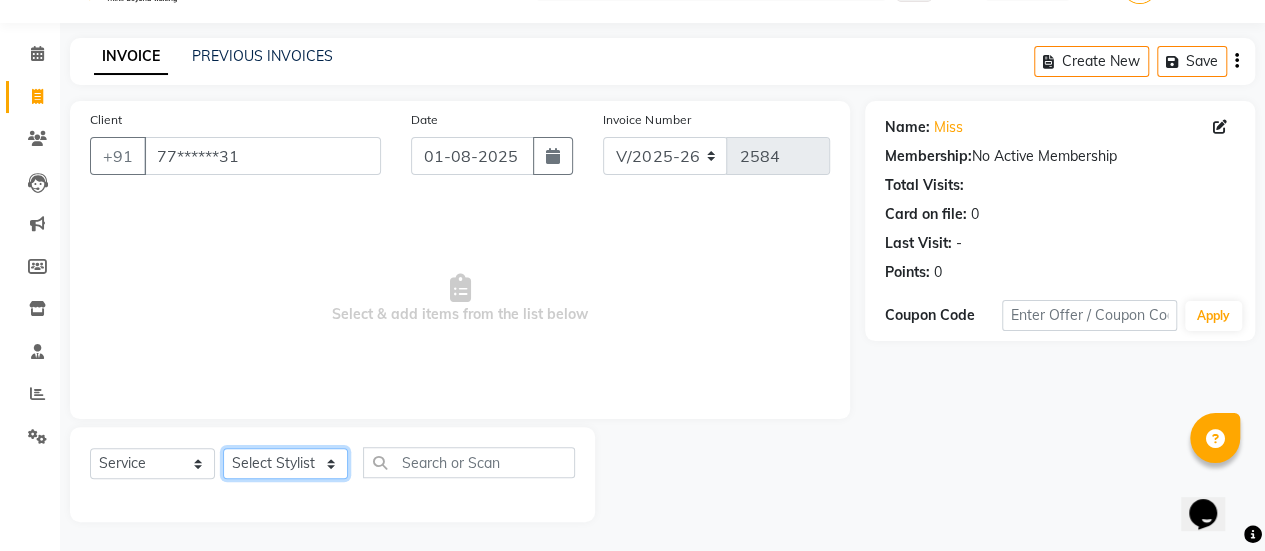 click on "Select Stylist AAKASH Chaitanya Divya KALANY Manager Mohini MUSARIK Parvez Shaikh PINKEY PRADEEP SHARMA [FIRST] [LAST] Salman Shakeel Shraddha Vaibhavi Vijay khade xyz" 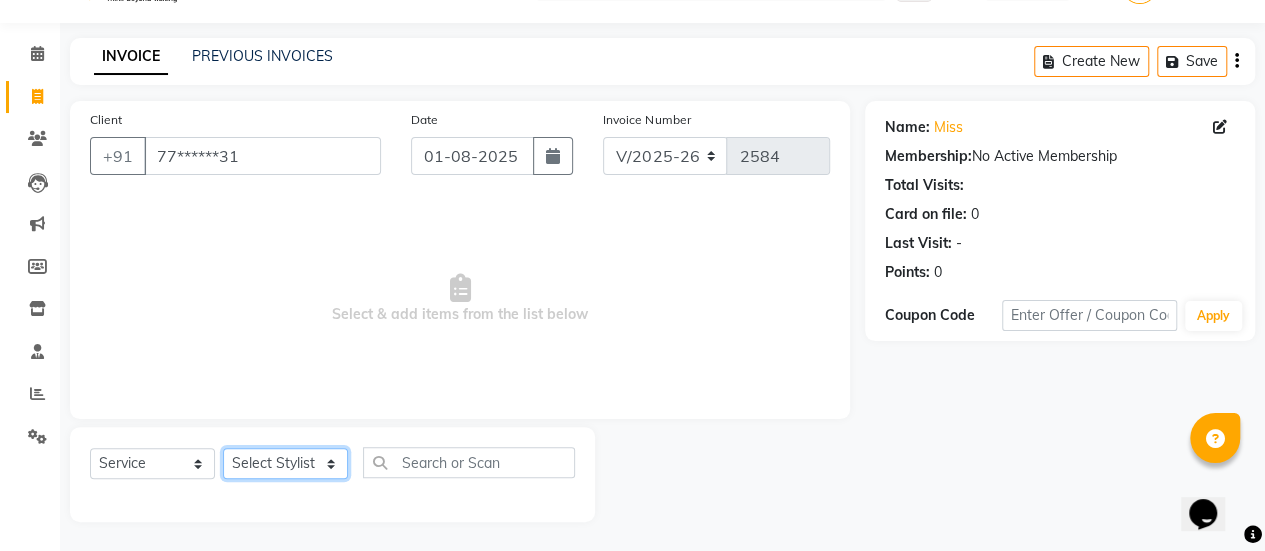select on "59401" 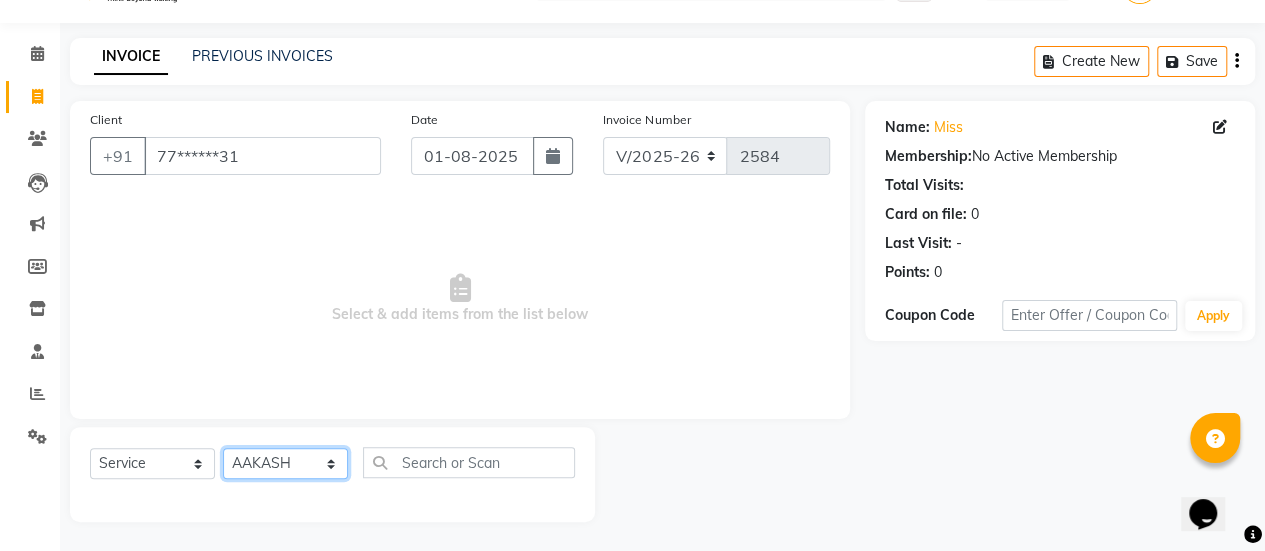 click on "Select Stylist AAKASH Chaitanya Divya KALANY Manager Mohini MUSARIK Parvez Shaikh PINKEY PRADEEP SHARMA [FIRST] [LAST] Salman Shakeel Shraddha Vaibhavi Vijay khade xyz" 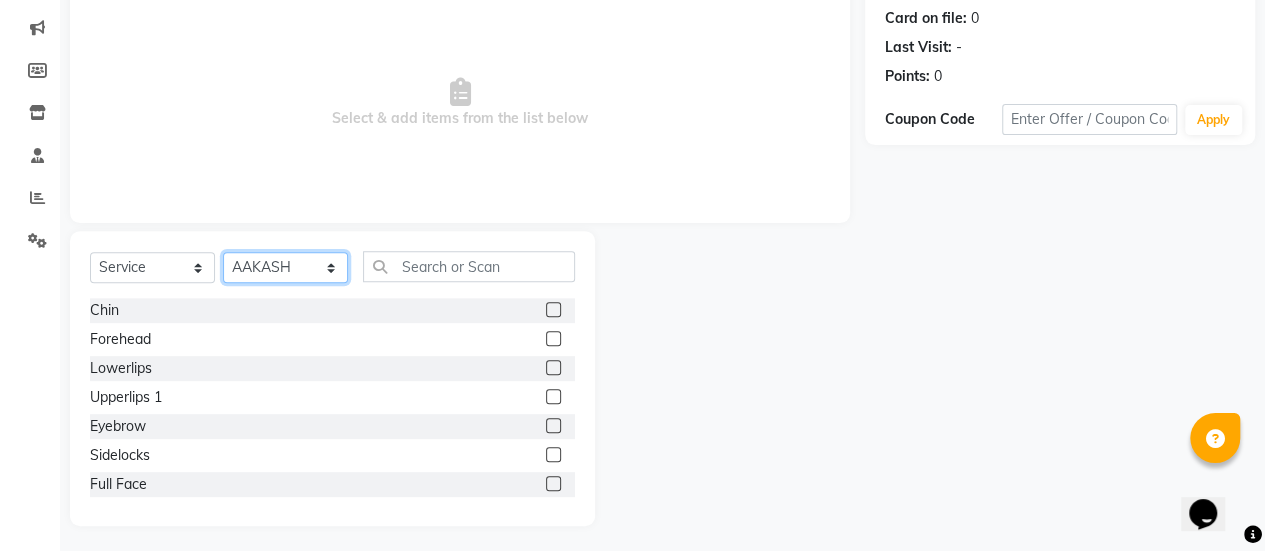 scroll, scrollTop: 249, scrollLeft: 0, axis: vertical 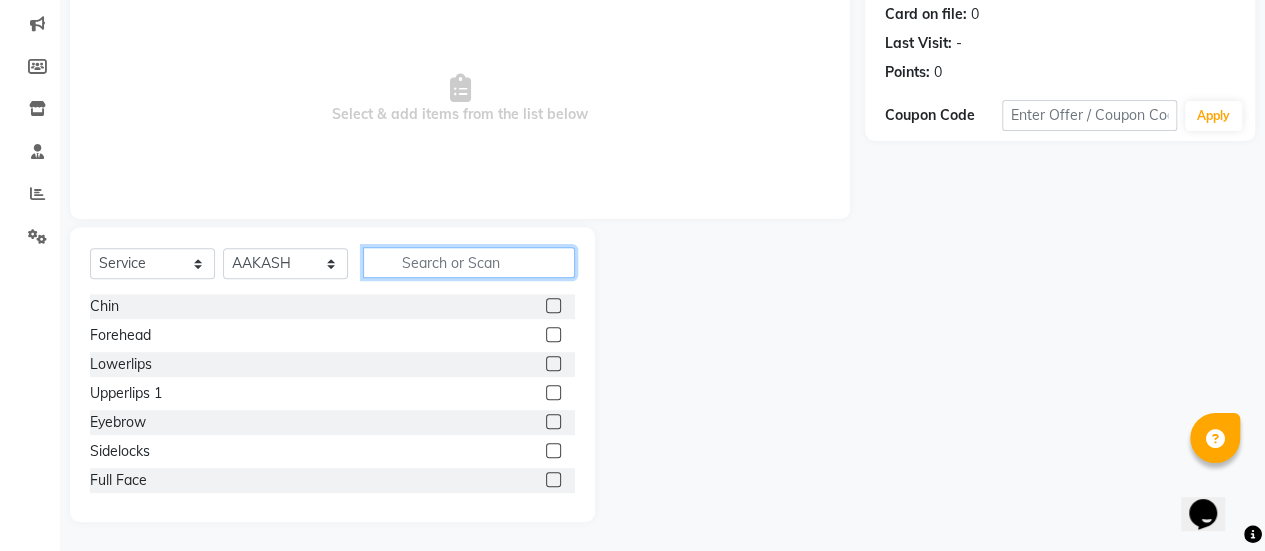 click 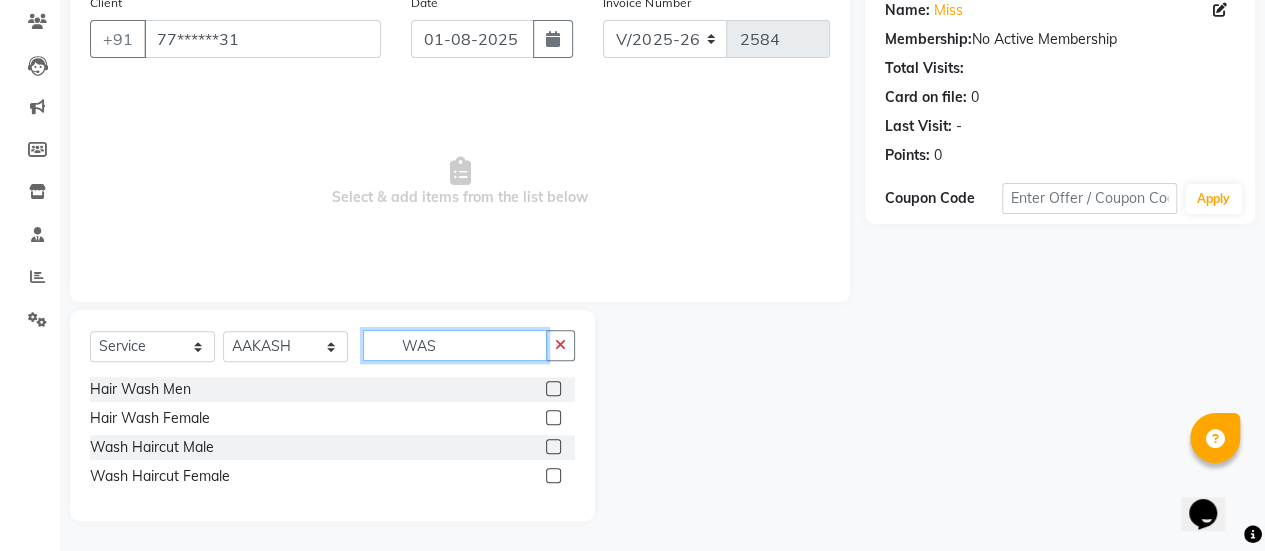 scroll, scrollTop: 165, scrollLeft: 0, axis: vertical 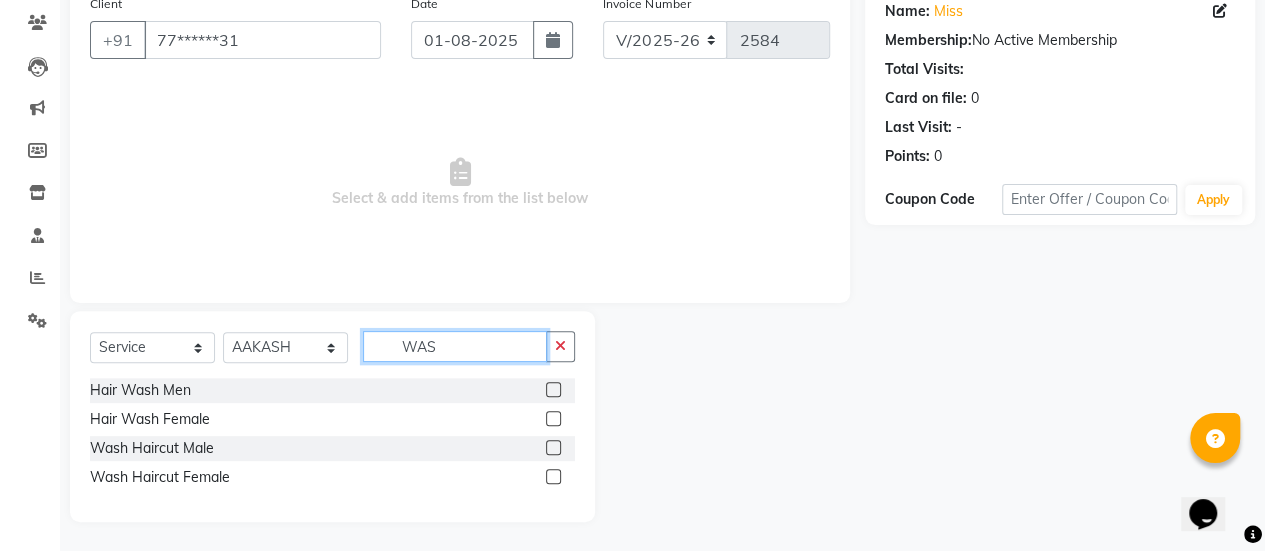 type on "WAS" 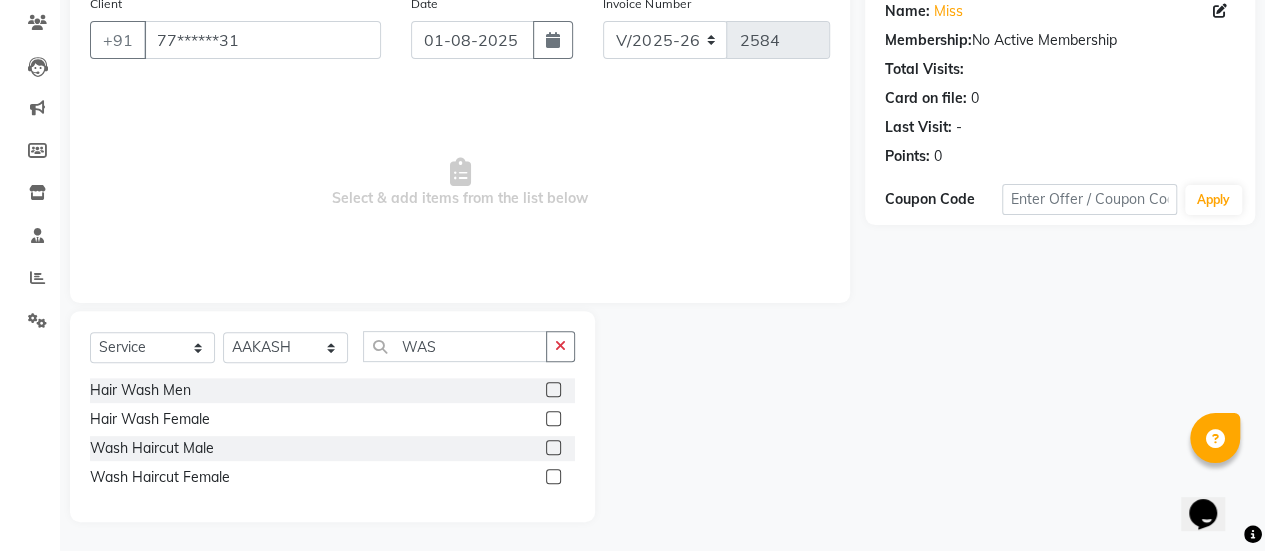 click 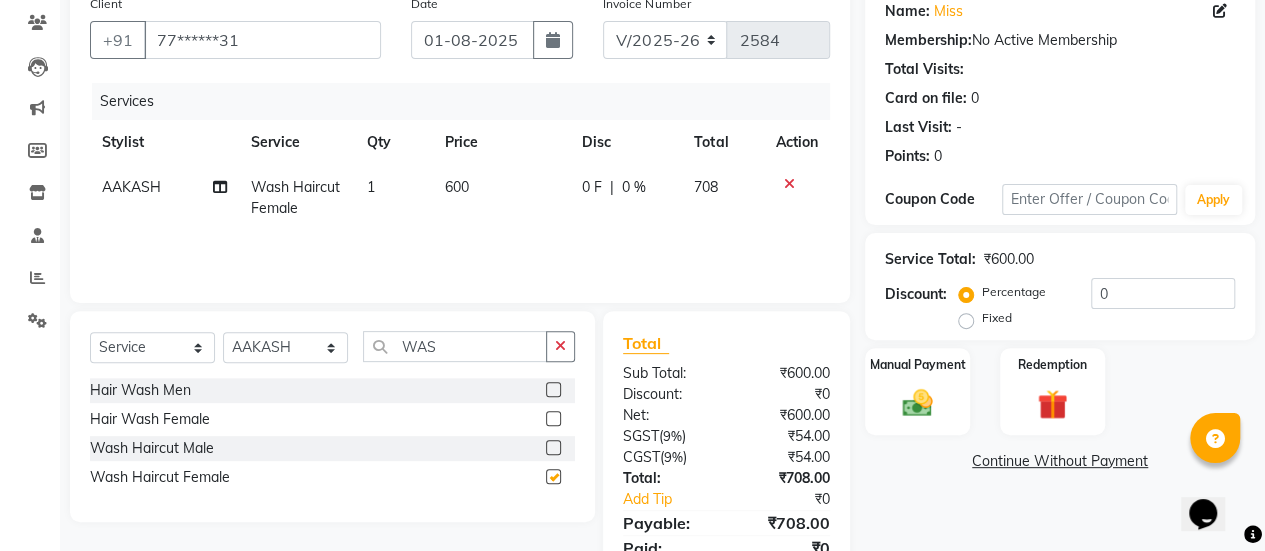 checkbox on "false" 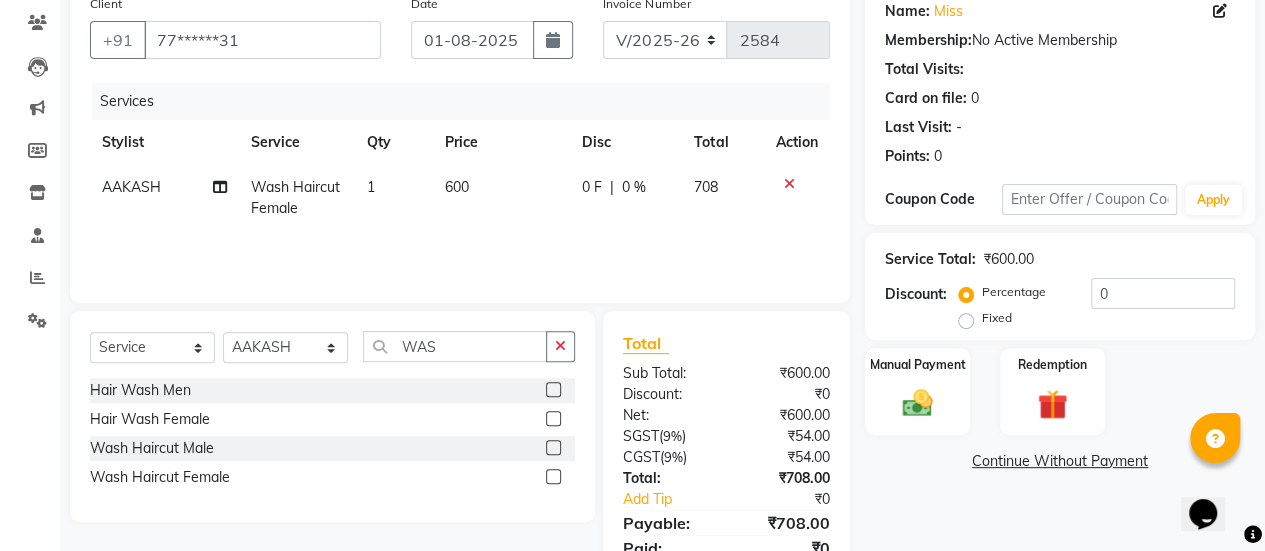 click on "600" 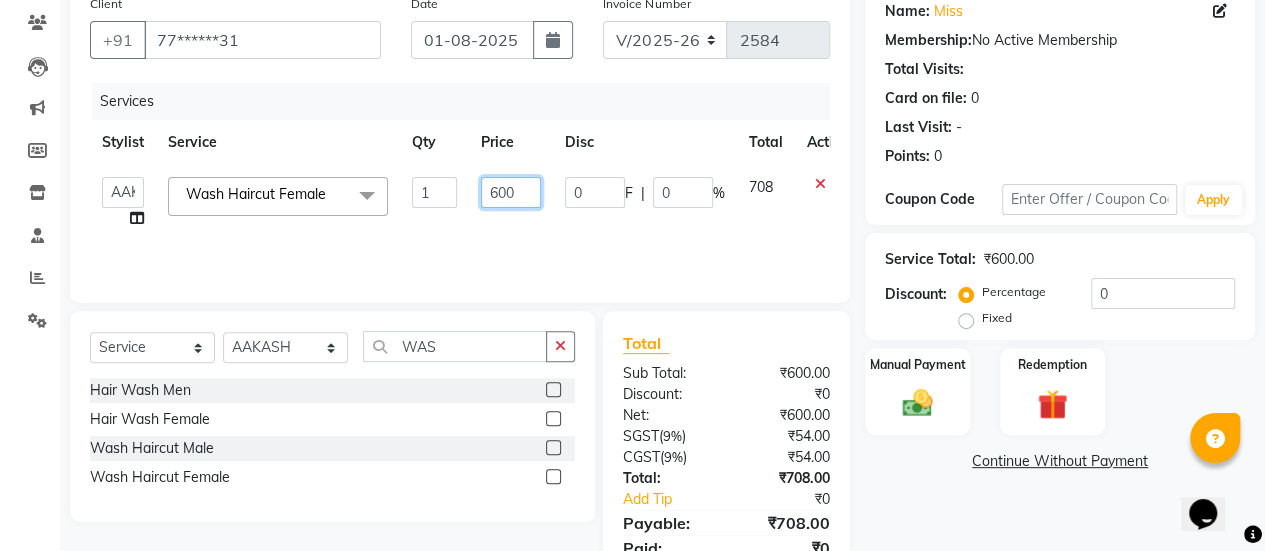click on "600" 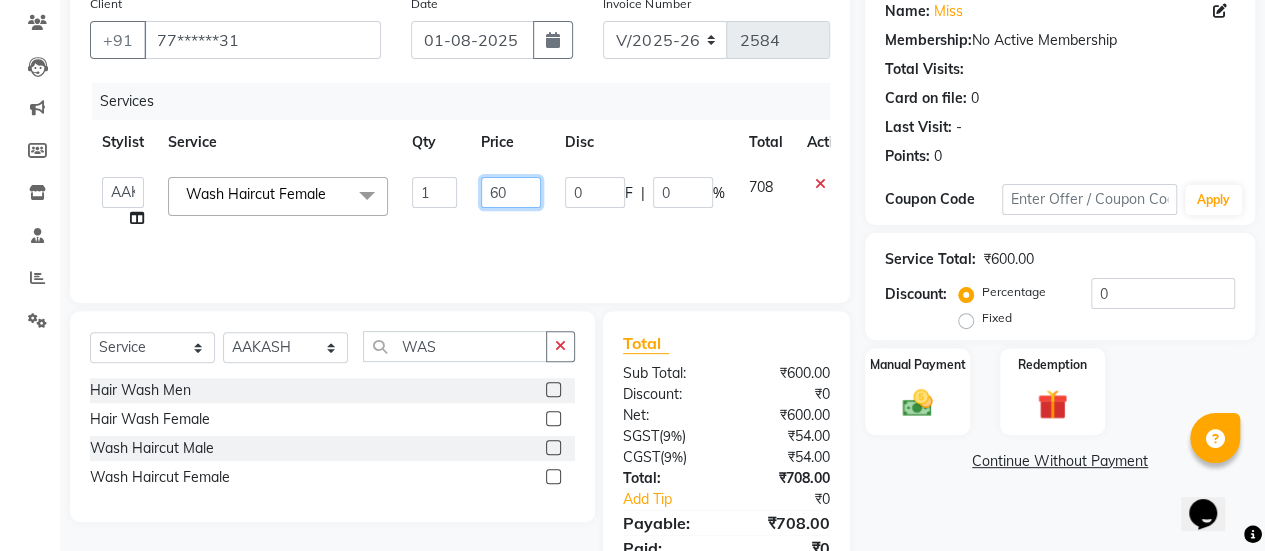 type on "6" 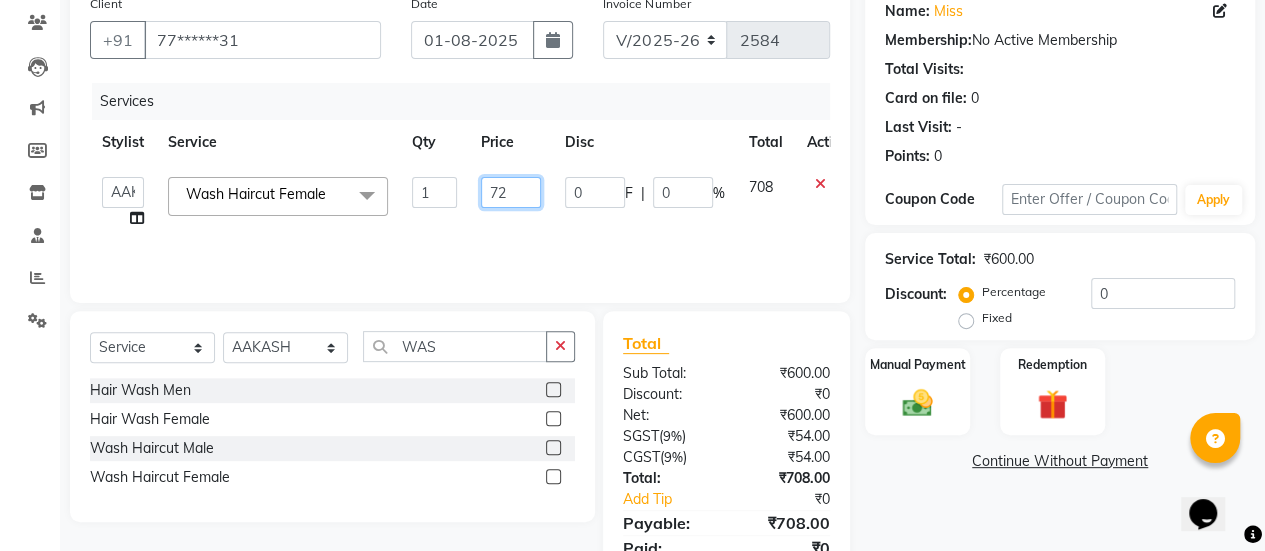 type on "720" 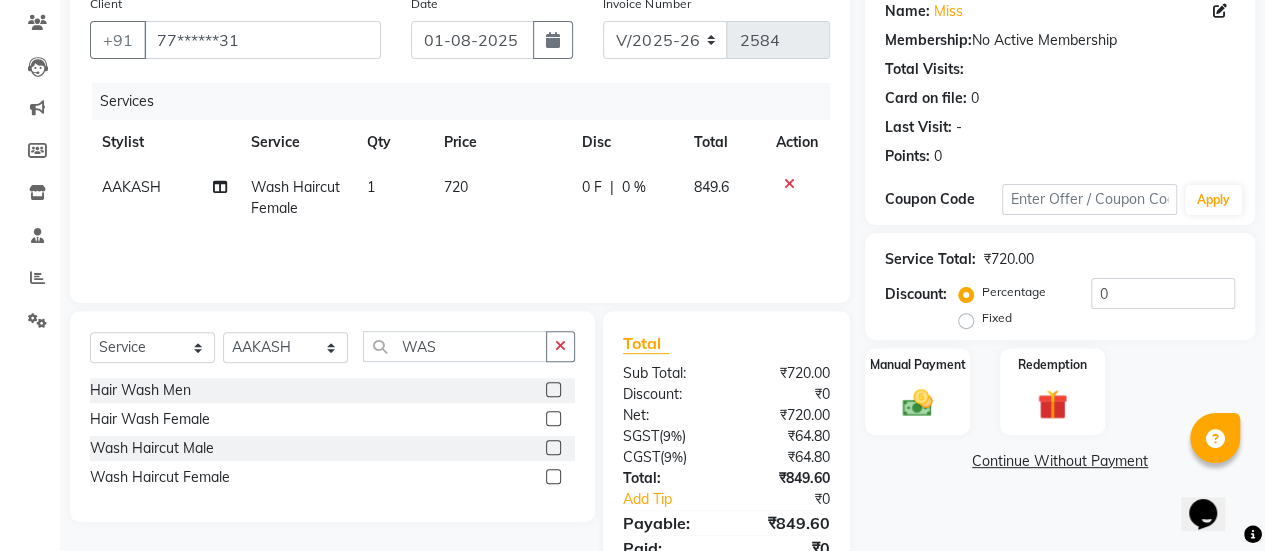 click on "Services Stylist Service Qty Price Disc Total Action AAKASH Wash Haircut Female 1 720 0 F | 0 % 849.6" 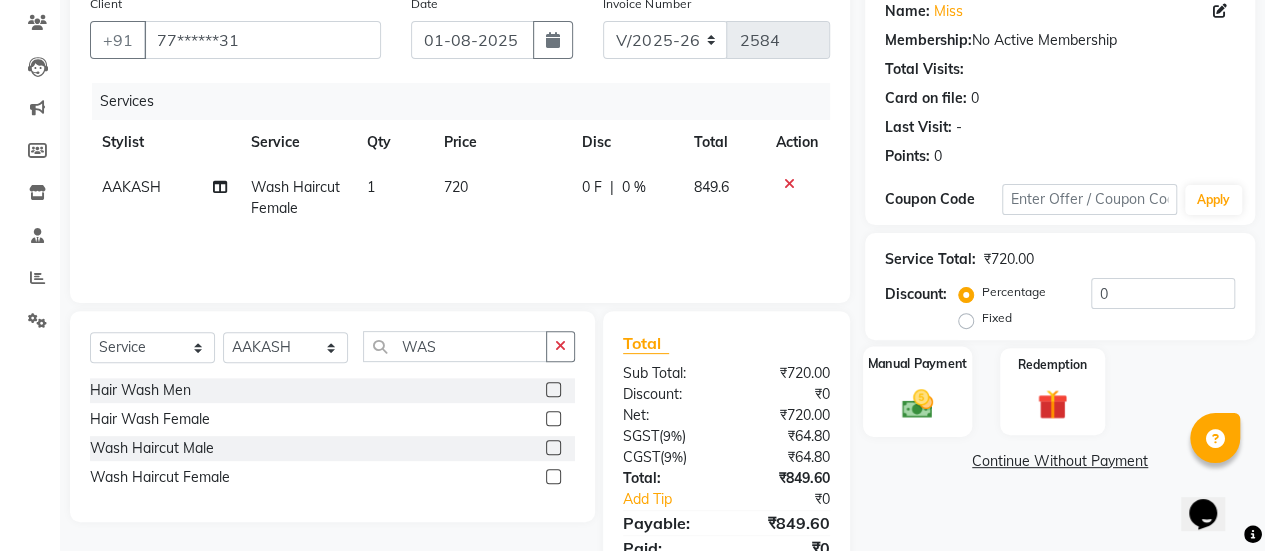 click on "Manual Payment" 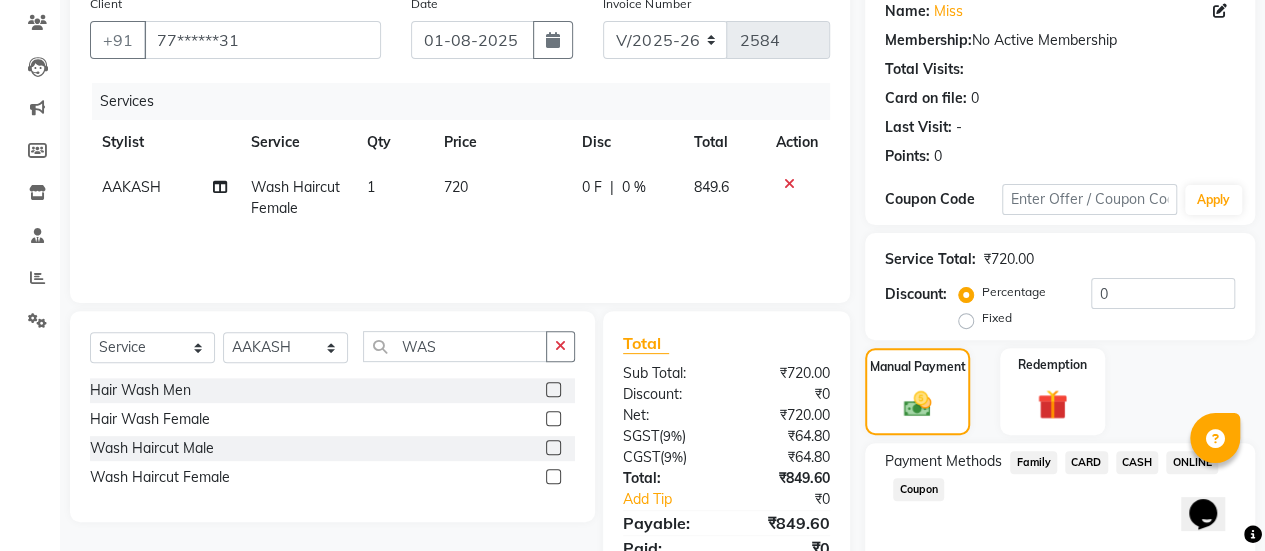 click on "ONLINE" 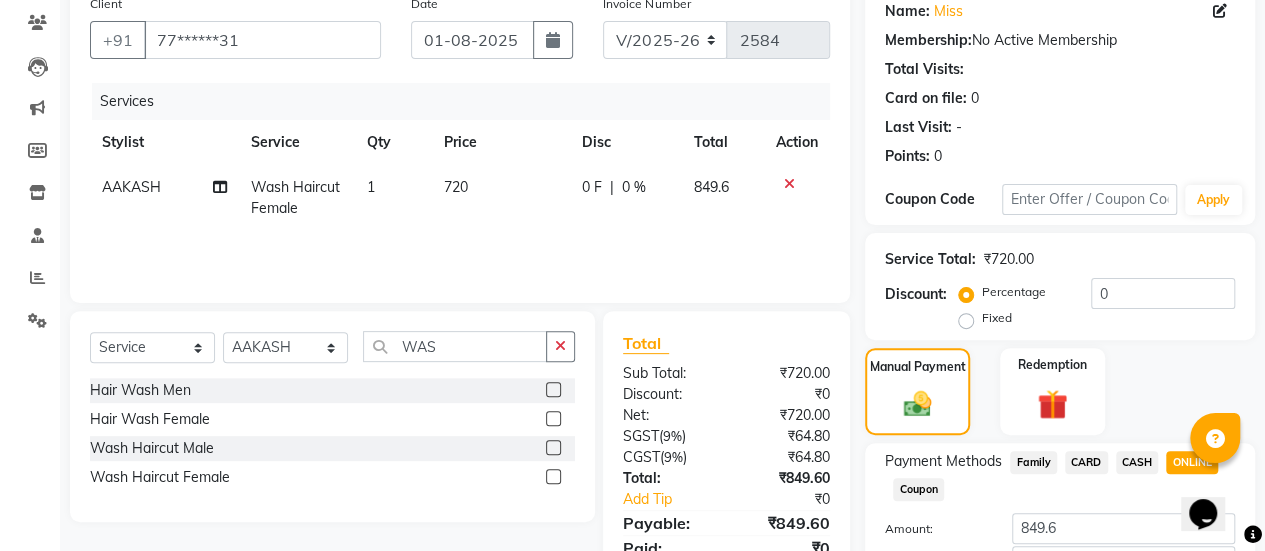 scroll, scrollTop: 302, scrollLeft: 0, axis: vertical 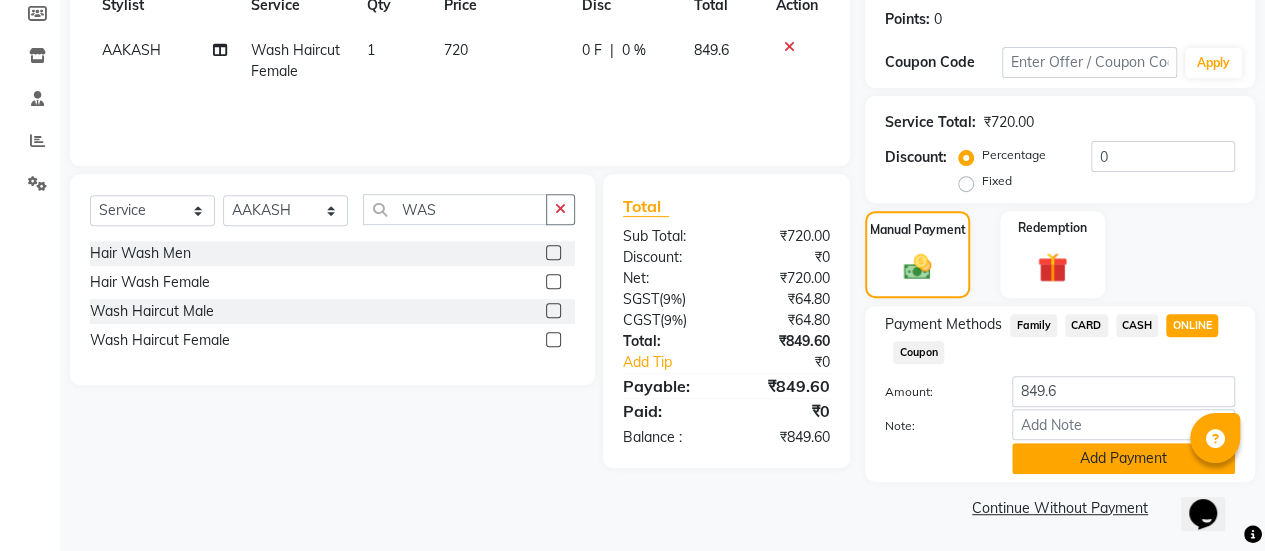 click on "Add Payment" 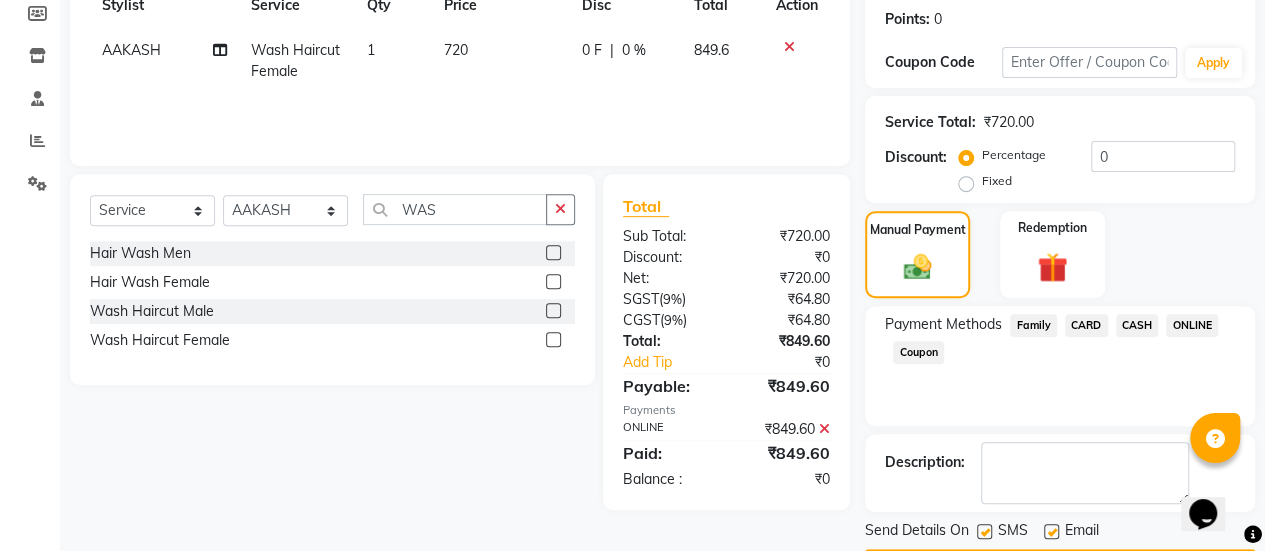 scroll, scrollTop: 358, scrollLeft: 0, axis: vertical 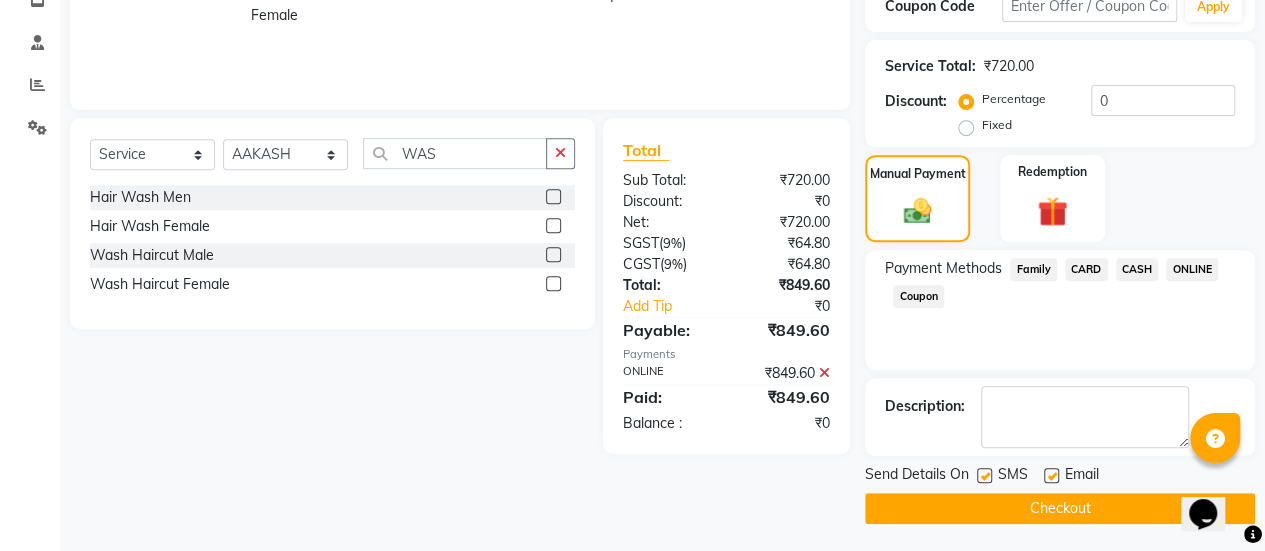 click 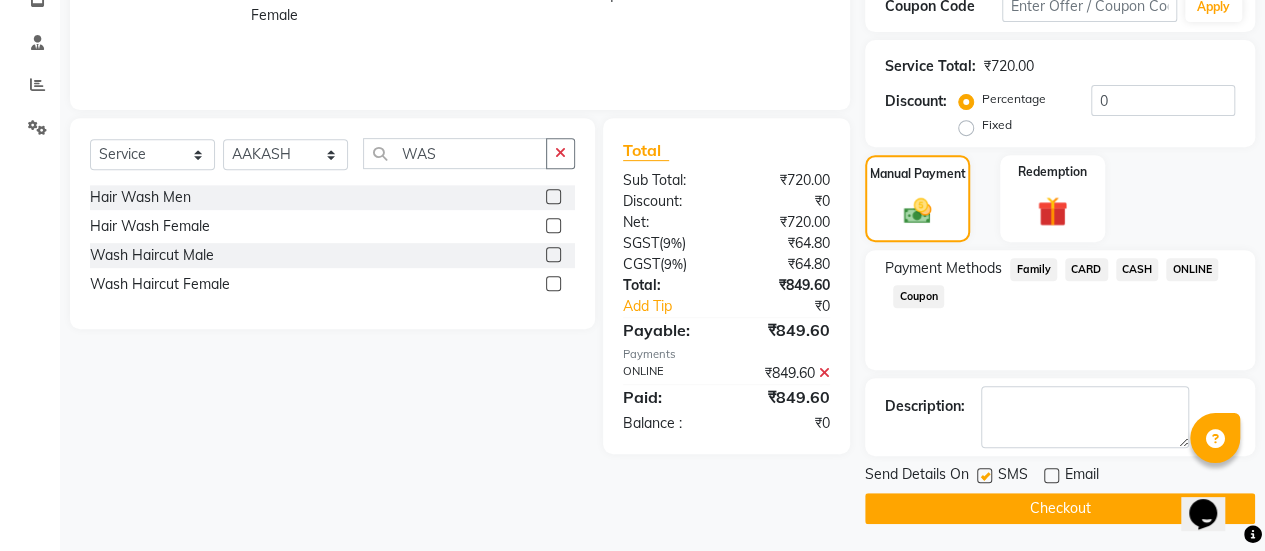 click on "Checkout" 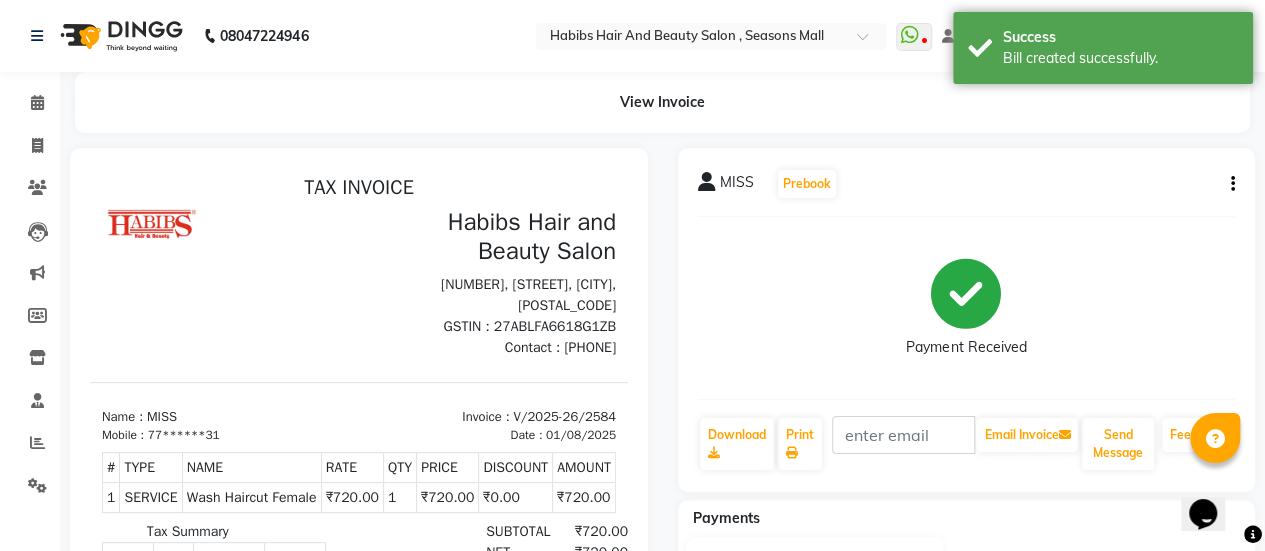 scroll, scrollTop: 0, scrollLeft: 0, axis: both 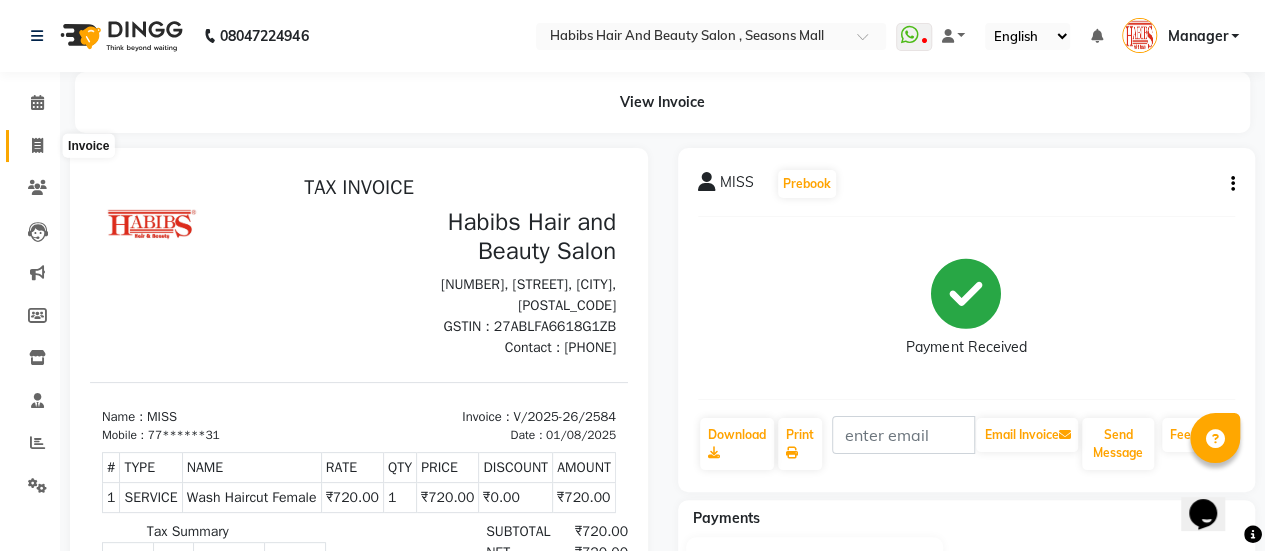 click 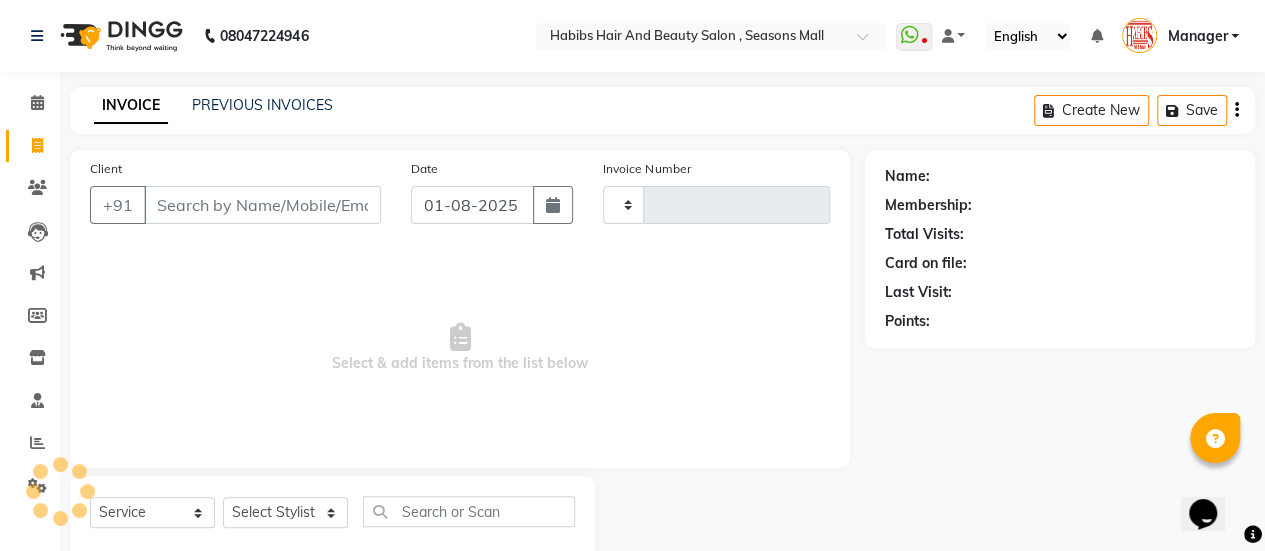 type on "2585" 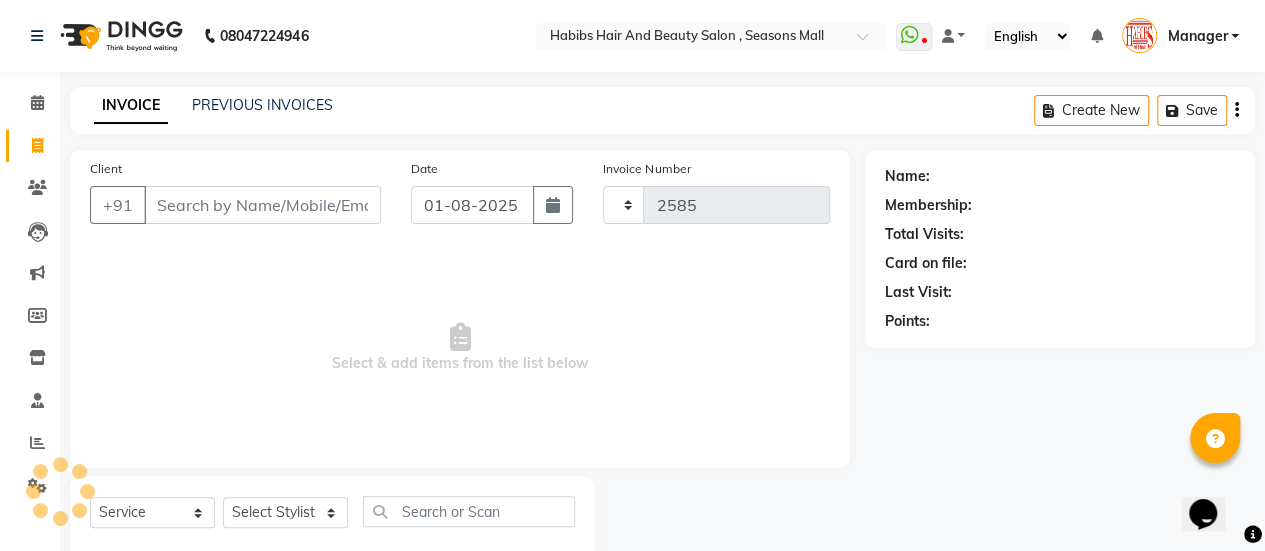 scroll, scrollTop: 49, scrollLeft: 0, axis: vertical 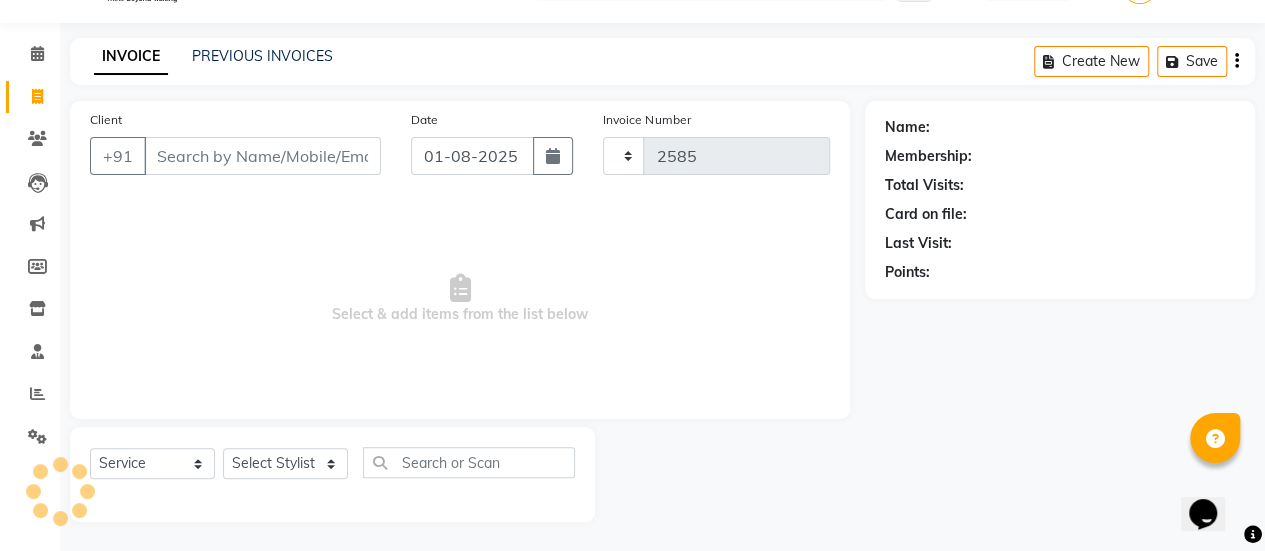 select on "5651" 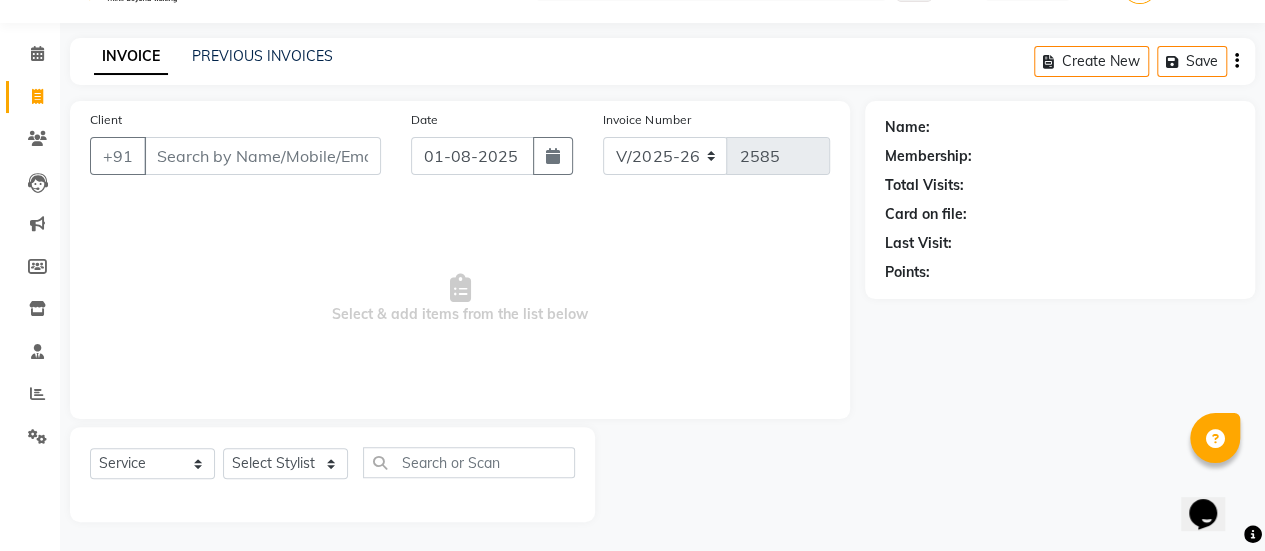 click on "Client" at bounding box center (262, 156) 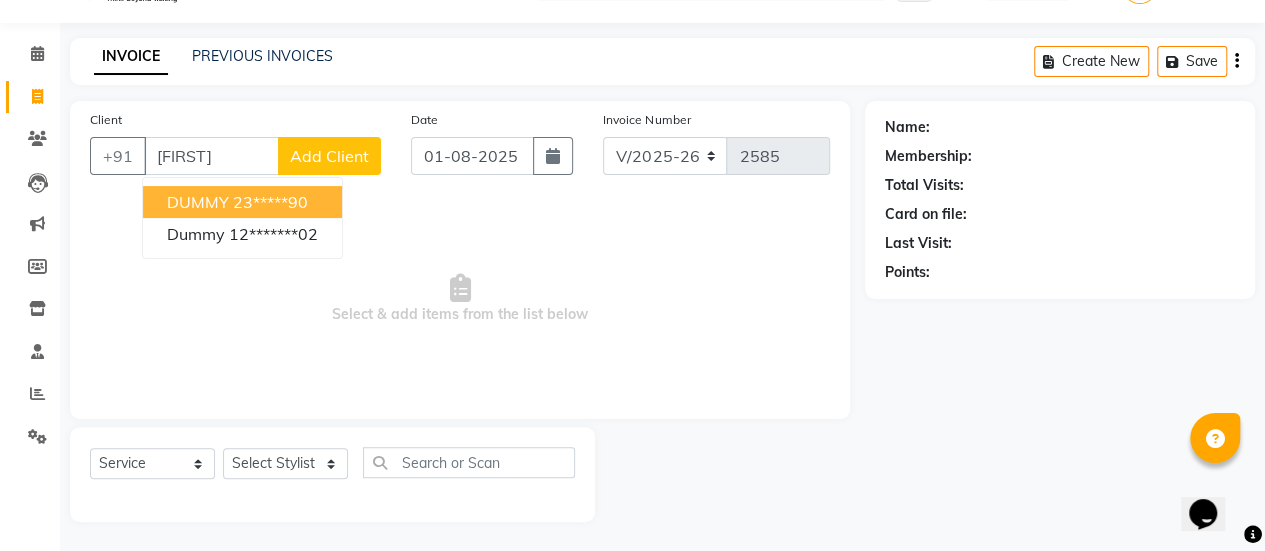 click on "DUMMY" at bounding box center [198, 202] 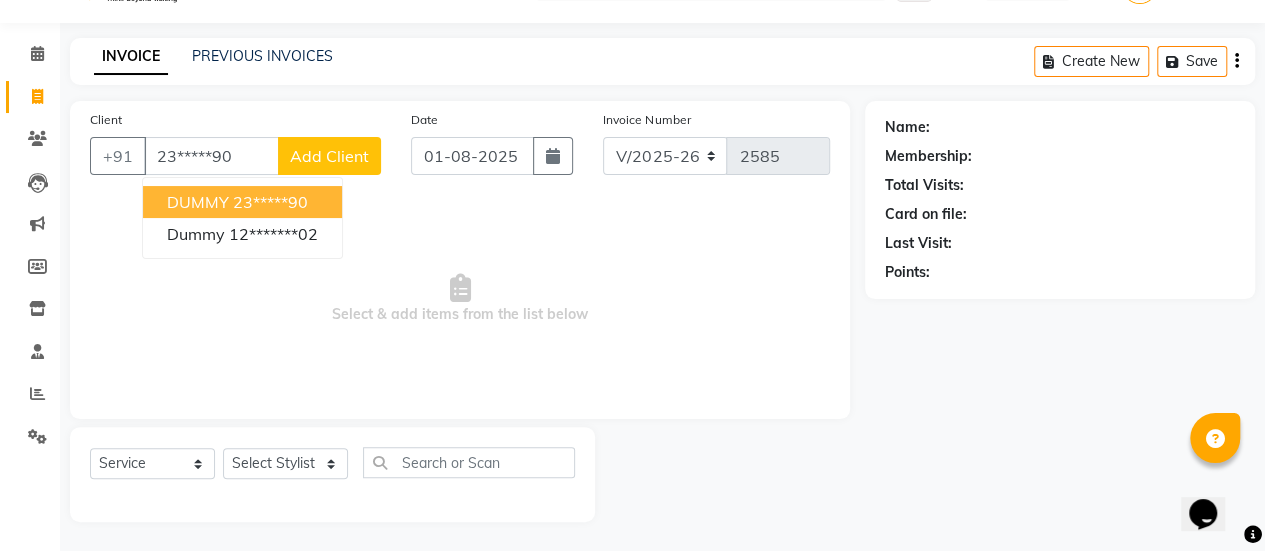 type on "23*****90" 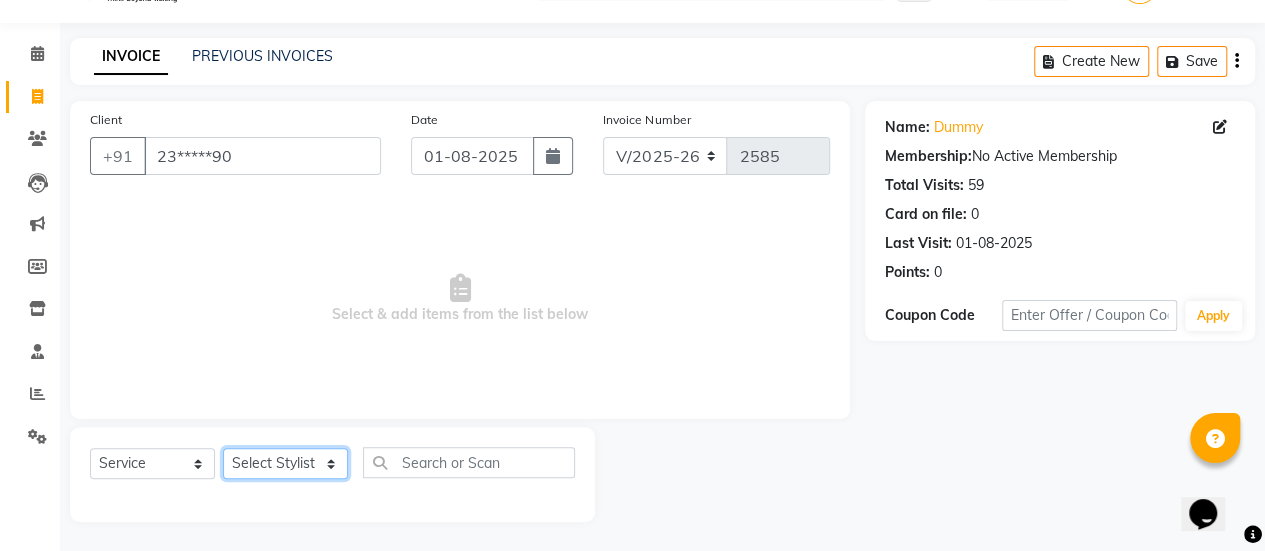 click on "Select Stylist AAKASH Chaitanya Divya KALANY Manager Mohini MUSARIK Parvez Shaikh PINKEY PRADEEP SHARMA [FIRST] [LAST] Salman Shakeel Shraddha Vaibhavi Vijay khade xyz" 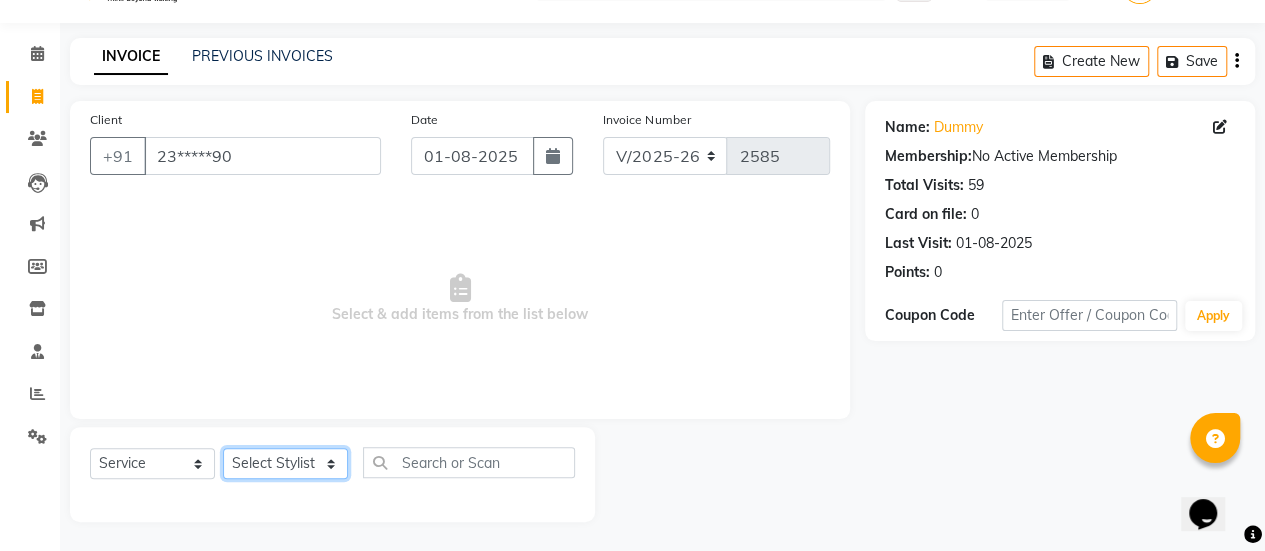 select on "78283" 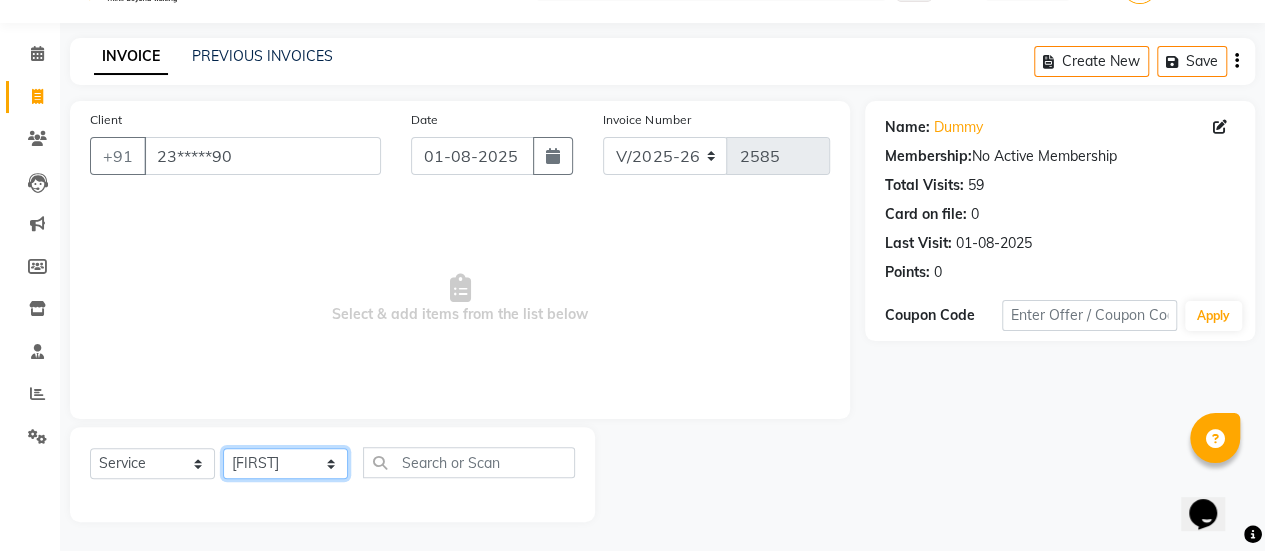 click on "Select Stylist AAKASH Chaitanya Divya KALANY Manager Mohini MUSARIK Parvez Shaikh PINKEY PRADEEP SHARMA [FIRST] [LAST] Salman Shakeel Shraddha Vaibhavi Vijay khade xyz" 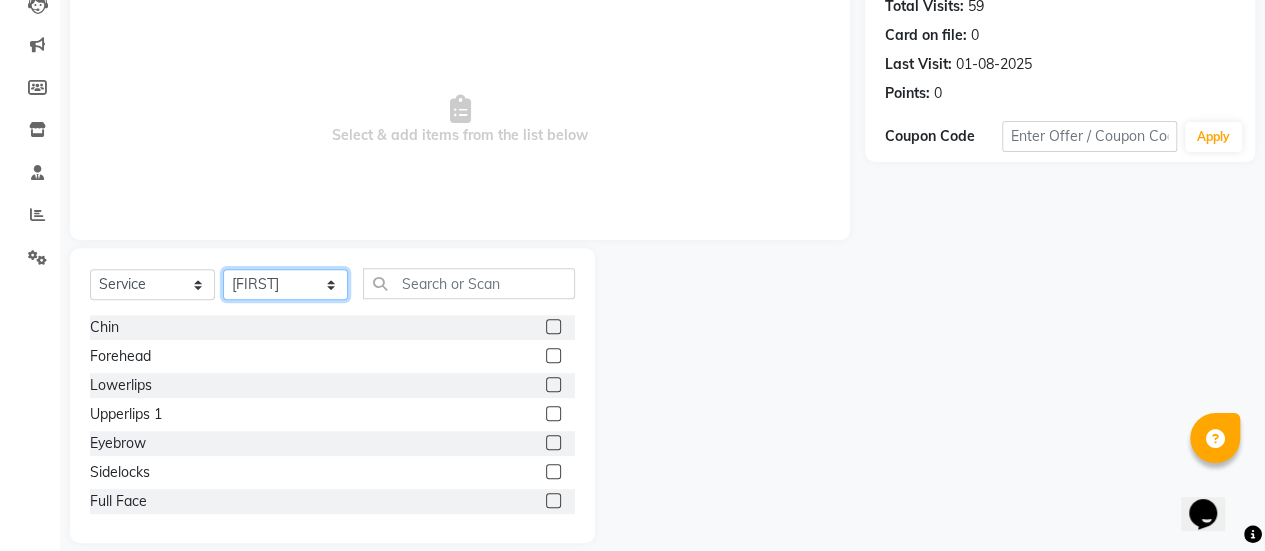 scroll, scrollTop: 249, scrollLeft: 0, axis: vertical 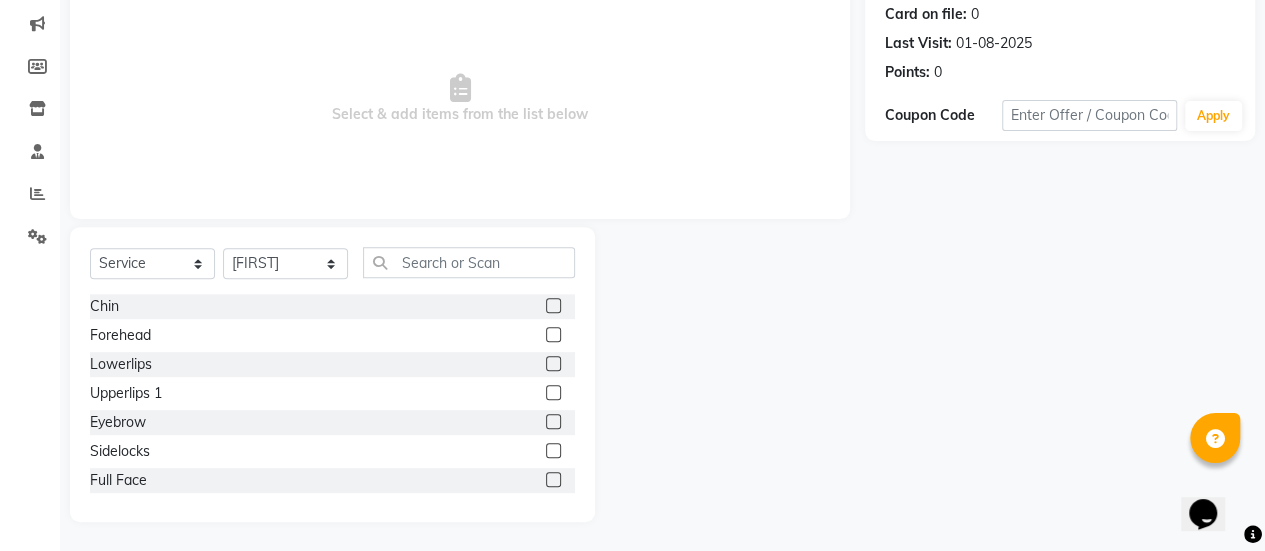 click 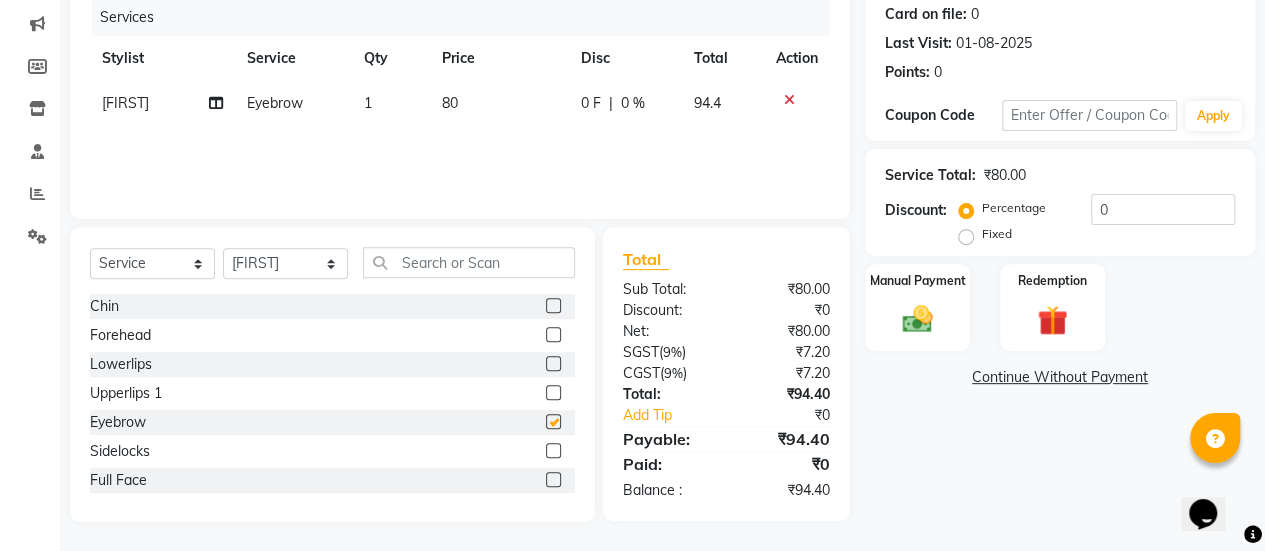 checkbox on "false" 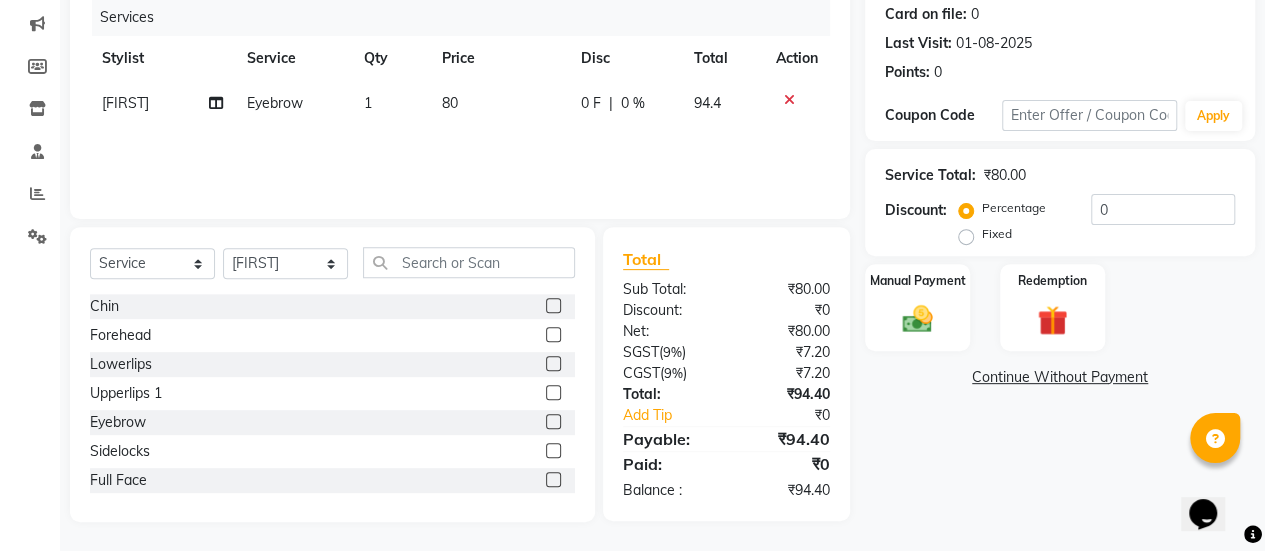 click on "Name: [FIRST]  Membership:  No Active Membership  Total Visits:  59 Card on file:  0 Last Visit:   [DATE] Points:   0  Coupon Code Apply Service Total:  ₹80.00  Discount:  Percentage   Fixed  0 Manual Payment Redemption  Continue Without Payment" 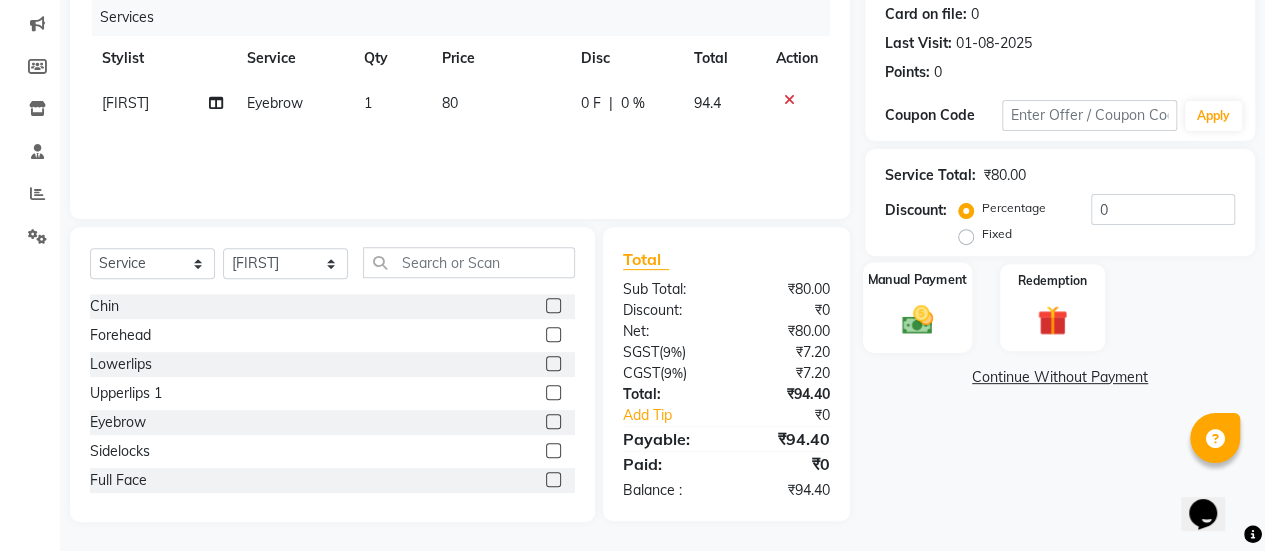 click on "Manual Payment" 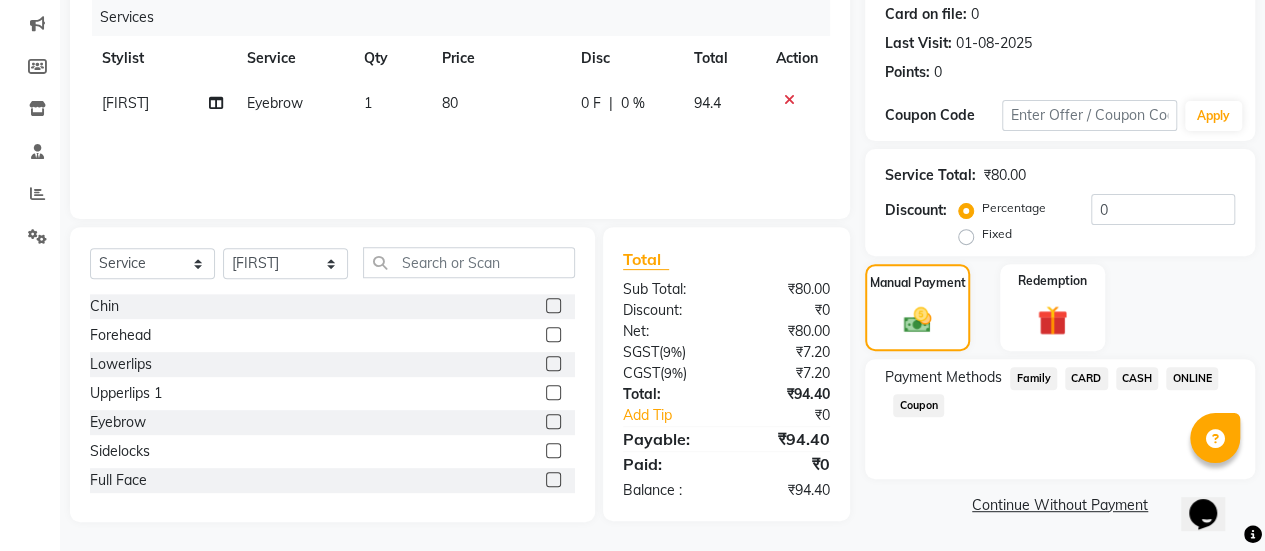 click on "ONLINE" 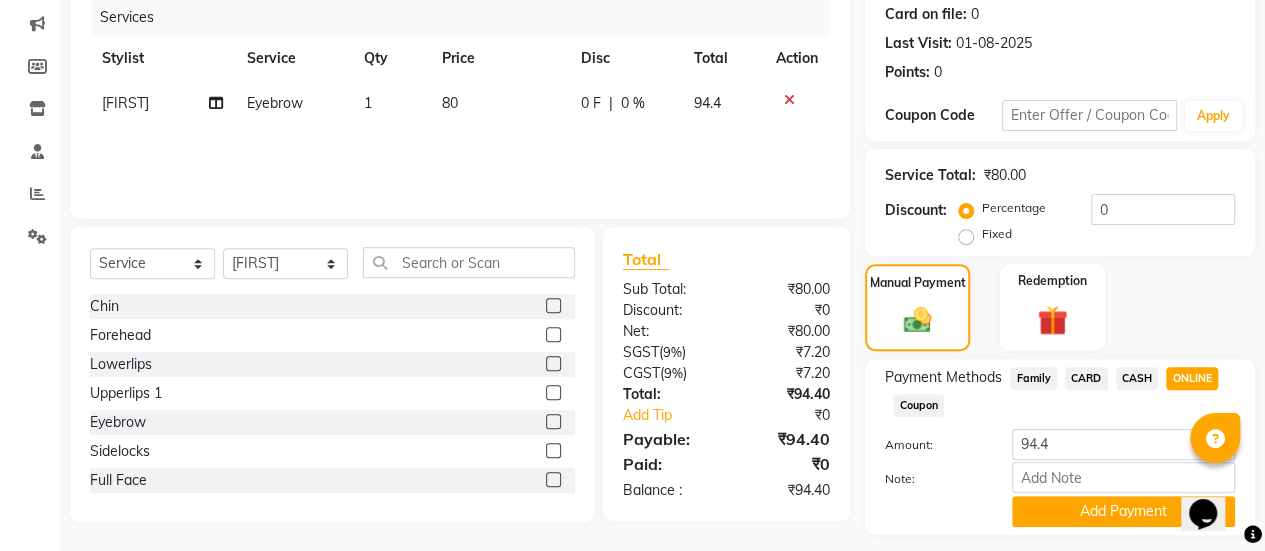 scroll, scrollTop: 302, scrollLeft: 0, axis: vertical 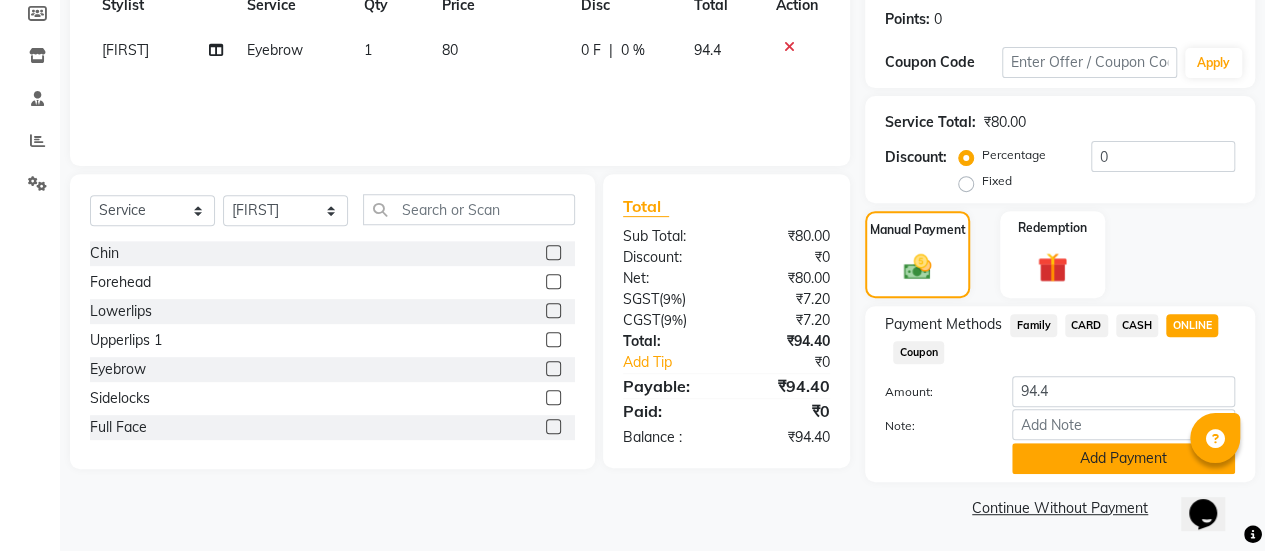 click on "Add Payment" 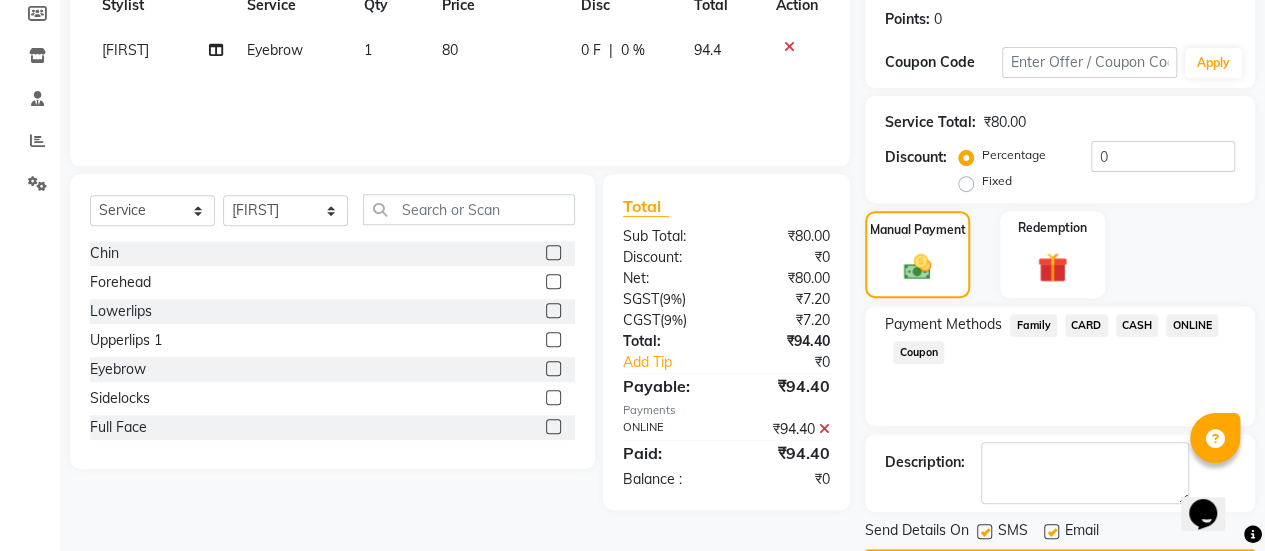 scroll, scrollTop: 358, scrollLeft: 0, axis: vertical 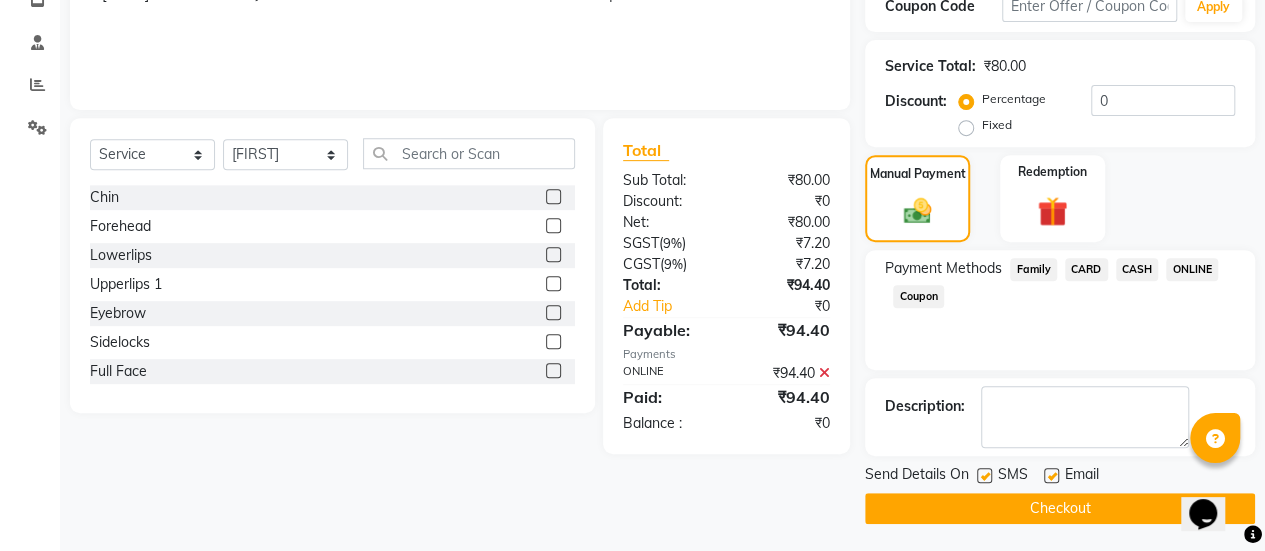 click 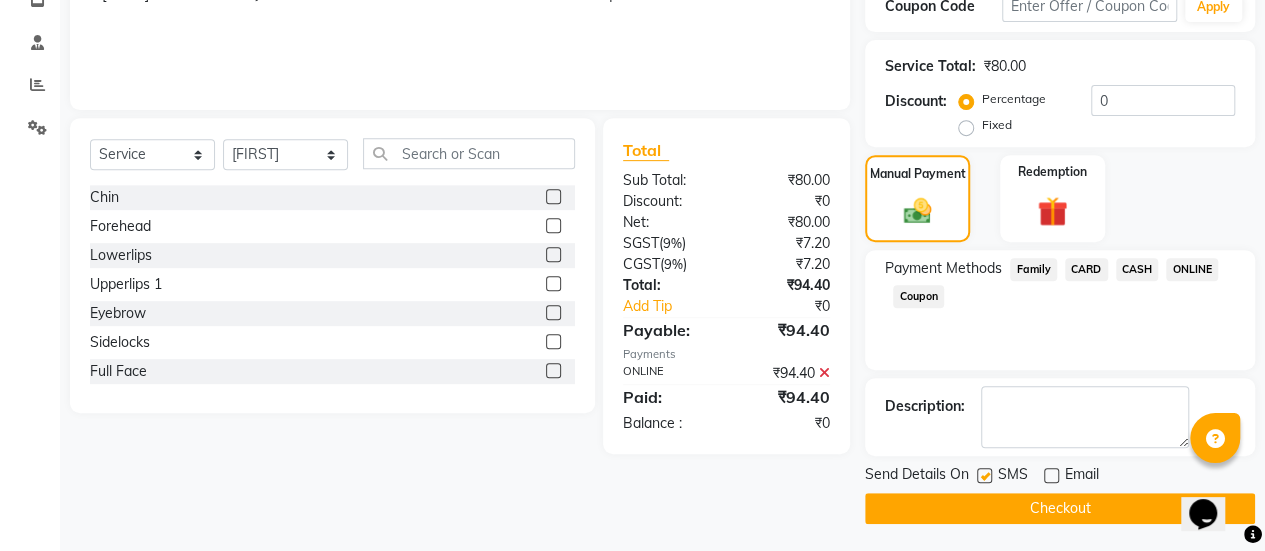 click on "Checkout" 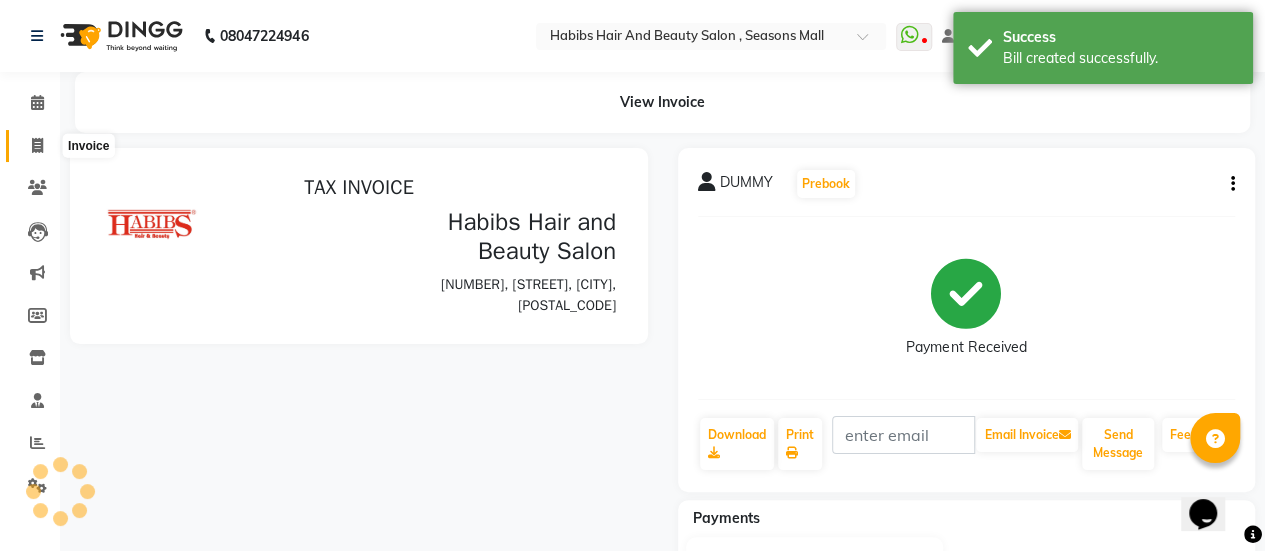 scroll, scrollTop: 0, scrollLeft: 0, axis: both 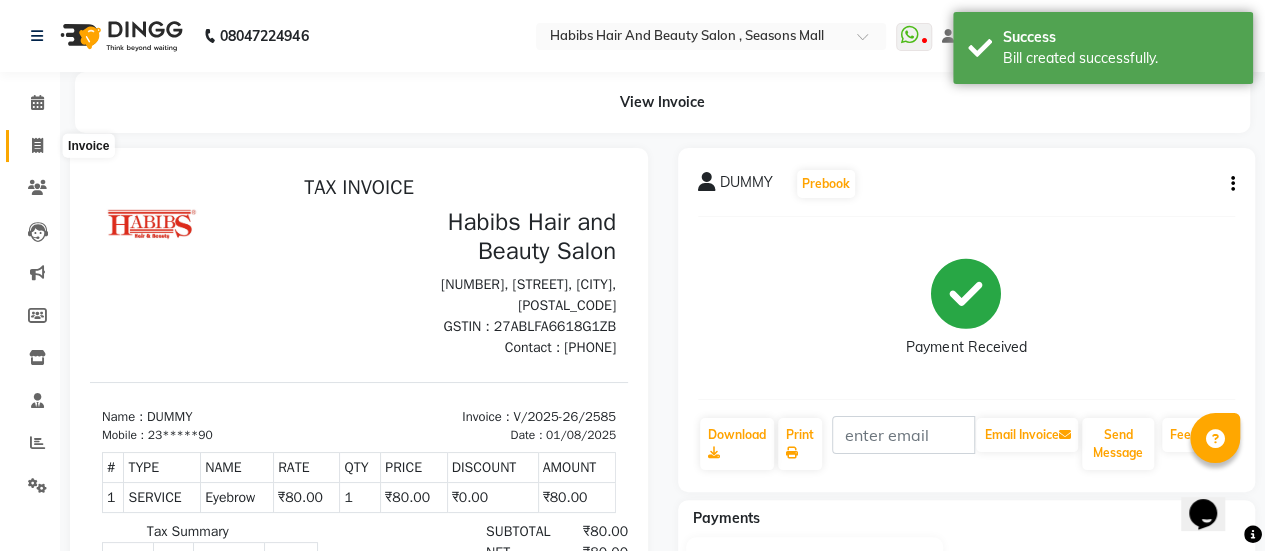 click 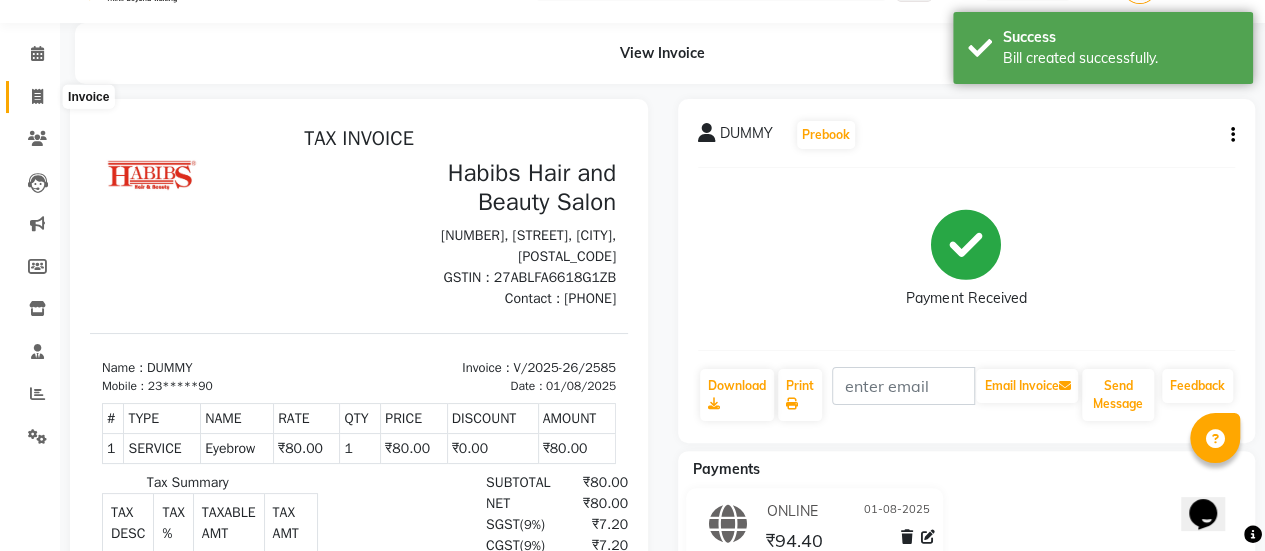 select on "service" 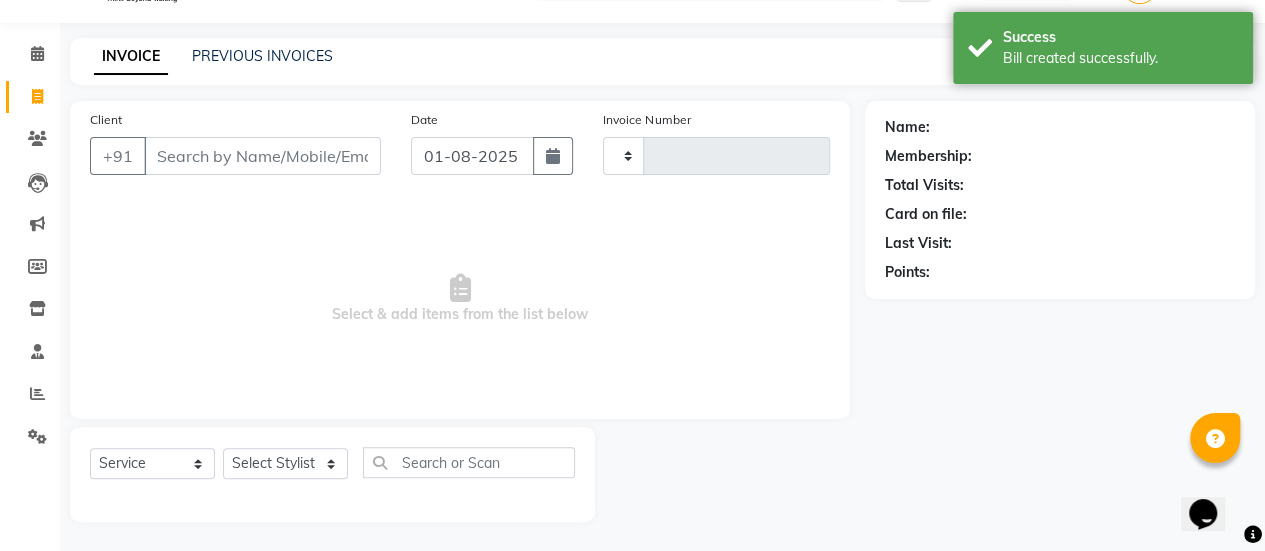 type on "2586" 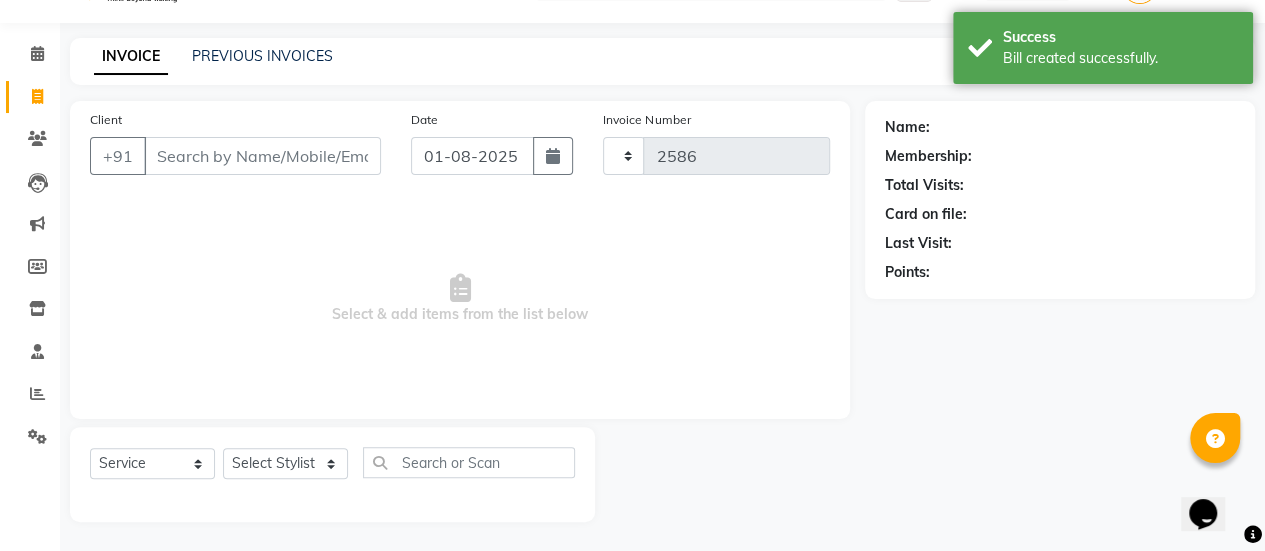 select on "5651" 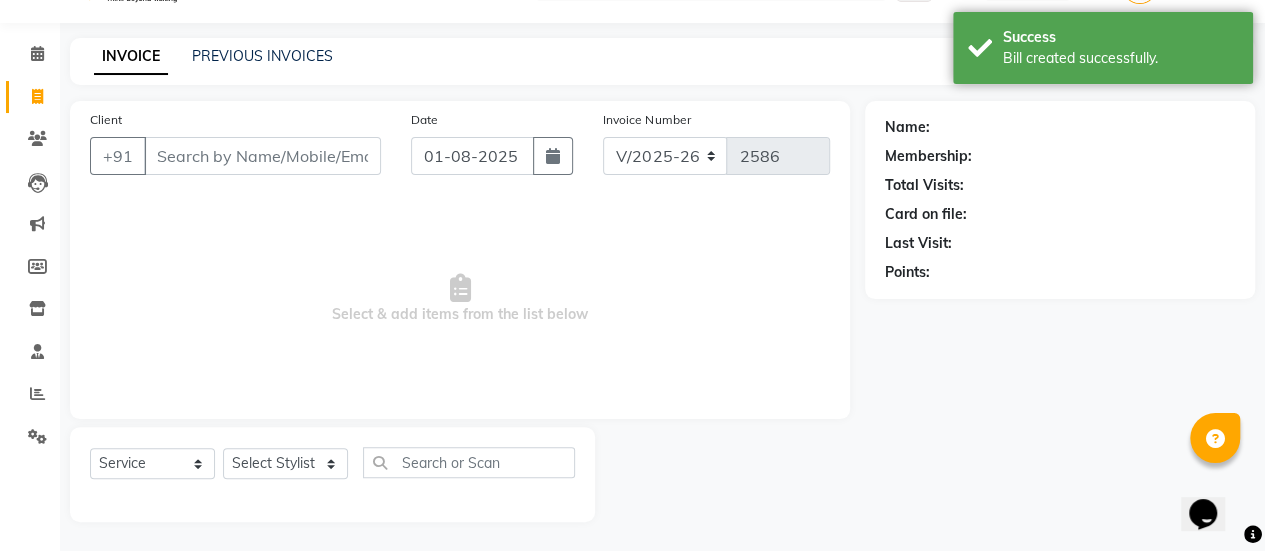 click on "Client" at bounding box center [262, 156] 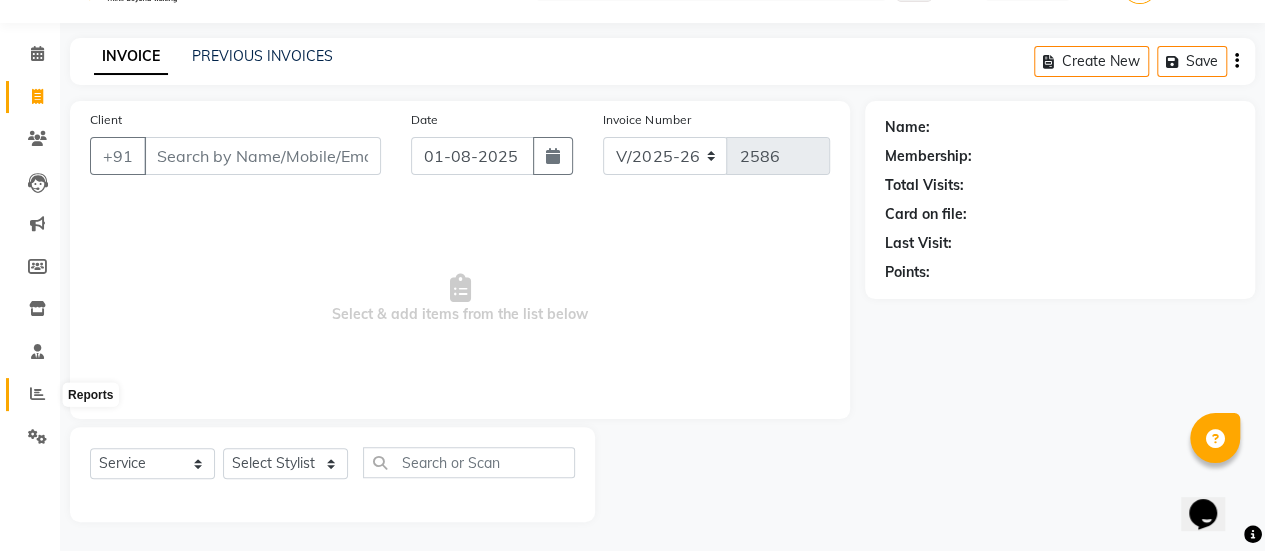 click 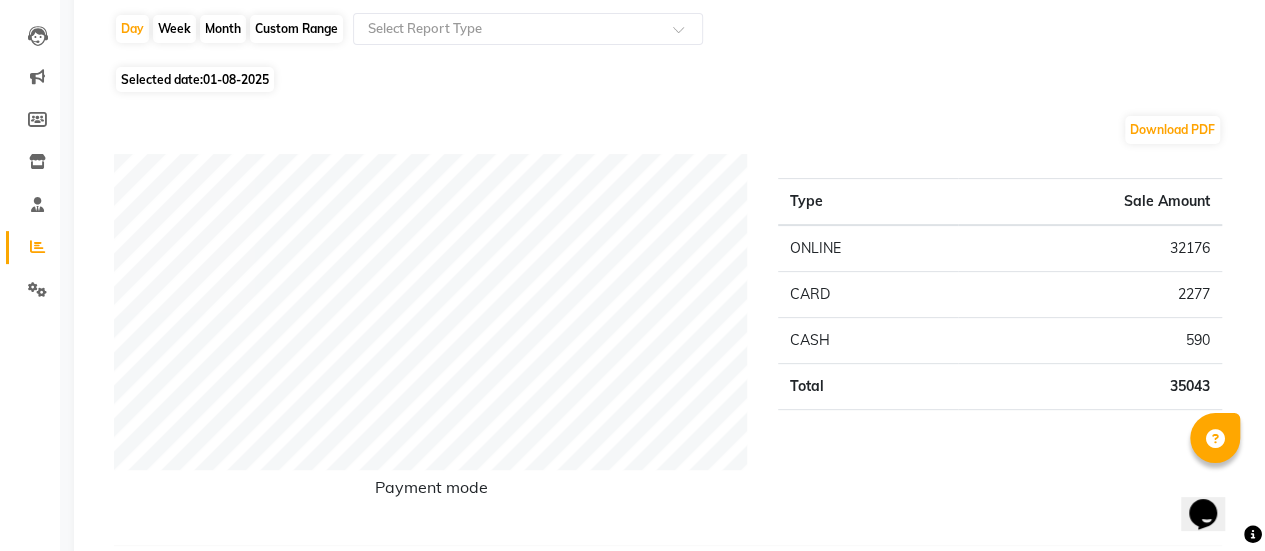 scroll, scrollTop: 197, scrollLeft: 0, axis: vertical 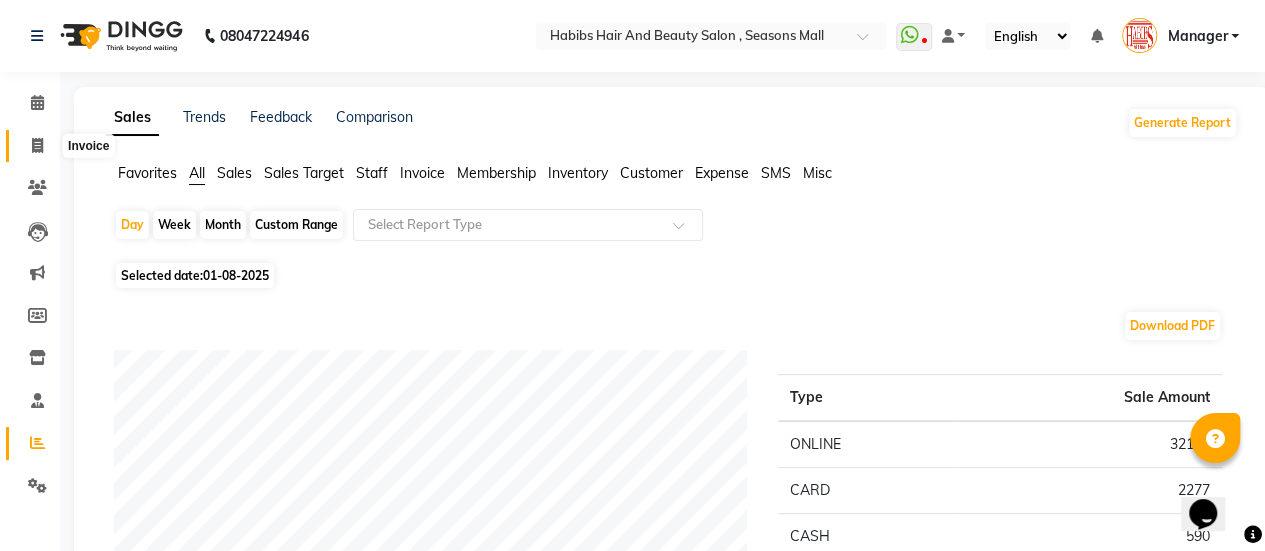 click 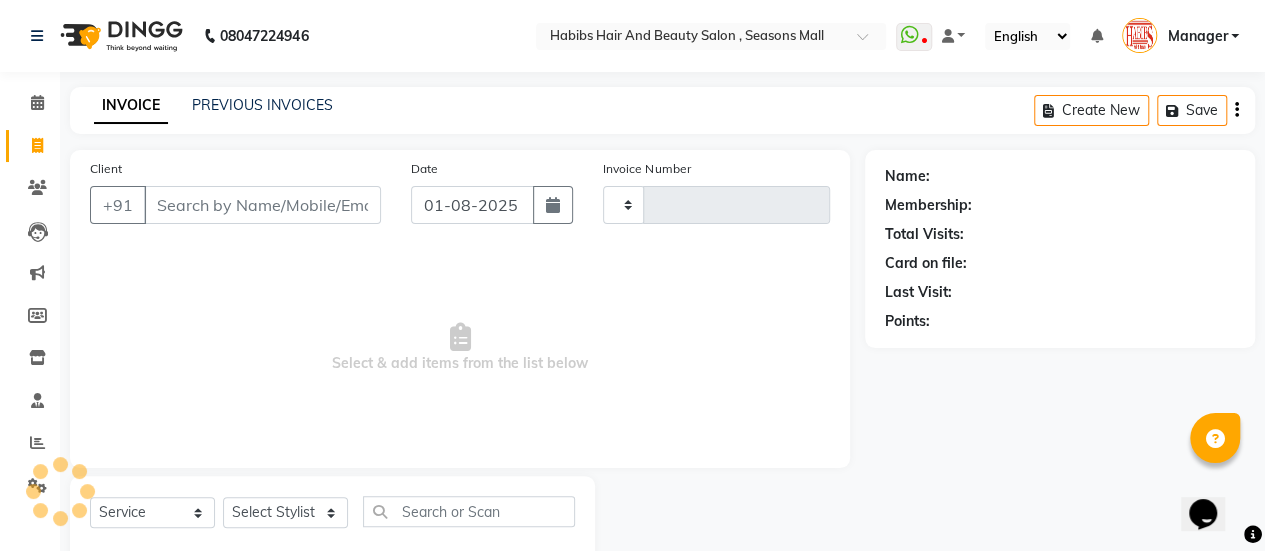 scroll, scrollTop: 49, scrollLeft: 0, axis: vertical 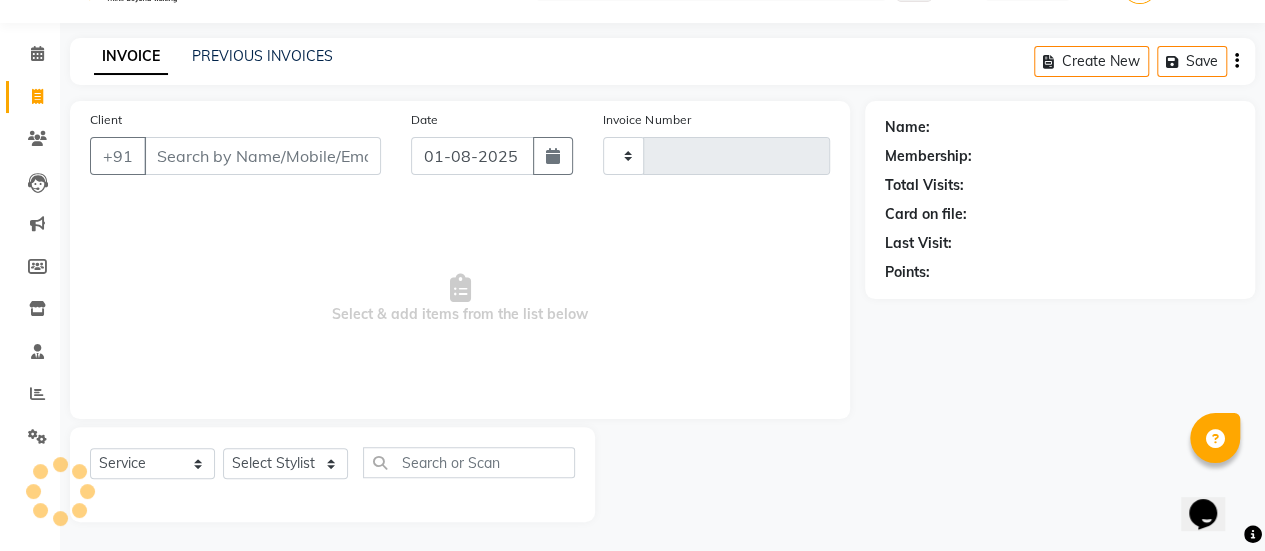 type on "2586" 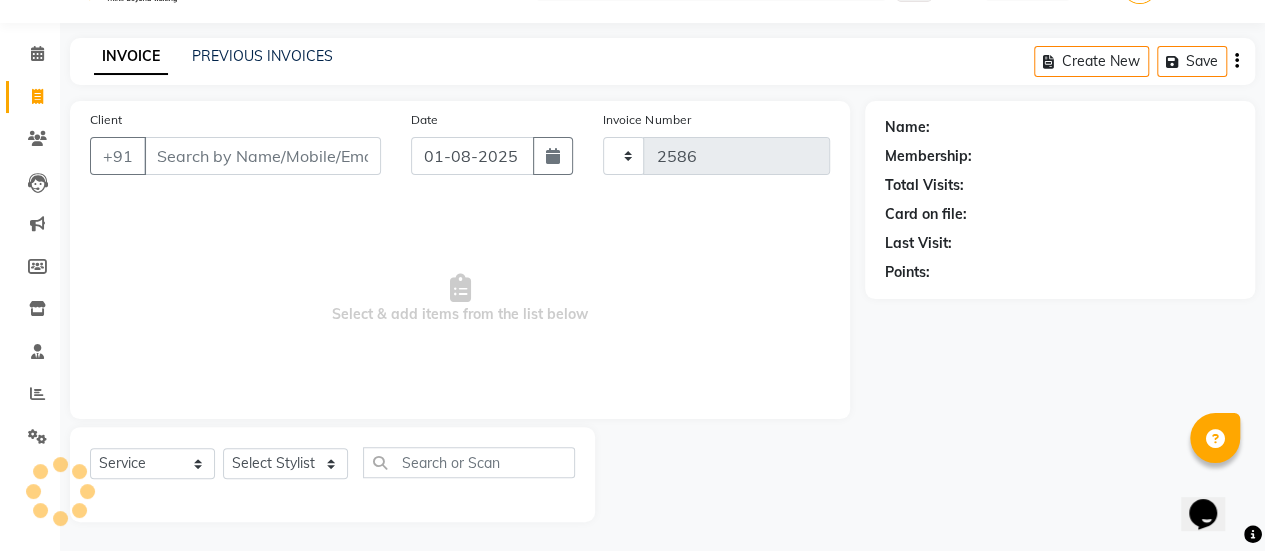 select on "5651" 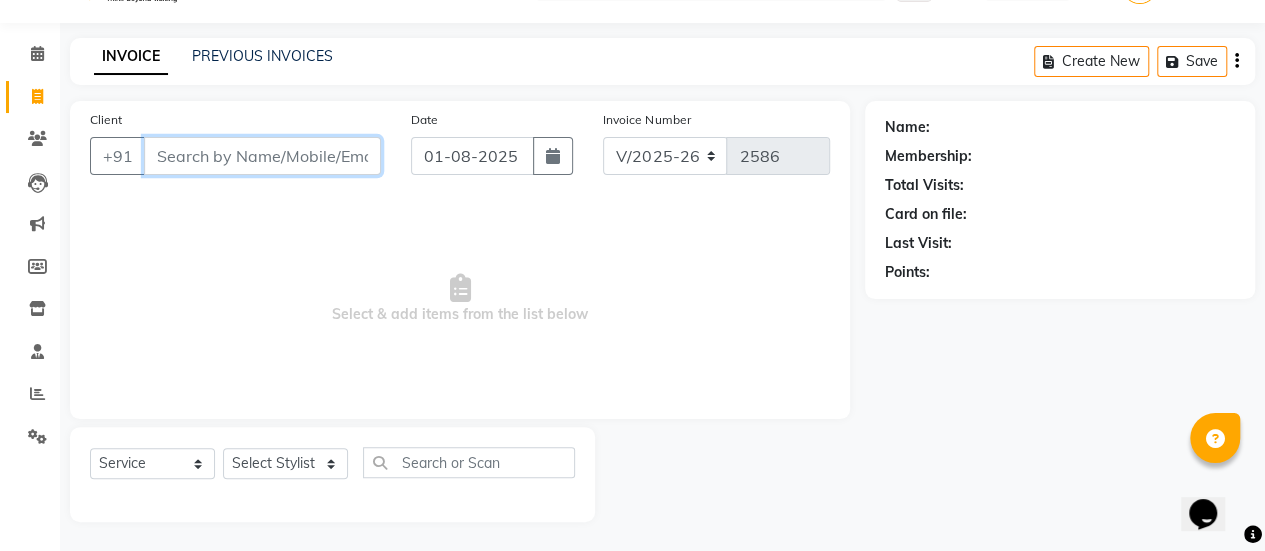click on "Client" at bounding box center [262, 156] 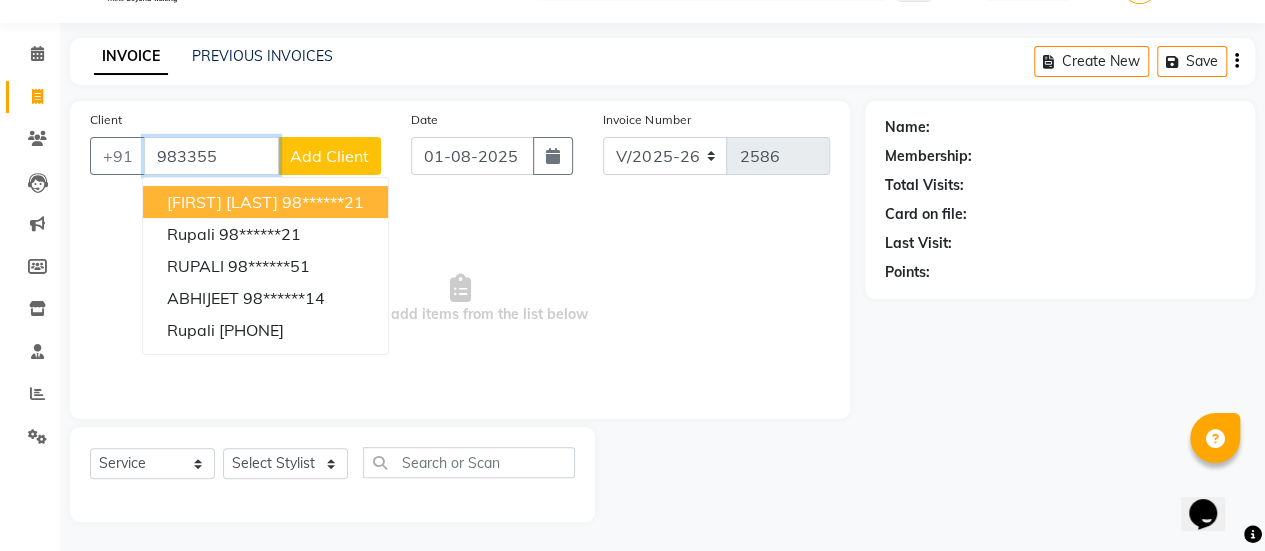 click on "[FIRST] [LAST]" at bounding box center [222, 202] 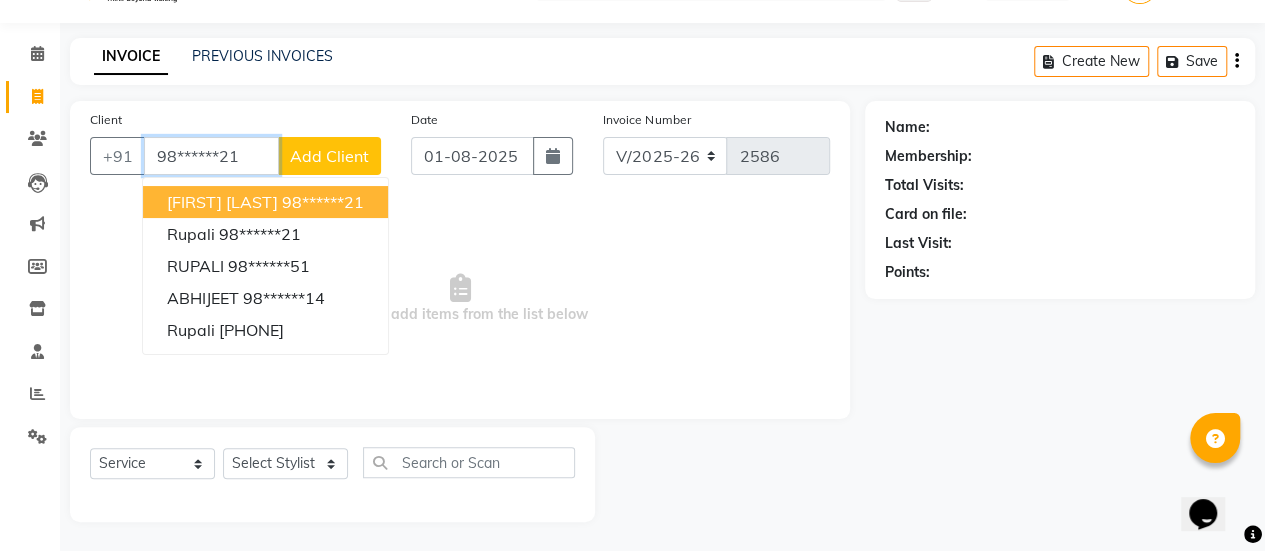 type on "98******21" 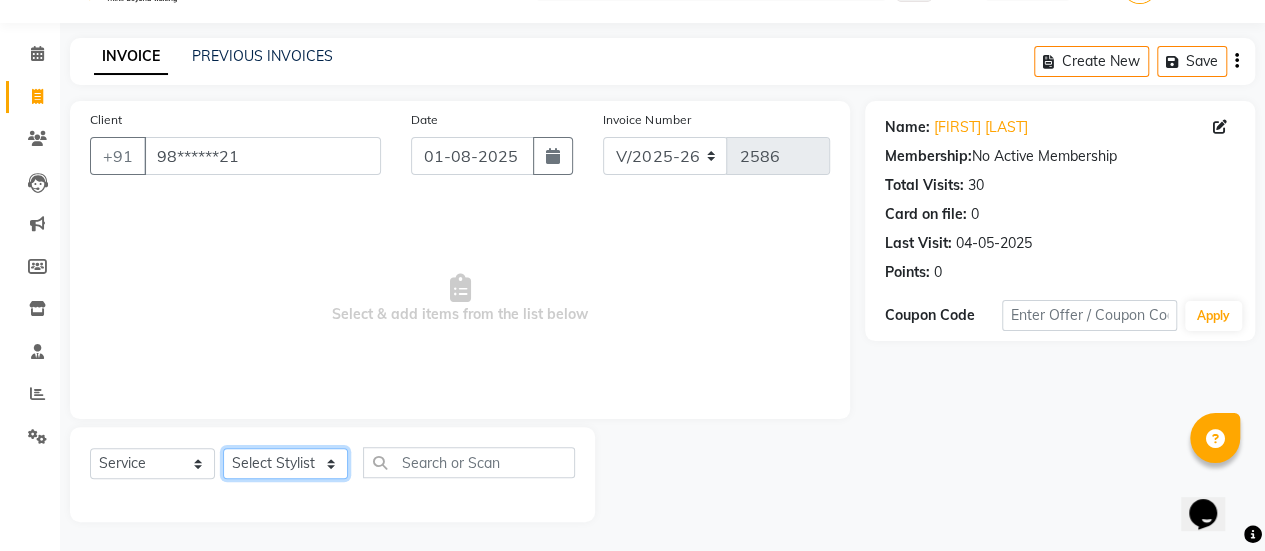 click on "Select Stylist AAKASH Chaitanya Divya KALANY Manager Mohini MUSARIK Parvez Shaikh PINKEY PRADEEP SHARMA [FIRST] [LAST] Salman Shakeel Shraddha Vaibhavi Vijay khade xyz" 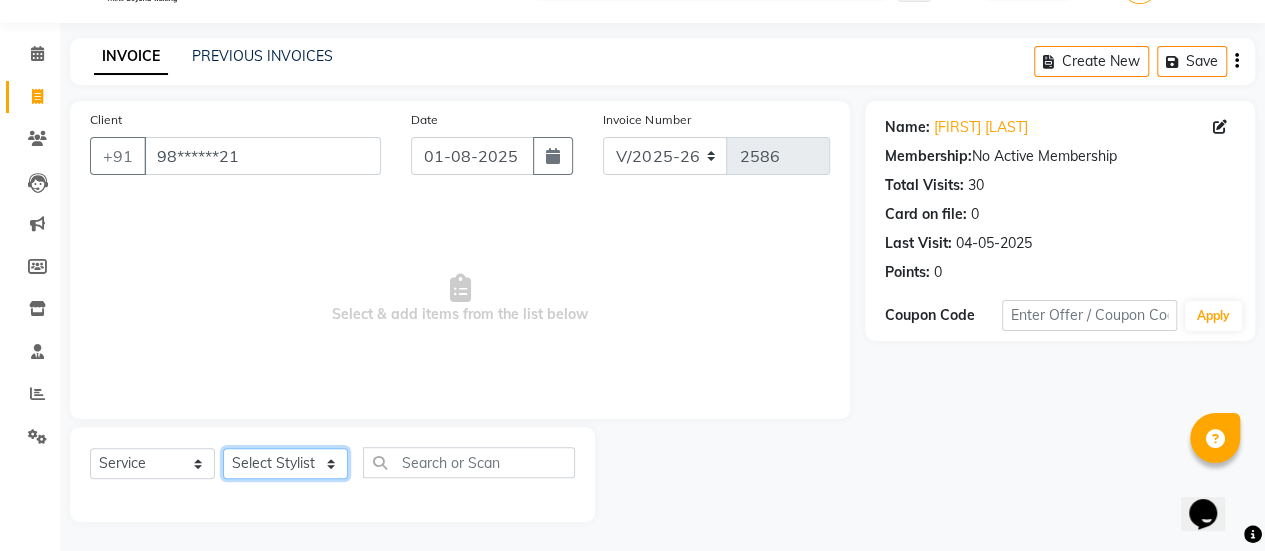 select on "38598" 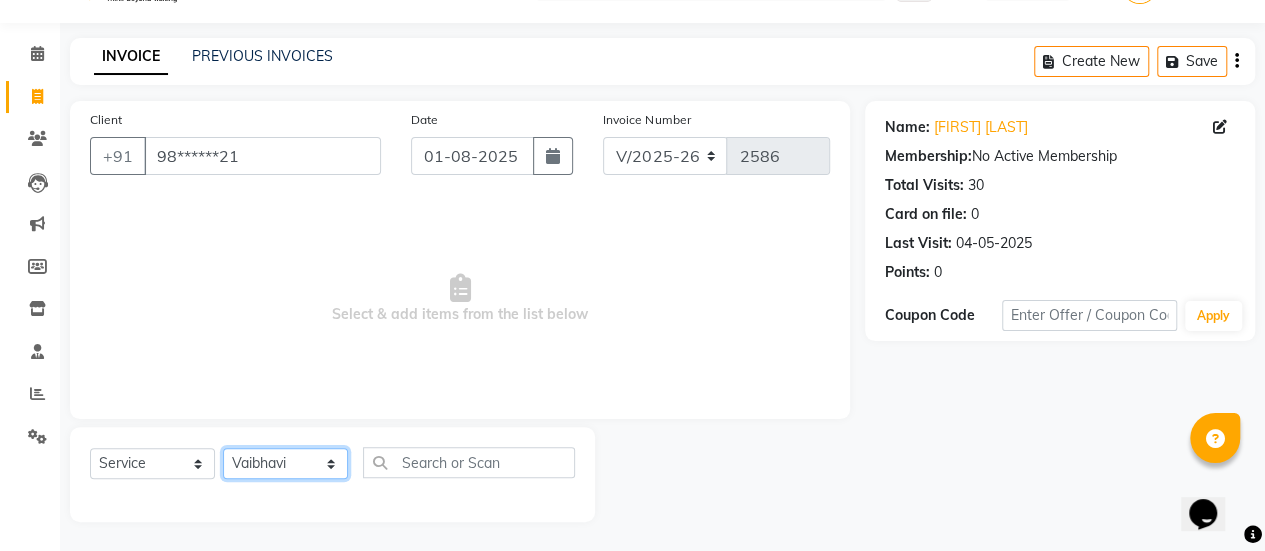 click on "Select Stylist AAKASH Chaitanya Divya KALANY Manager Mohini MUSARIK Parvez Shaikh PINKEY PRADEEP SHARMA [FIRST] [LAST] Salman Shakeel Shraddha Vaibhavi Vijay khade xyz" 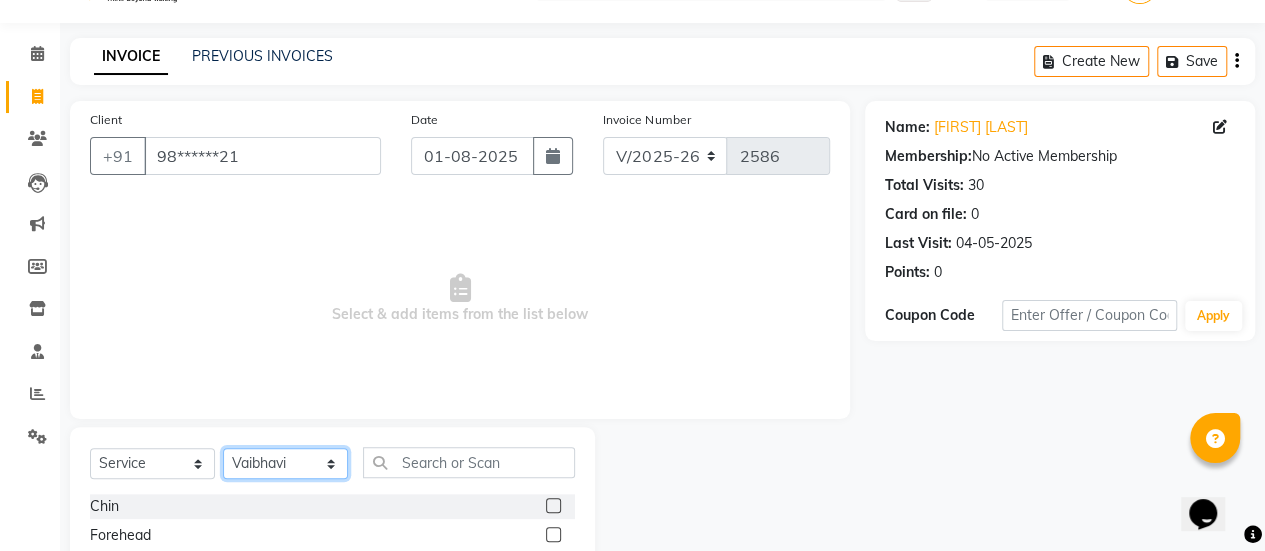 scroll, scrollTop: 249, scrollLeft: 0, axis: vertical 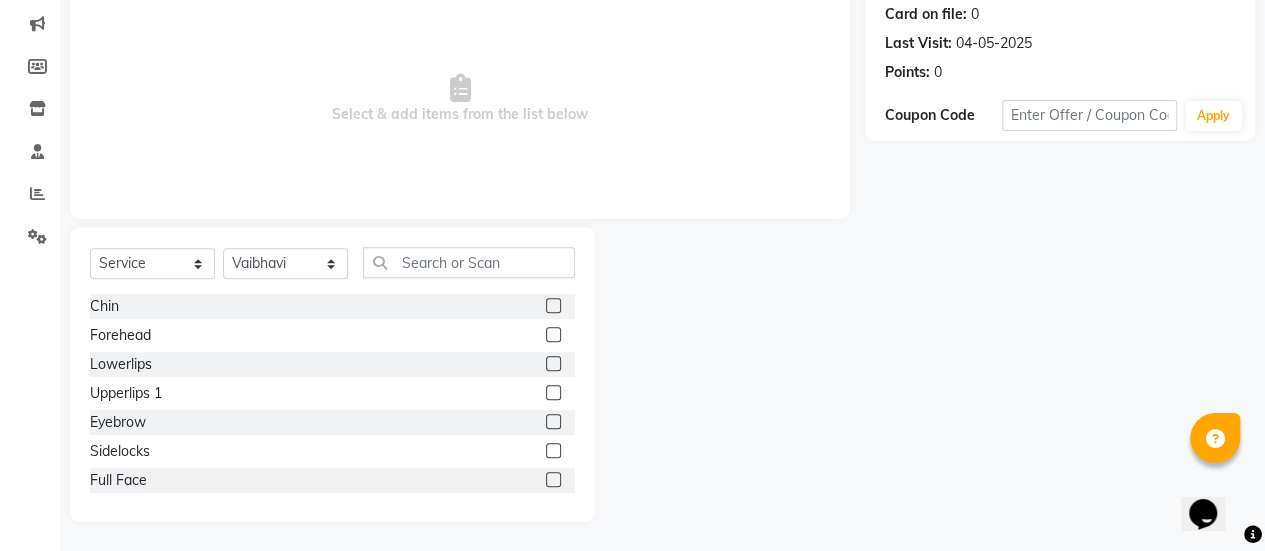click 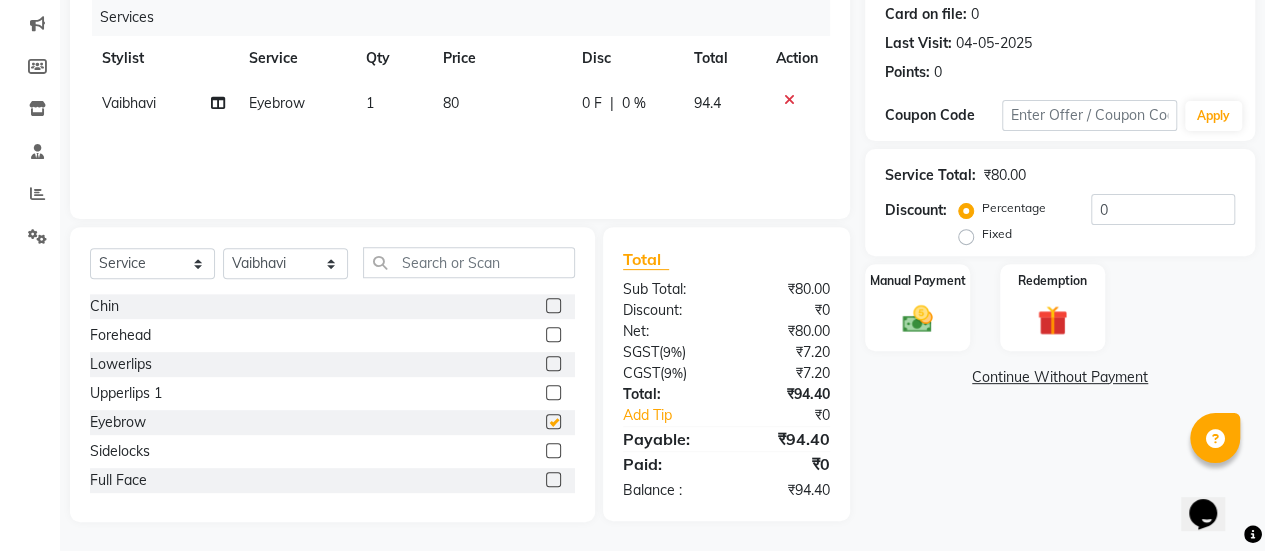 checkbox on "false" 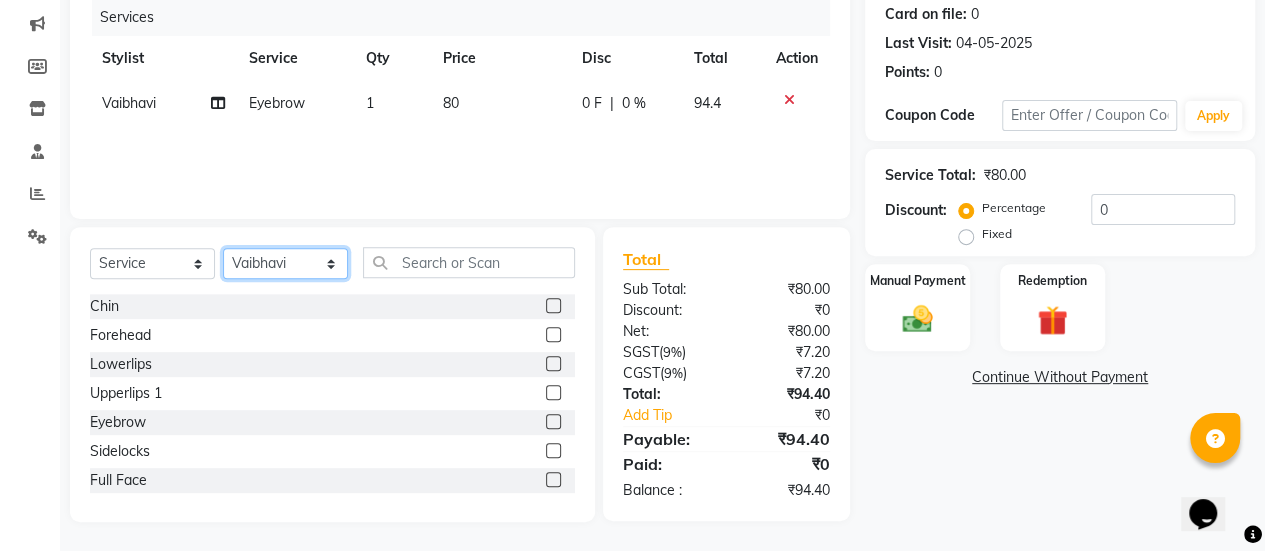 click on "Select Stylist AAKASH Chaitanya Divya KALANY Manager Mohini MUSARIK Parvez Shaikh PINKEY PRADEEP SHARMA [FIRST] [LAST] Salman Shakeel Shraddha Vaibhavi Vijay khade xyz" 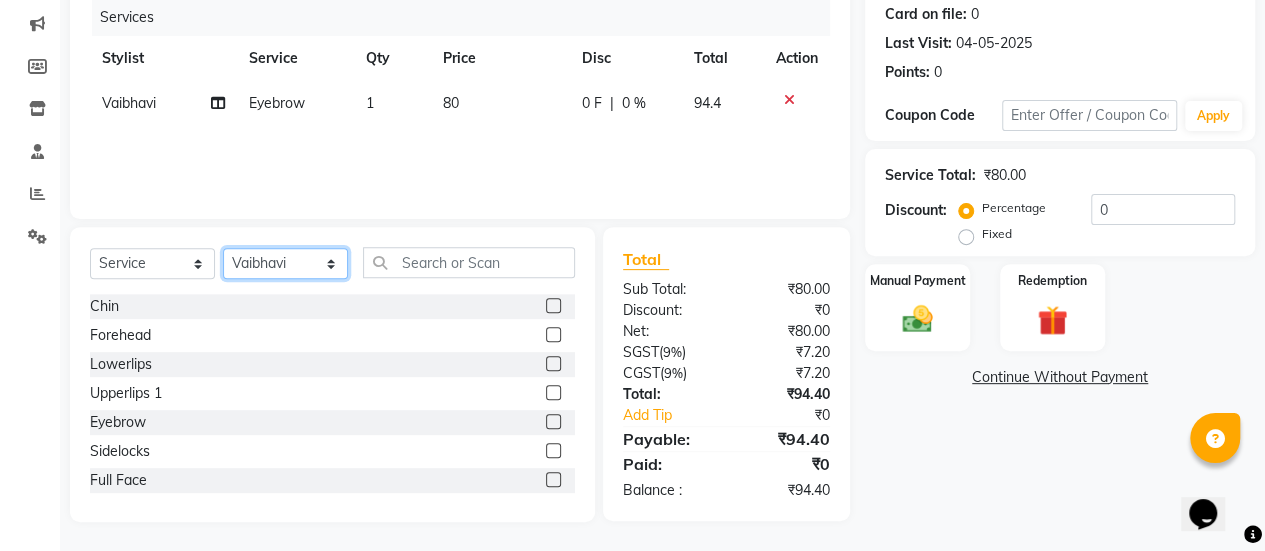 select on "38595" 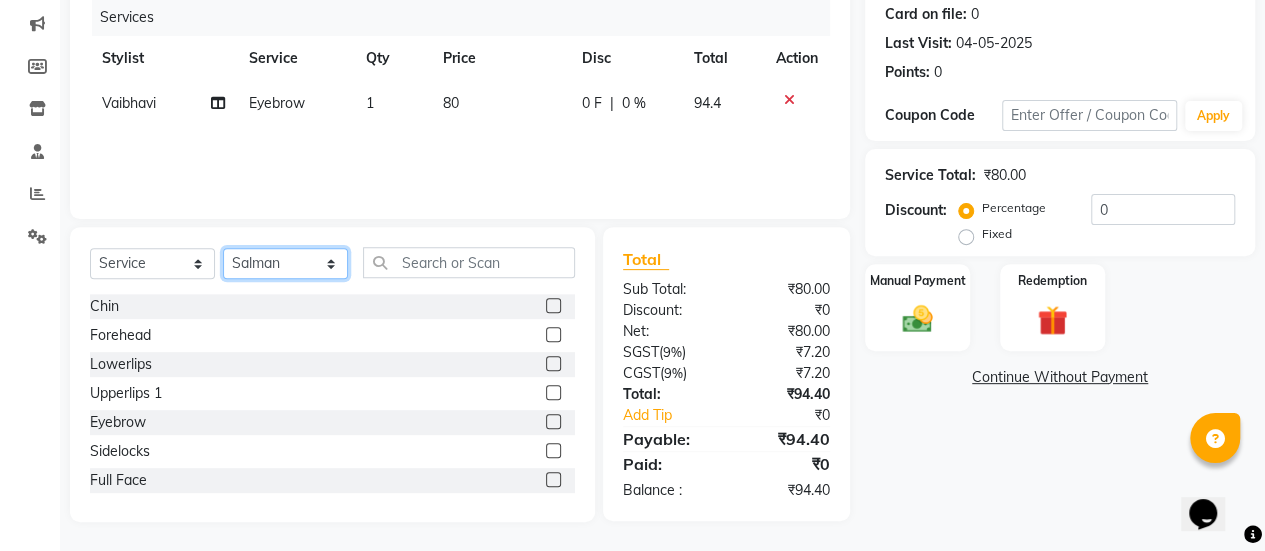 click on "Select Stylist AAKASH Chaitanya Divya KALANY Manager Mohini MUSARIK Parvez Shaikh PINKEY PRADEEP SHARMA [FIRST] [LAST] Salman Shakeel Shraddha Vaibhavi Vijay khade xyz" 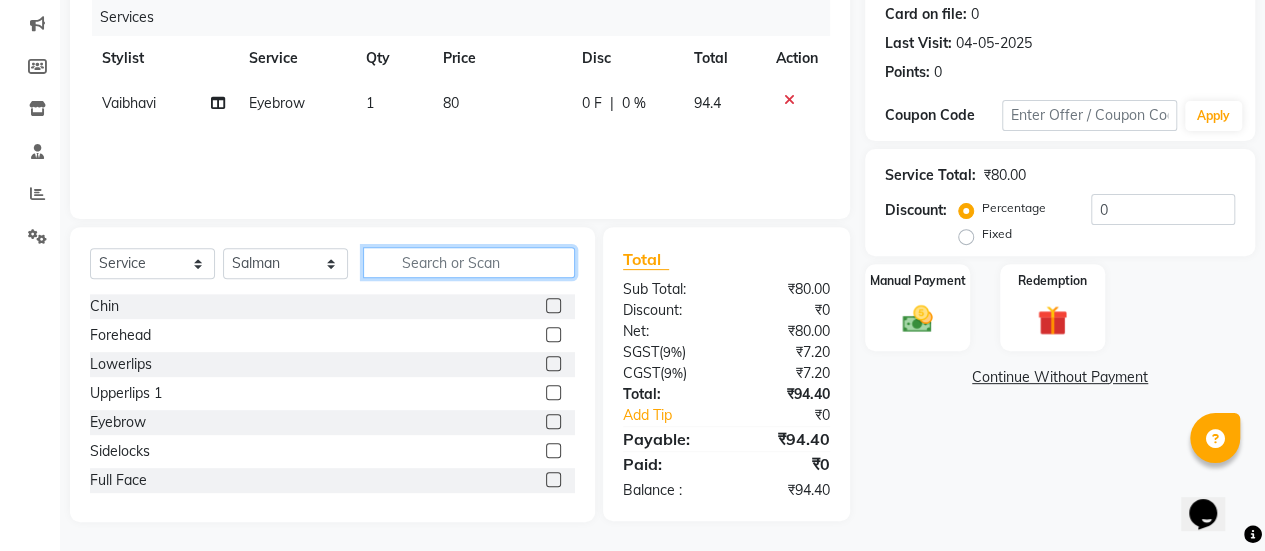 click 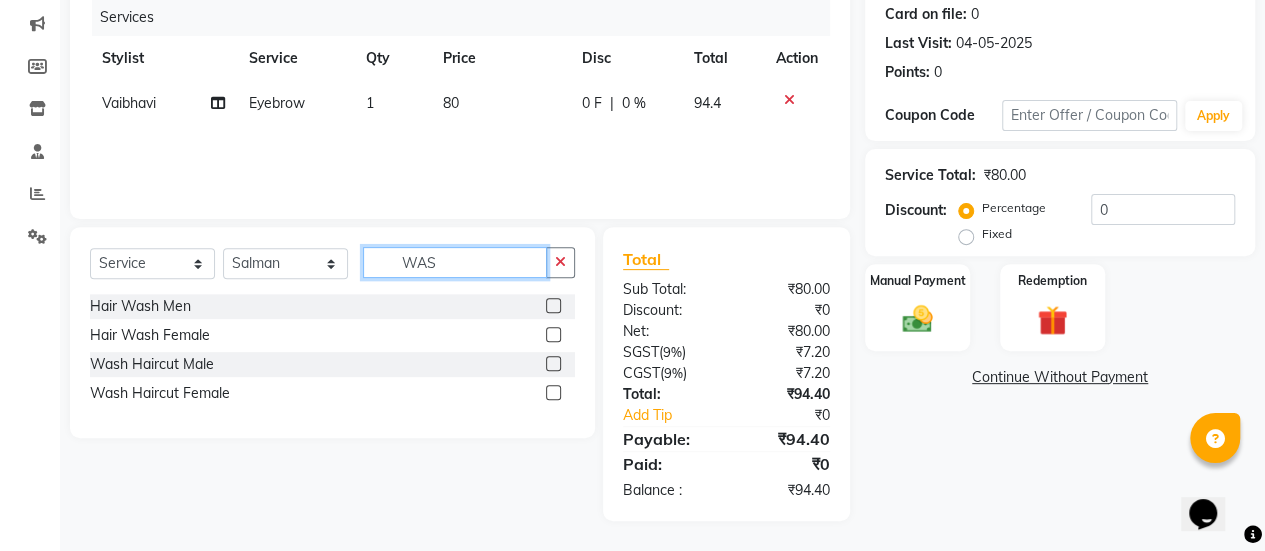 scroll, scrollTop: 247, scrollLeft: 0, axis: vertical 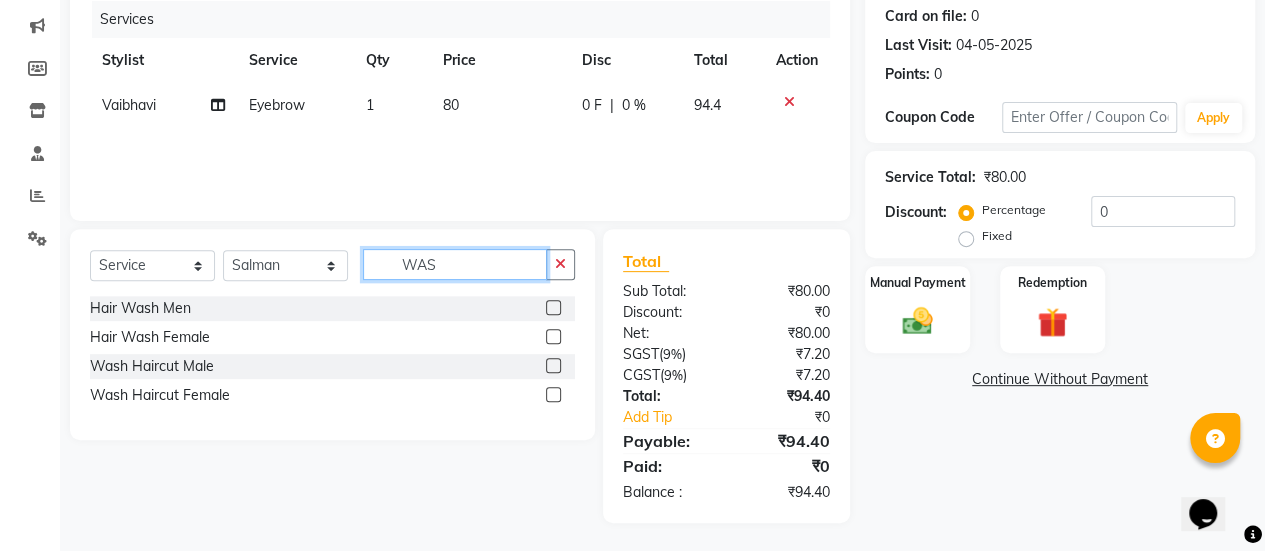 type on "WAS" 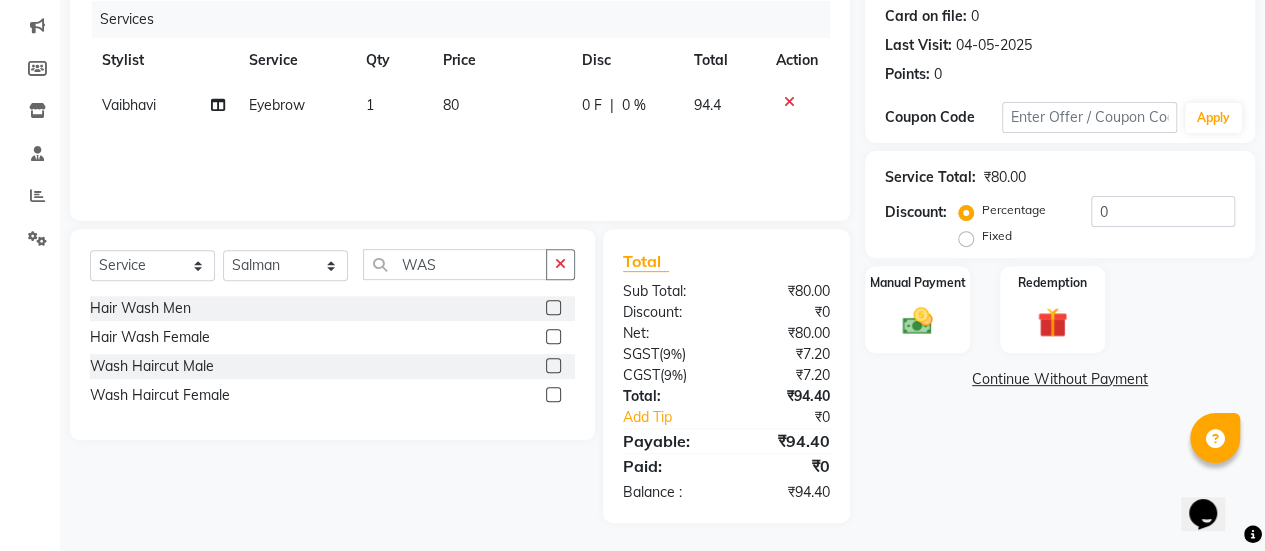 click 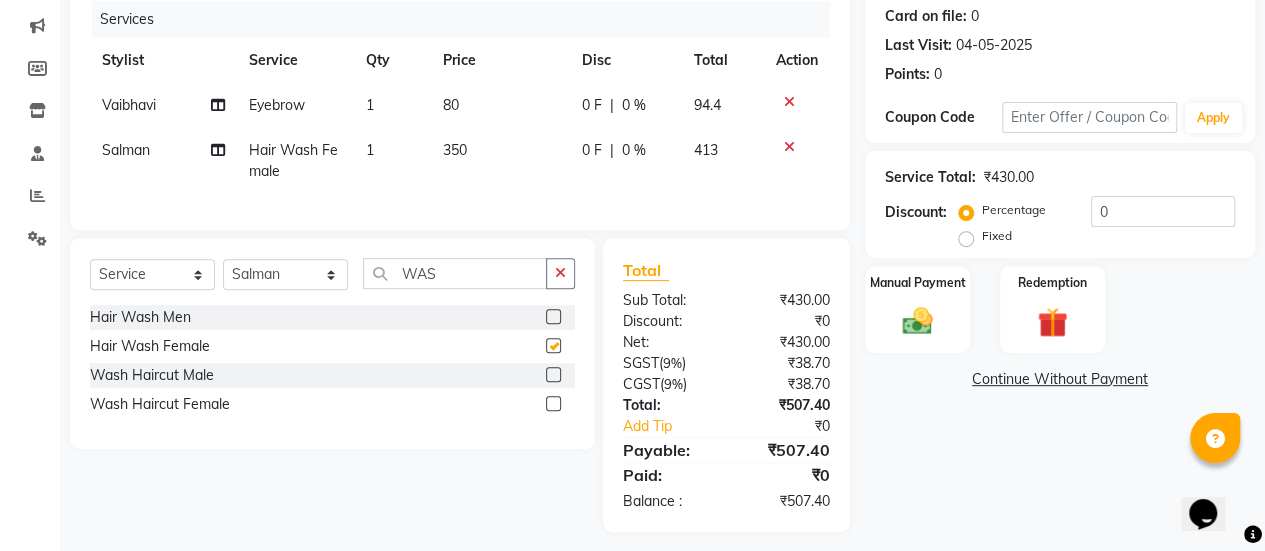 checkbox on "false" 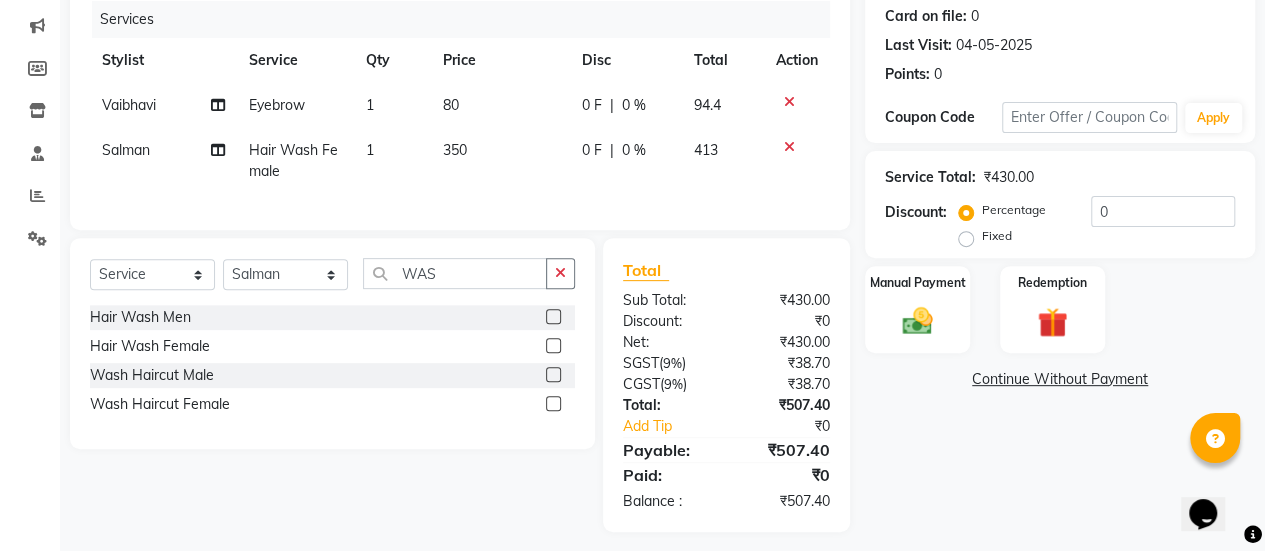 click on "350" 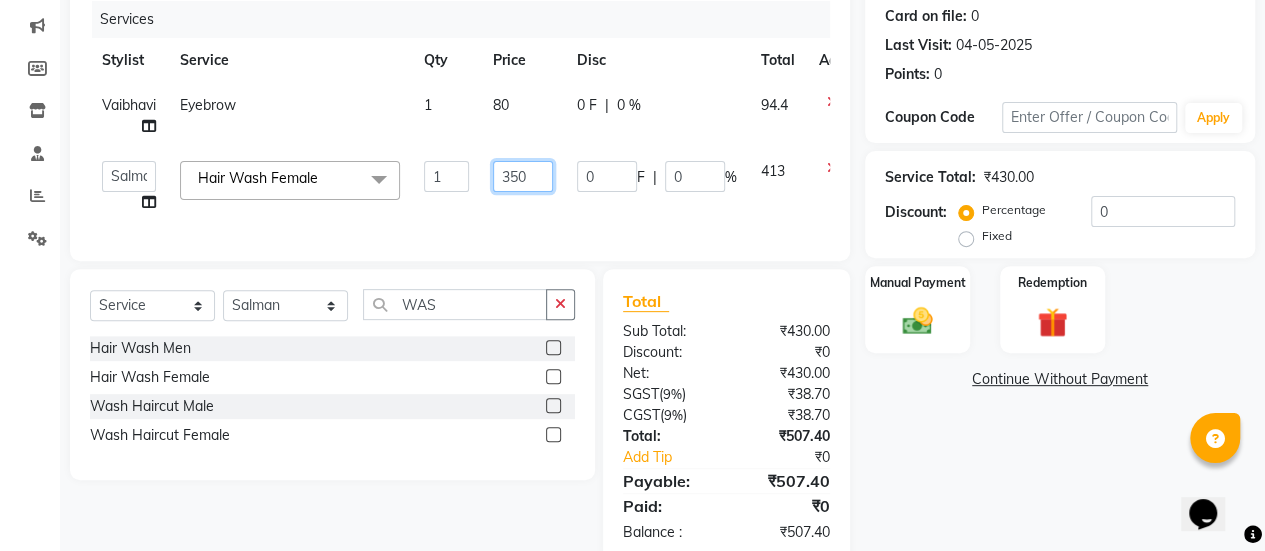 click on "350" 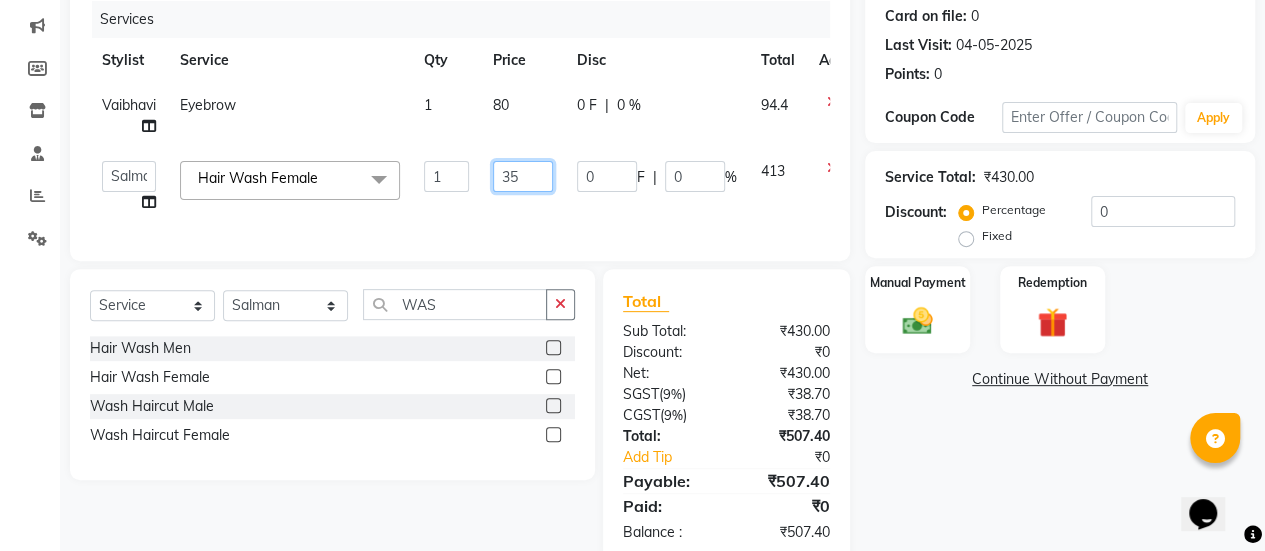 type on "3" 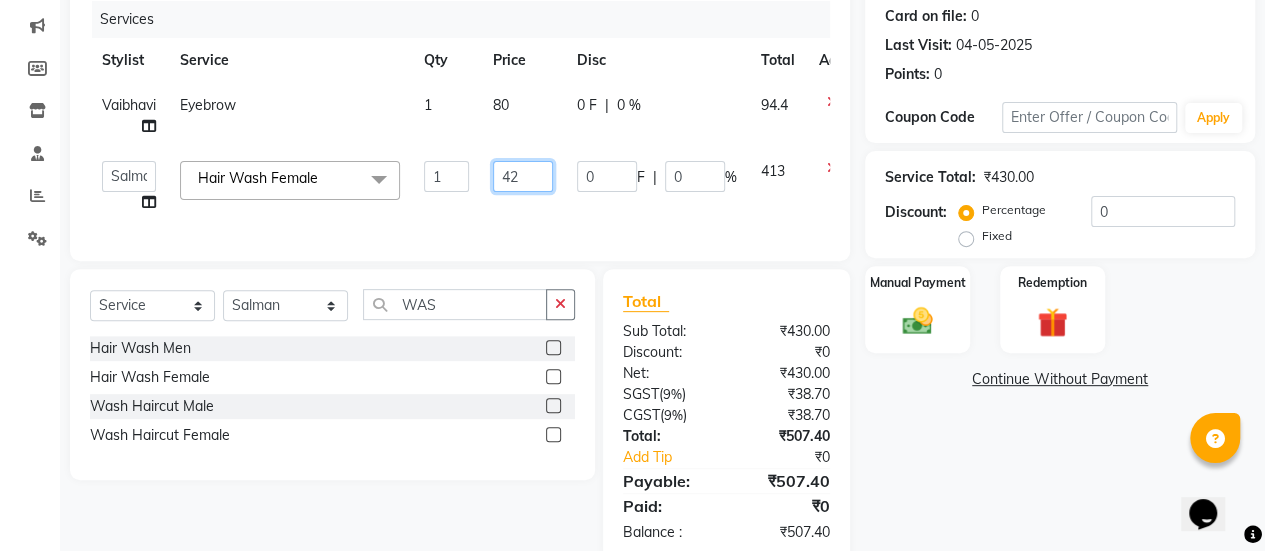 type on "420" 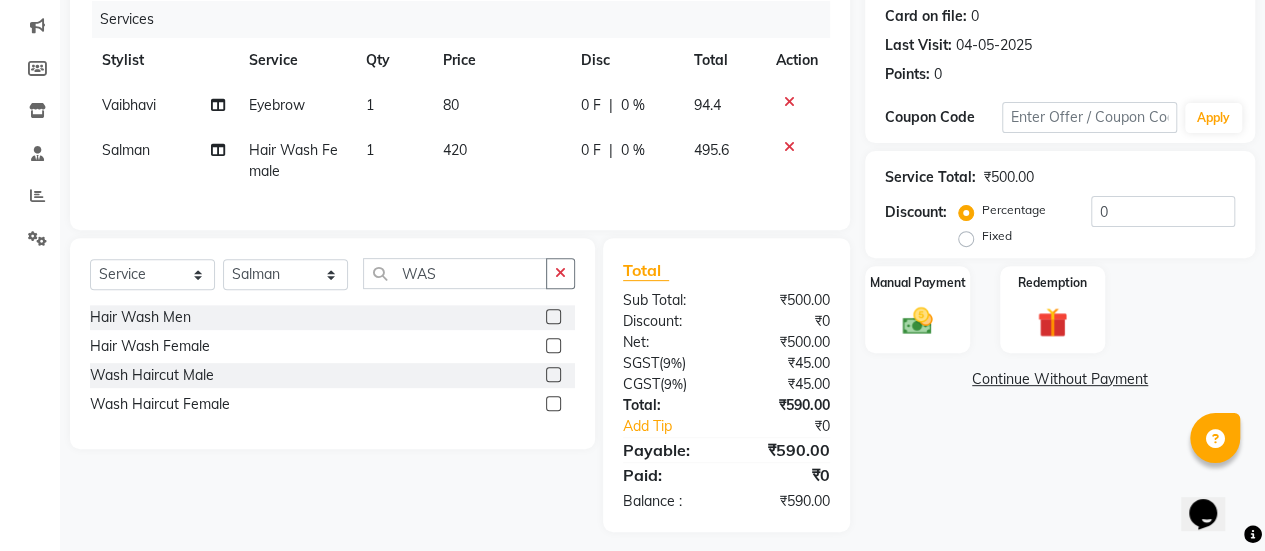 click on "Services Stylist Service Qty Price Disc Total Action Vaibhavi Eyebrow 1 80 0 F | 0 % 94.4 Salman Hair Wash Female 1 420 0 F | 0 % 495.6" 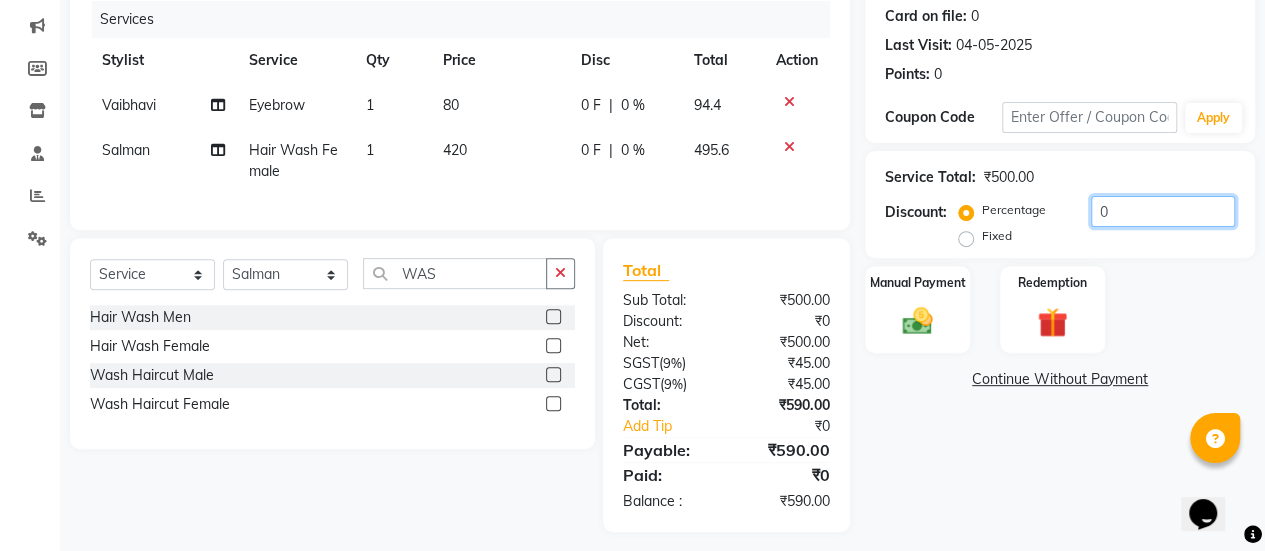 click on "0" 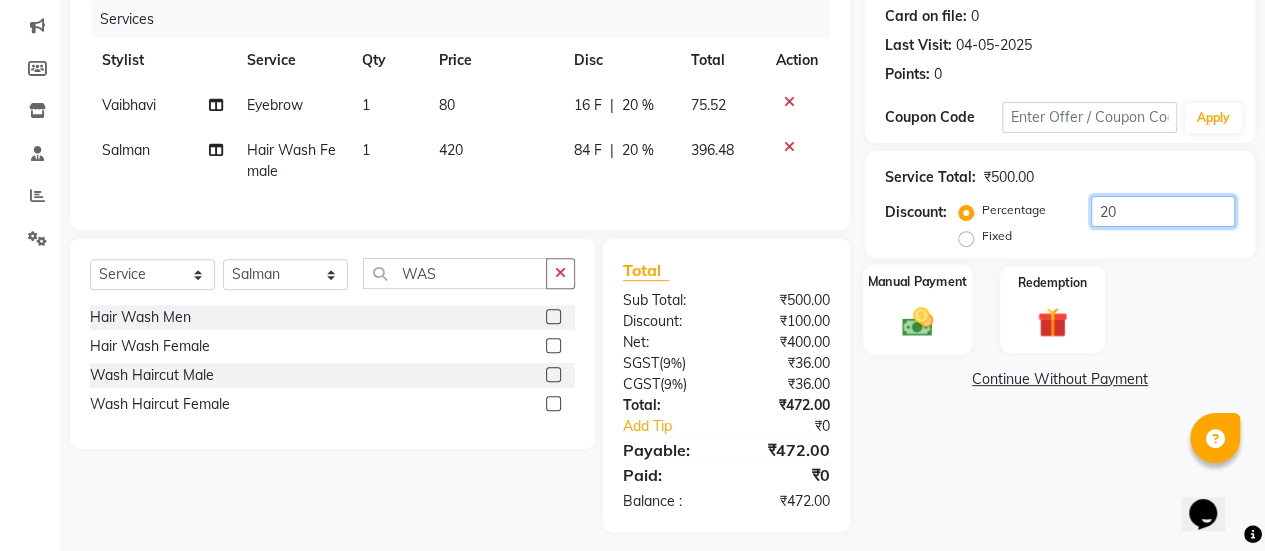 type on "20" 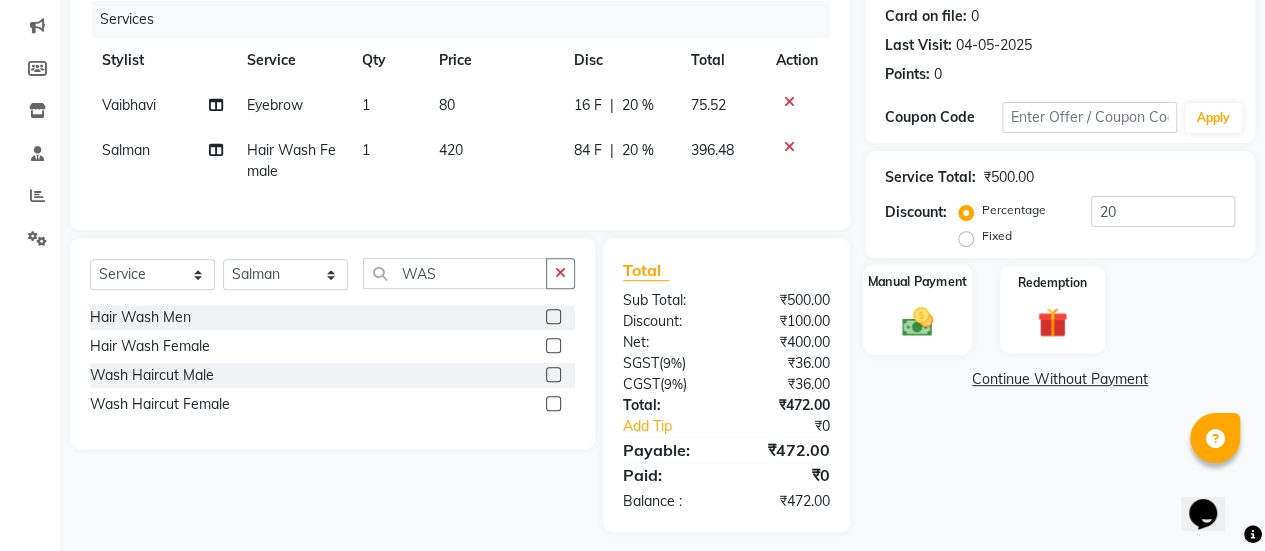 click on "Manual Payment" 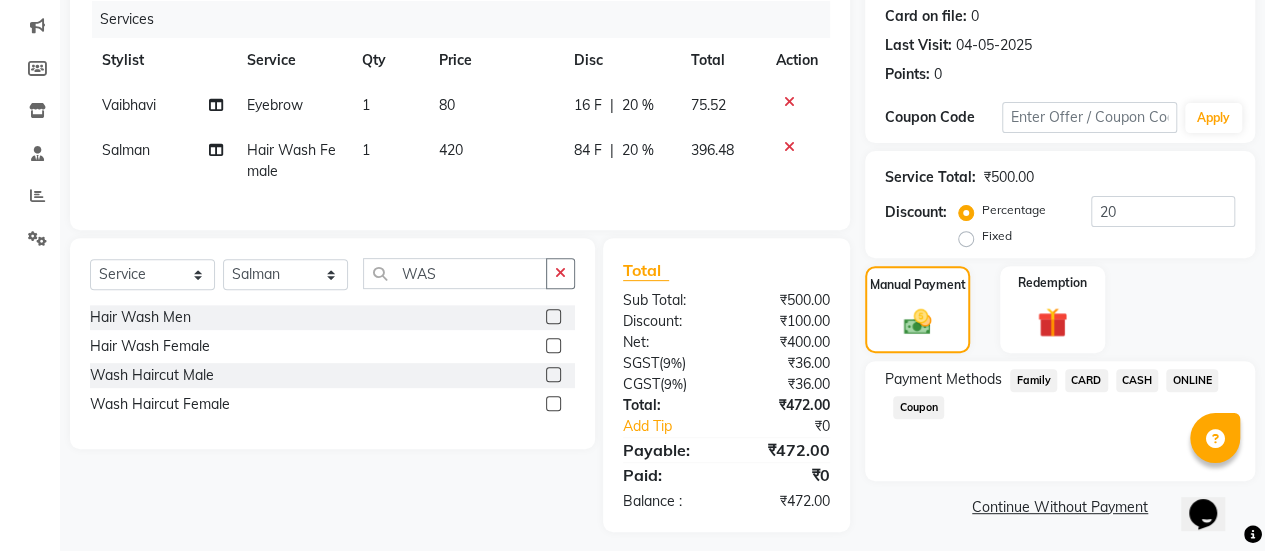 click on "ONLINE" 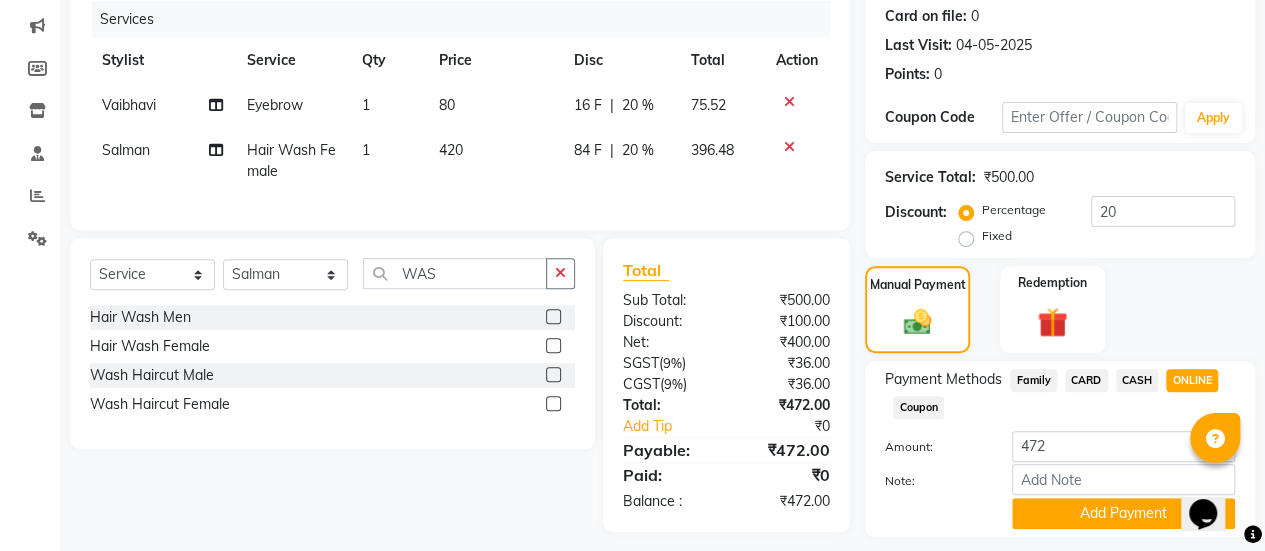 scroll, scrollTop: 302, scrollLeft: 0, axis: vertical 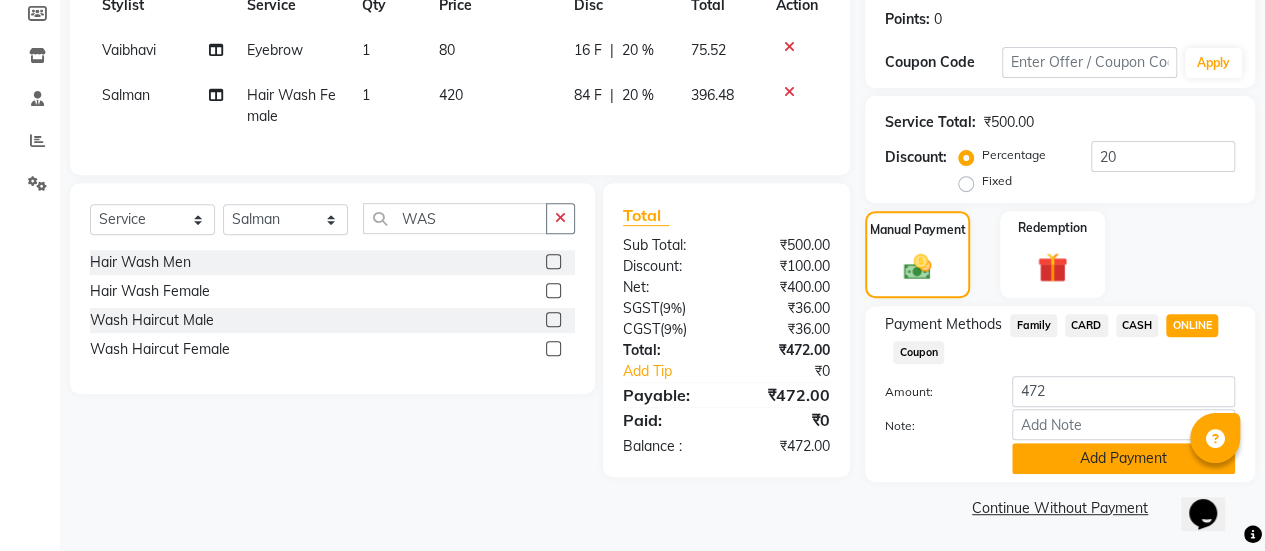 click on "Add Payment" 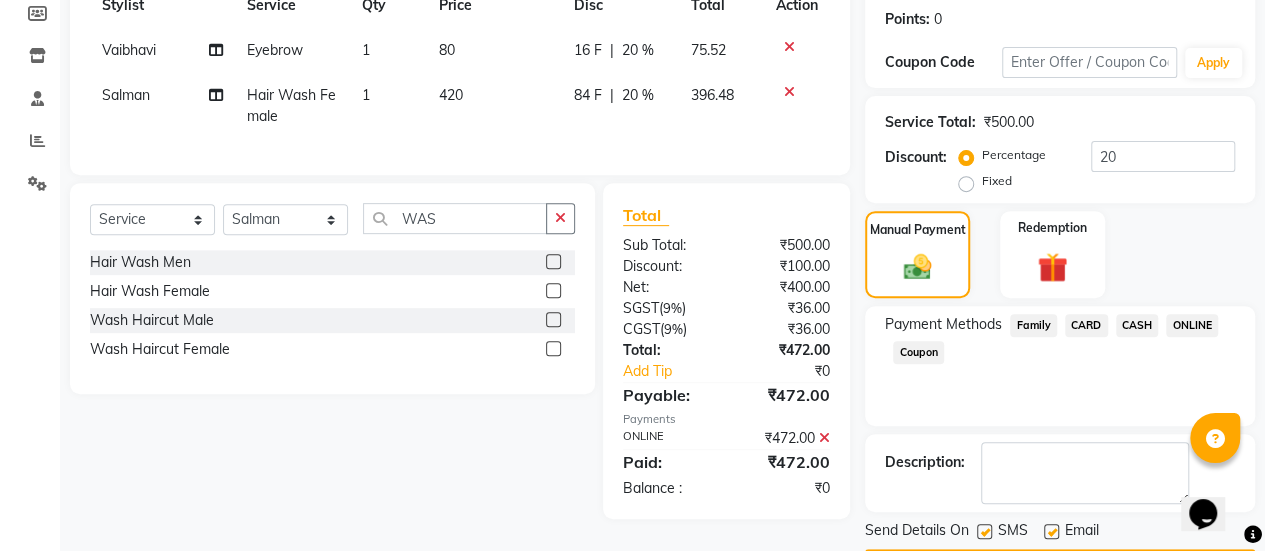 scroll, scrollTop: 358, scrollLeft: 0, axis: vertical 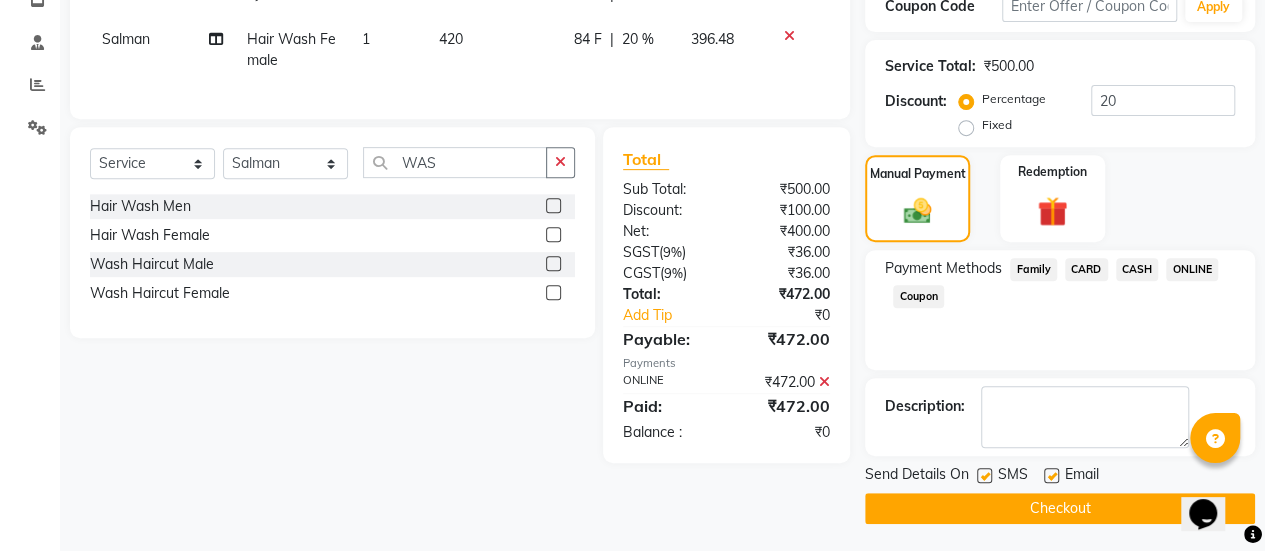 click 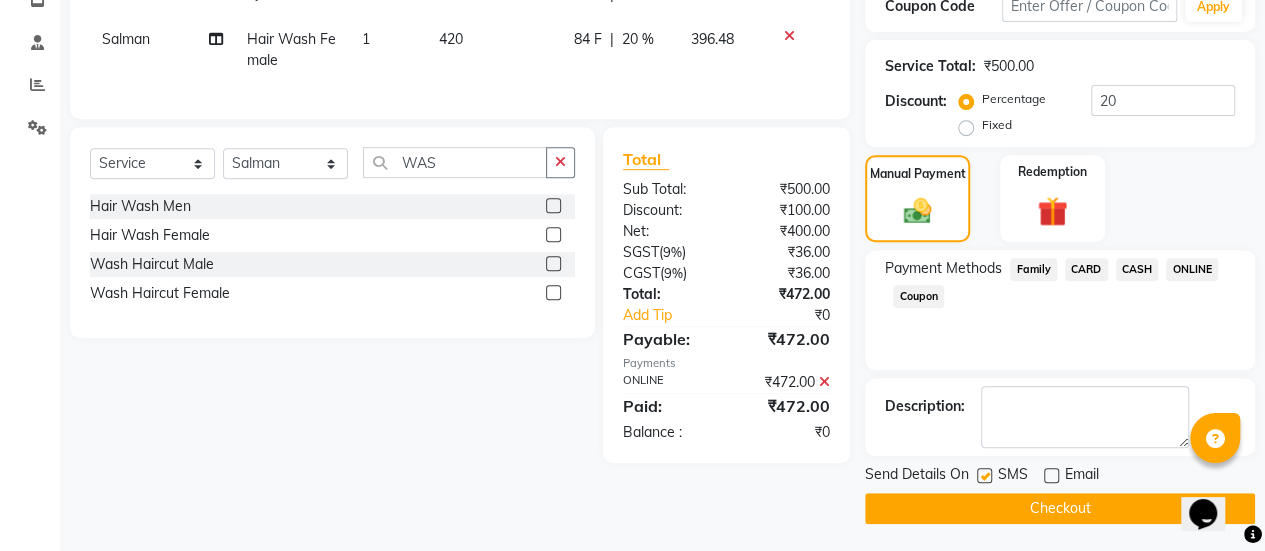 click on "Checkout" 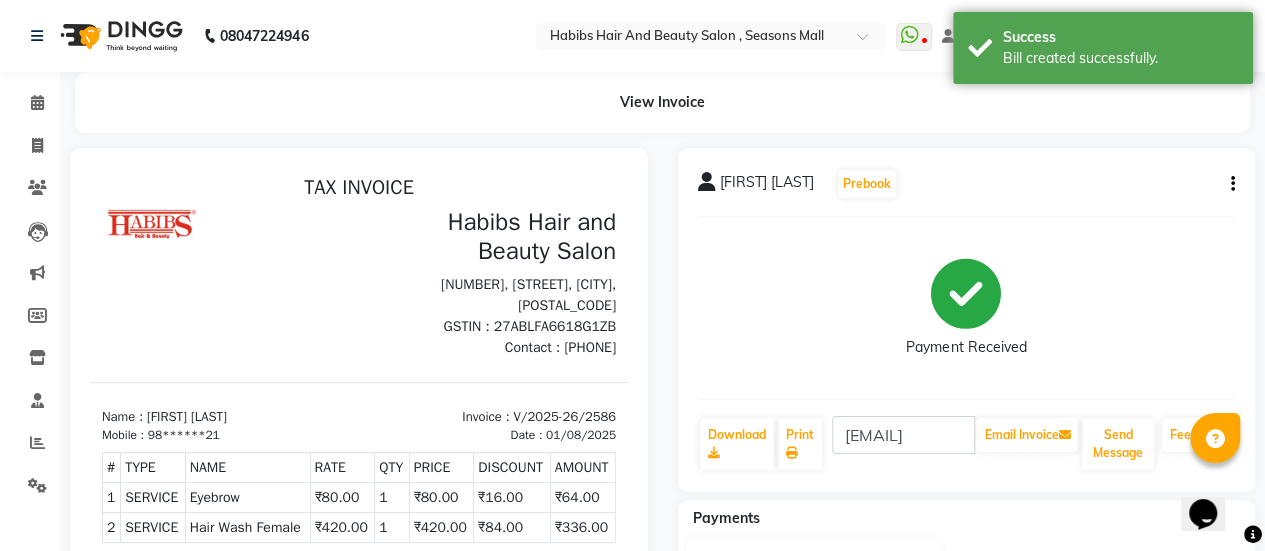 scroll, scrollTop: 0, scrollLeft: 0, axis: both 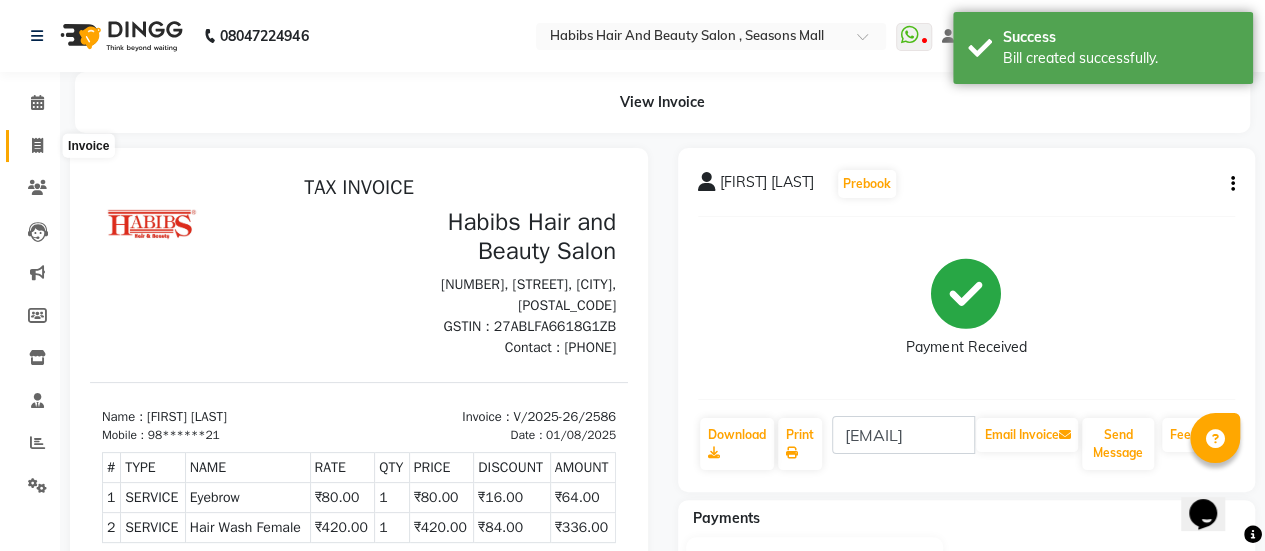 click 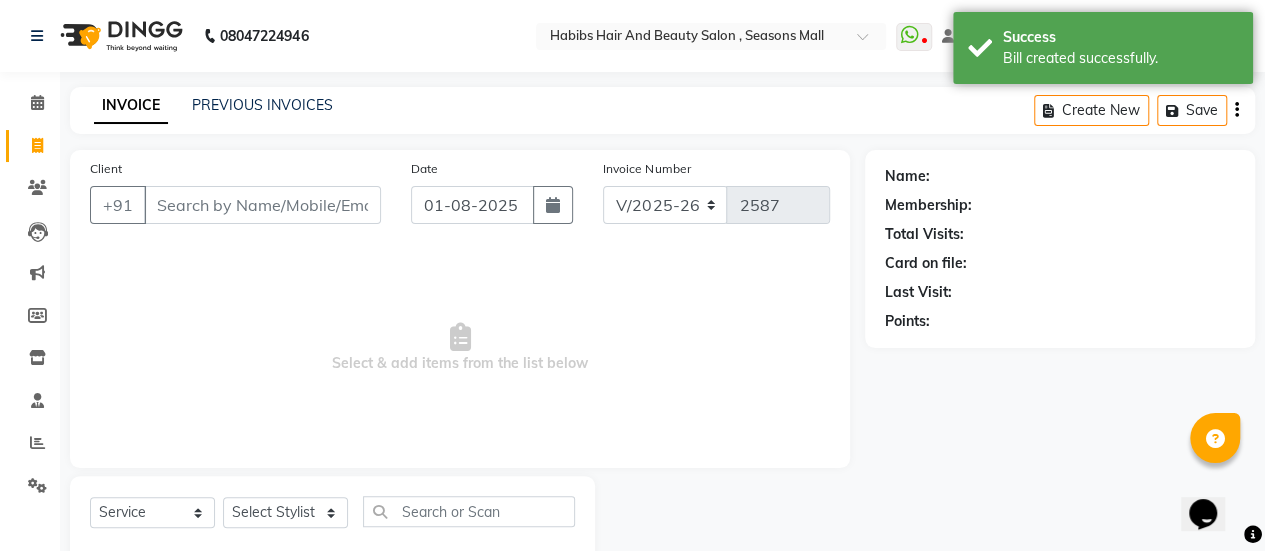 scroll, scrollTop: 49, scrollLeft: 0, axis: vertical 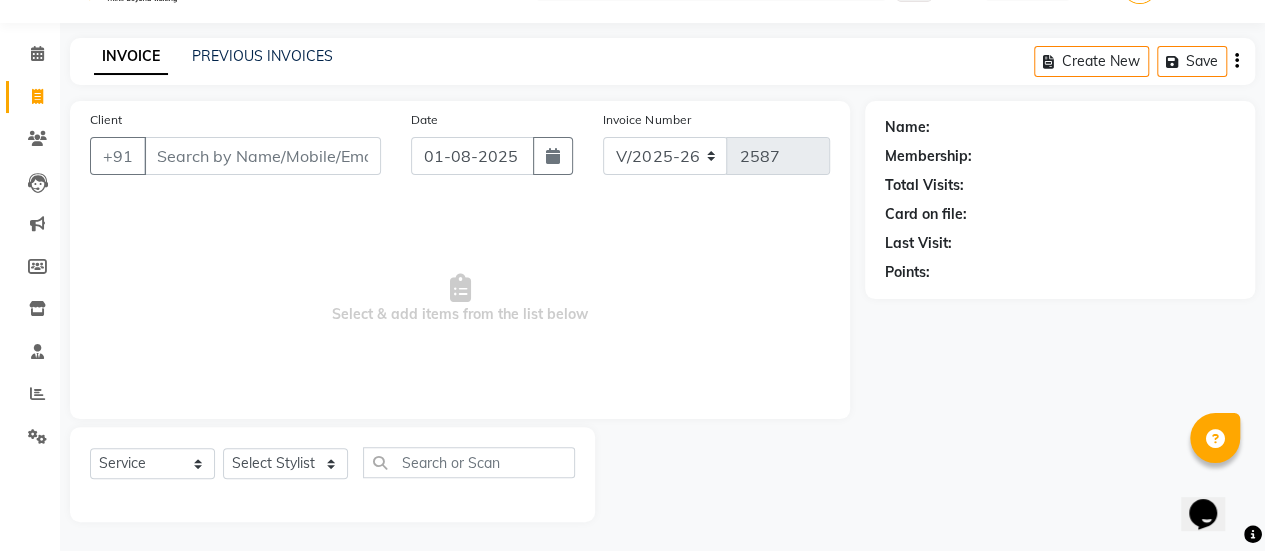 click on "Client" at bounding box center (262, 156) 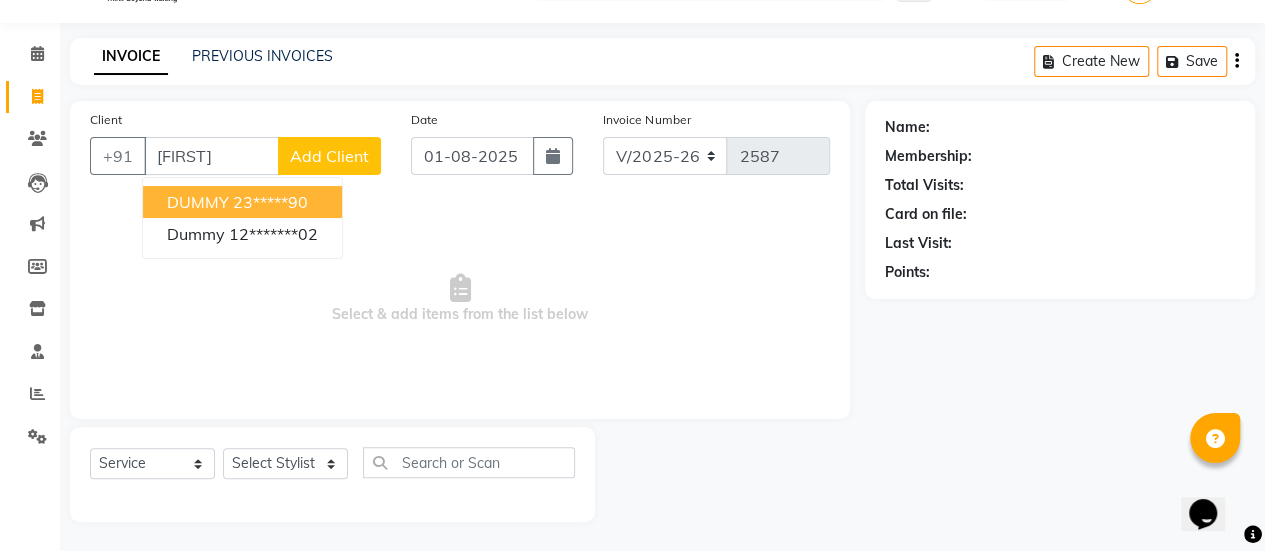 click on "23*****90" at bounding box center (270, 202) 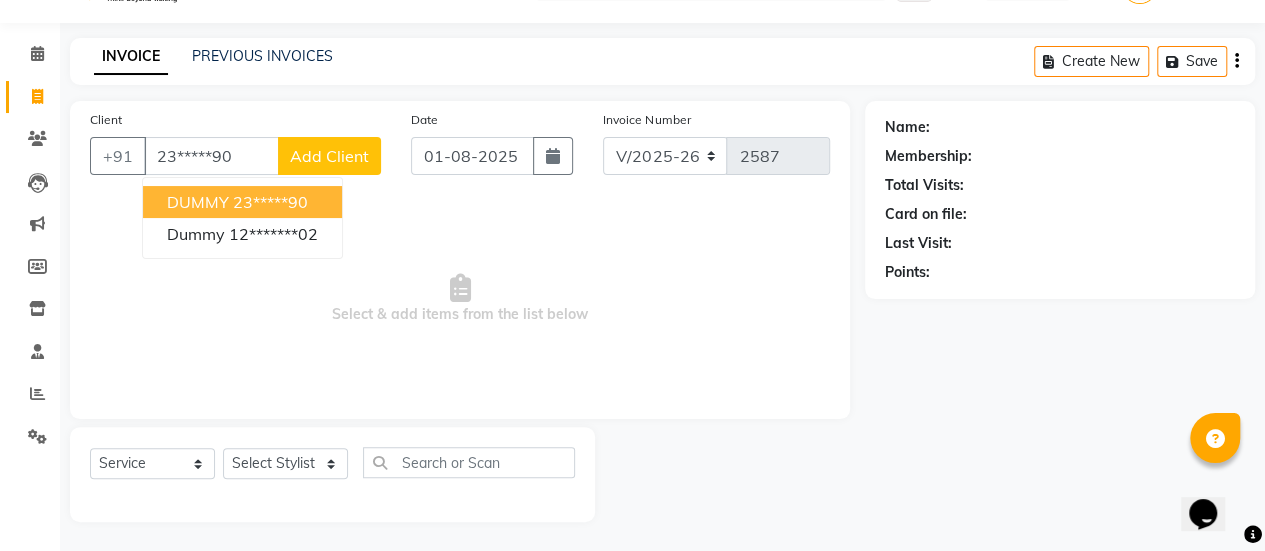 type on "23*****90" 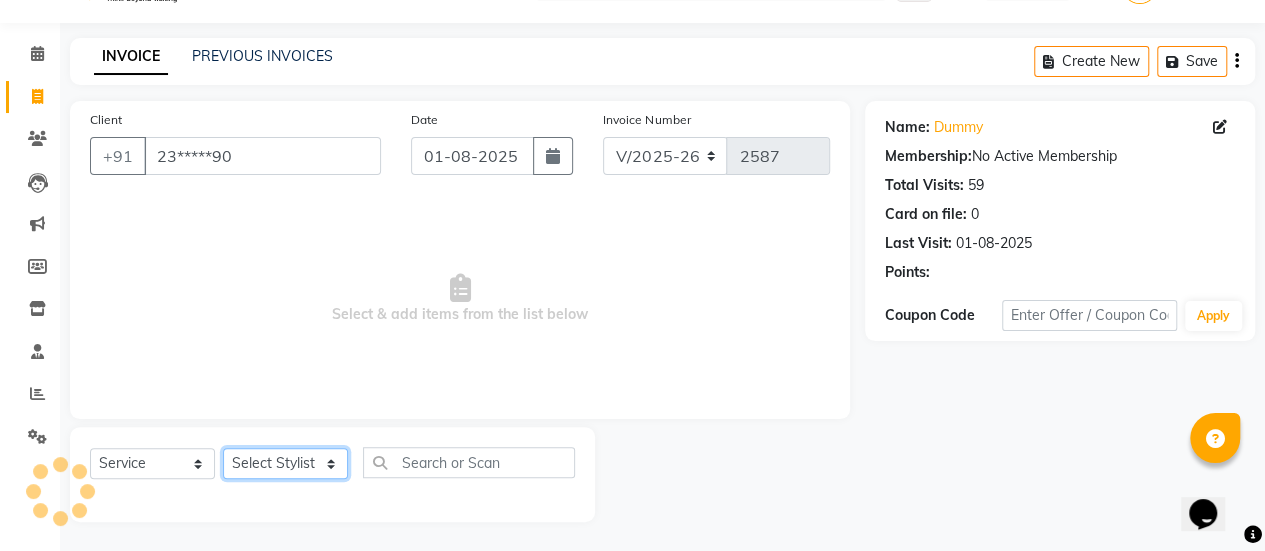 click on "Select Stylist AAKASH Chaitanya Divya KALANY Manager Mohini MUSARIK Parvez Shaikh PINKEY PRADEEP SHARMA [FIRST] [LAST] Salman Shakeel Shraddha Vaibhavi Vijay khade xyz" 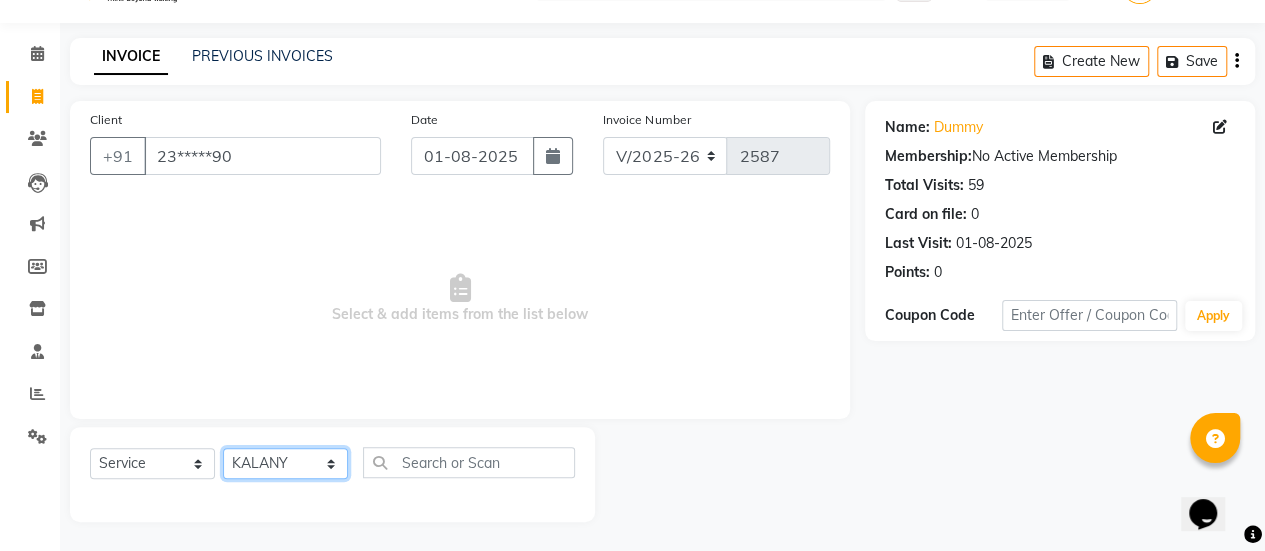 click on "Select Stylist AAKASH Chaitanya Divya KALANY Manager Mohini MUSARIK Parvez Shaikh PINKEY PRADEEP SHARMA [FIRST] [LAST] Salman Shakeel Shraddha Vaibhavi Vijay khade xyz" 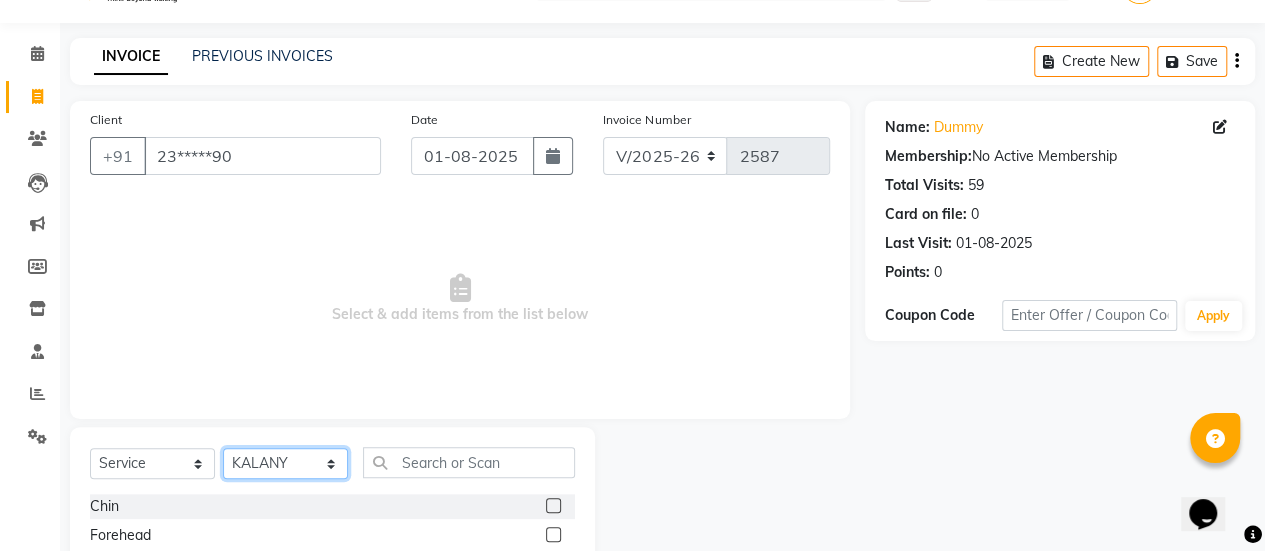 scroll, scrollTop: 249, scrollLeft: 0, axis: vertical 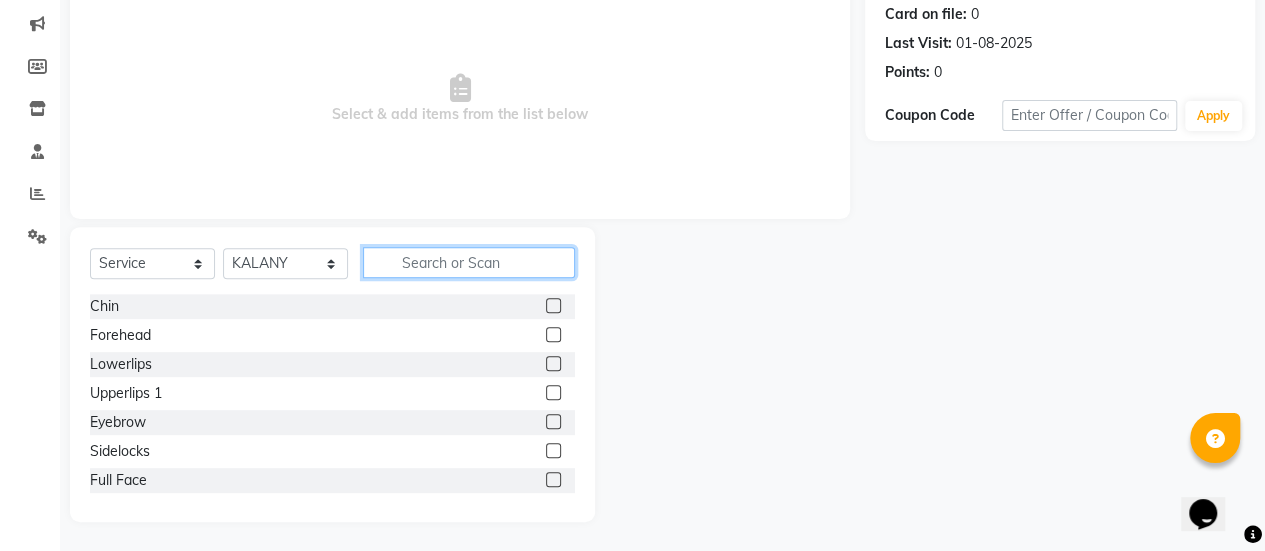 click 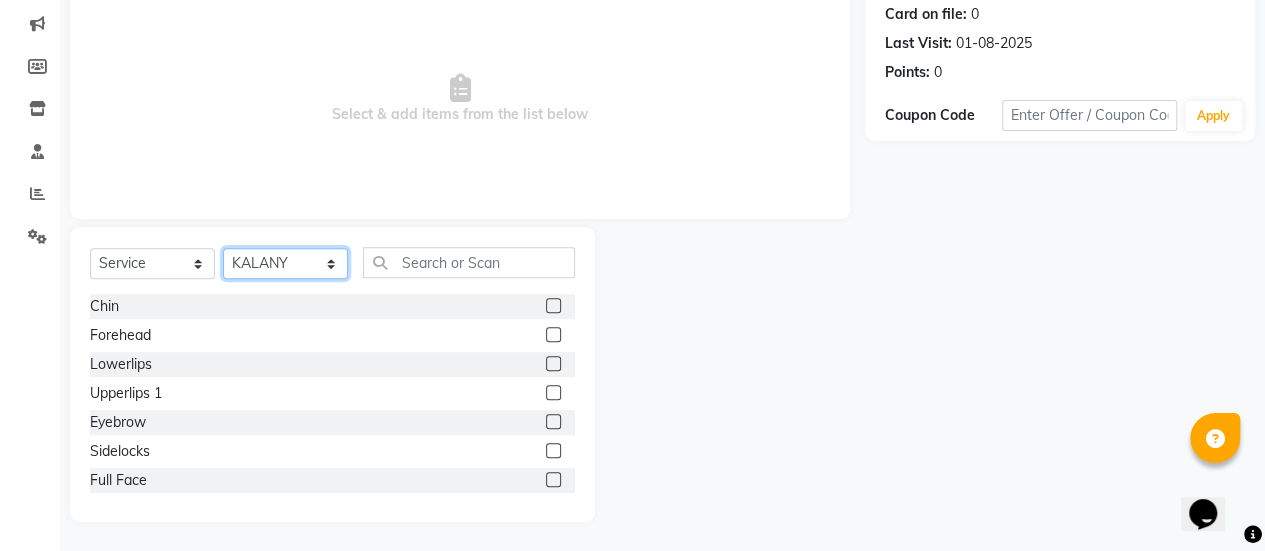 click on "Select Stylist AAKASH Chaitanya Divya KALANY Manager Mohini MUSARIK Parvez Shaikh PINKEY PRADEEP SHARMA [FIRST] [LAST] Salman Shakeel Shraddha Vaibhavi Vijay khade xyz" 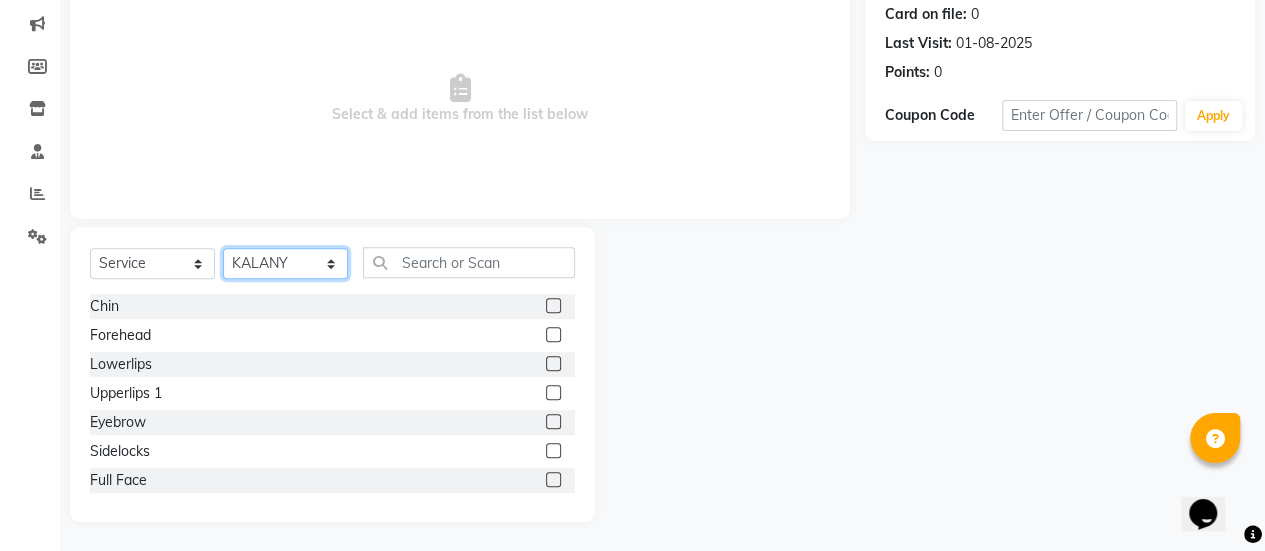select on "[PHONE]" 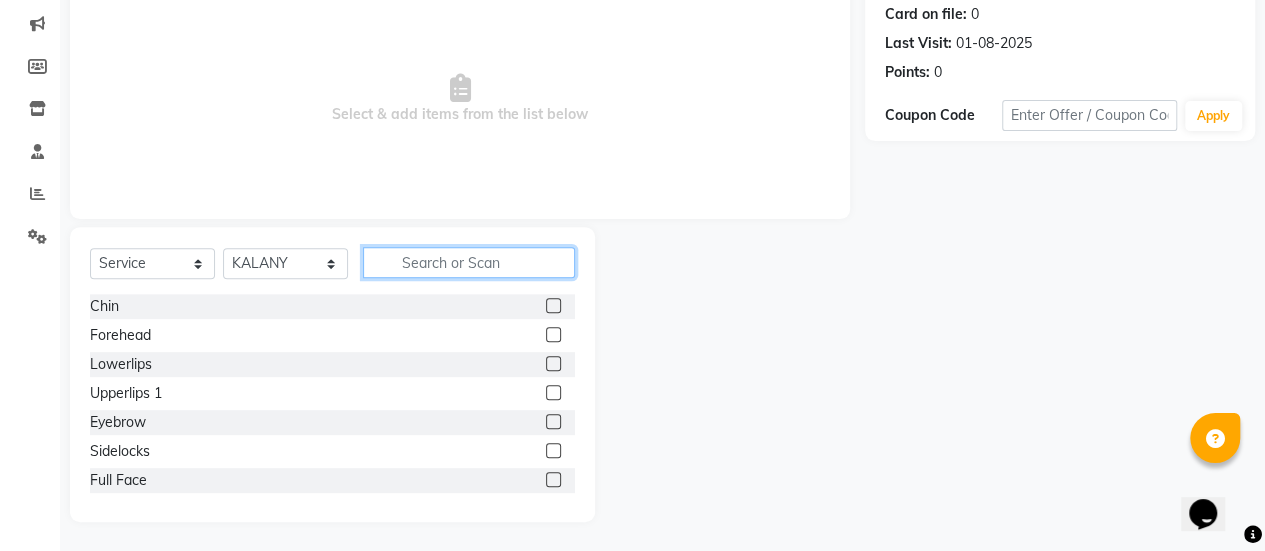 click 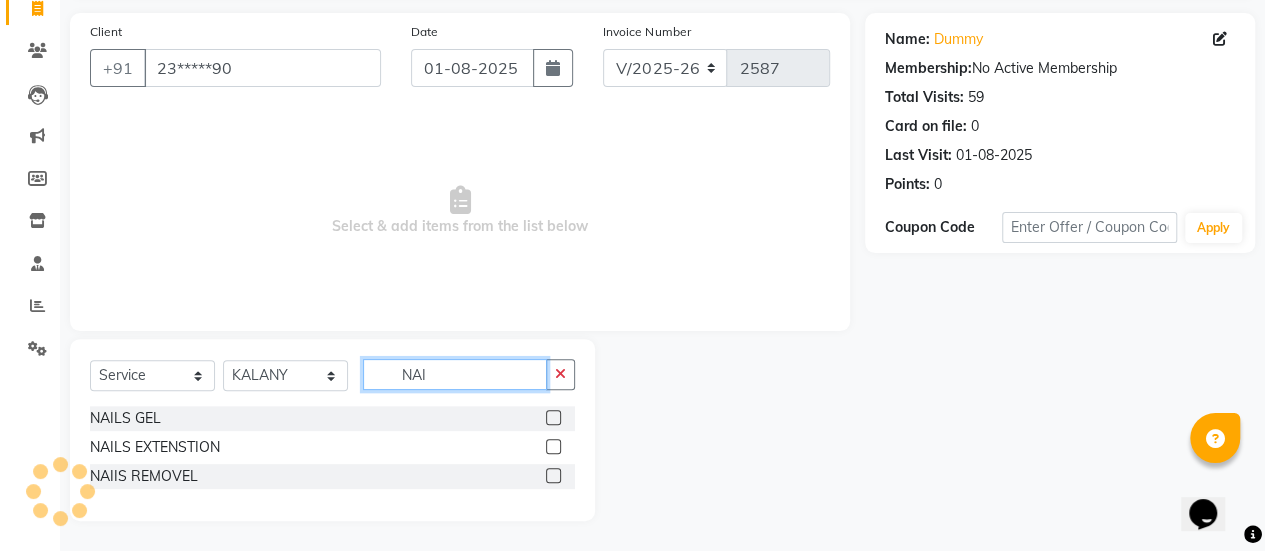 scroll, scrollTop: 136, scrollLeft: 0, axis: vertical 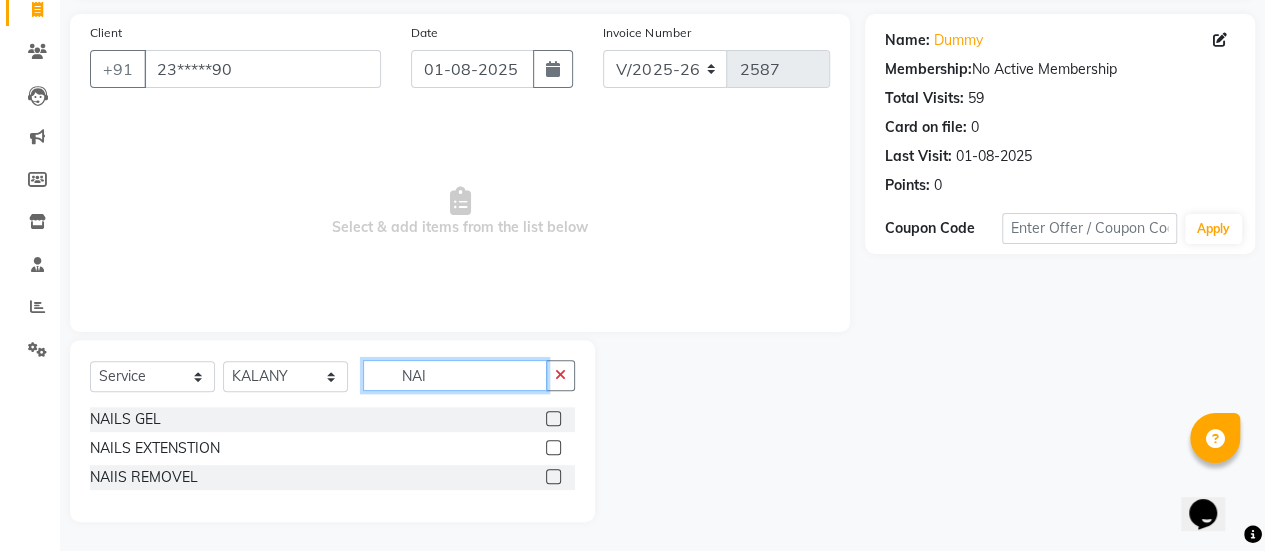 type on "NAI" 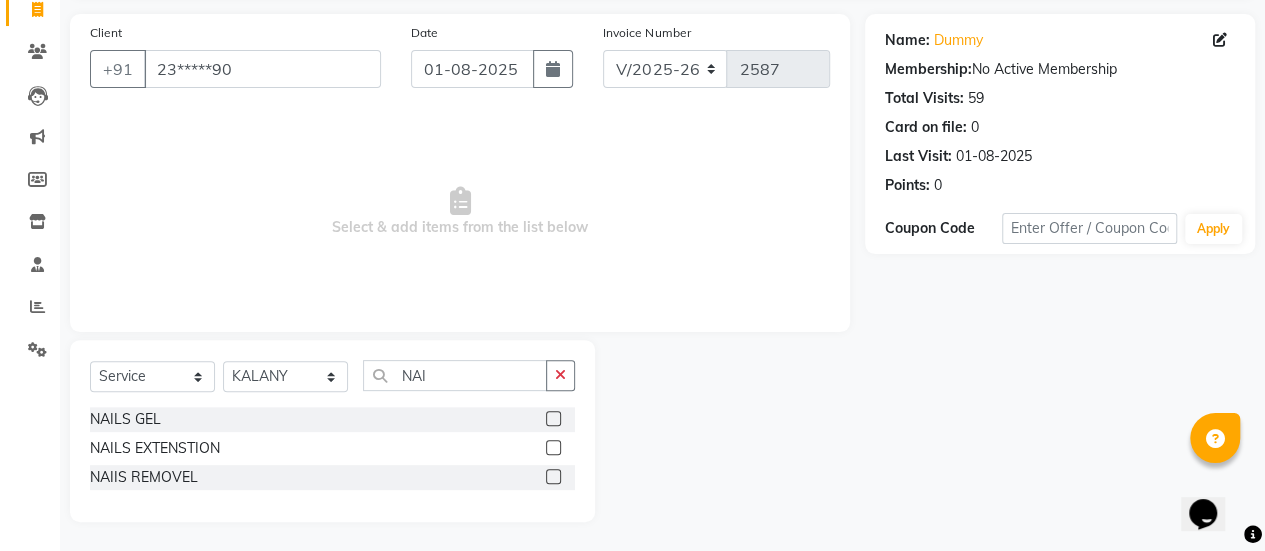 click 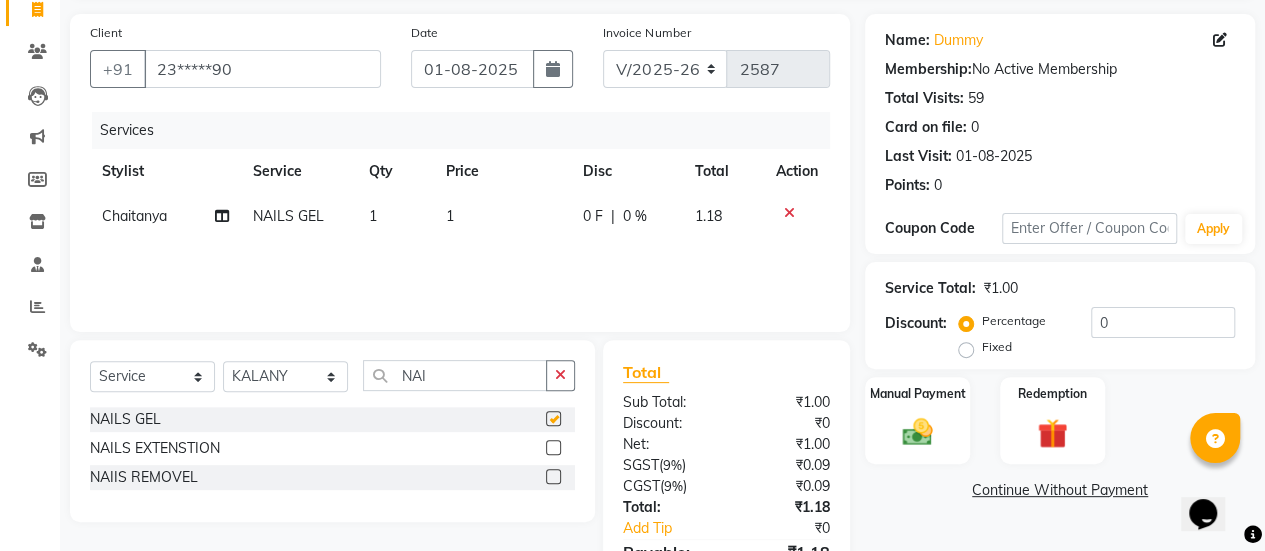 checkbox on "false" 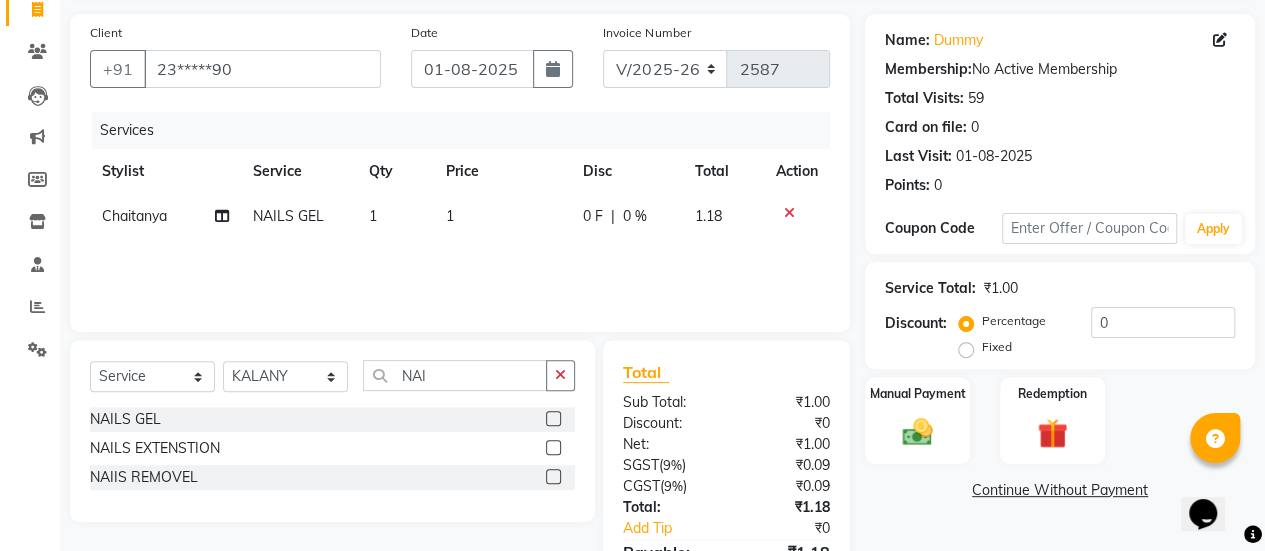 click on "1" 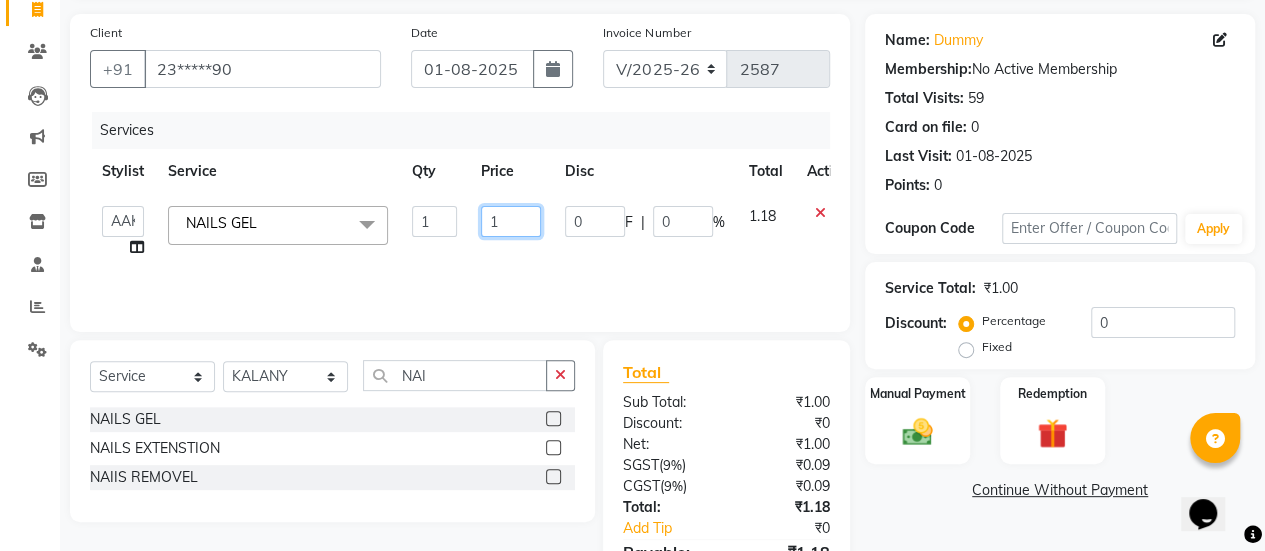 click on "1" 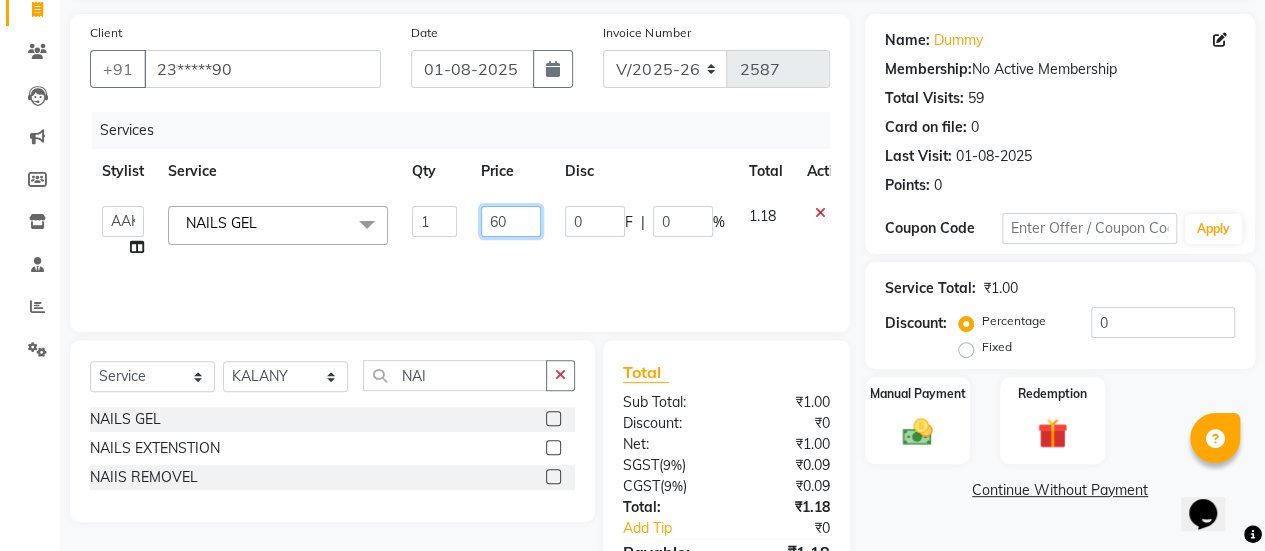 type on "600" 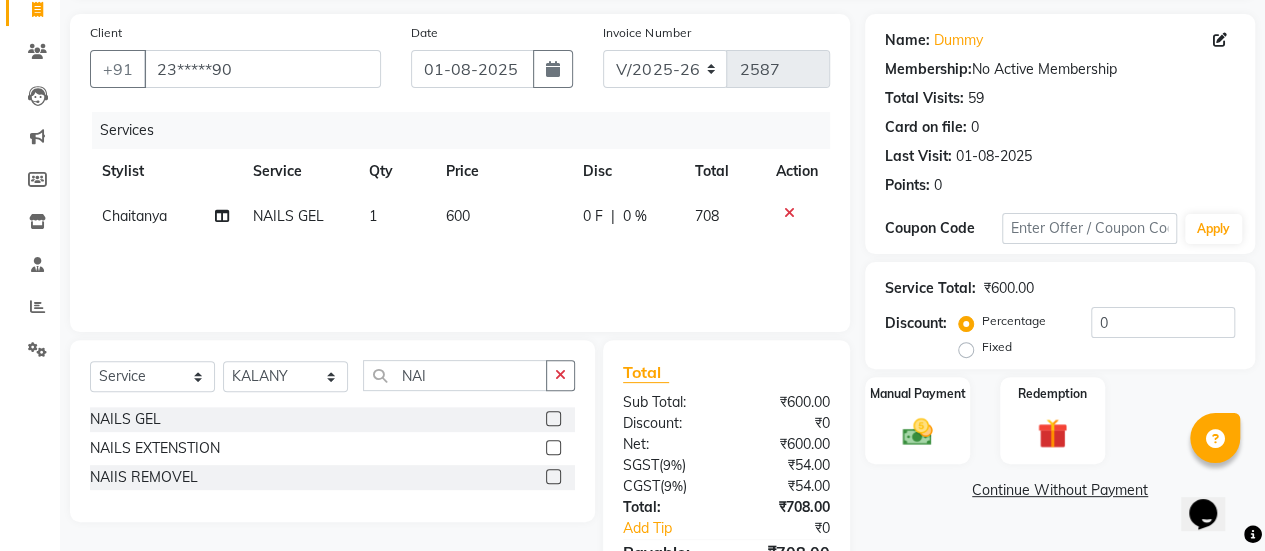 click on "Services Stylist Service Qty Price Disc Total Action Chaitanya NAILS GEL 1 600 0 F | 0 % 708" 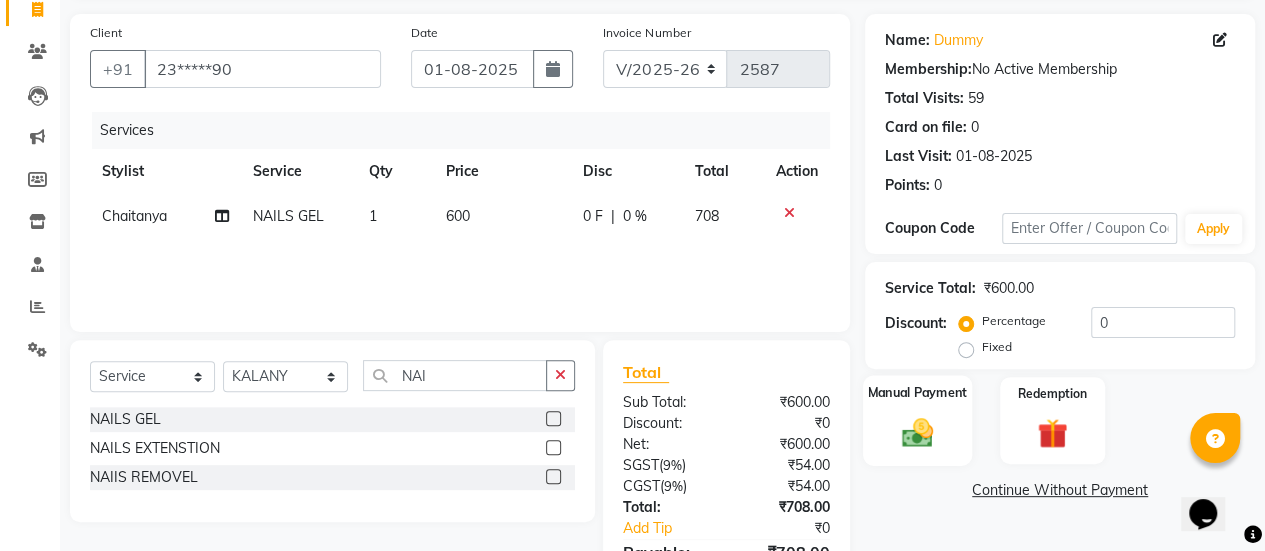 click on "Manual Payment" 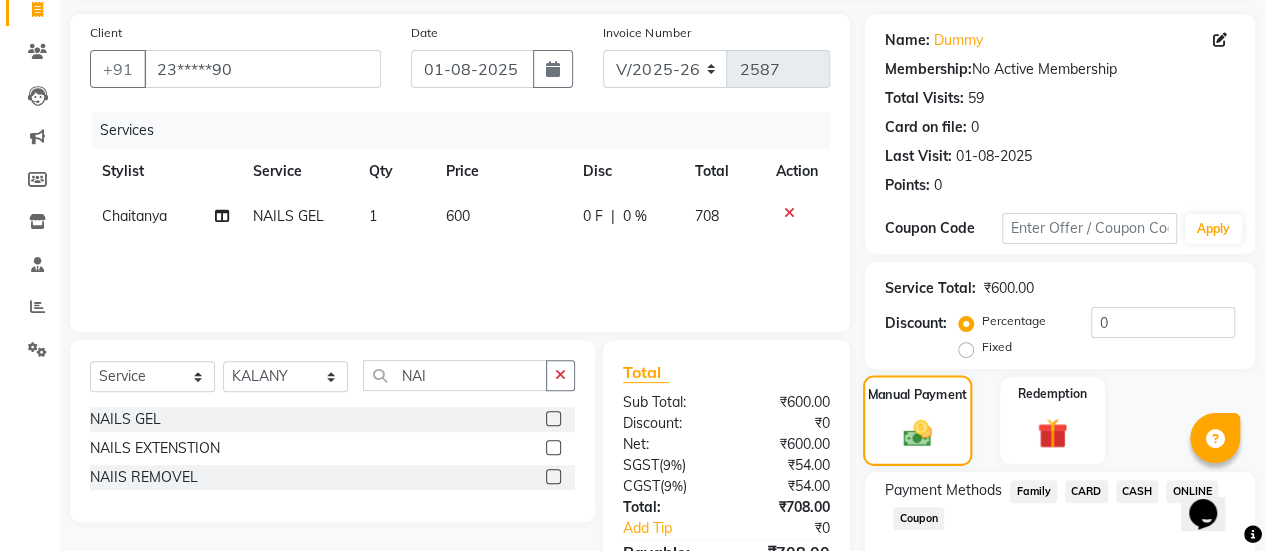 scroll, scrollTop: 247, scrollLeft: 0, axis: vertical 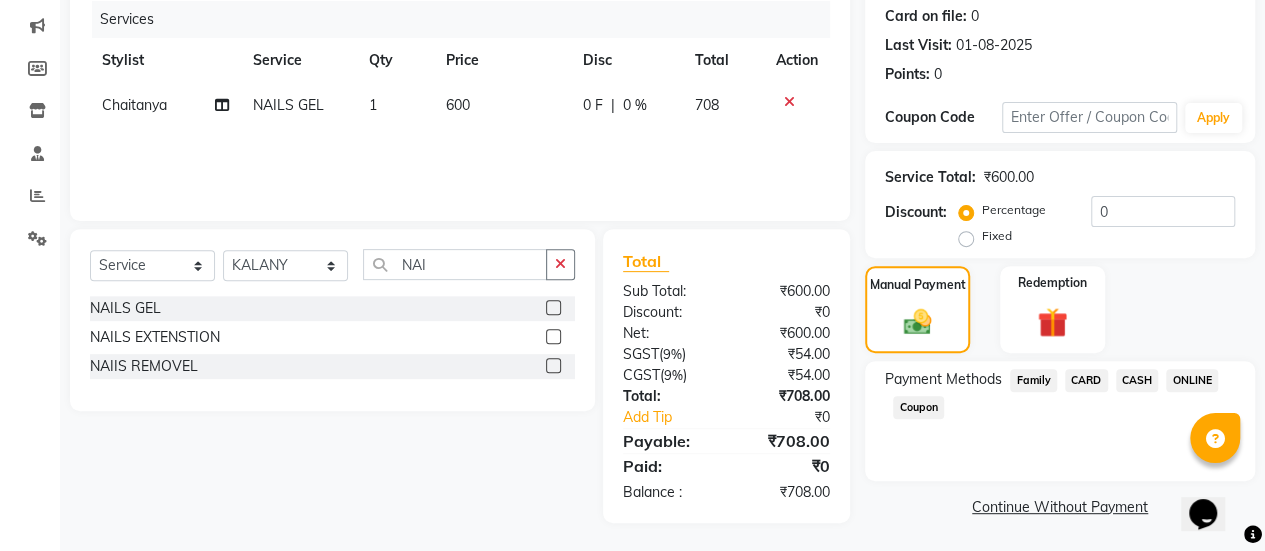 click on "ONLINE" 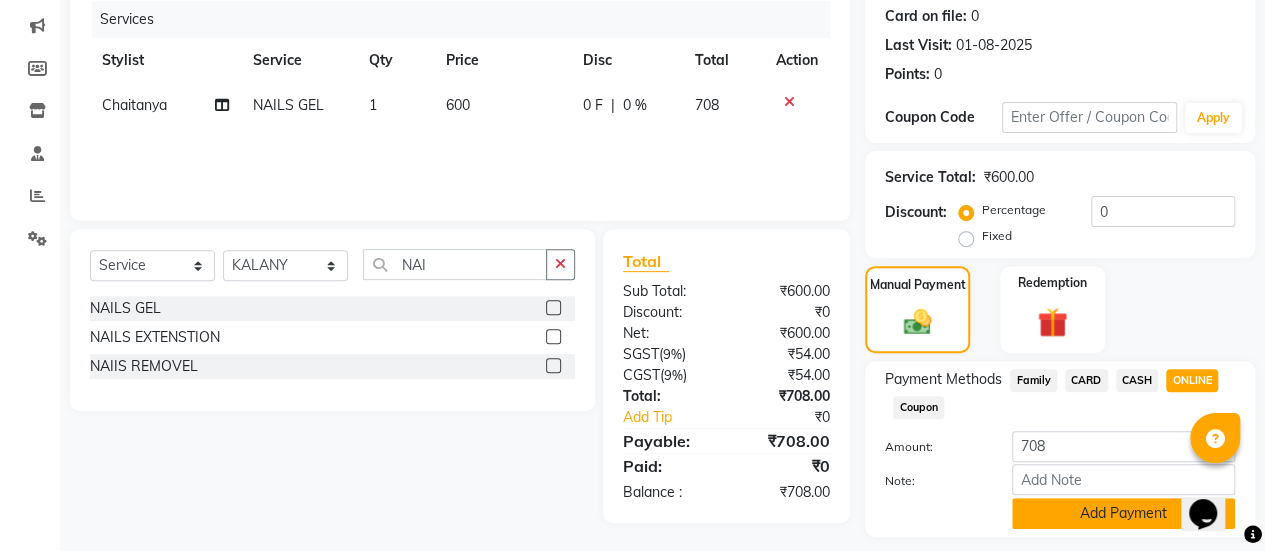 click on "Add Payment" 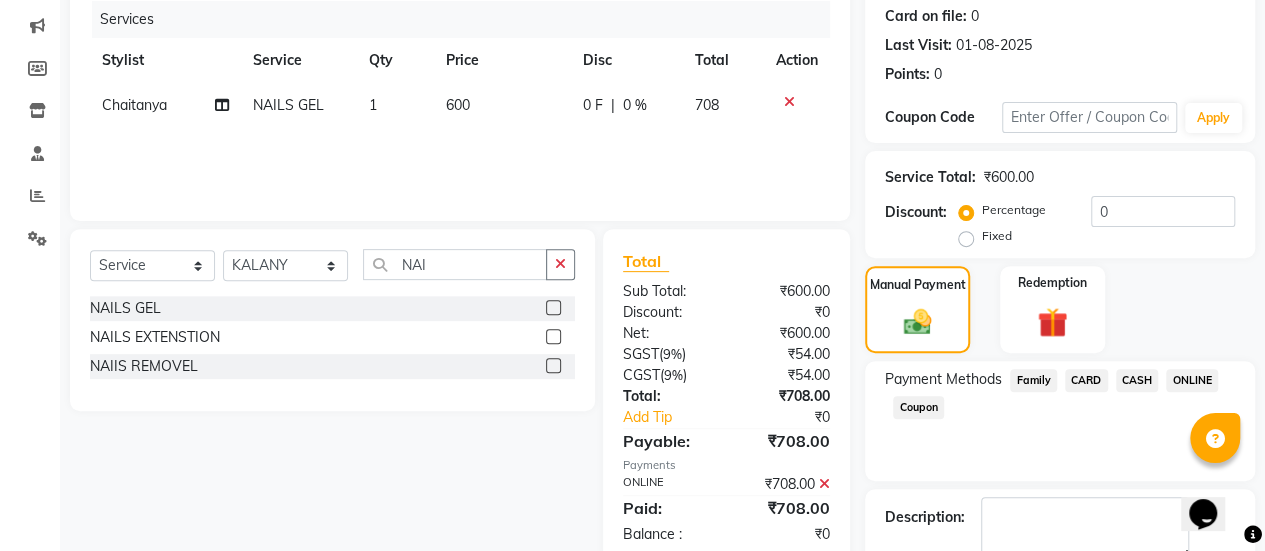 scroll, scrollTop: 358, scrollLeft: 0, axis: vertical 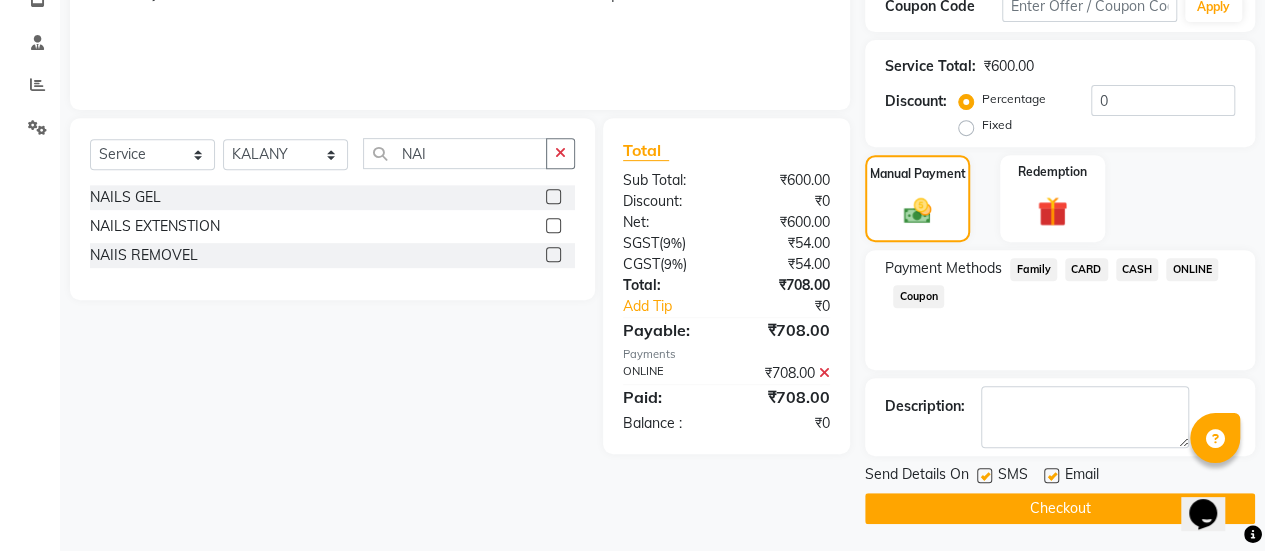click 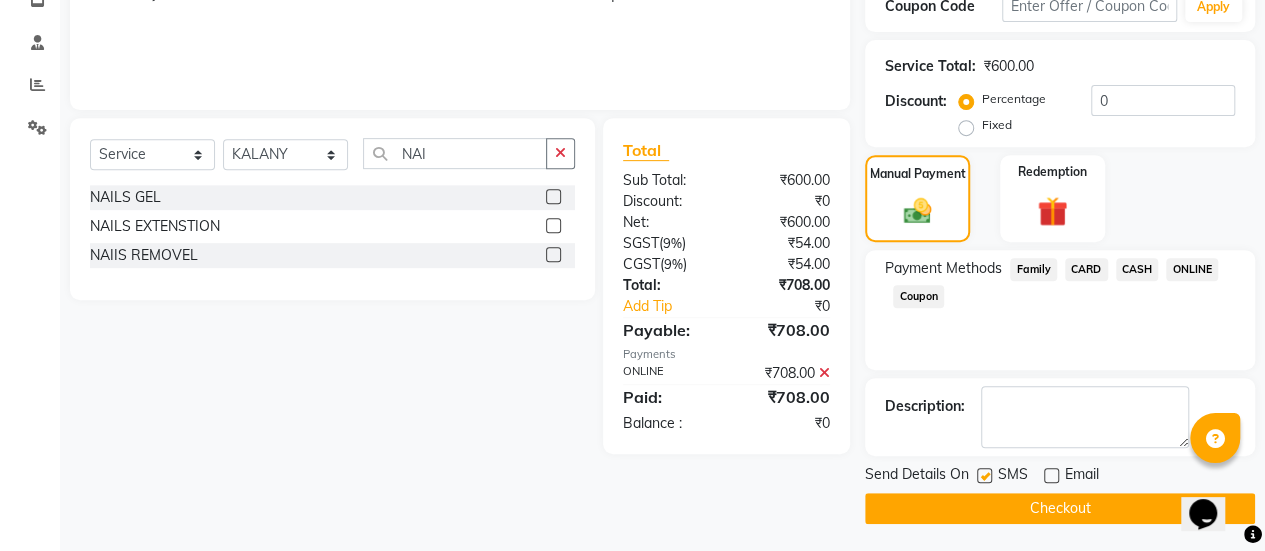 click on "Checkout" 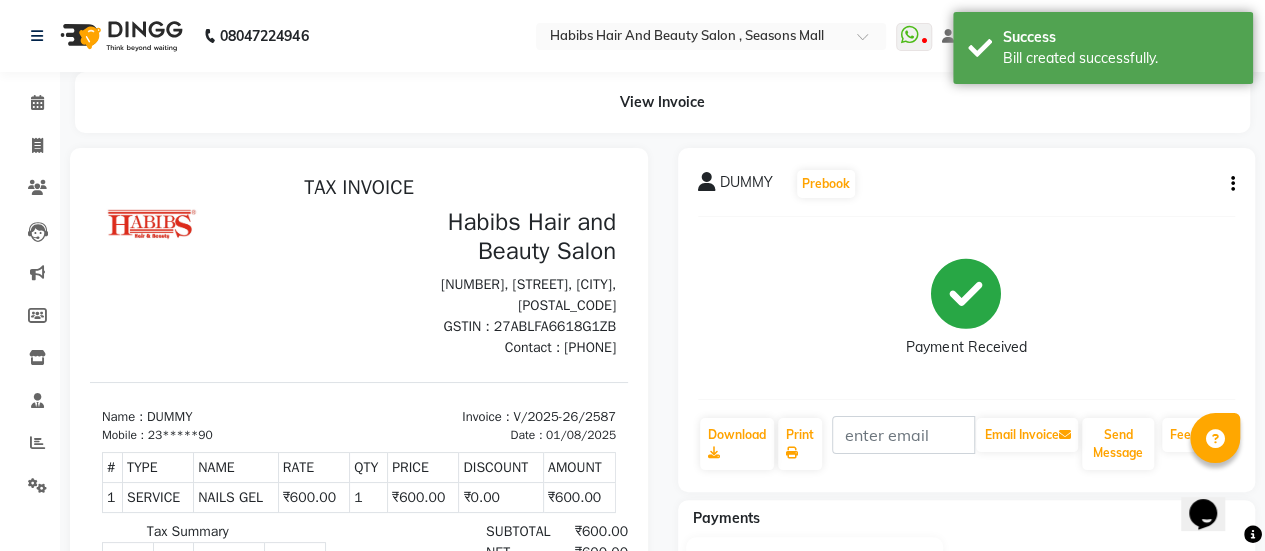 scroll, scrollTop: 0, scrollLeft: 0, axis: both 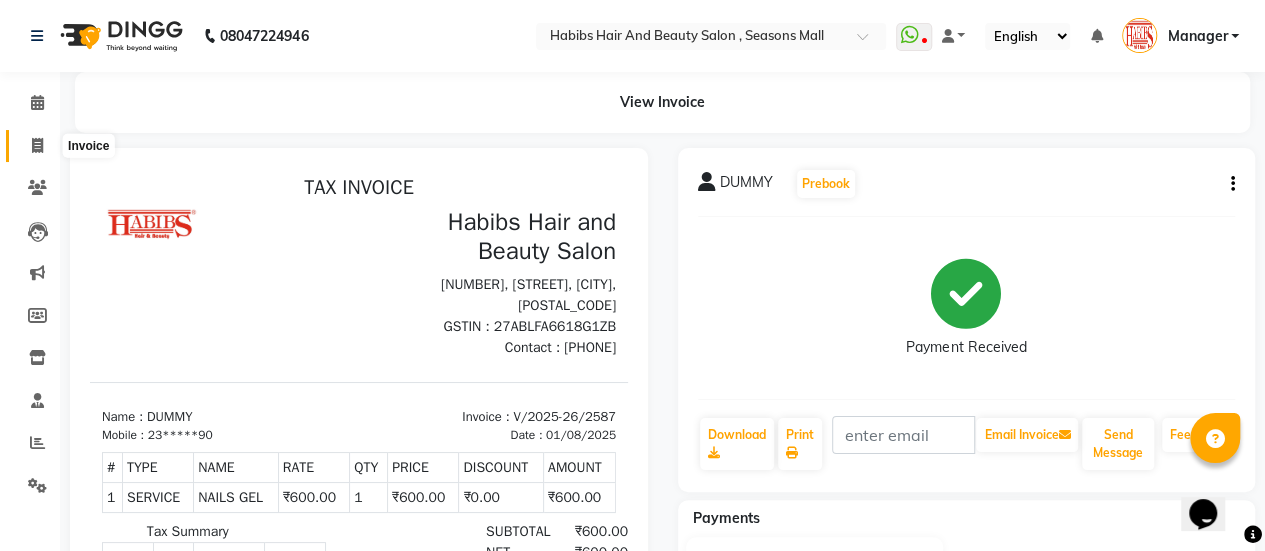 click 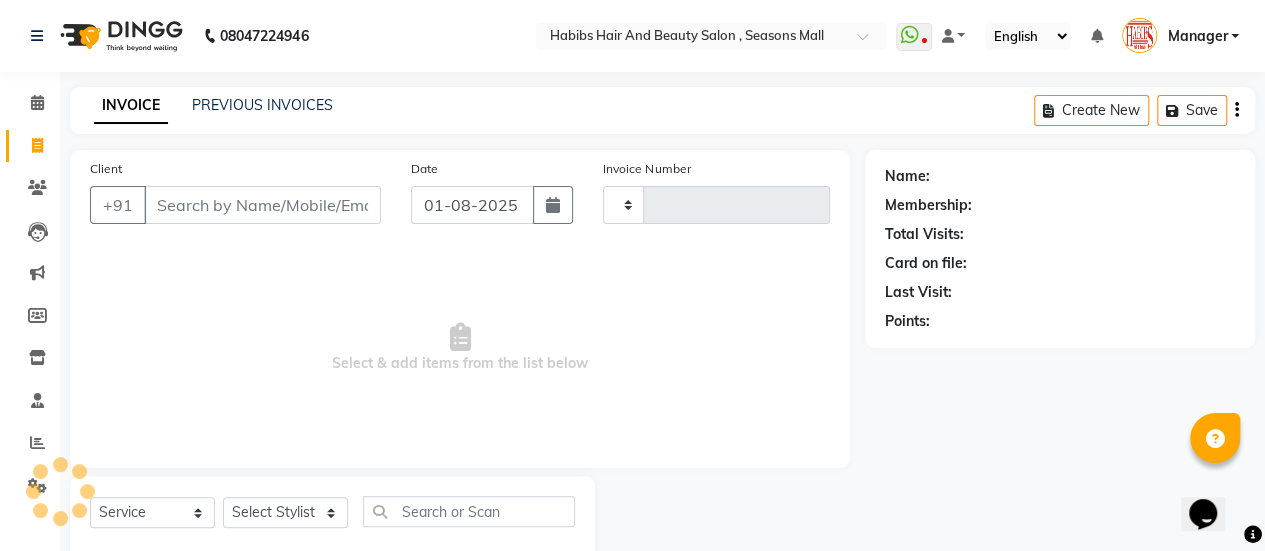 scroll, scrollTop: 49, scrollLeft: 0, axis: vertical 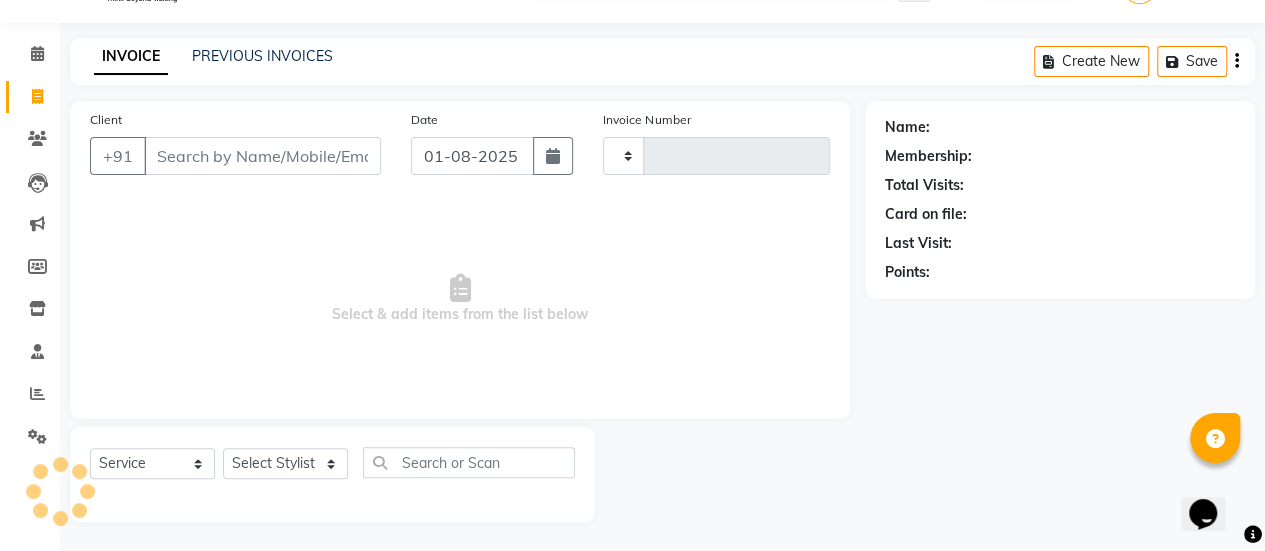 type on "2588" 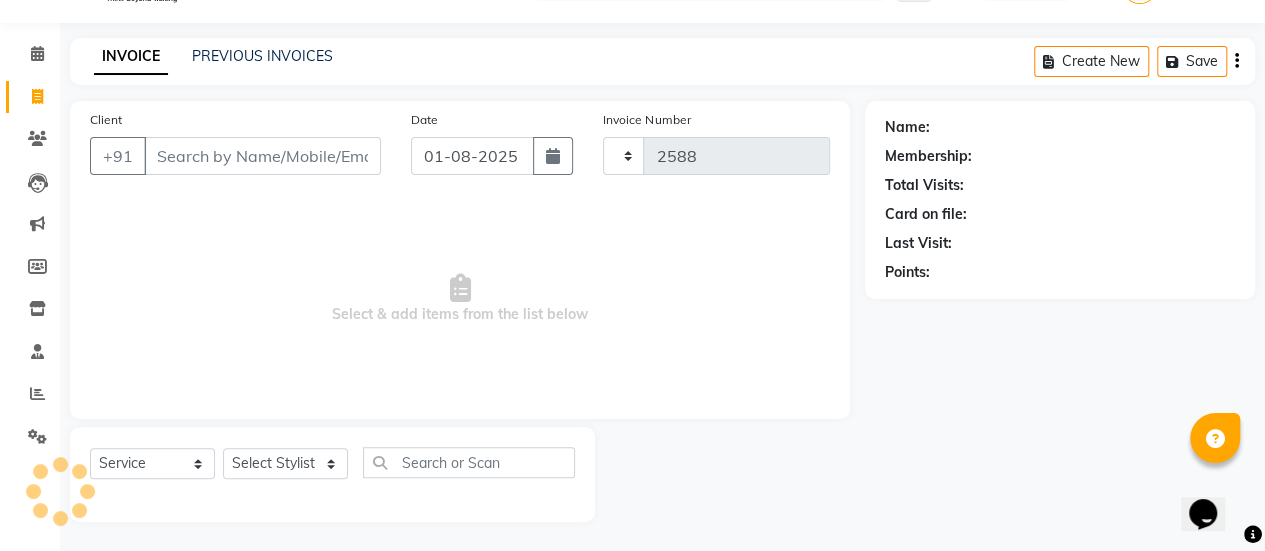 select on "5651" 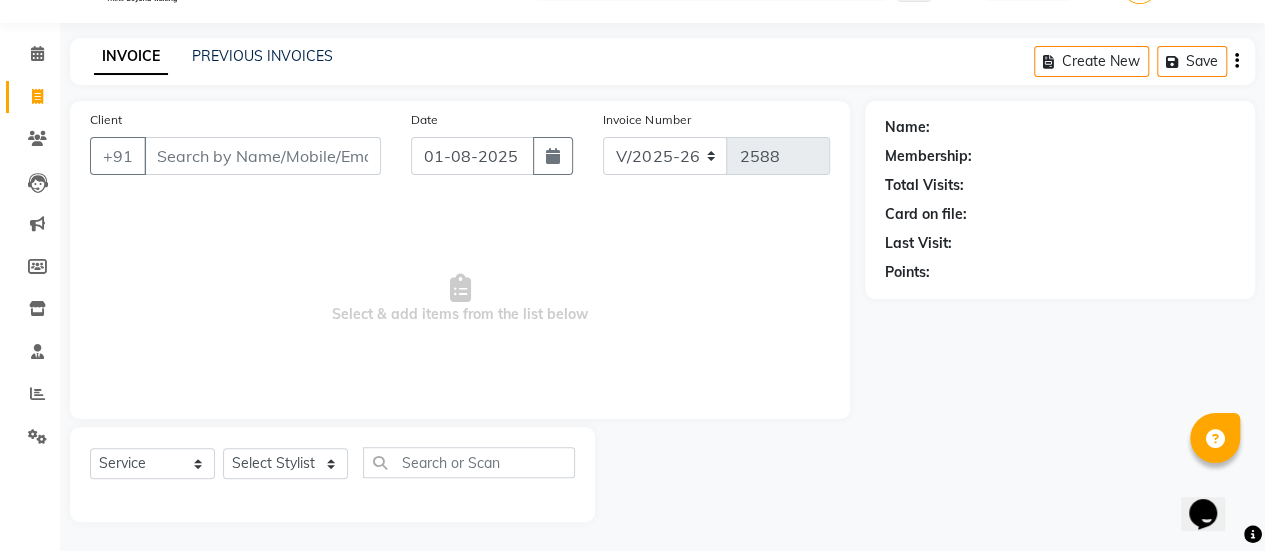 click on "Client" at bounding box center (262, 156) 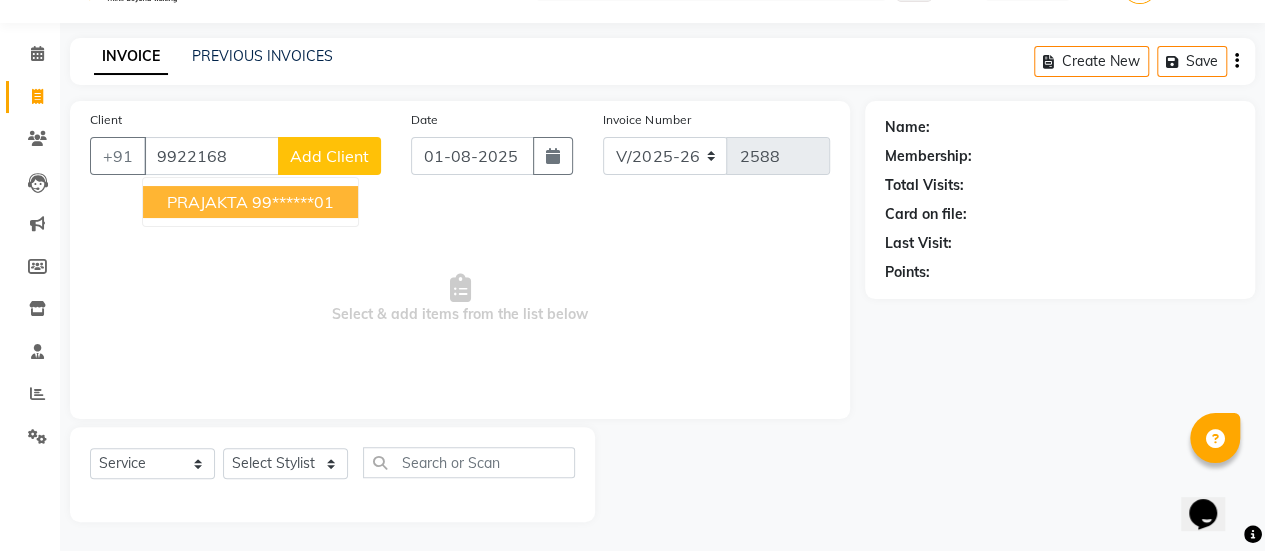 click on "99******01" at bounding box center (293, 202) 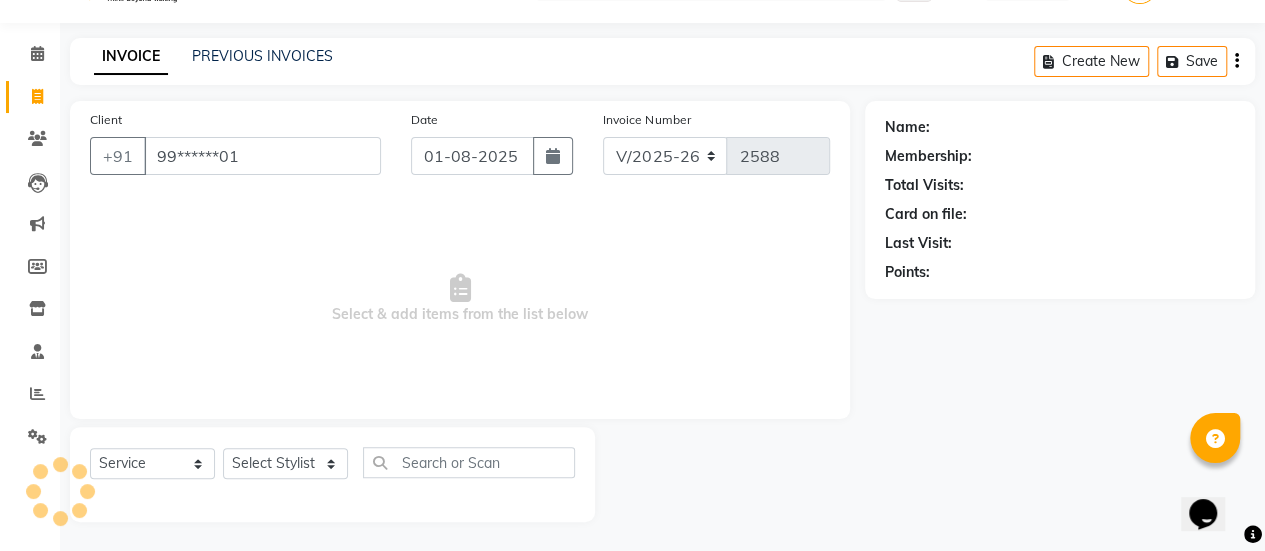 type on "99******01" 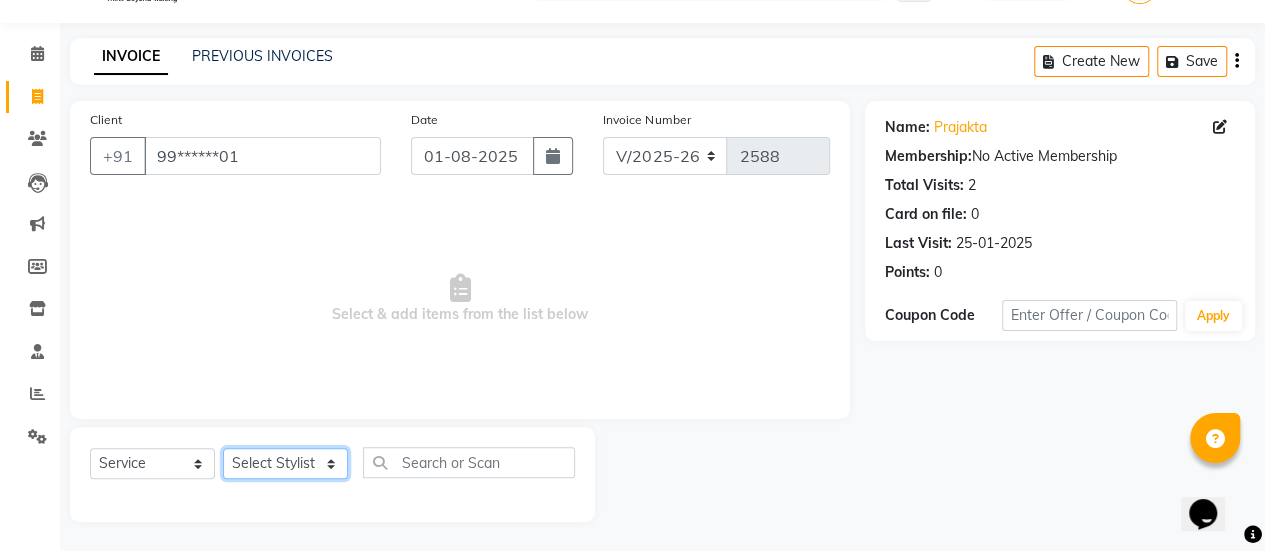 click on "Select Stylist AAKASH Chaitanya Divya KALANY Manager Mohini MUSARIK Parvez Shaikh PINKEY PRADEEP SHARMA [FIRST] [LAST] Salman Shakeel Shraddha Vaibhavi Vijay khade xyz" 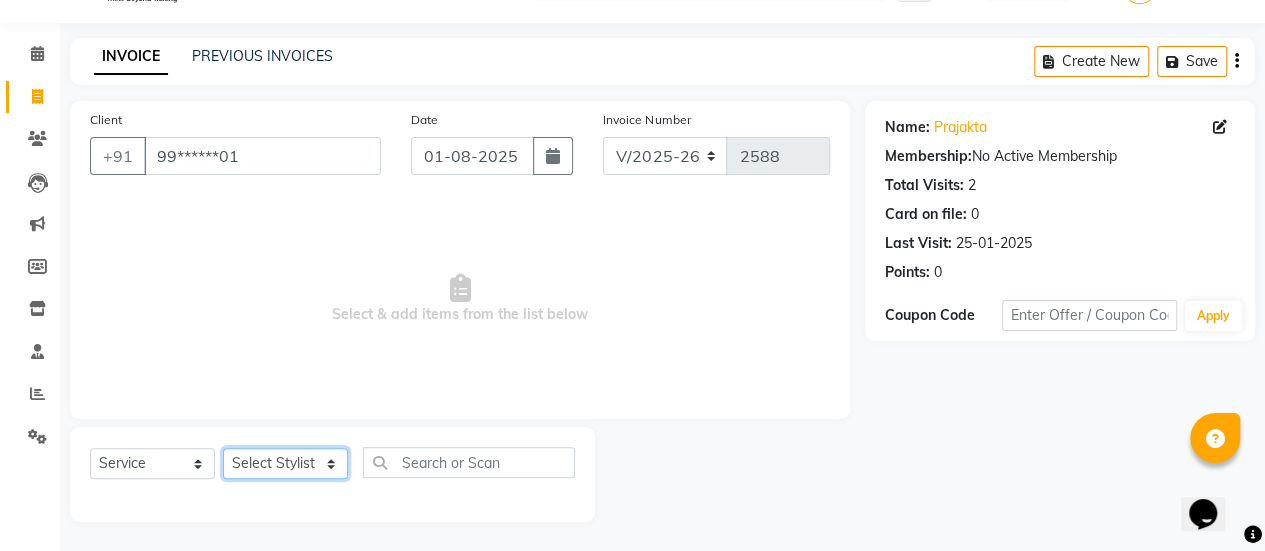 select on "85007" 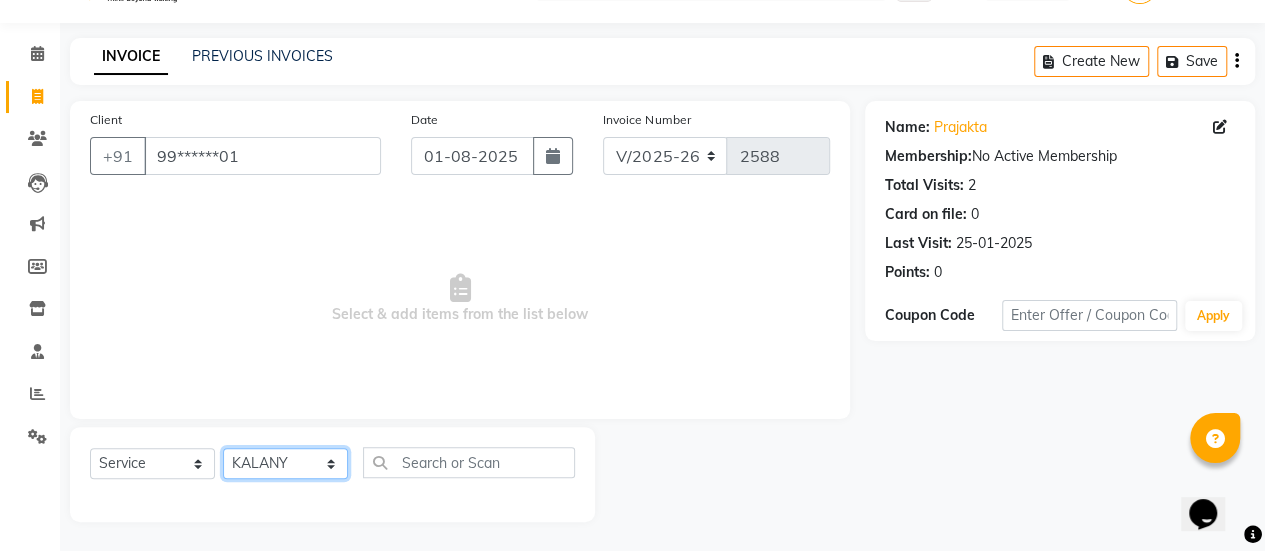 click on "Select Stylist AAKASH Chaitanya Divya KALANY Manager Mohini MUSARIK Parvez Shaikh PINKEY PRADEEP SHARMA [FIRST] [LAST] Salman Shakeel Shraddha Vaibhavi Vijay khade xyz" 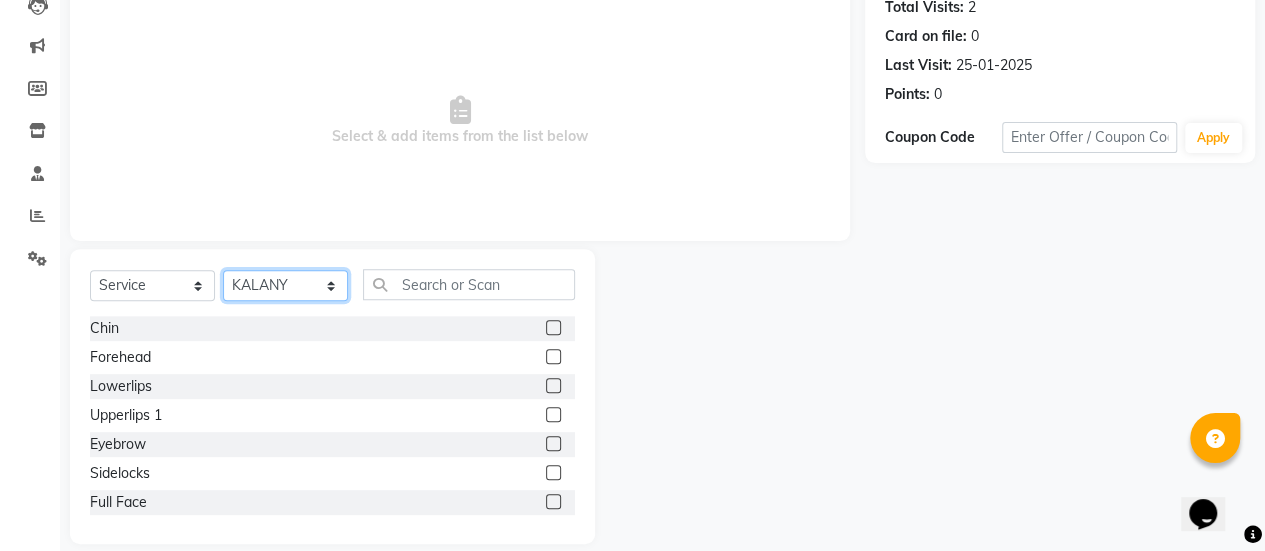 scroll, scrollTop: 249, scrollLeft: 0, axis: vertical 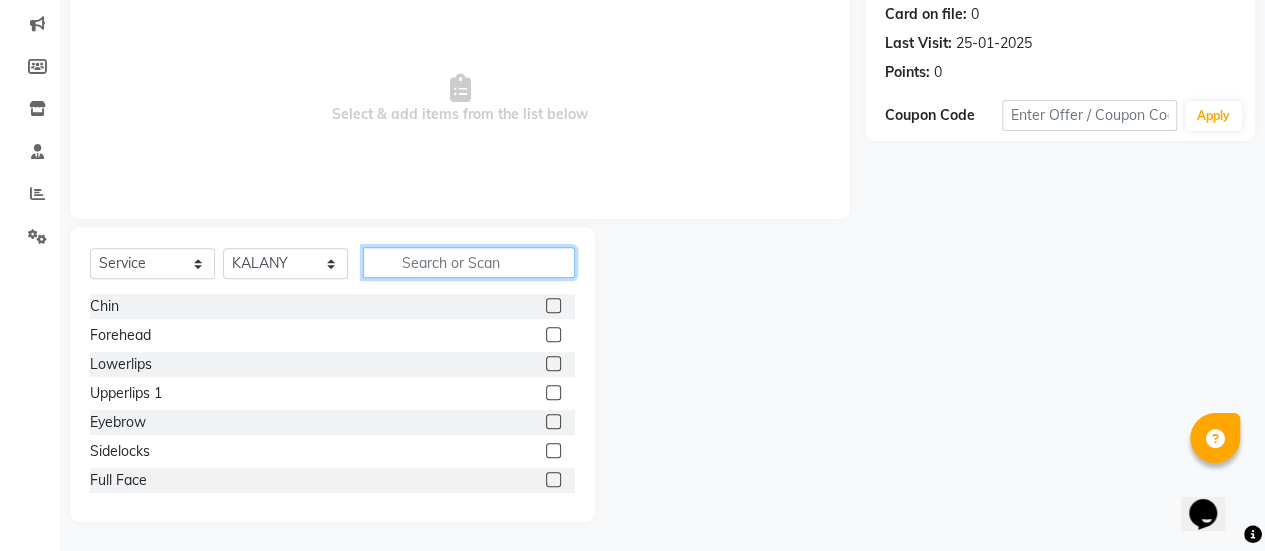 click 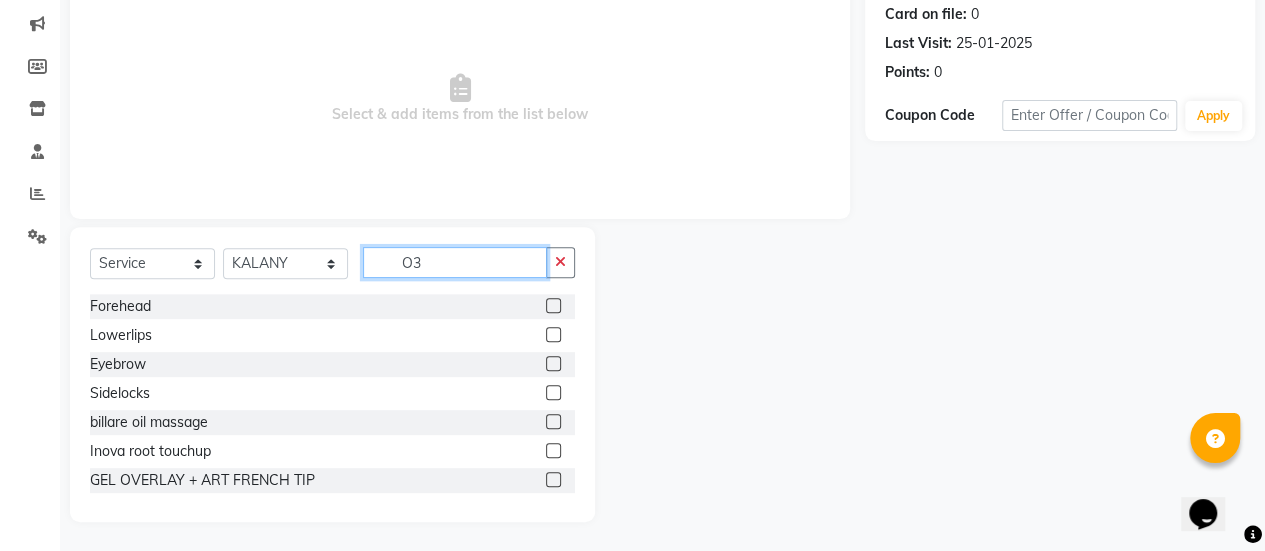 scroll, scrollTop: 136, scrollLeft: 0, axis: vertical 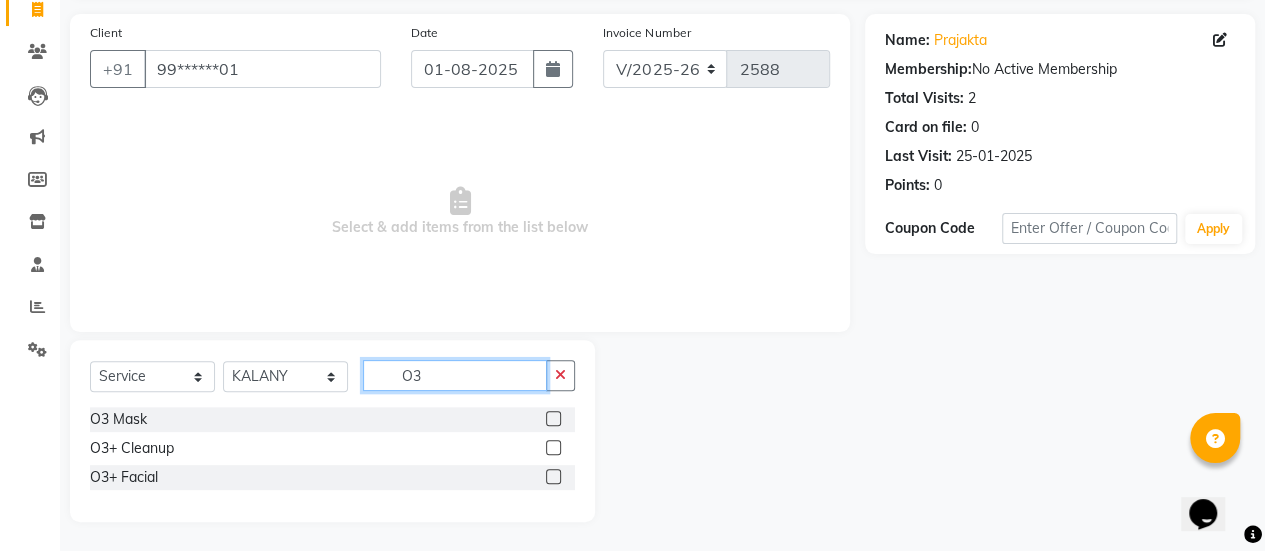 type on "O3" 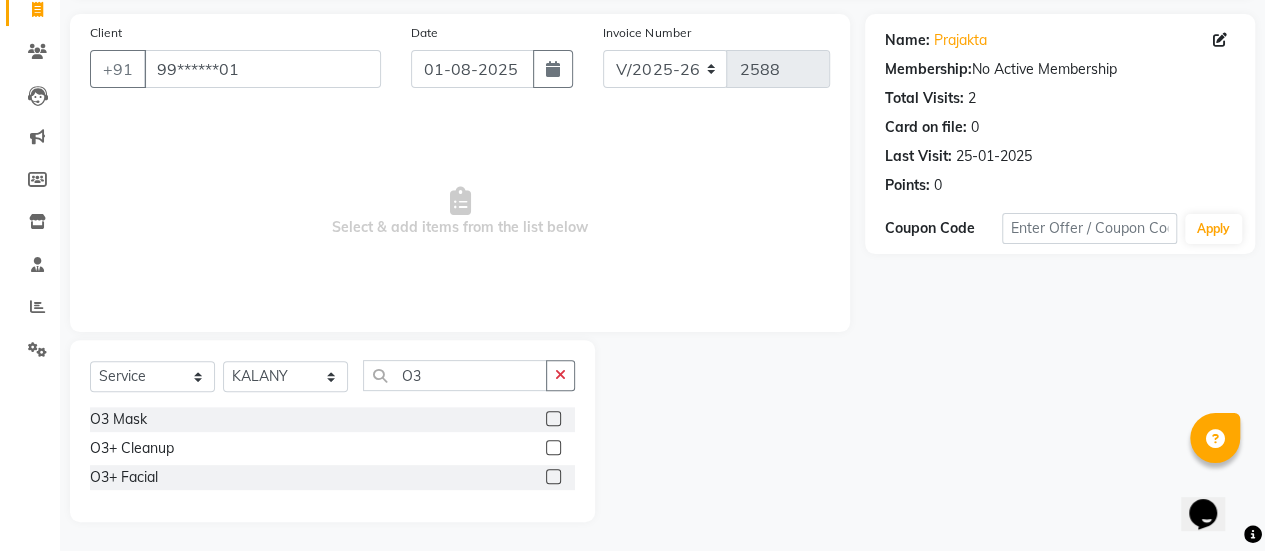 click 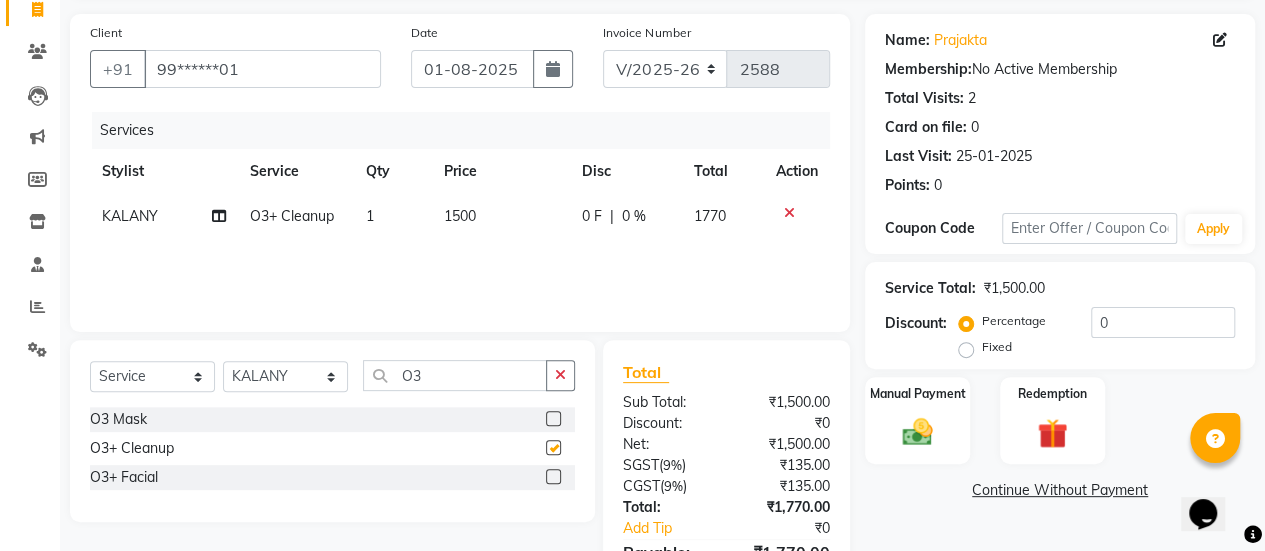 checkbox on "false" 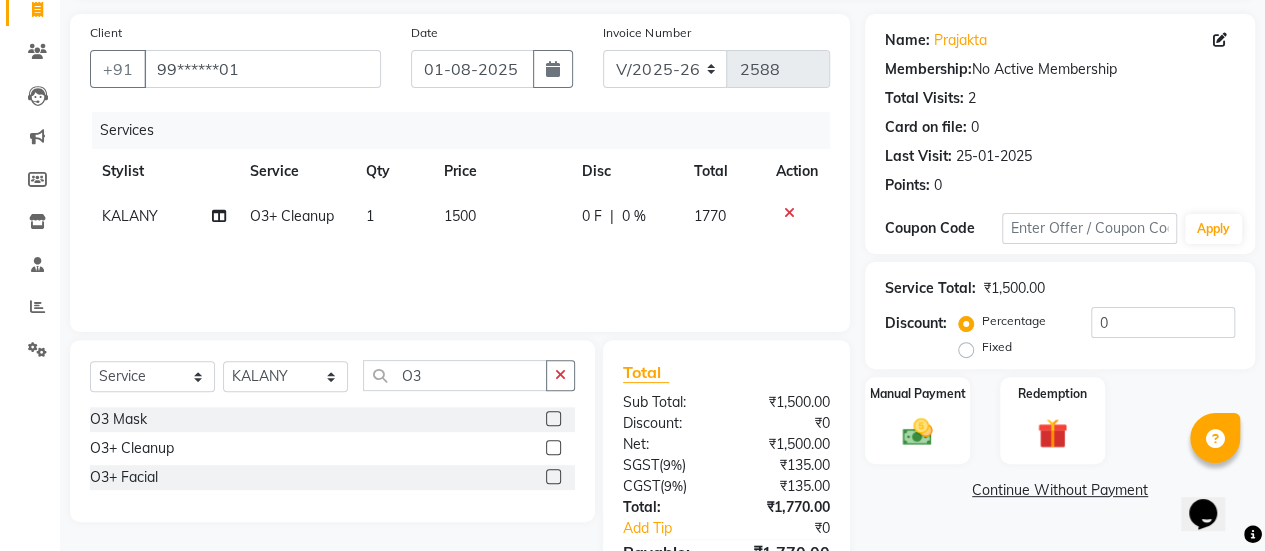 click on "1500" 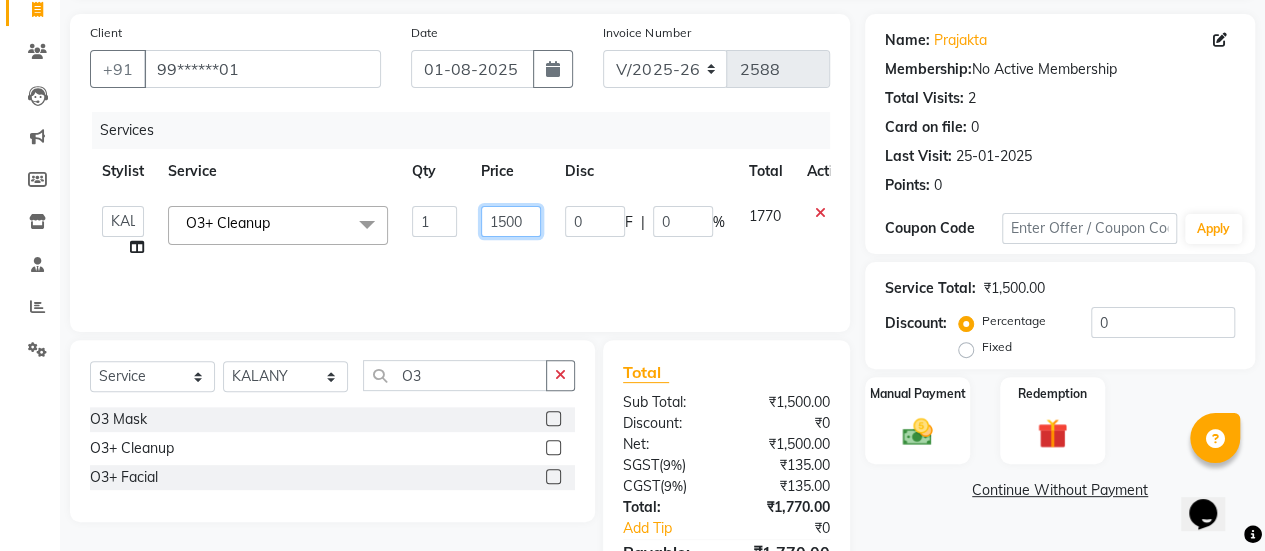 click on "1500" 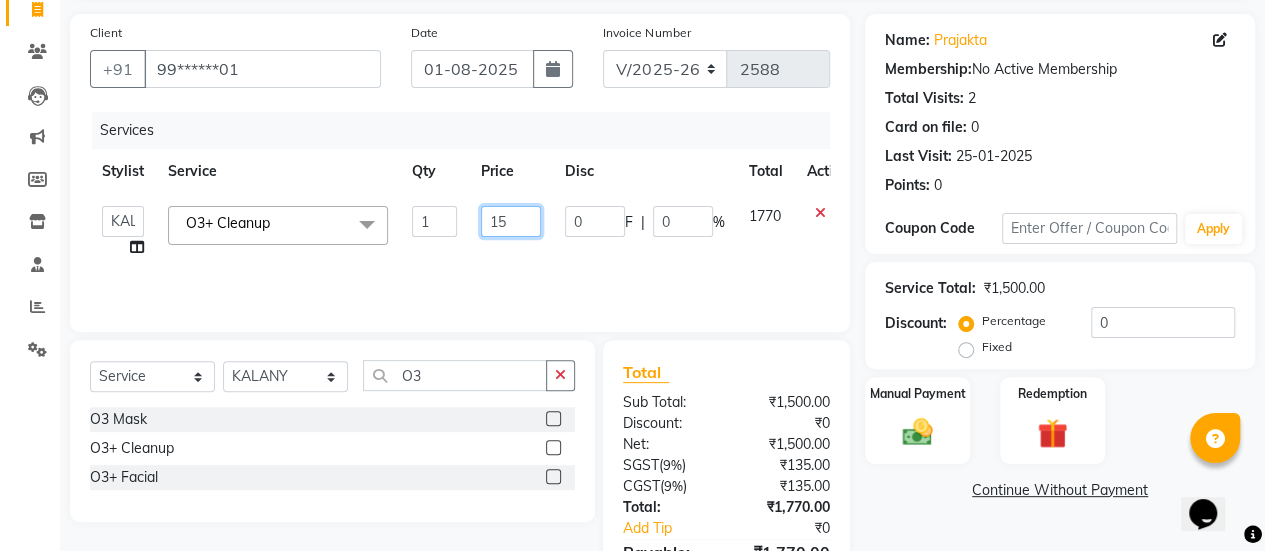 type on "1" 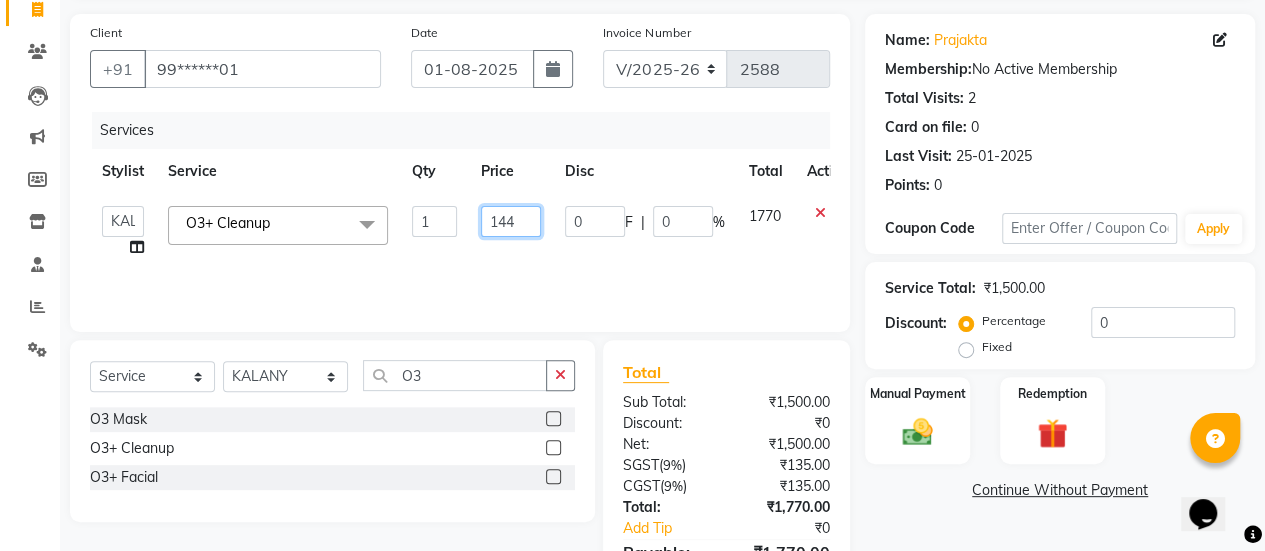 type on "1440" 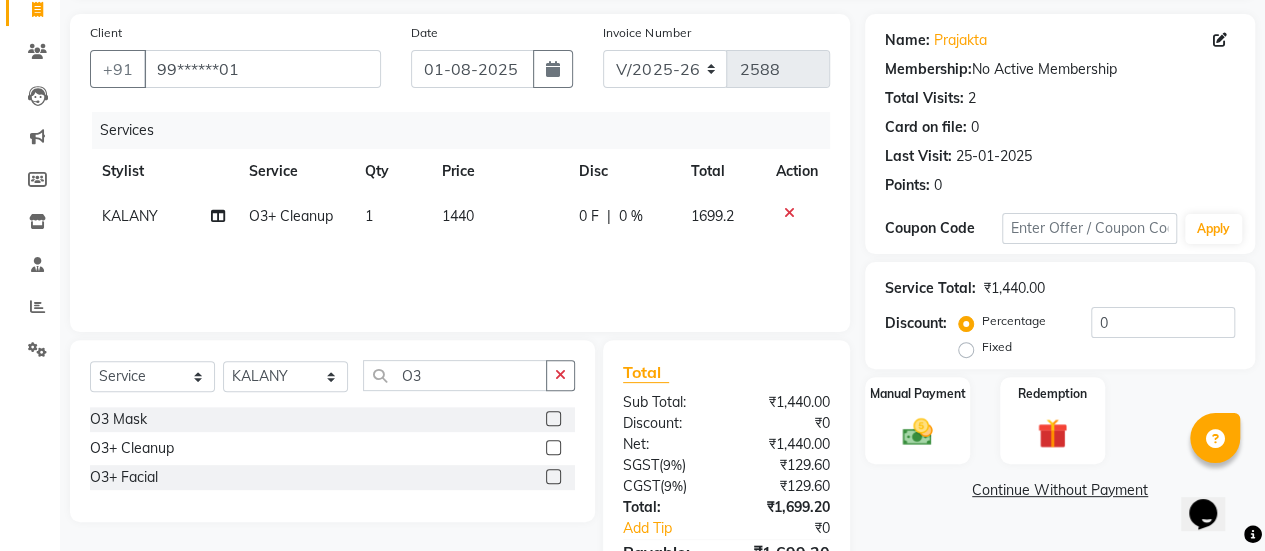click on "Services Stylist Service Qty Price Disc Total Action KALANY O3+ Cleanup 1 1440 0 F | 0 % 1699.2" 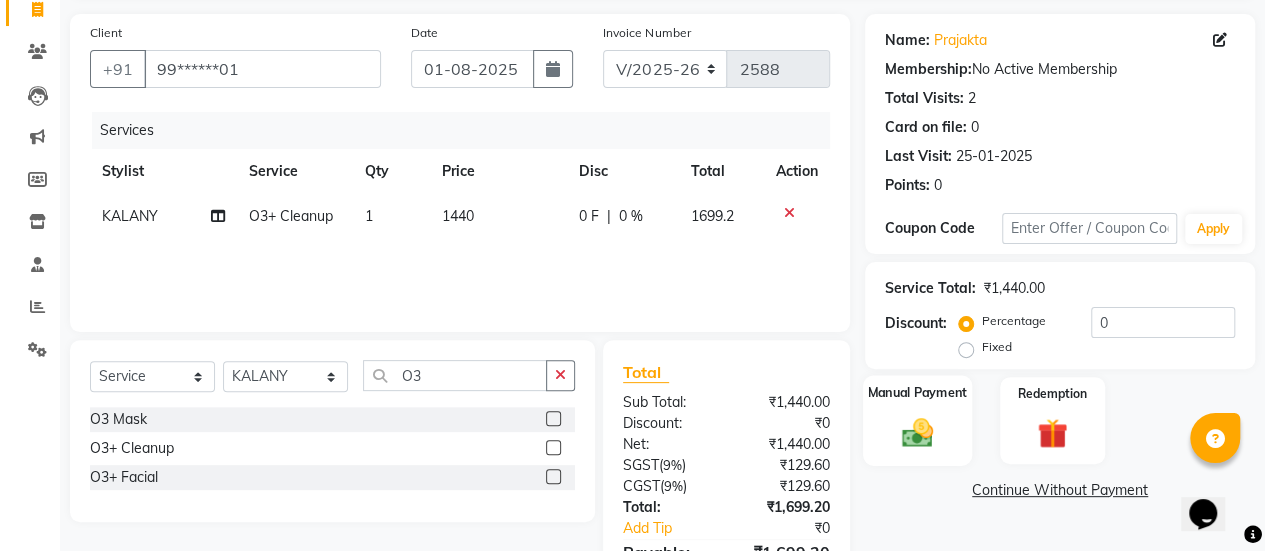 click on "Manual Payment" 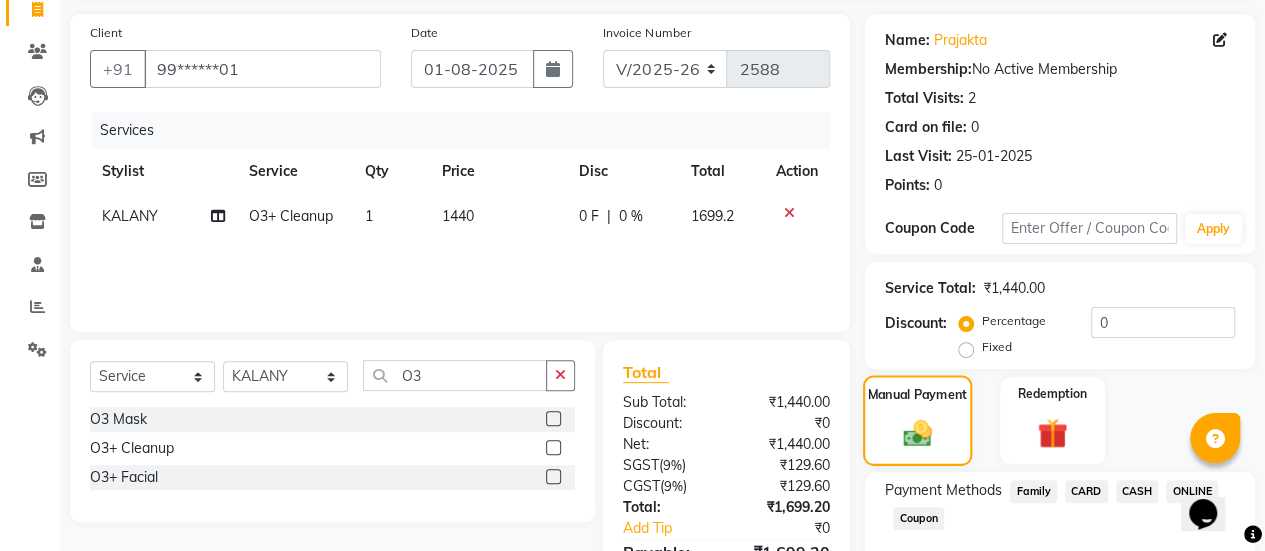scroll, scrollTop: 247, scrollLeft: 0, axis: vertical 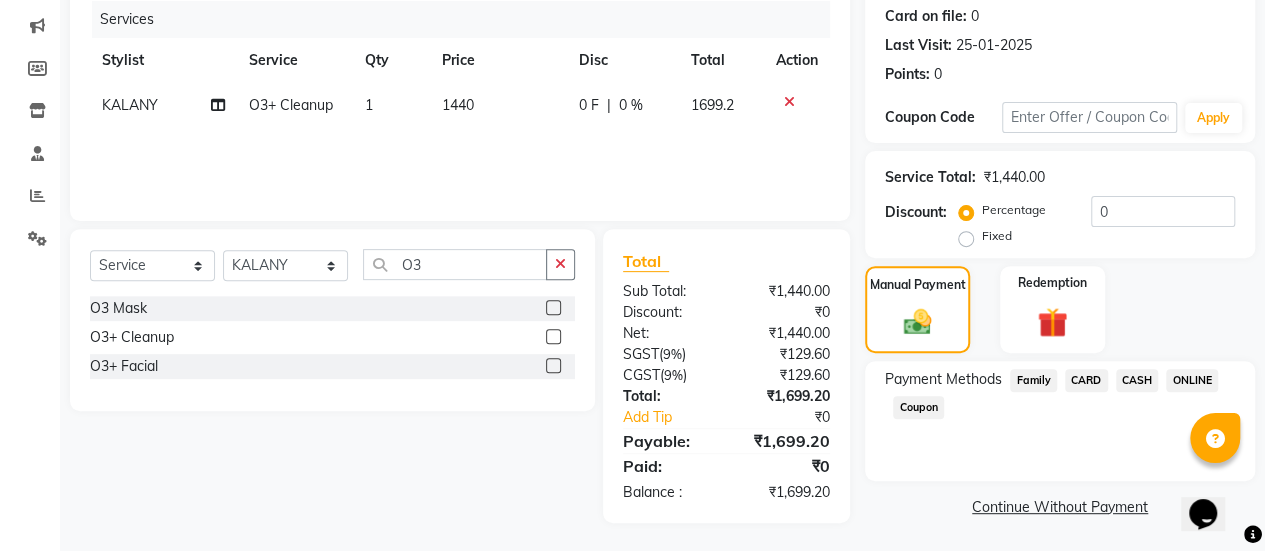 click on "ONLINE" 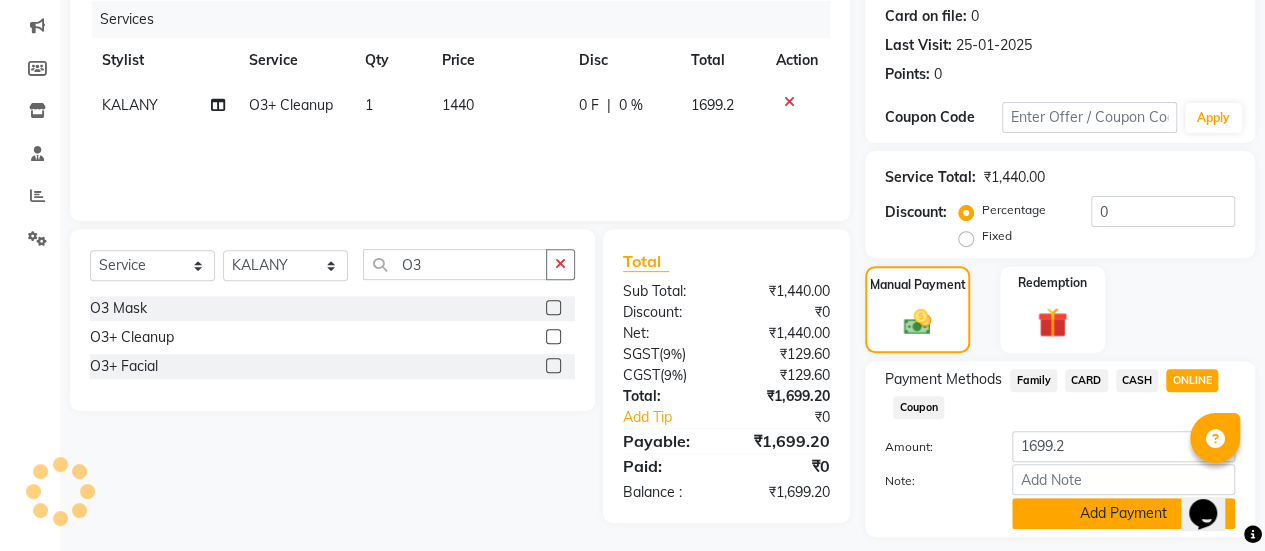 click on "Add Payment" 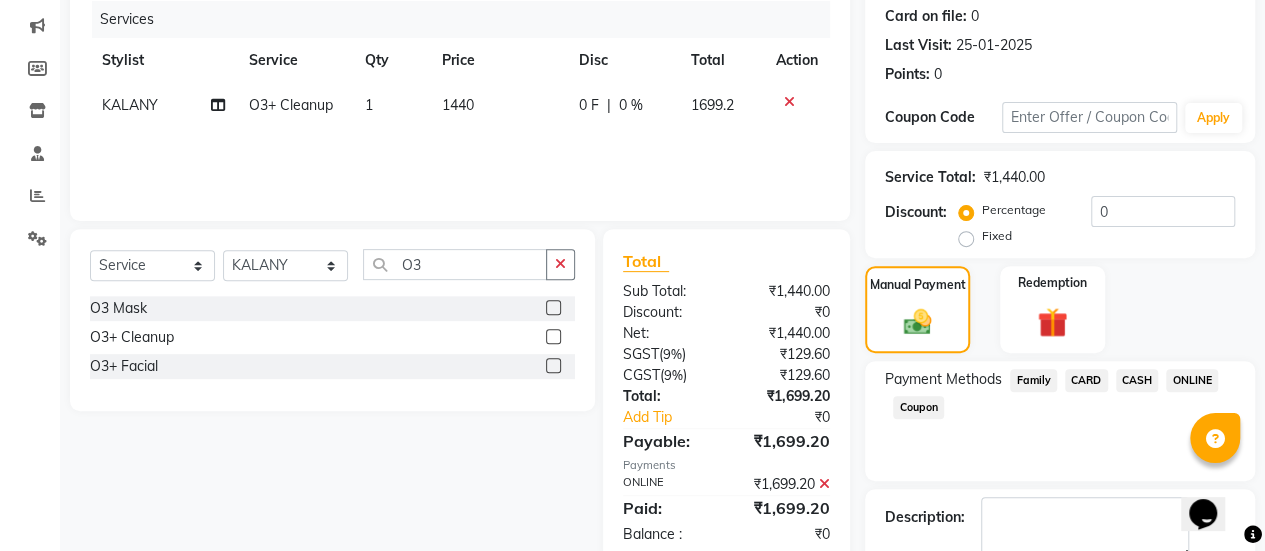 scroll, scrollTop: 358, scrollLeft: 0, axis: vertical 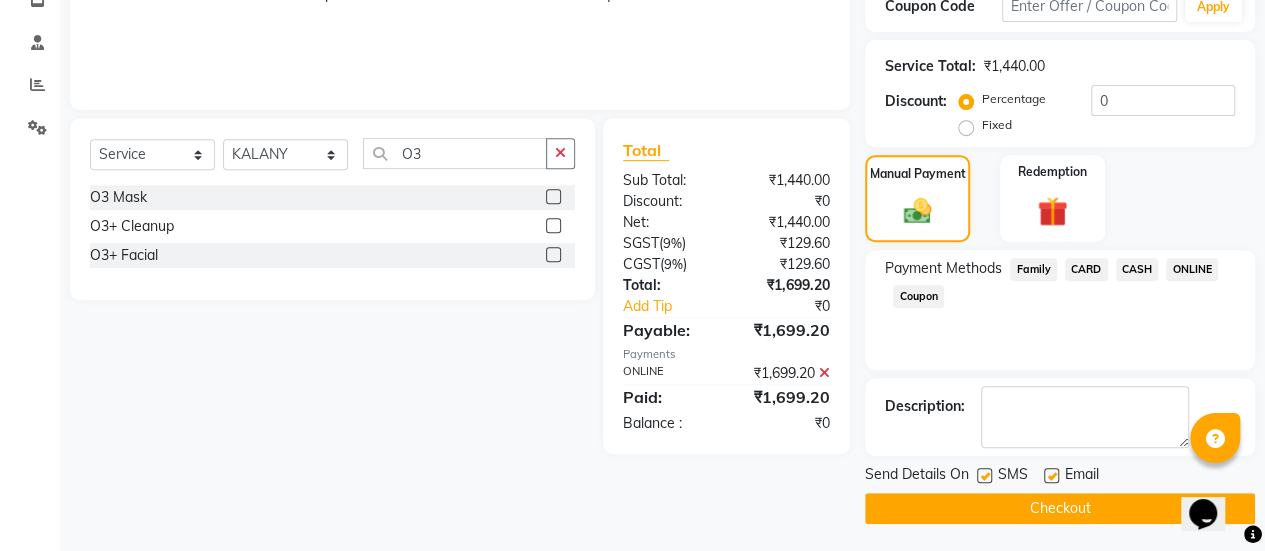 click 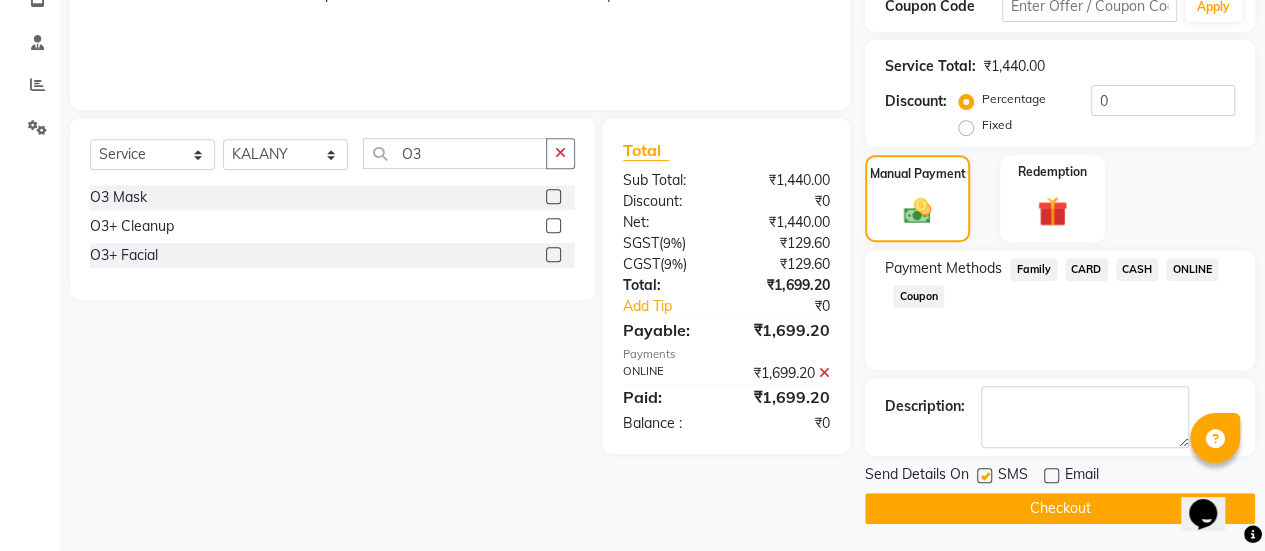 click on "Checkout" 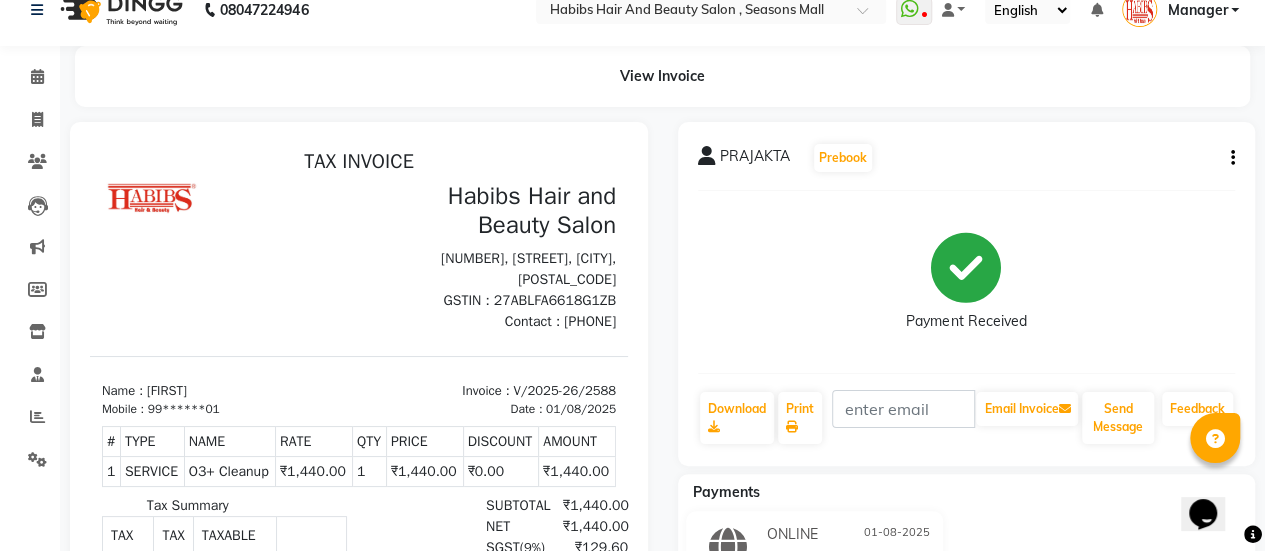 scroll, scrollTop: 0, scrollLeft: 0, axis: both 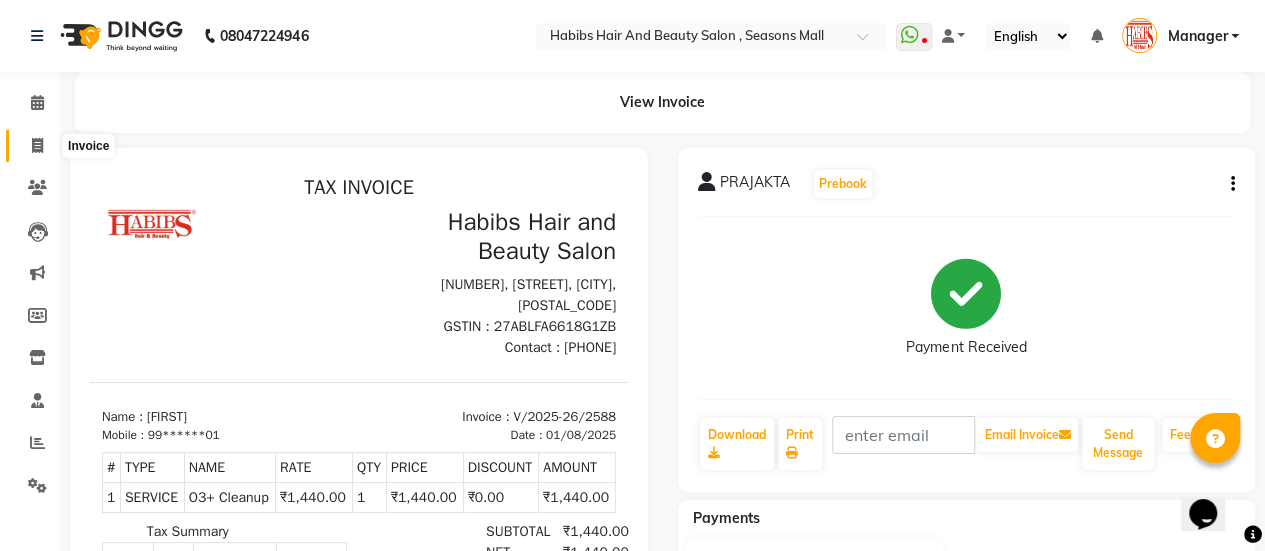 click 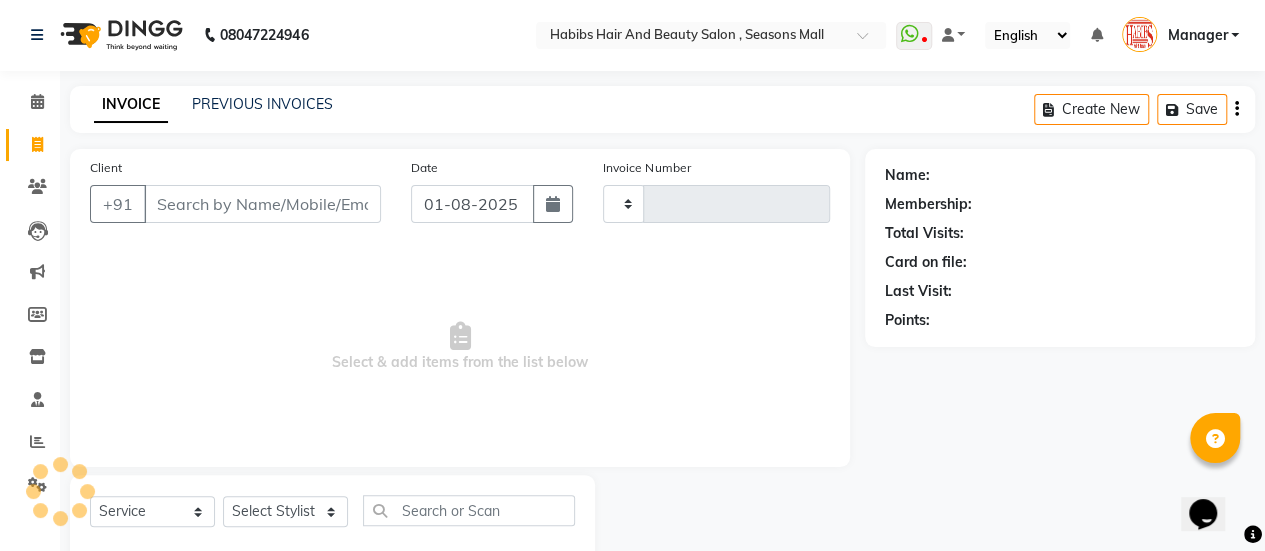 type on "2589" 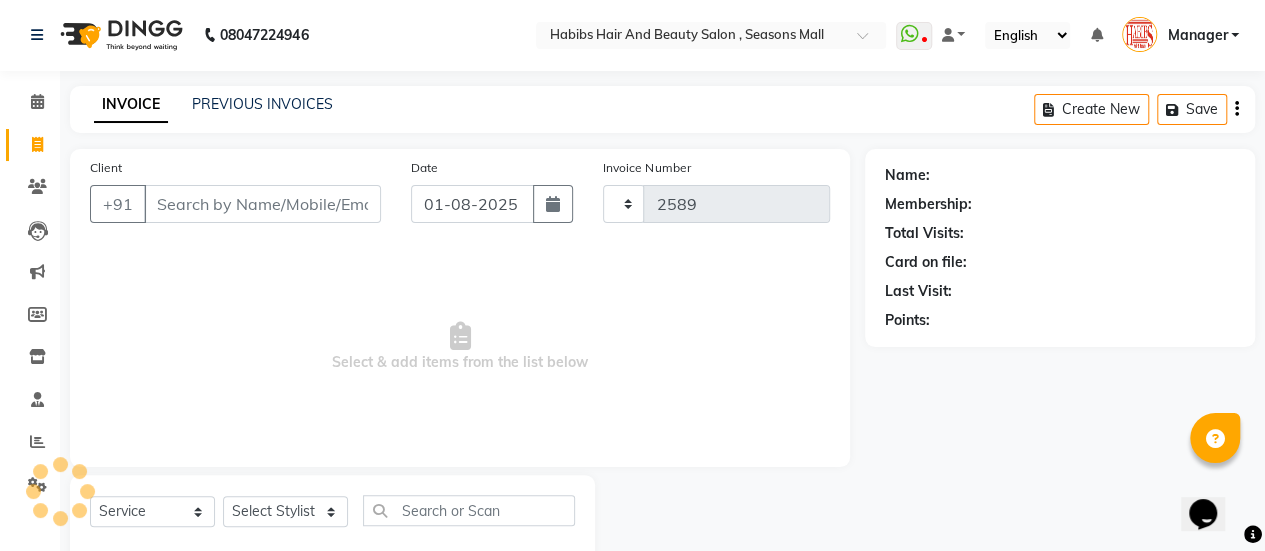 scroll, scrollTop: 49, scrollLeft: 0, axis: vertical 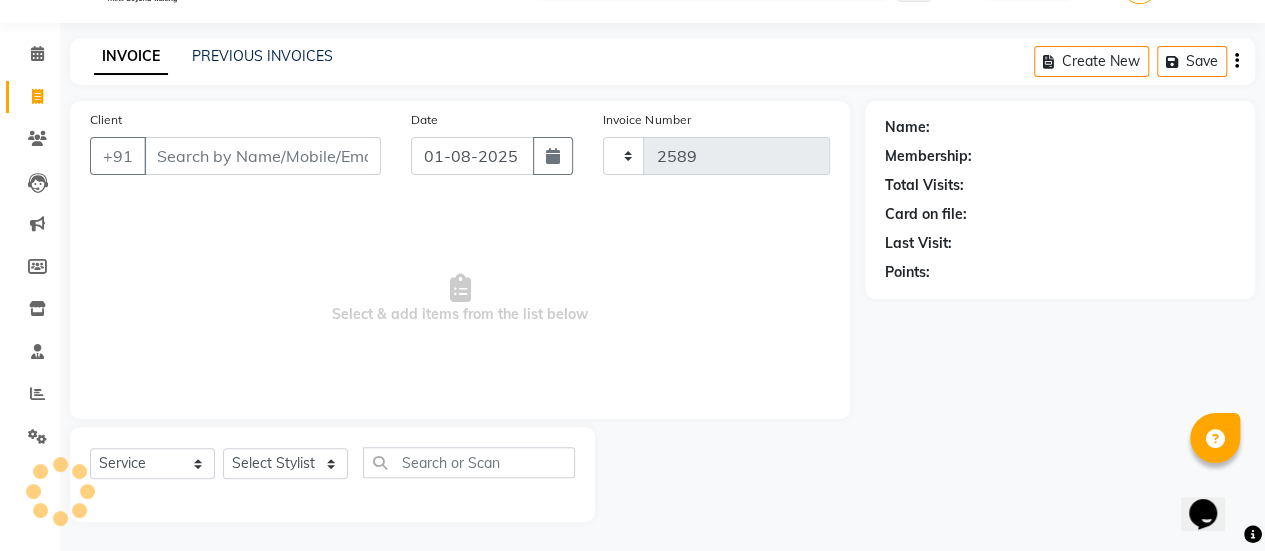 select on "5651" 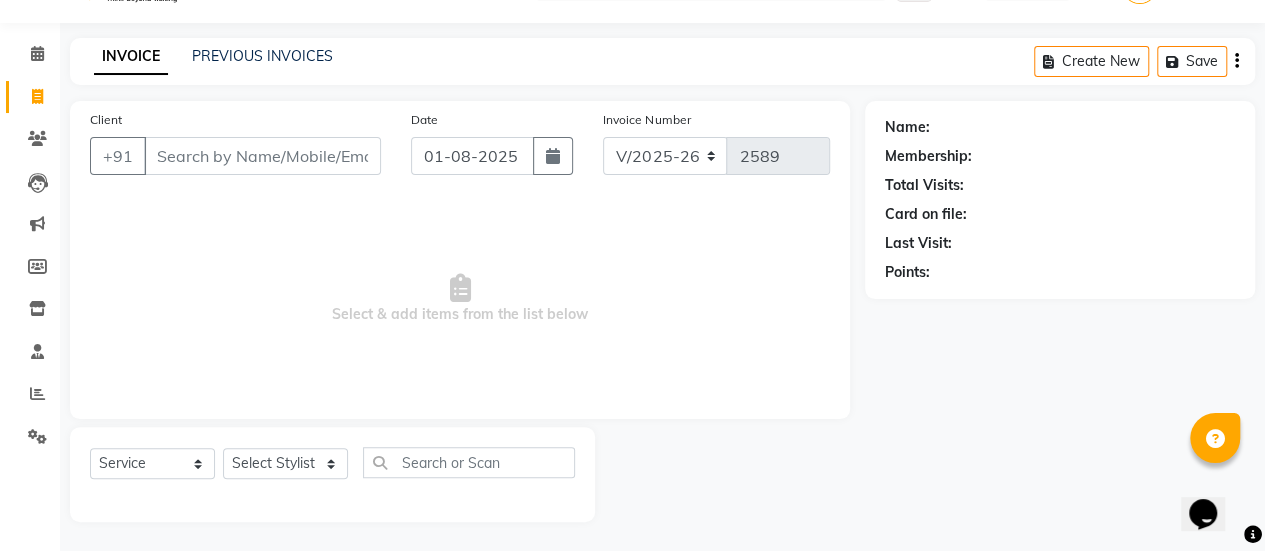 click on "Client +91" 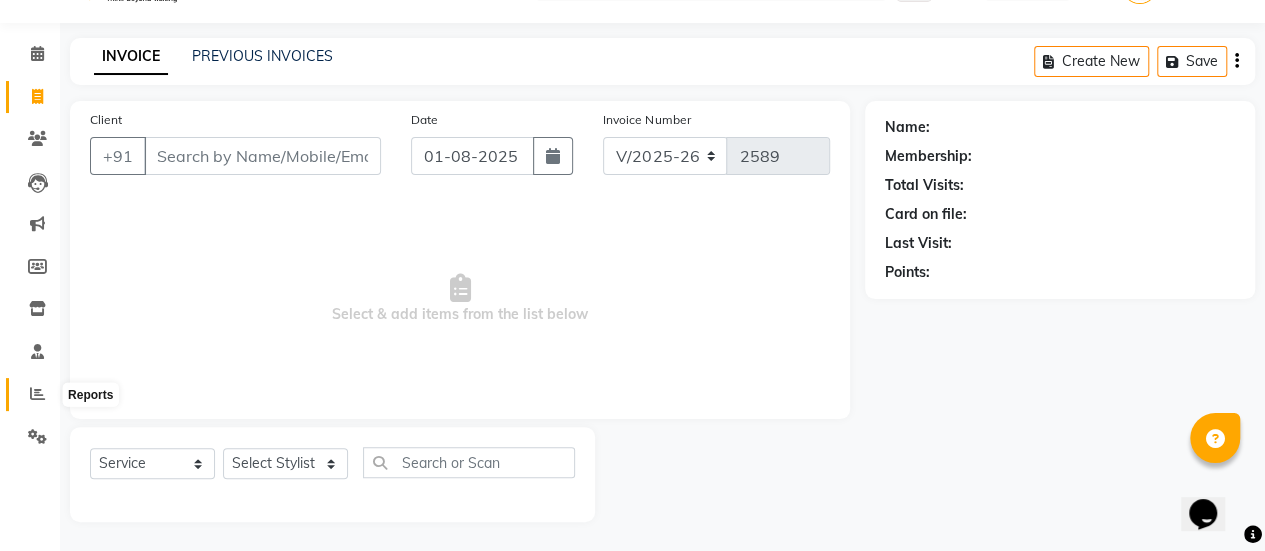 click 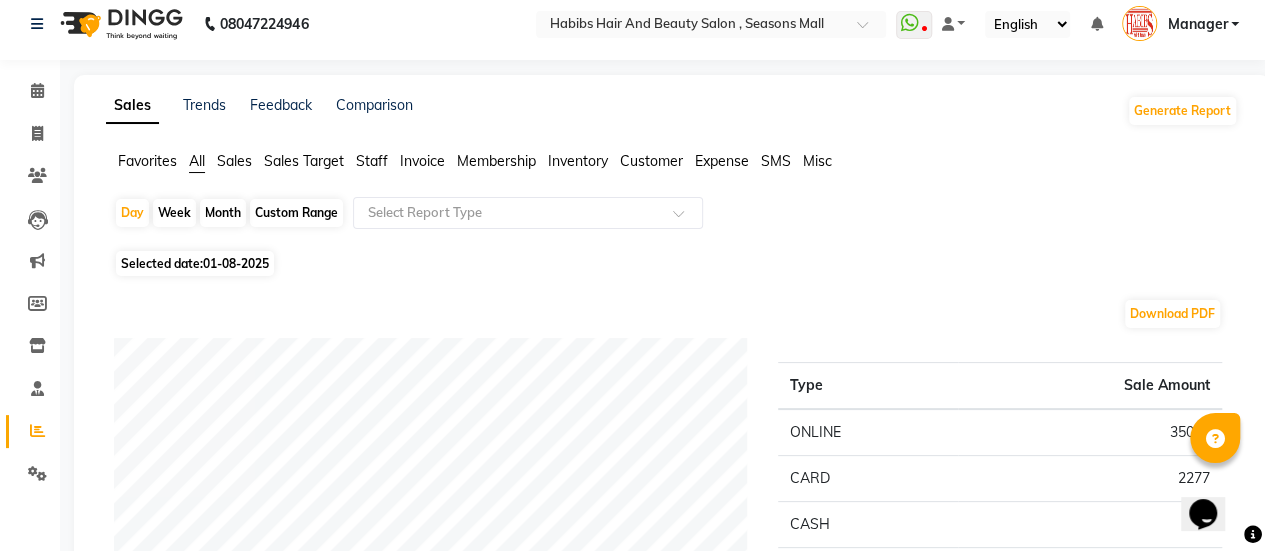 scroll, scrollTop: 0, scrollLeft: 0, axis: both 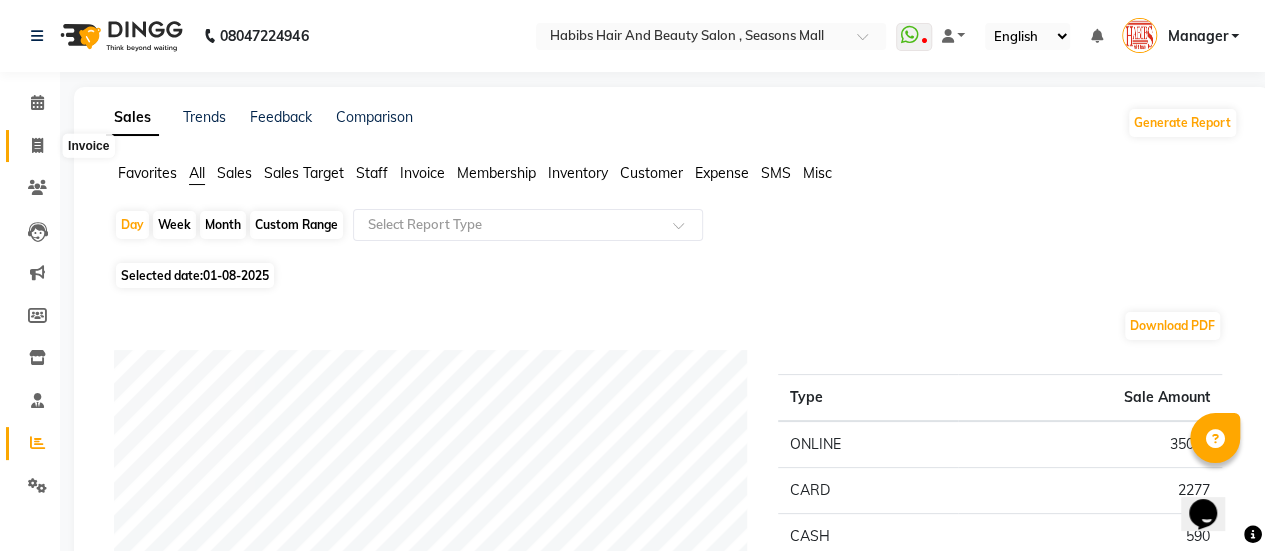 click 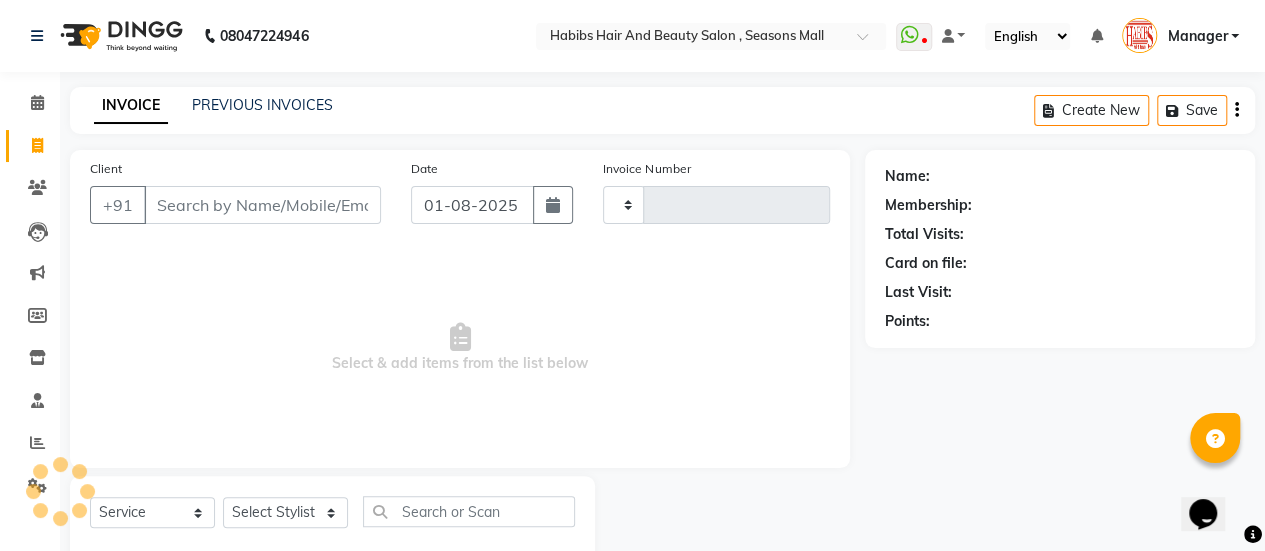 type on "2589" 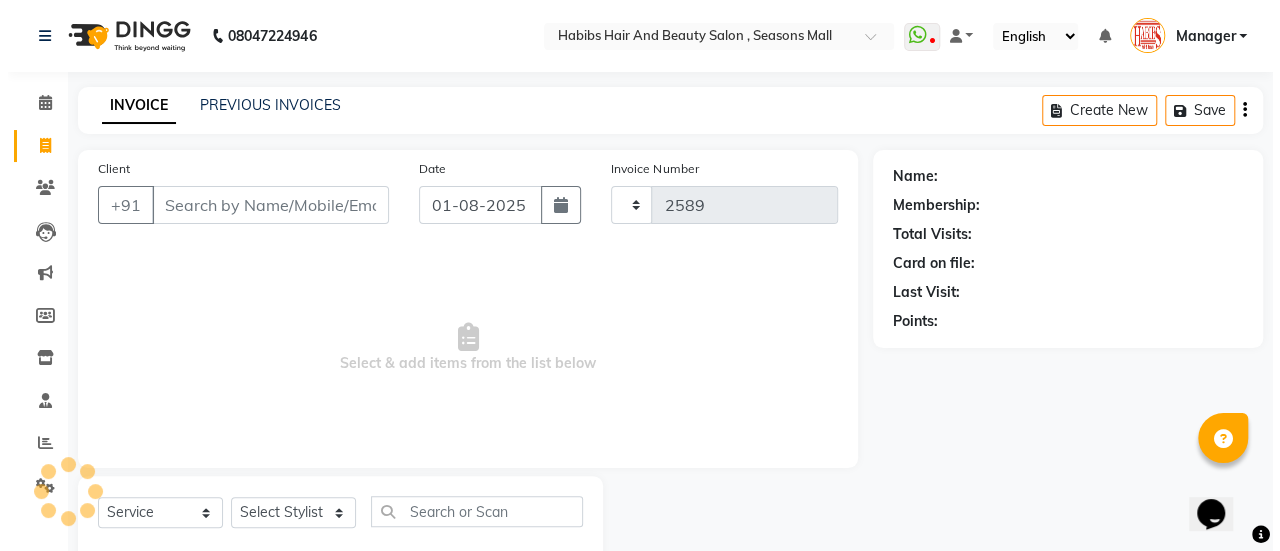 scroll, scrollTop: 49, scrollLeft: 0, axis: vertical 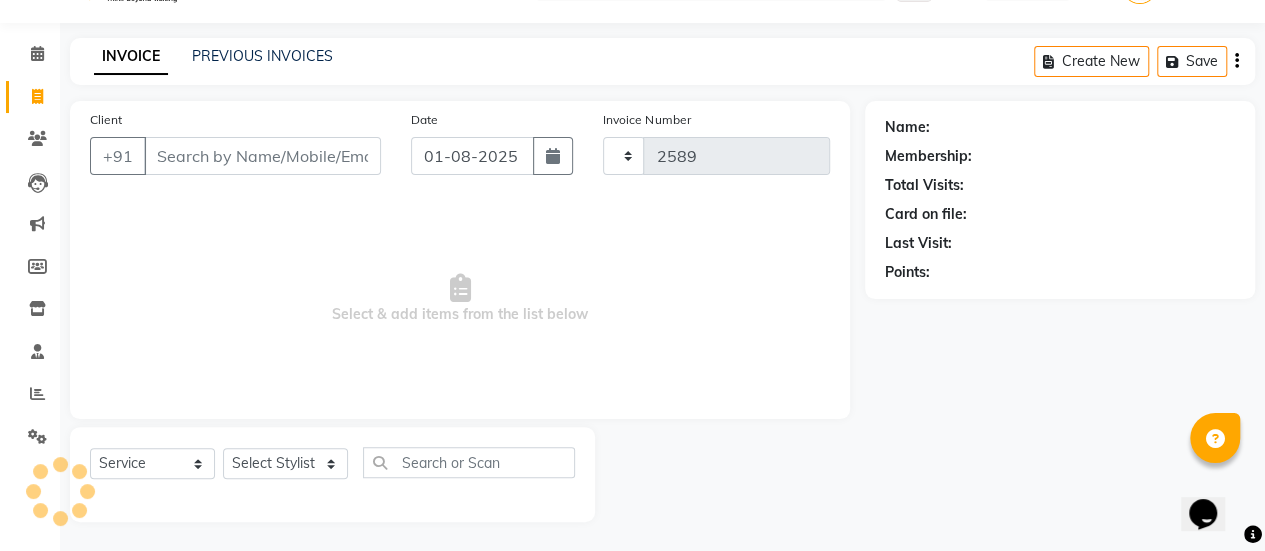 type 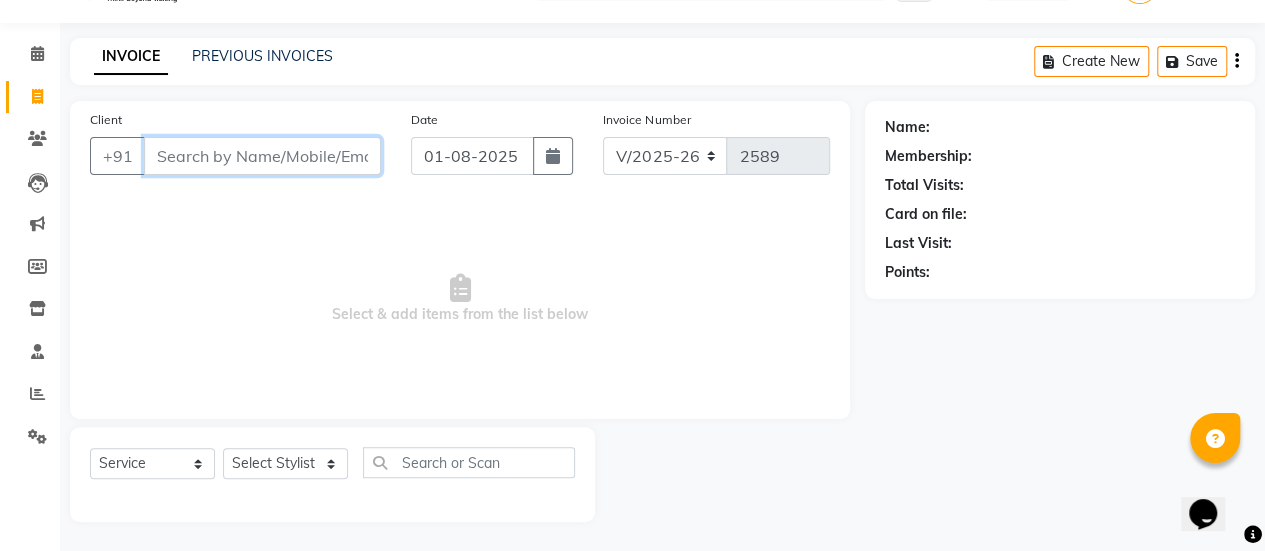 click on "Client" at bounding box center [262, 156] 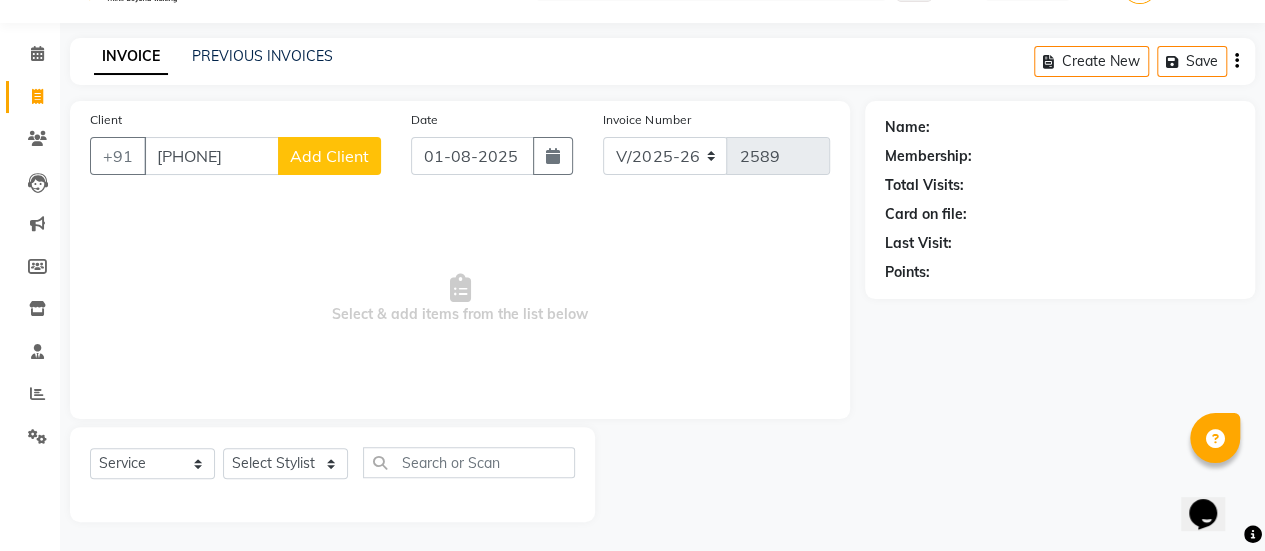 click on "Add Client" 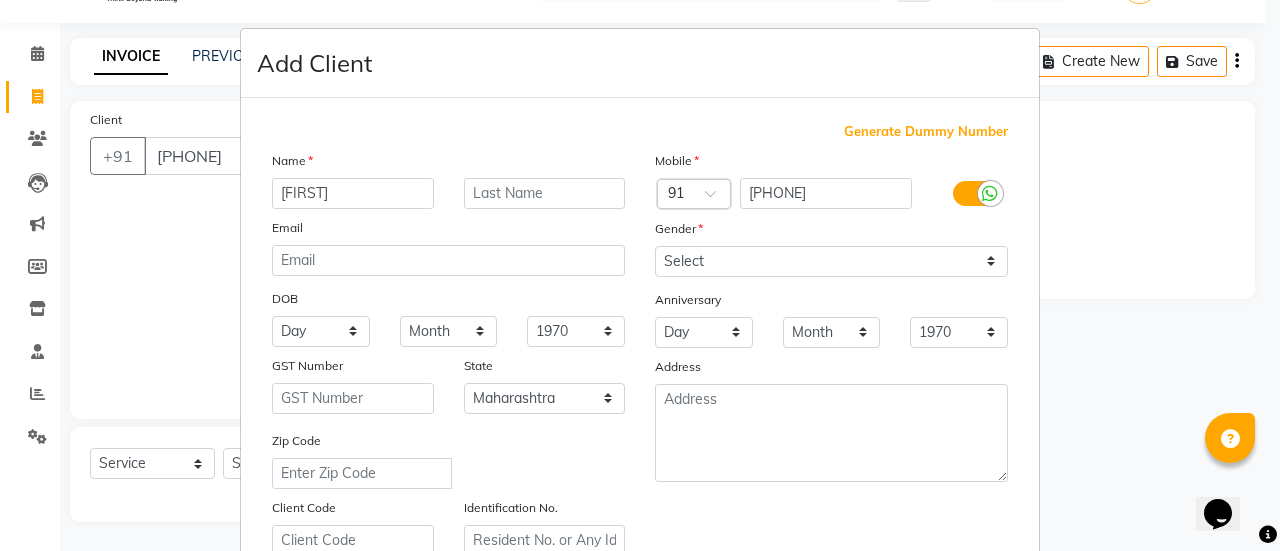 click on "[FIRST]" at bounding box center (353, 193) 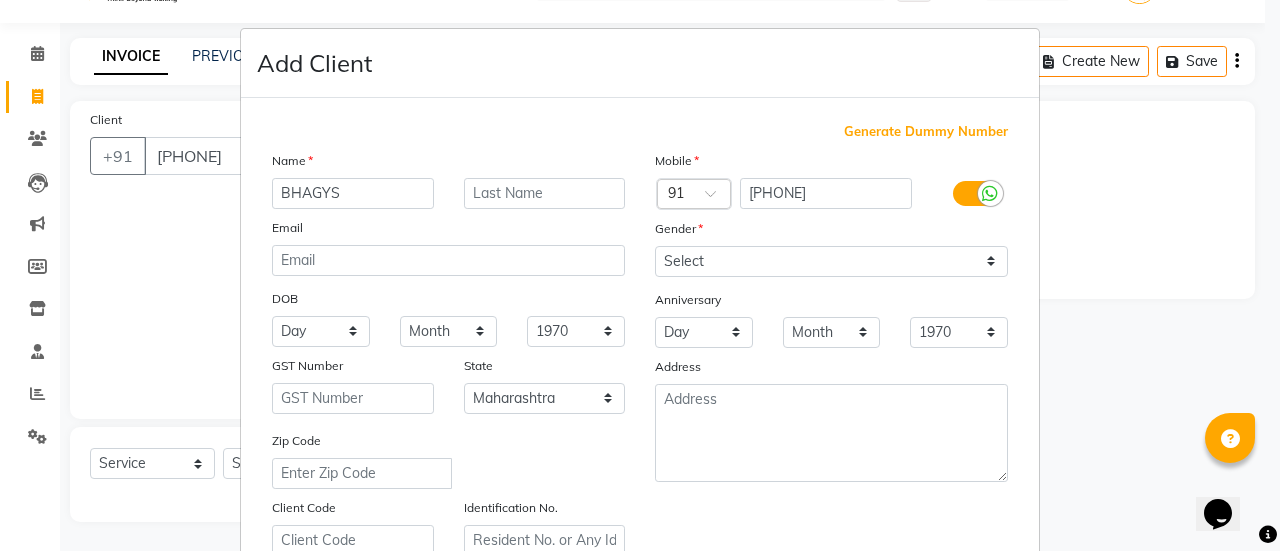 click on "BHAGYS" at bounding box center [353, 193] 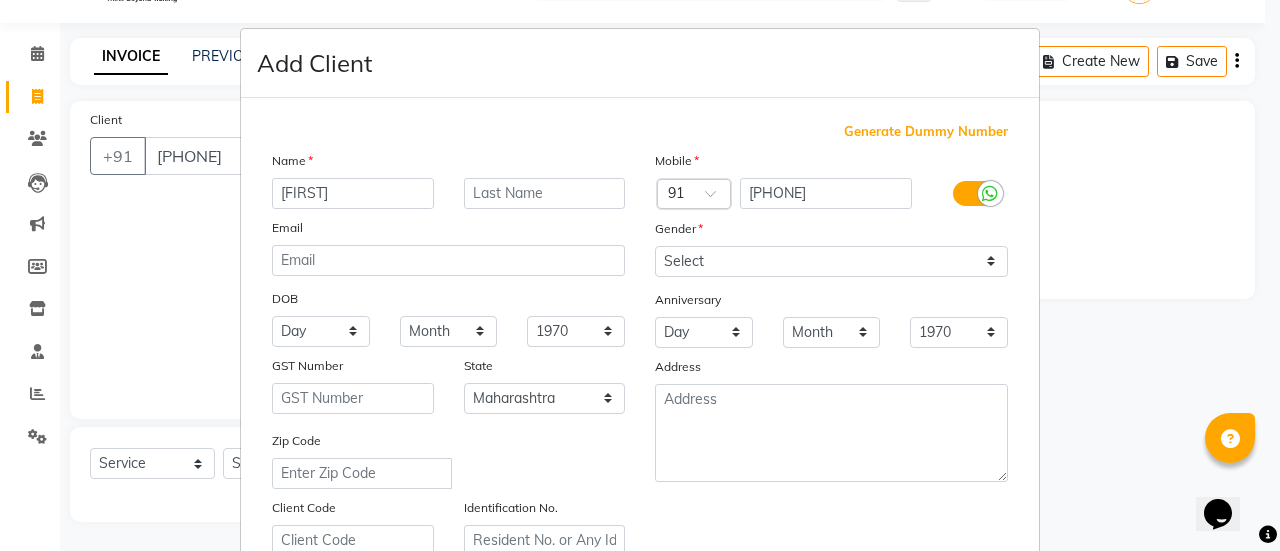 click on "[FIRST]" at bounding box center [353, 193] 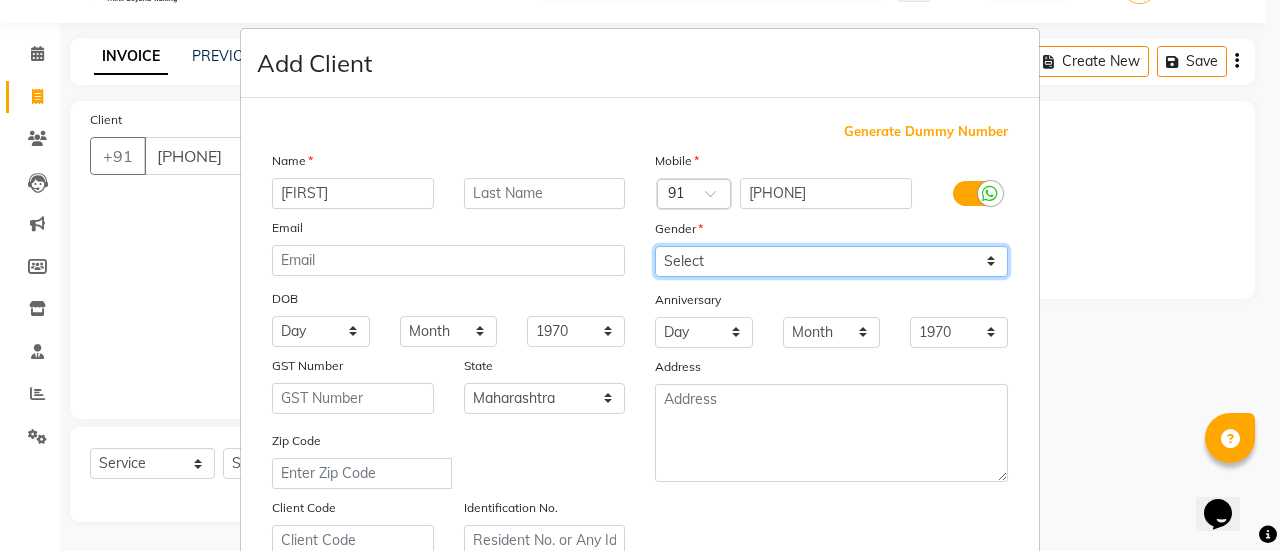 click on "Select Male Female Other Prefer Not To Say" at bounding box center (831, 261) 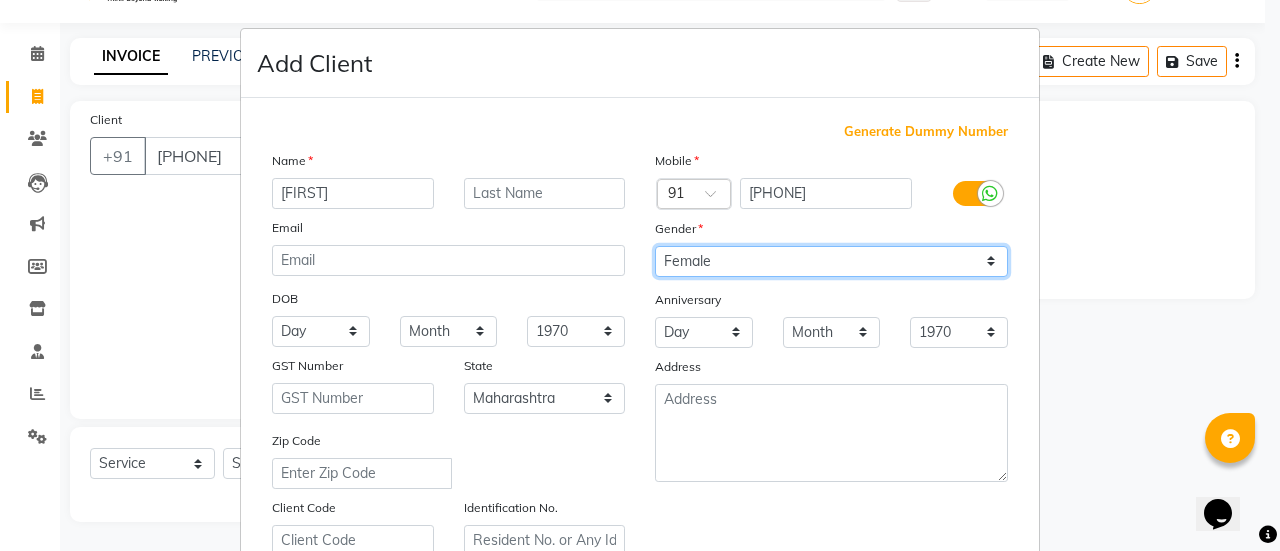 click on "Select Male Female Other Prefer Not To Say" at bounding box center [831, 261] 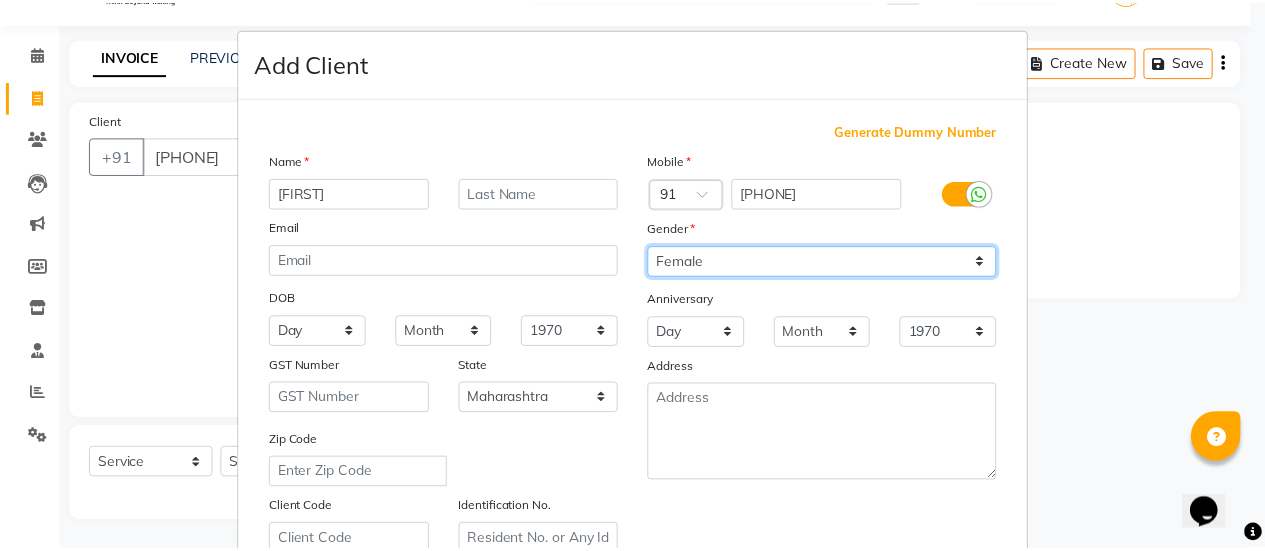 scroll, scrollTop: 368, scrollLeft: 0, axis: vertical 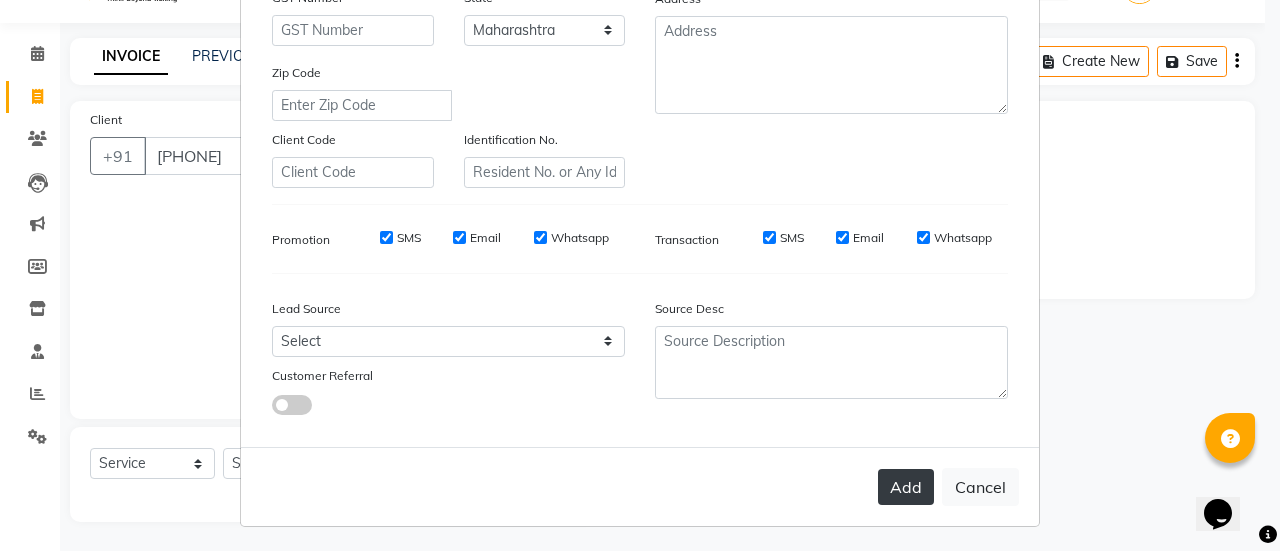 click on "Add" at bounding box center (906, 487) 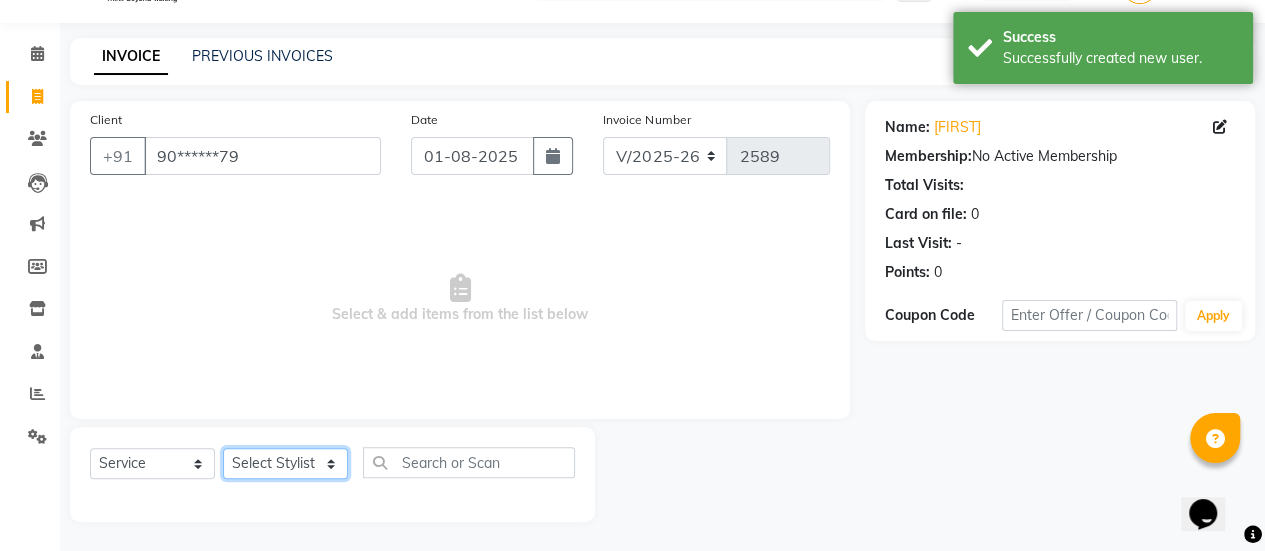 click on "Select Stylist AAKASH Chaitanya Divya KALANY Manager Mohini MUSARIK Parvez Shaikh PINKEY PRADEEP SHARMA [FIRST] [LAST] Salman Shakeel Shraddha Vaibhavi Vijay khade xyz" 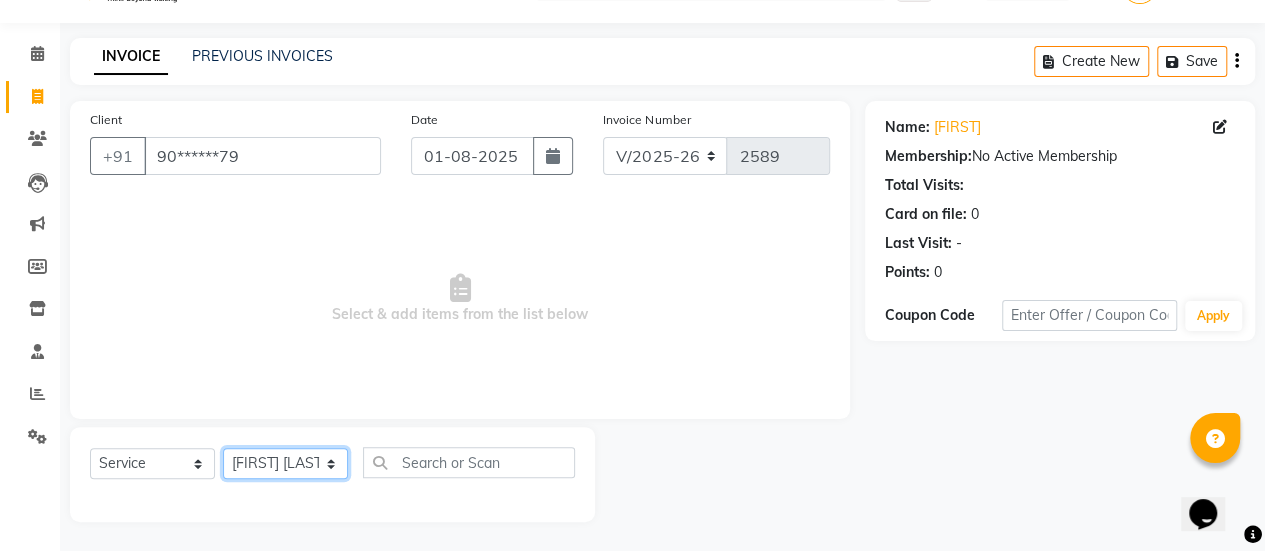 click on "Select Stylist AAKASH Chaitanya Divya KALANY Manager Mohini MUSARIK Parvez Shaikh PINKEY PRADEEP SHARMA [FIRST] [LAST] Salman Shakeel Shraddha Vaibhavi Vijay khade xyz" 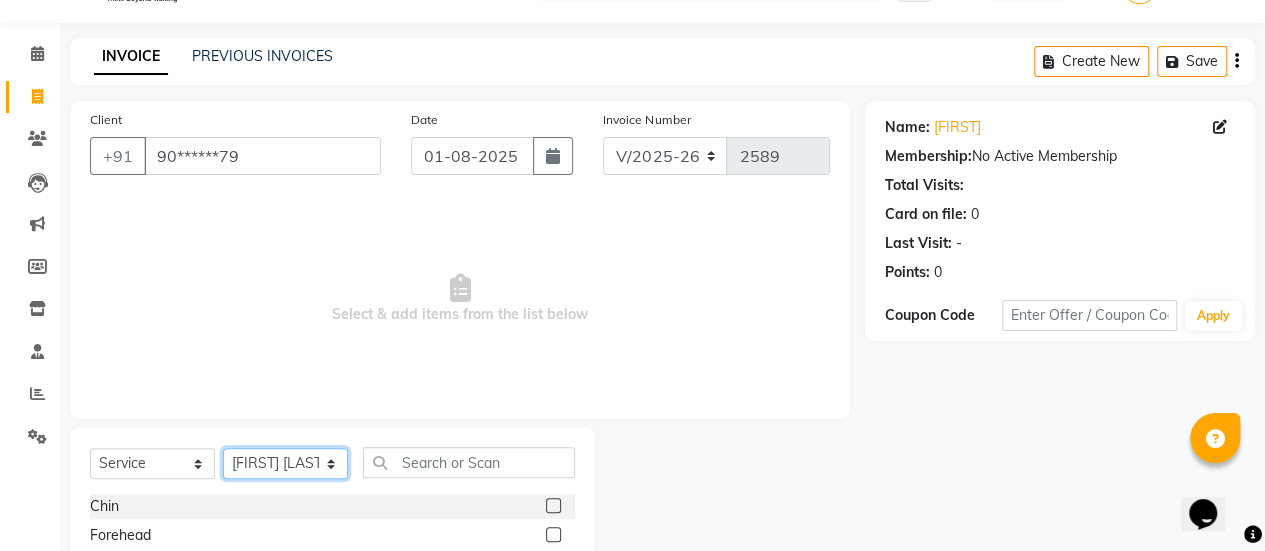 scroll, scrollTop: 249, scrollLeft: 0, axis: vertical 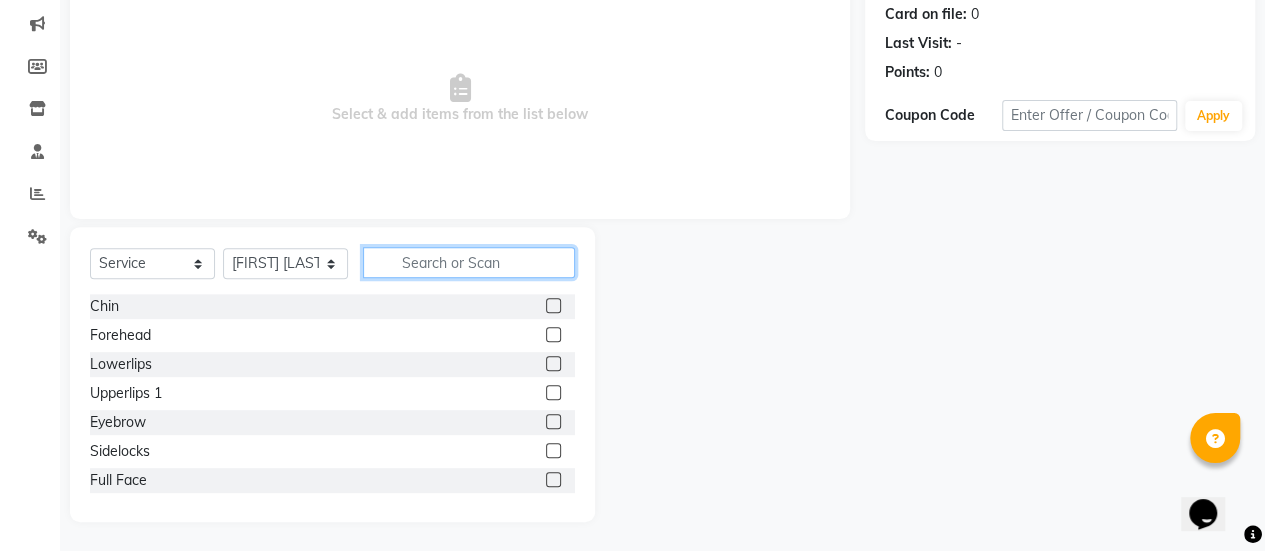 click 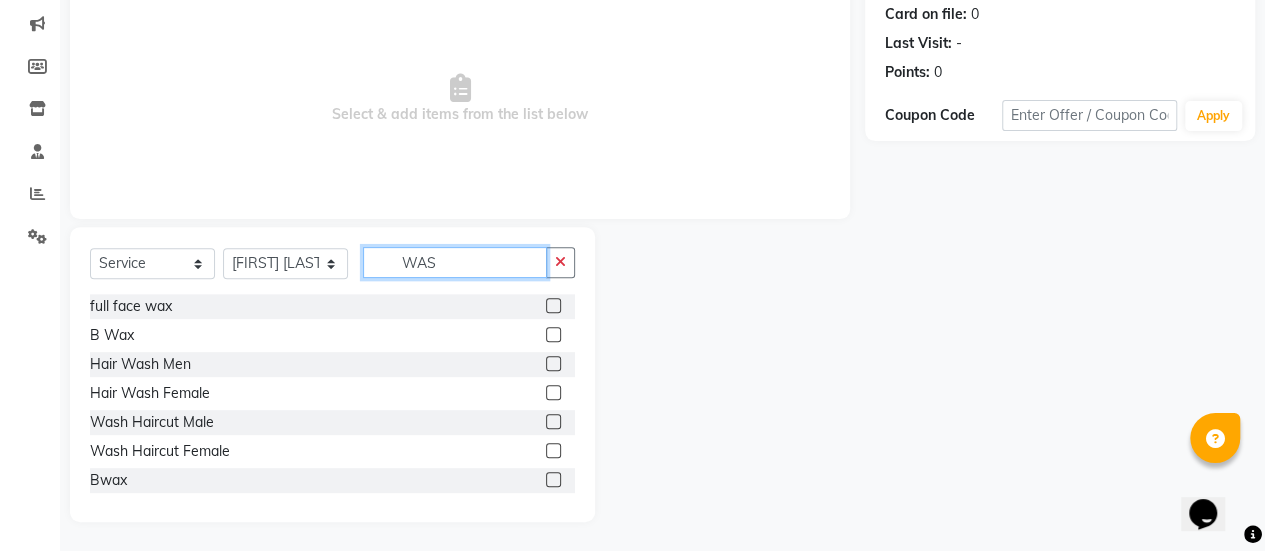 scroll, scrollTop: 165, scrollLeft: 0, axis: vertical 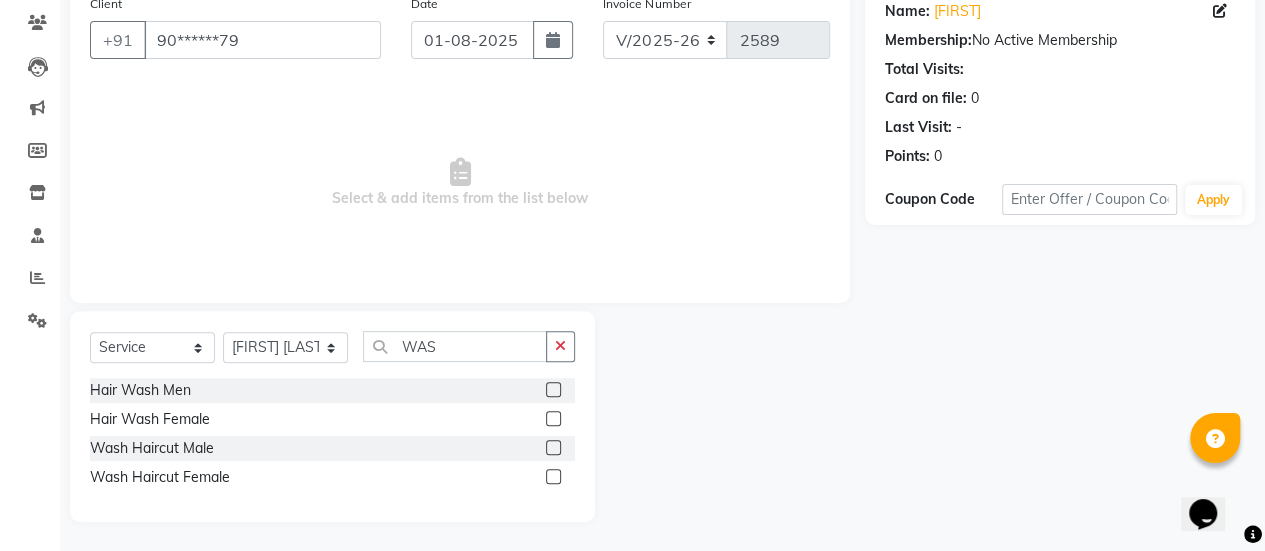 click 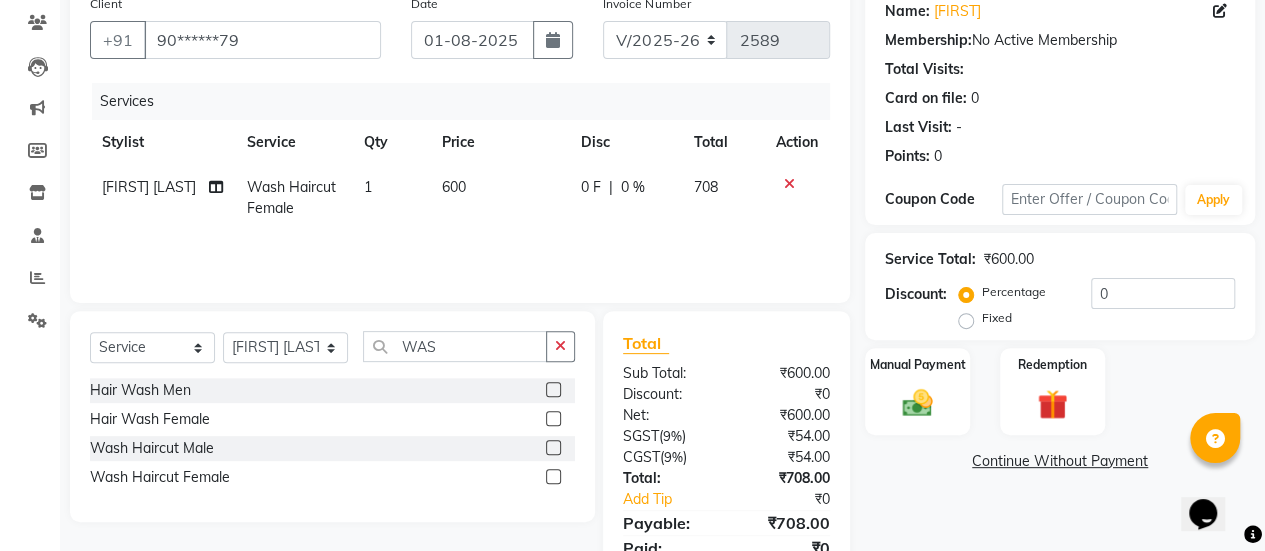 click on "600" 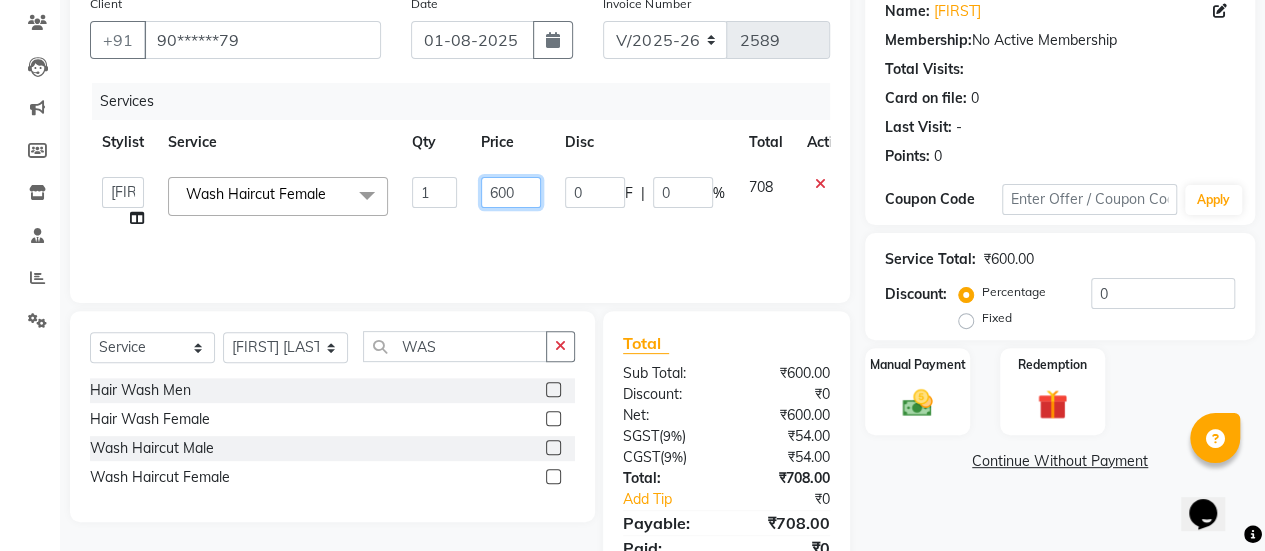 click on "600" 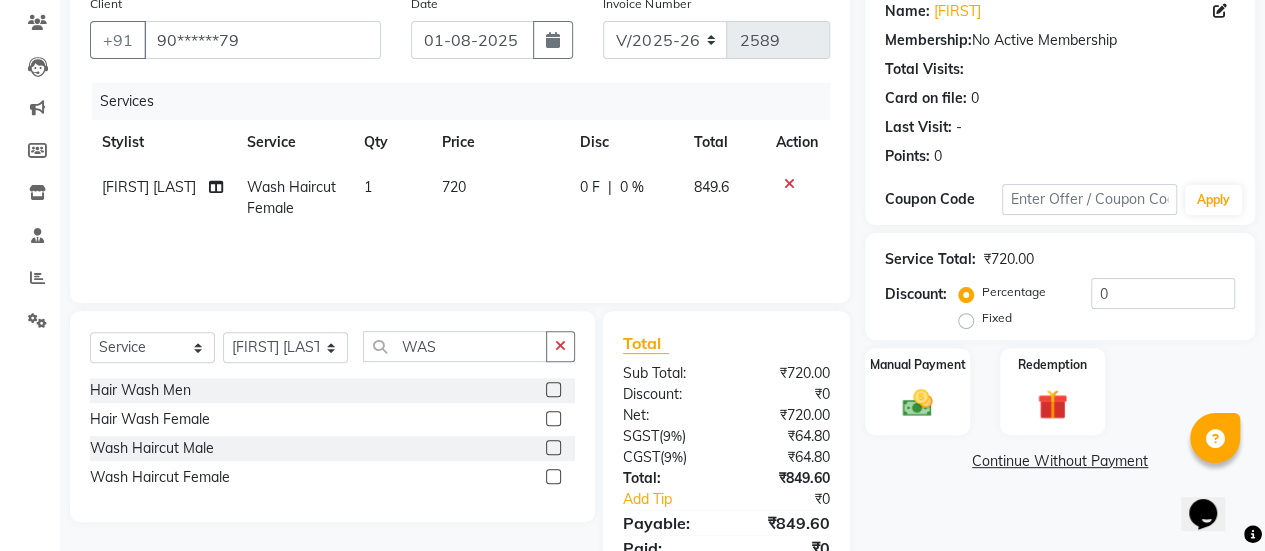 click on "720" 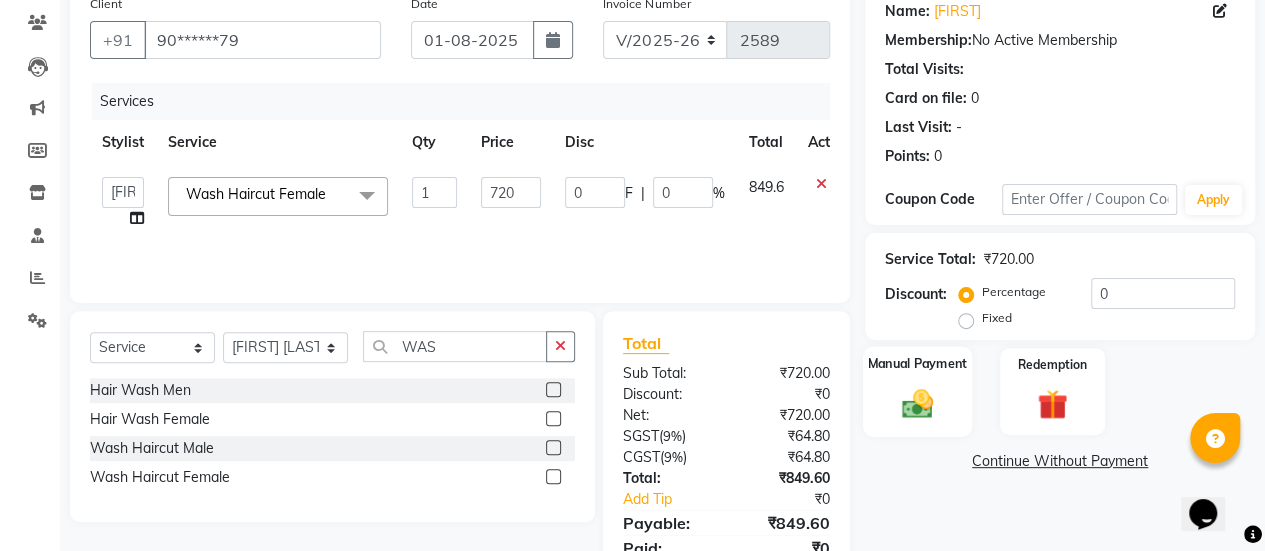 click on "Manual Payment" 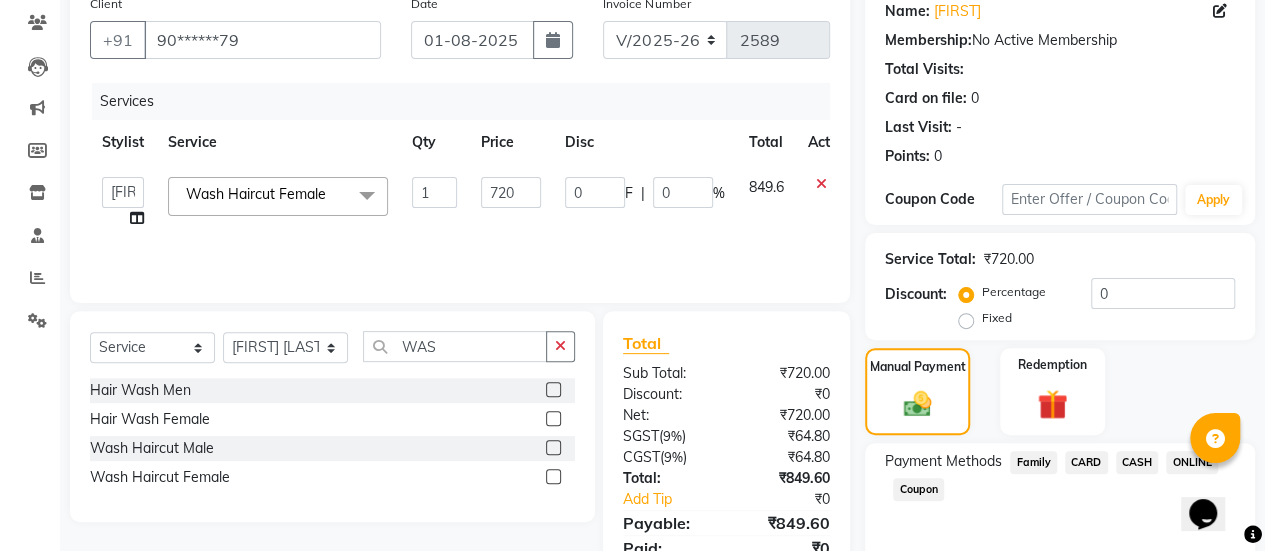 scroll, scrollTop: 247, scrollLeft: 0, axis: vertical 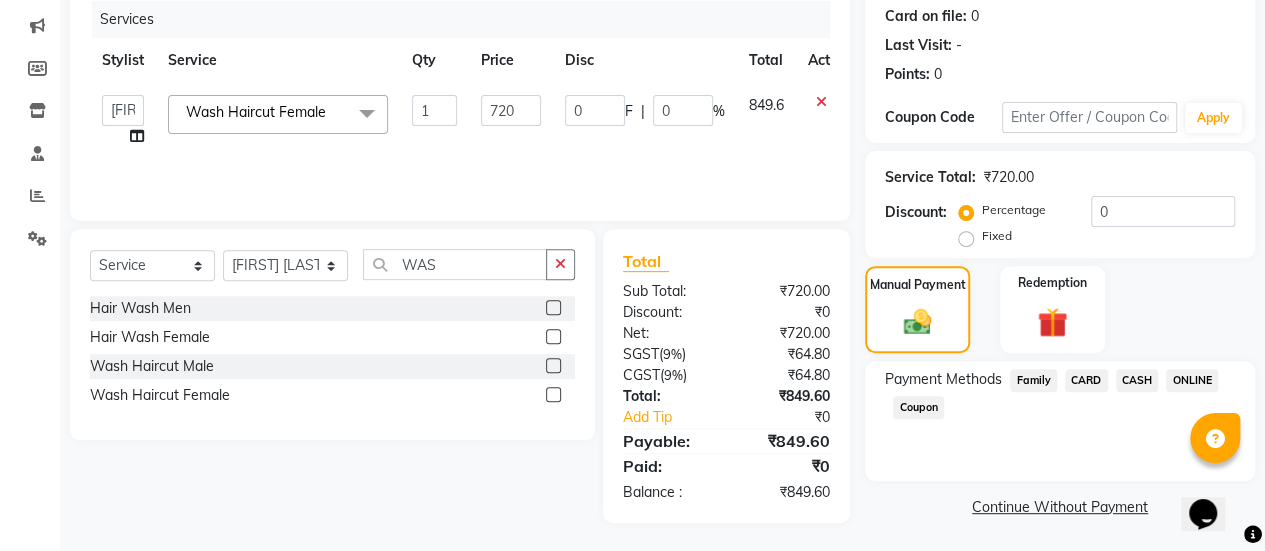 click on "ONLINE" 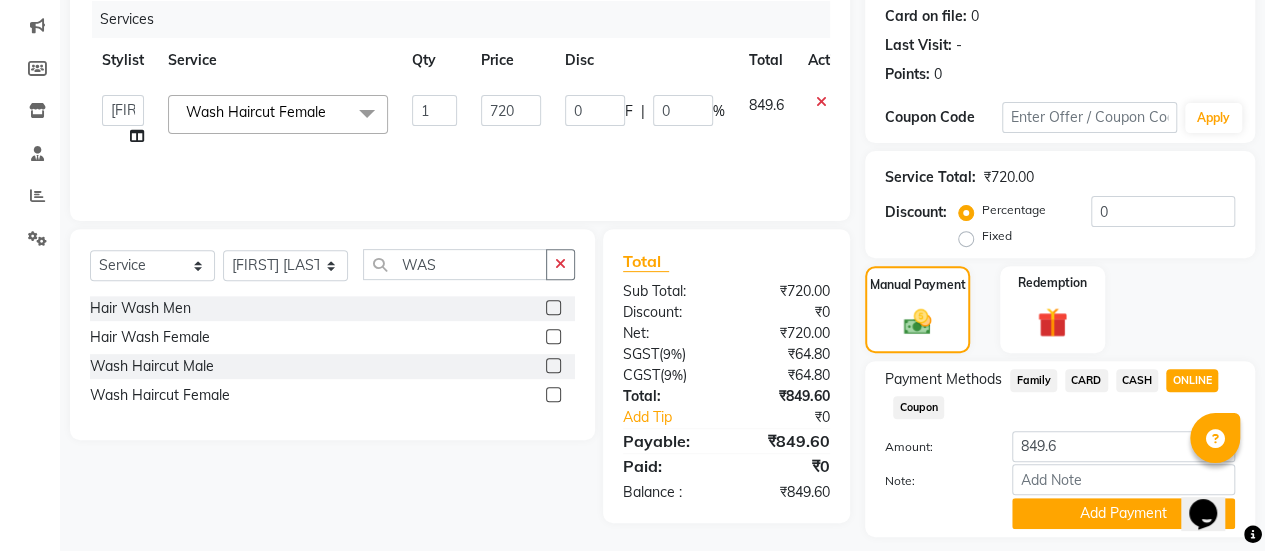scroll, scrollTop: 302, scrollLeft: 0, axis: vertical 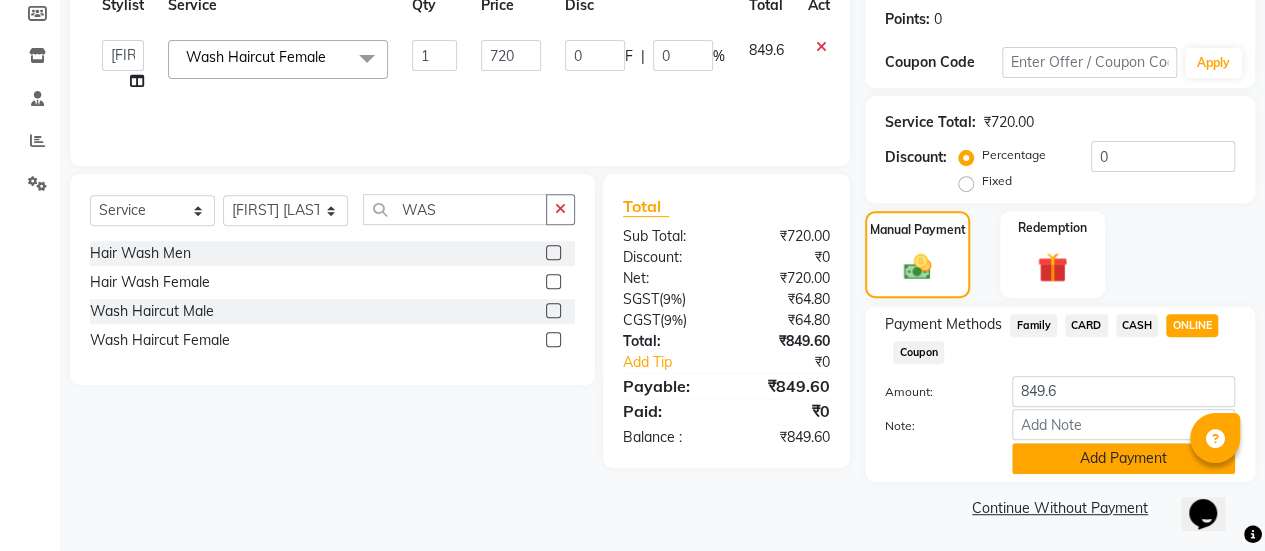 click on "Add Payment" 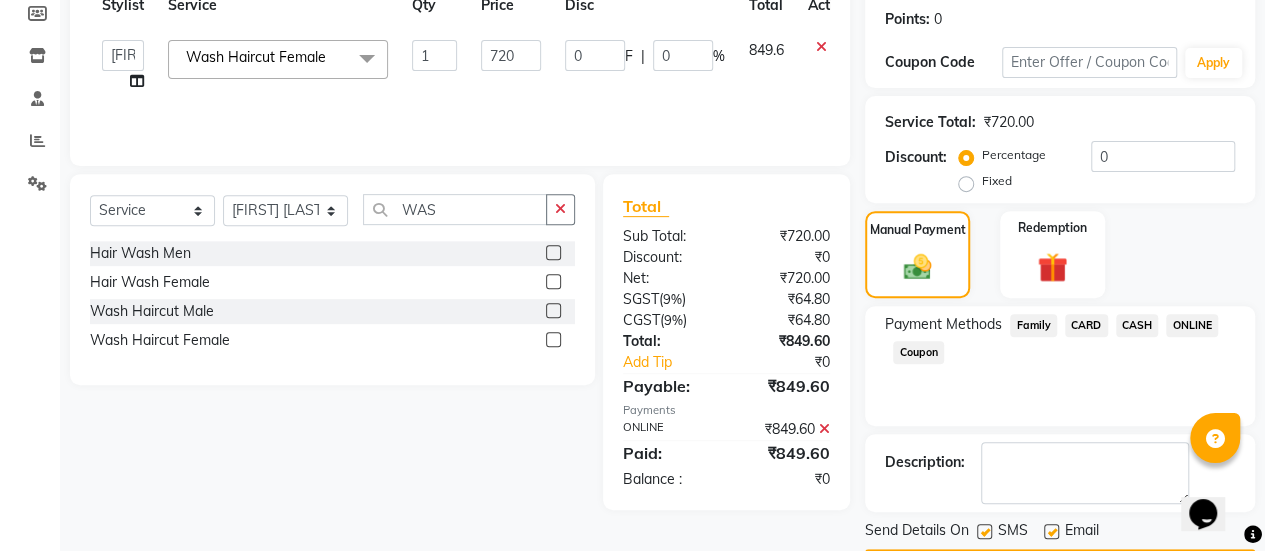 scroll, scrollTop: 358, scrollLeft: 0, axis: vertical 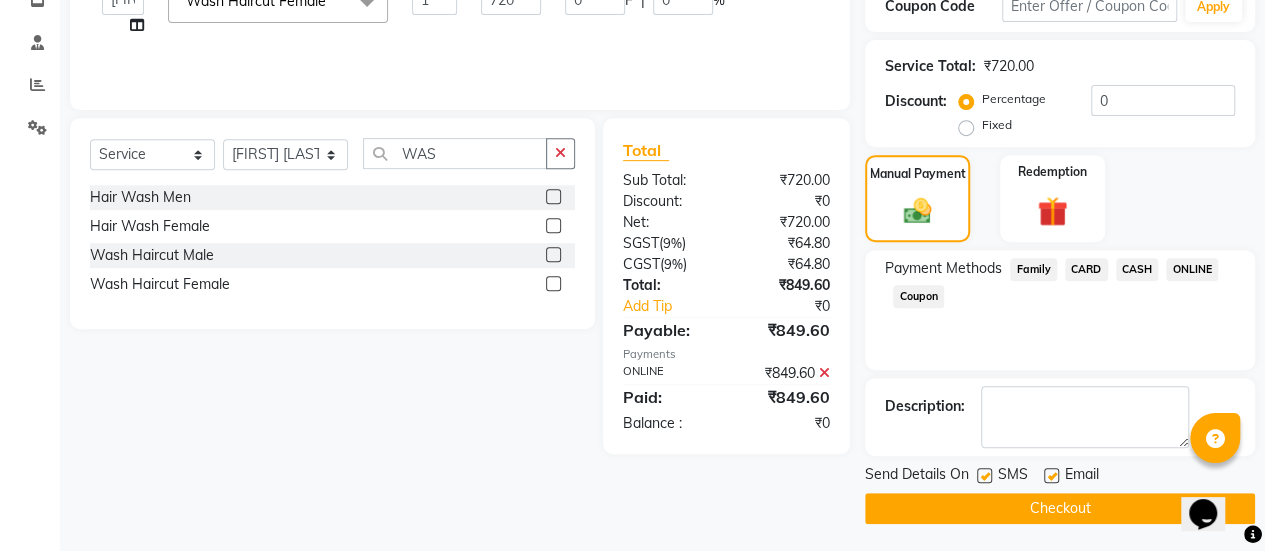 click 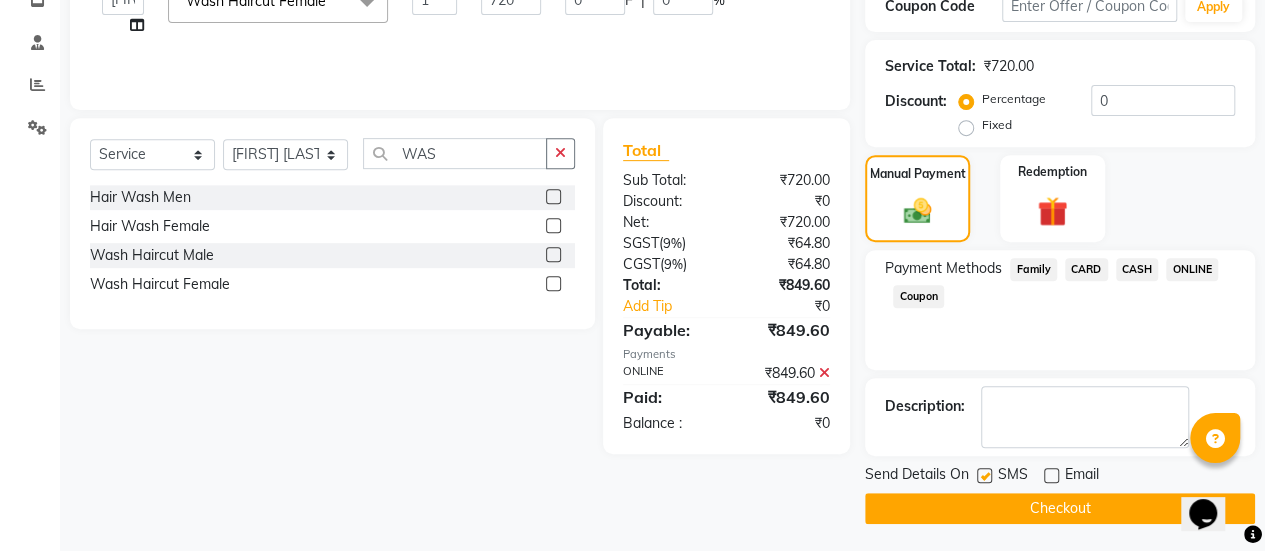 click on "Checkout" 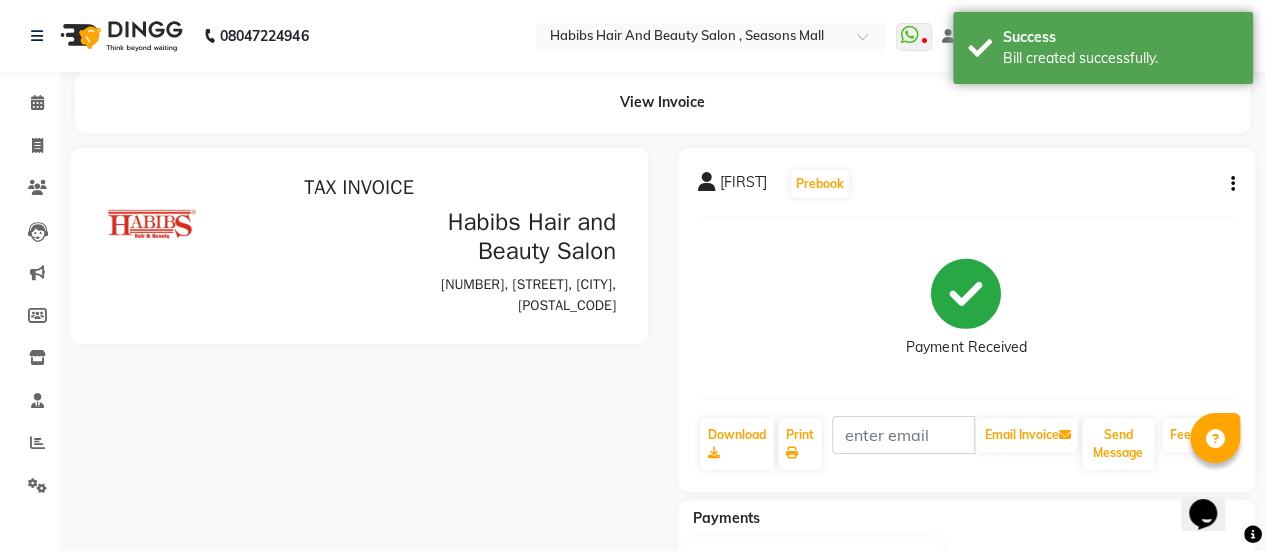 scroll, scrollTop: 0, scrollLeft: 0, axis: both 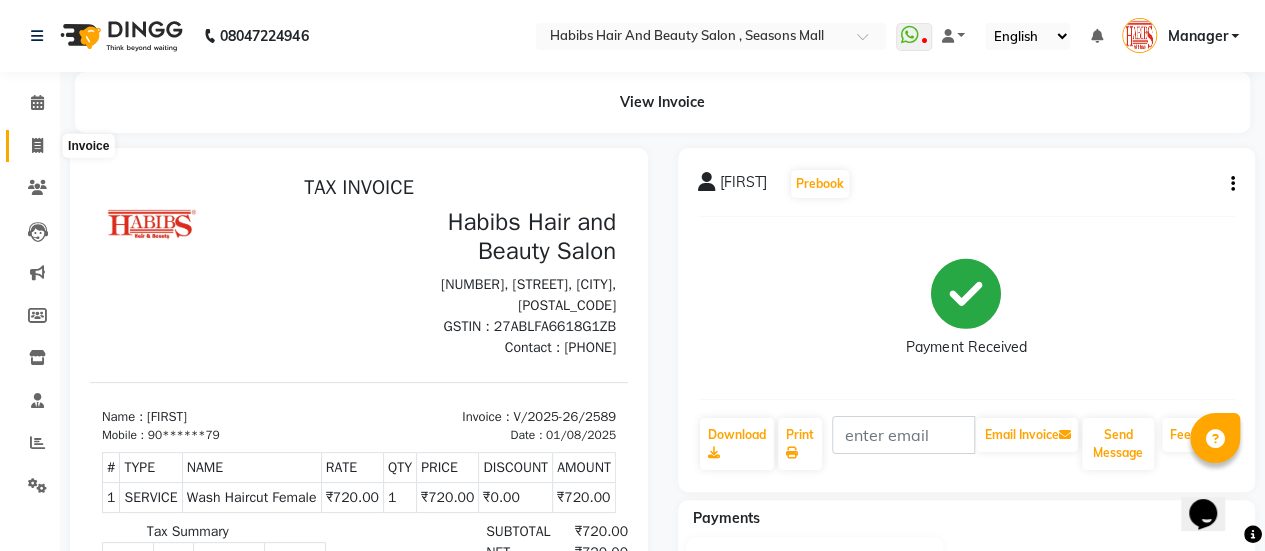click 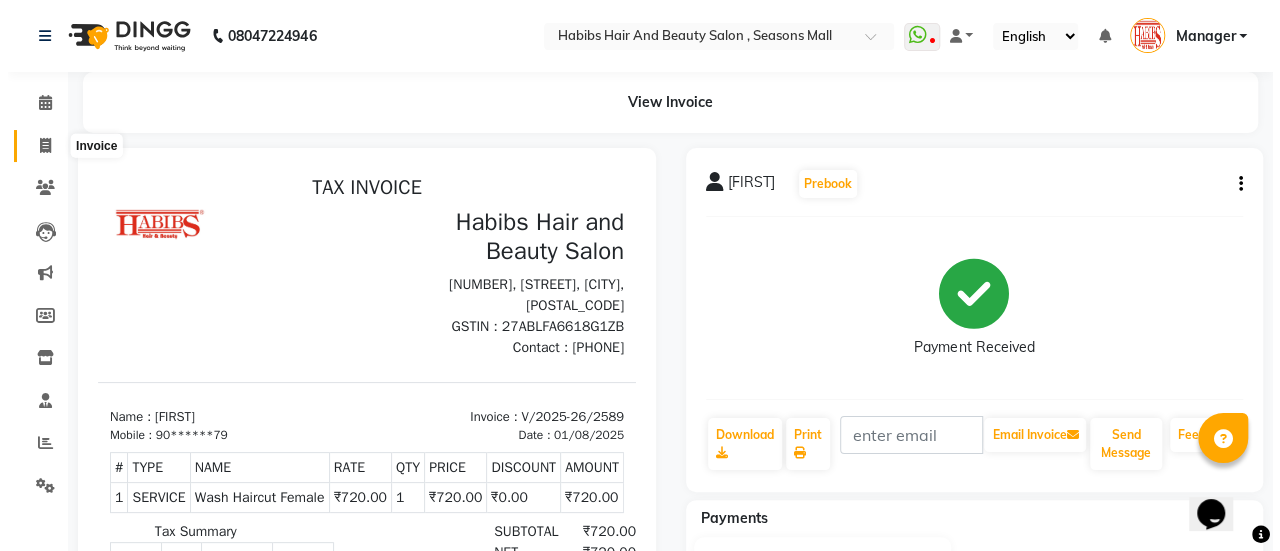 scroll, scrollTop: 49, scrollLeft: 0, axis: vertical 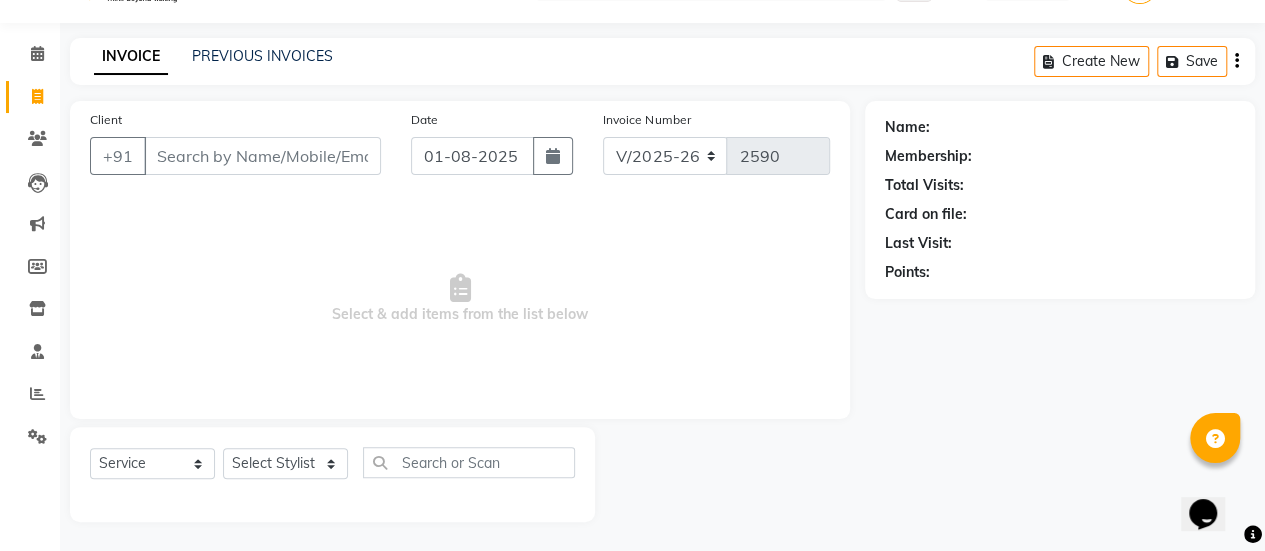 click on "Client" at bounding box center [262, 156] 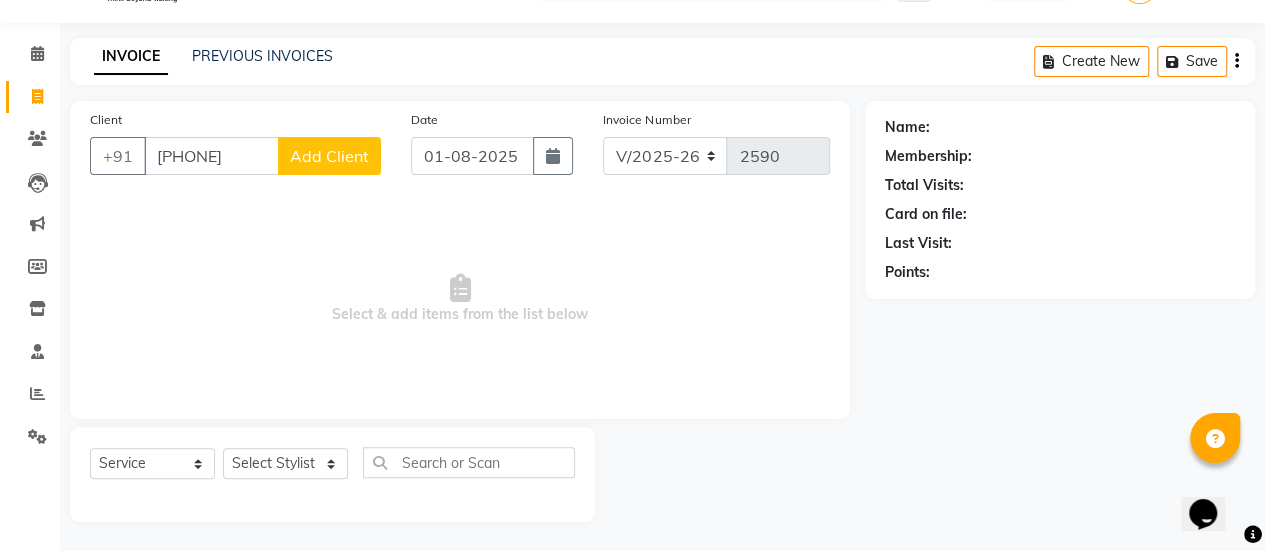 click on "Add Client" 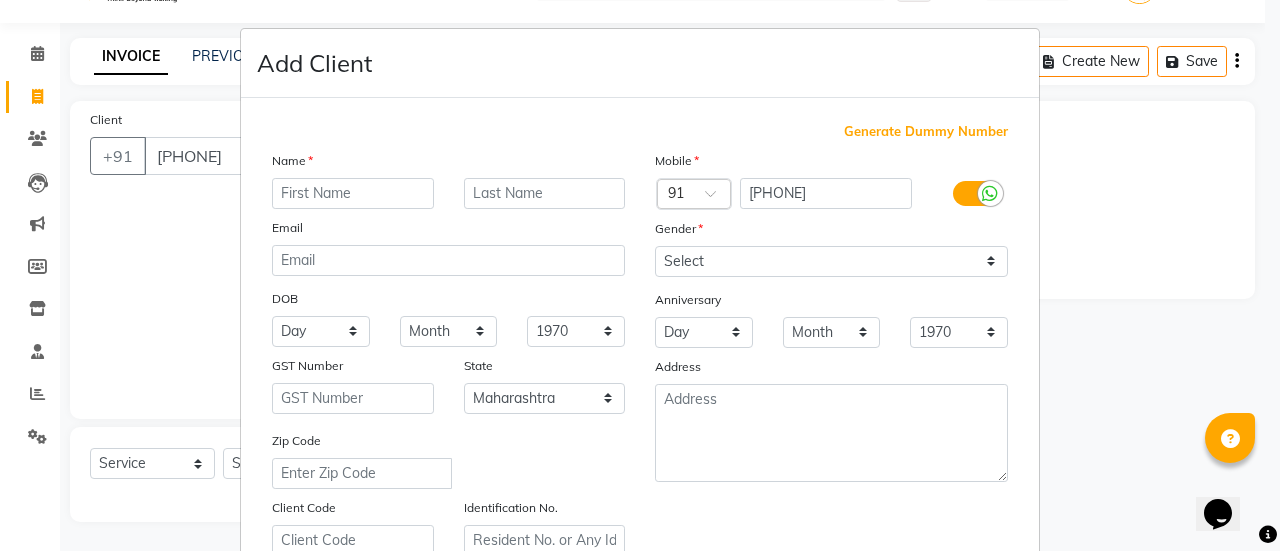 click on "Name" at bounding box center (448, 164) 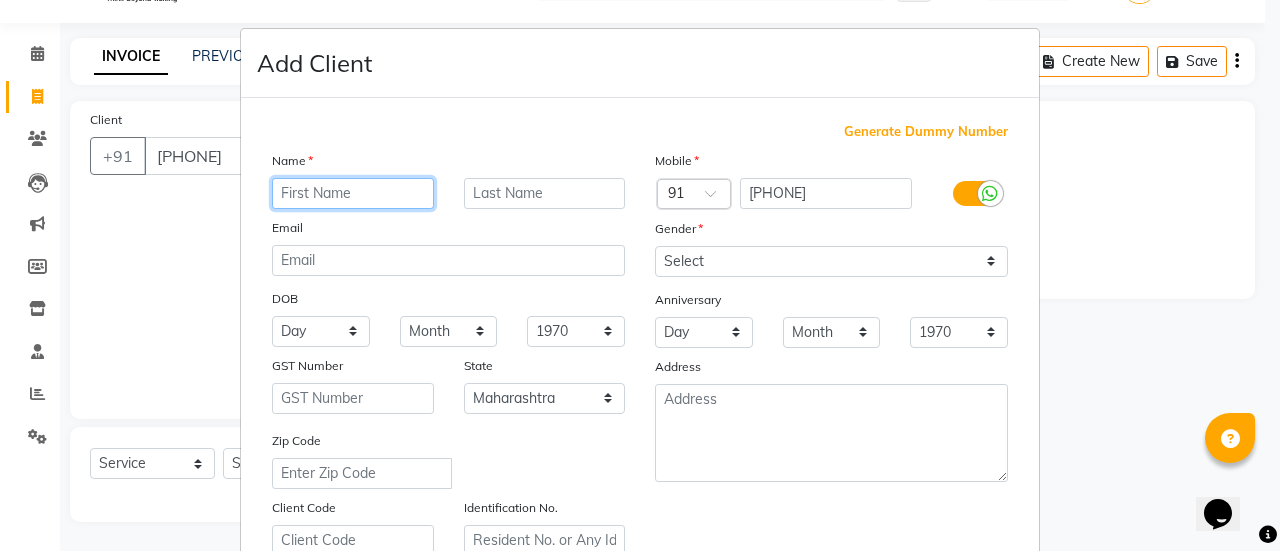 click at bounding box center [353, 193] 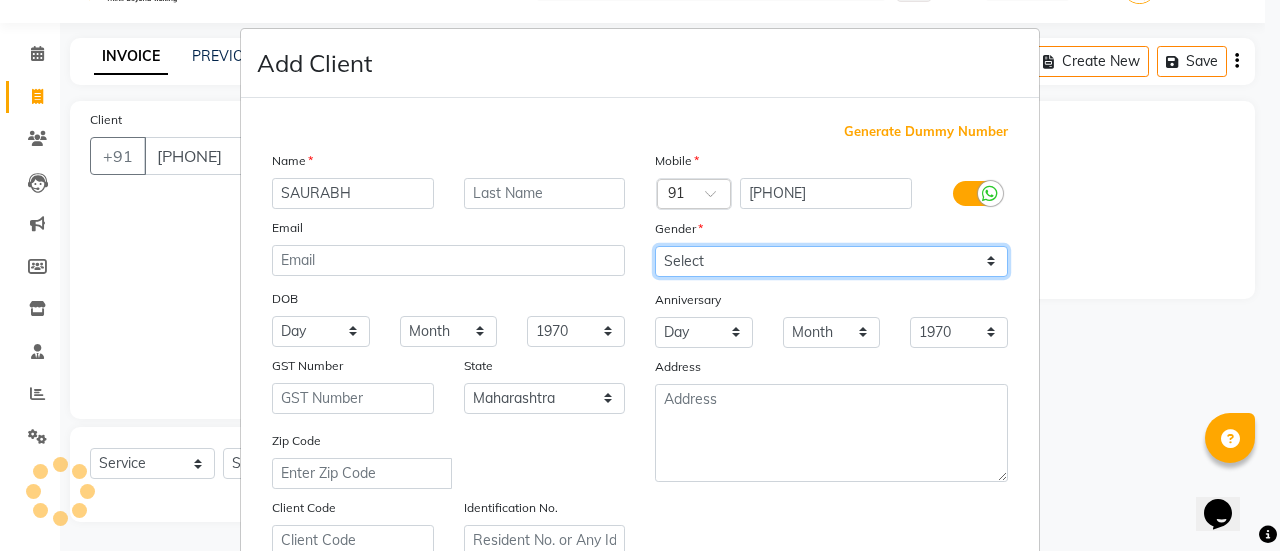 click on "Select Male Female Other Prefer Not To Say" at bounding box center [831, 261] 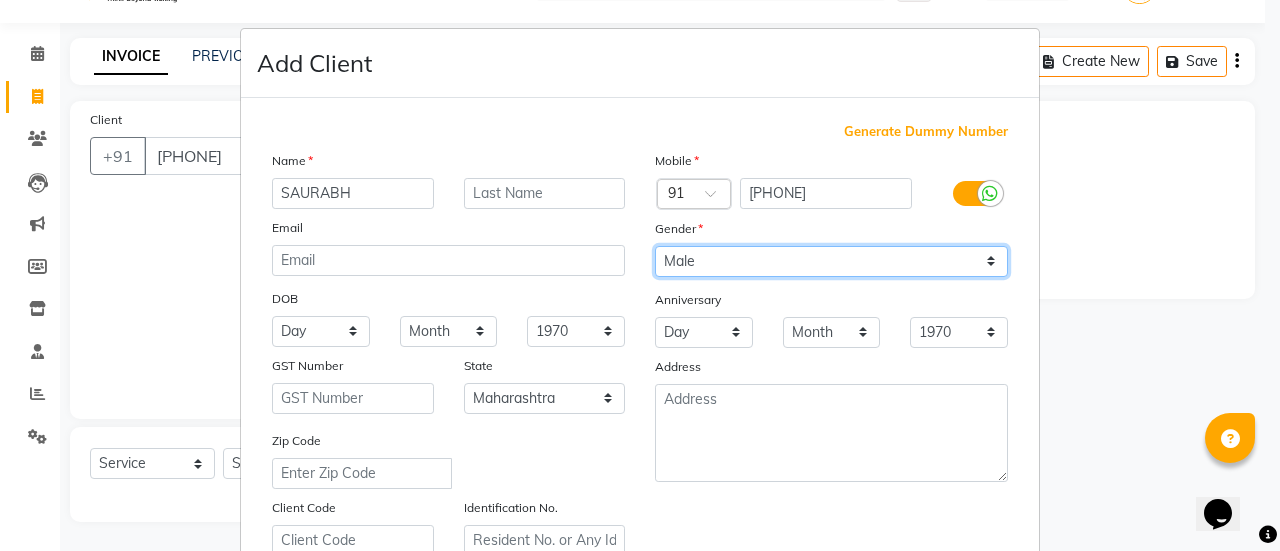 click on "Select Male Female Other Prefer Not To Say" at bounding box center (831, 261) 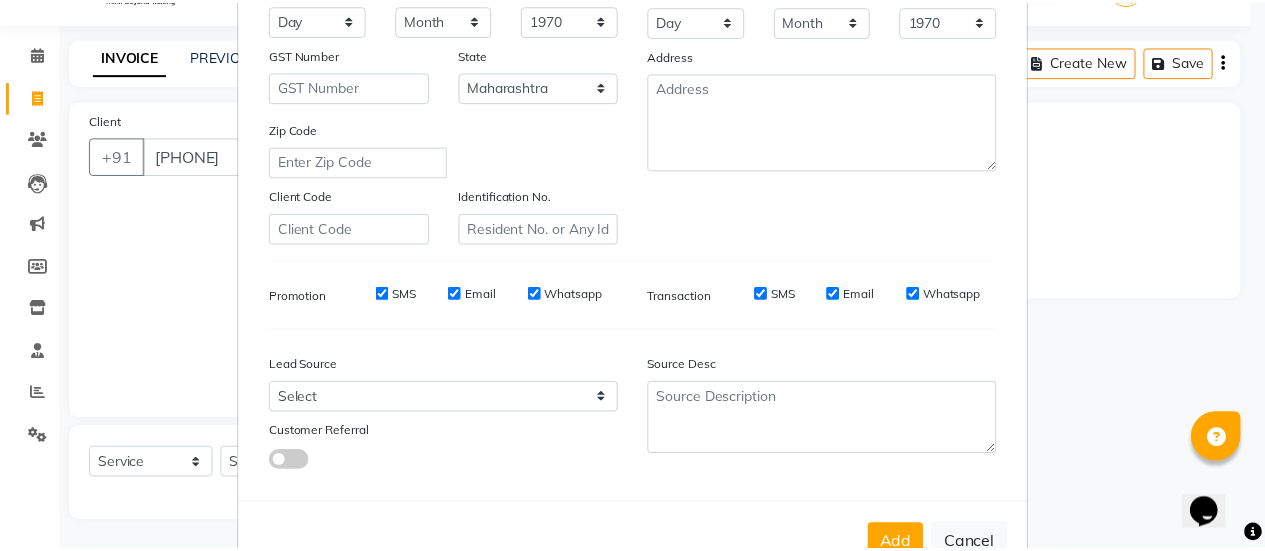 scroll, scrollTop: 368, scrollLeft: 0, axis: vertical 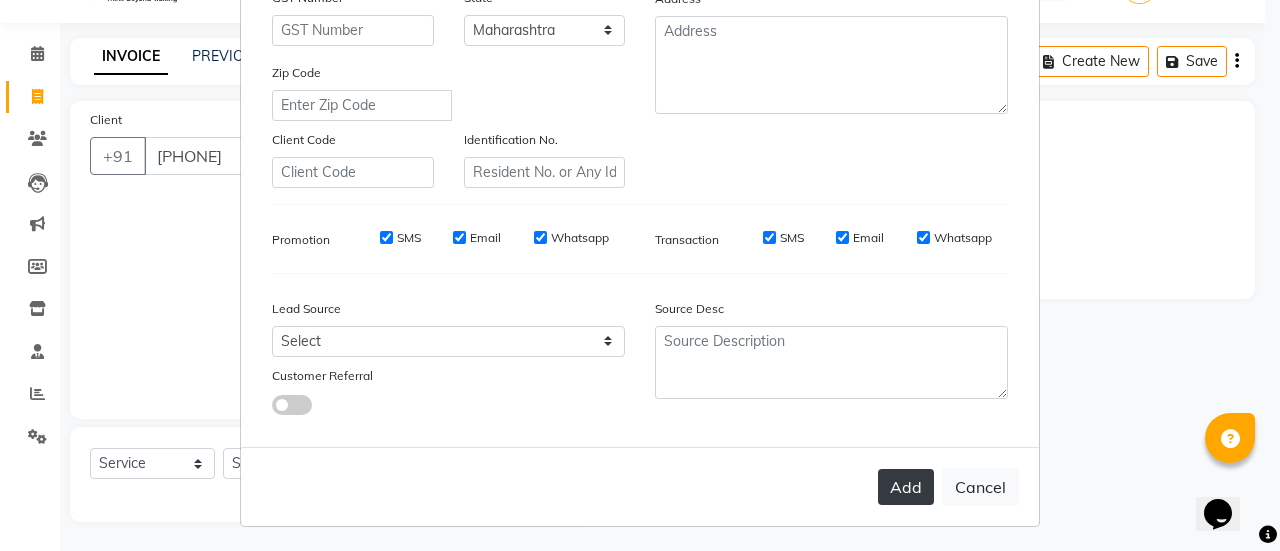 click on "Add" at bounding box center (906, 487) 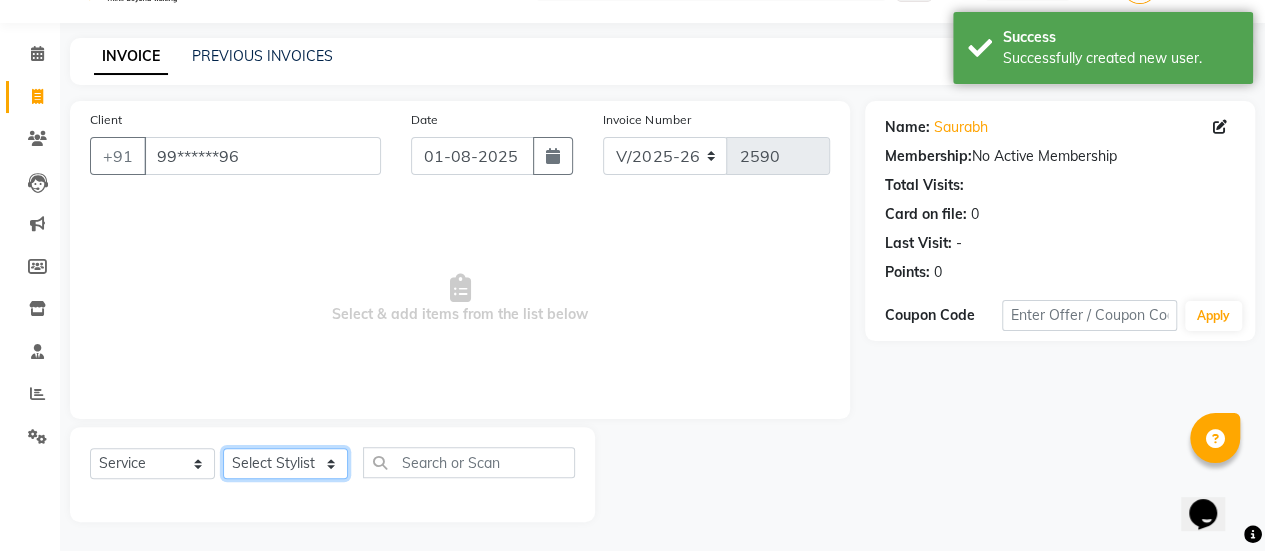 click on "Select Stylist AAKASH Chaitanya Divya KALANY Manager Mohini MUSARIK Parvez Shaikh PINKEY PRADEEP SHARMA [FIRST] [LAST] Salman Shakeel Shraddha Vaibhavi Vijay khade xyz" 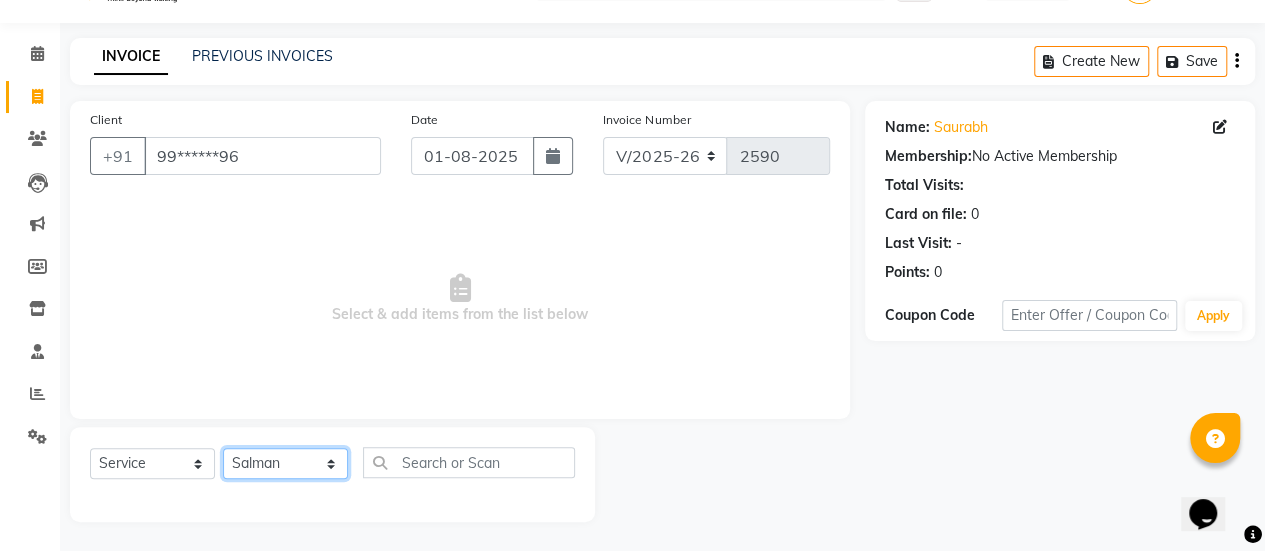 click on "Select Stylist AAKASH Chaitanya Divya KALANY Manager Mohini MUSARIK Parvez Shaikh PINKEY PRADEEP SHARMA [FIRST] [LAST] Salman Shakeel Shraddha Vaibhavi Vijay khade xyz" 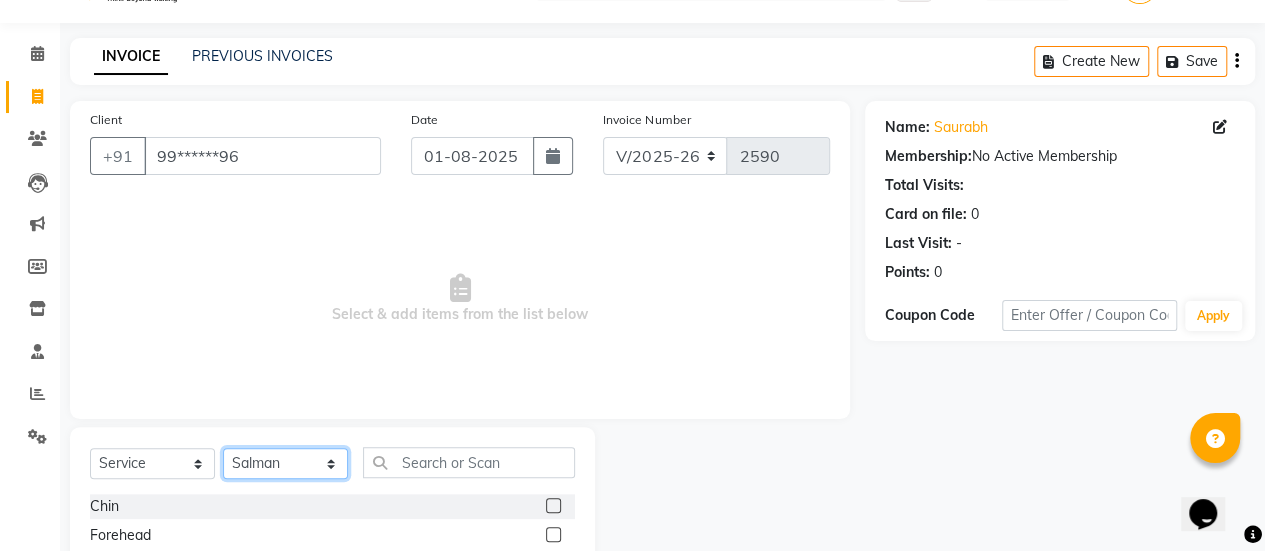 scroll, scrollTop: 249, scrollLeft: 0, axis: vertical 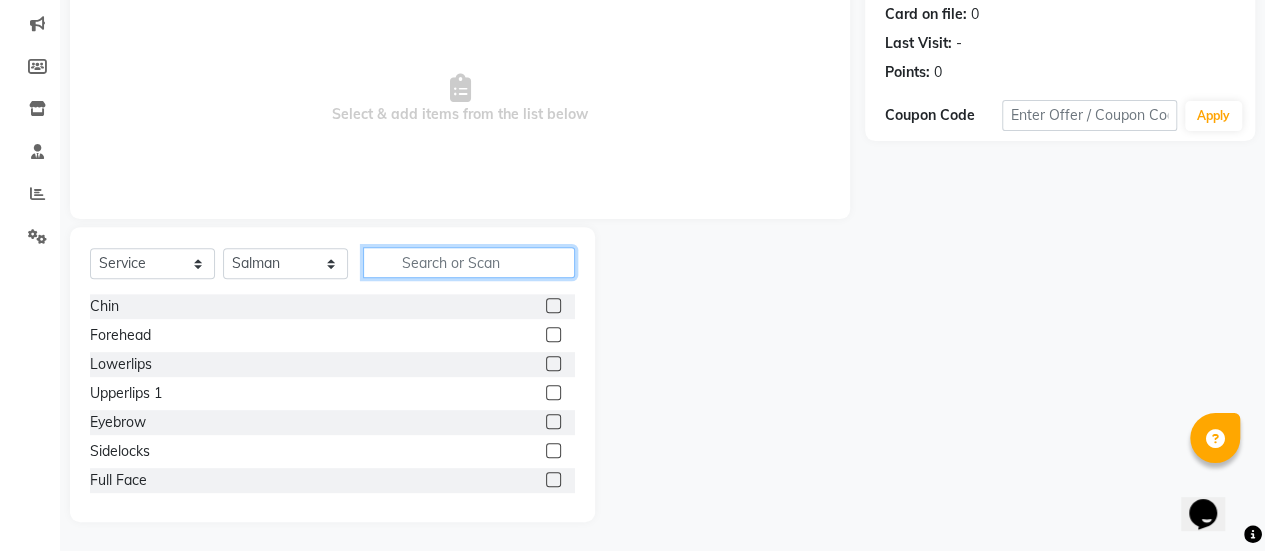 click 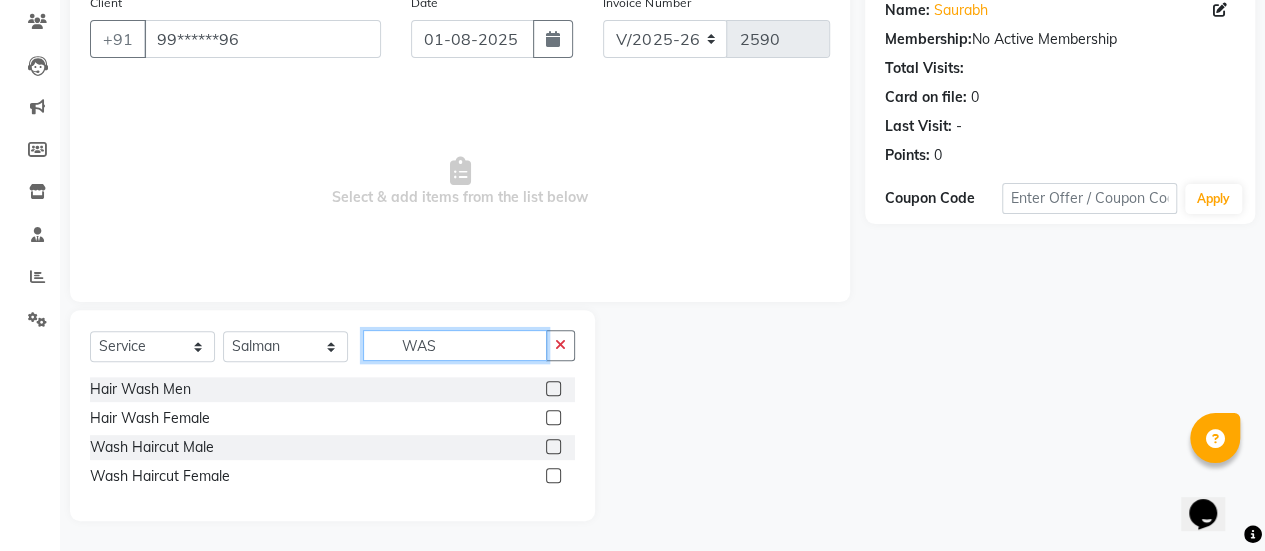 scroll, scrollTop: 165, scrollLeft: 0, axis: vertical 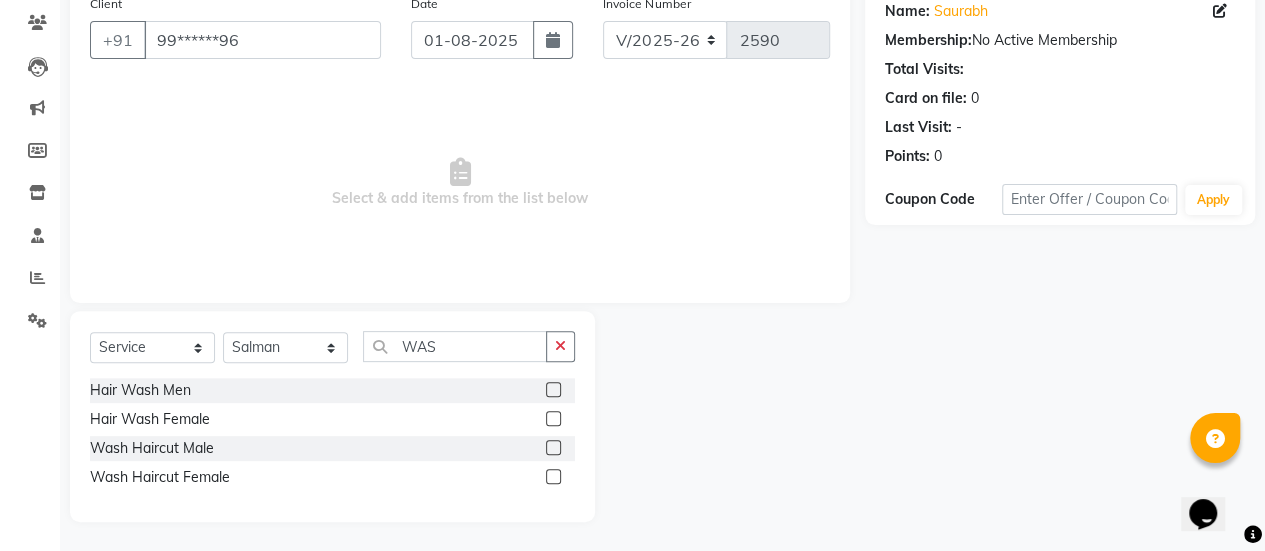 click 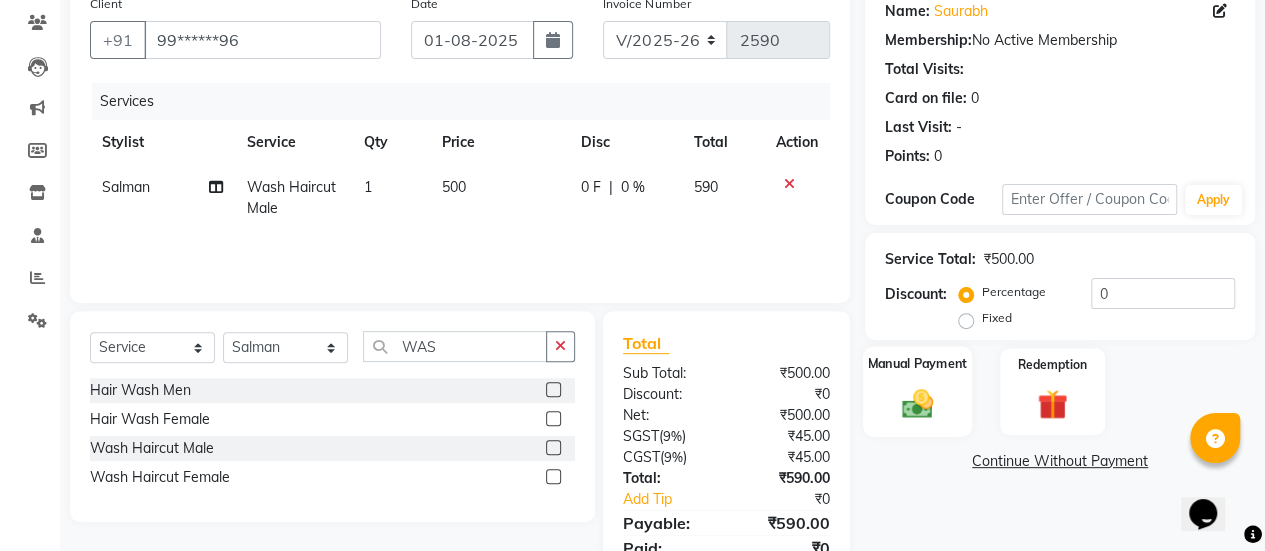 click 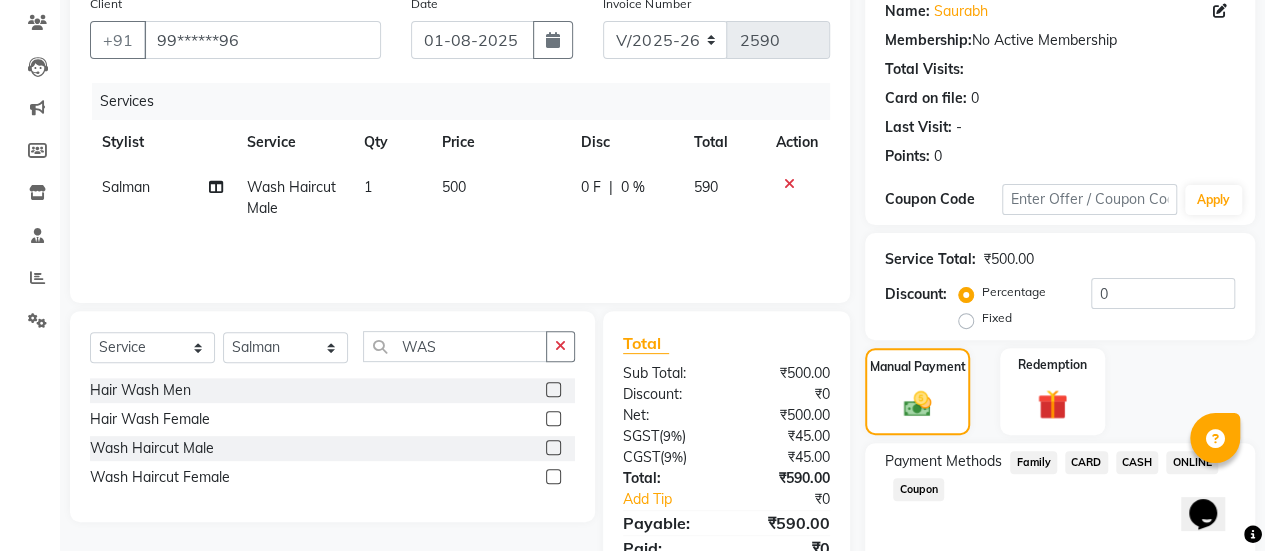 scroll, scrollTop: 247, scrollLeft: 0, axis: vertical 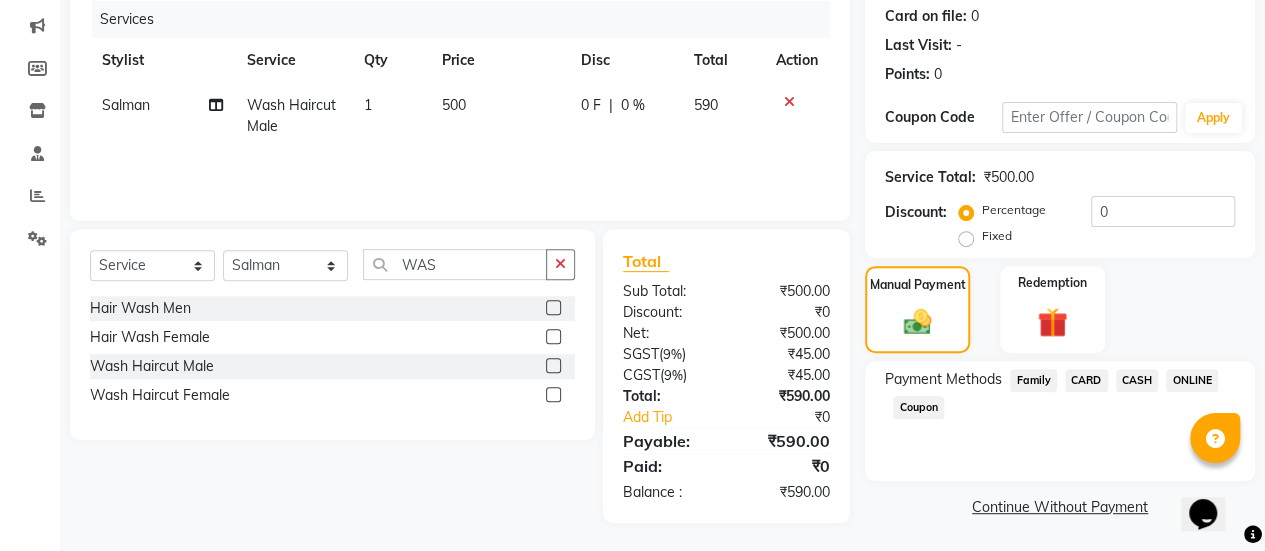 click on "ONLINE" 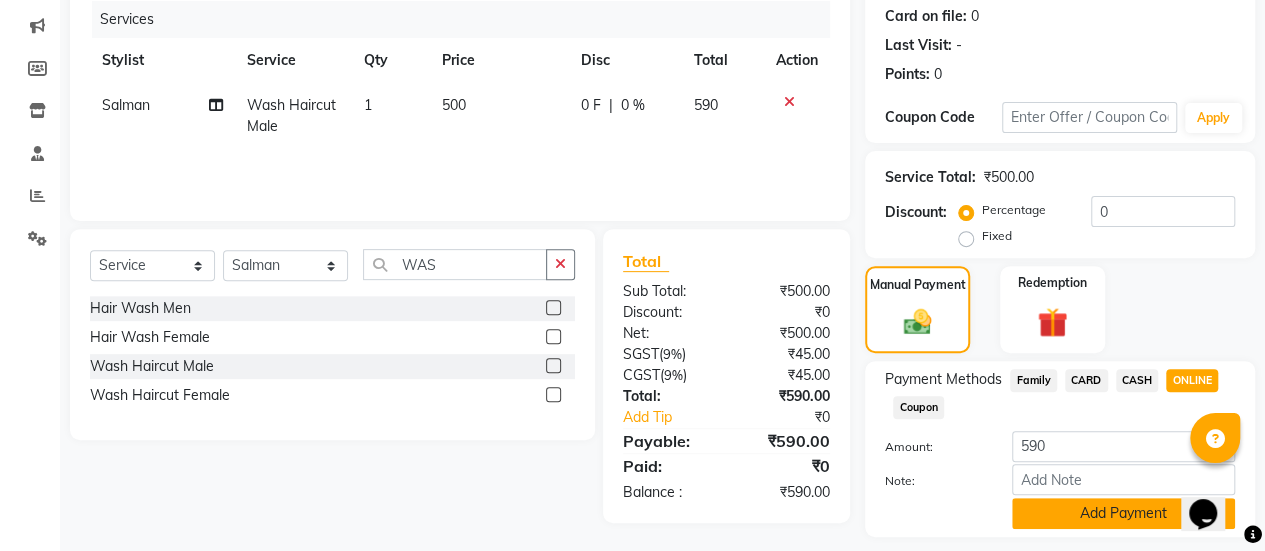 click on "Add Payment" 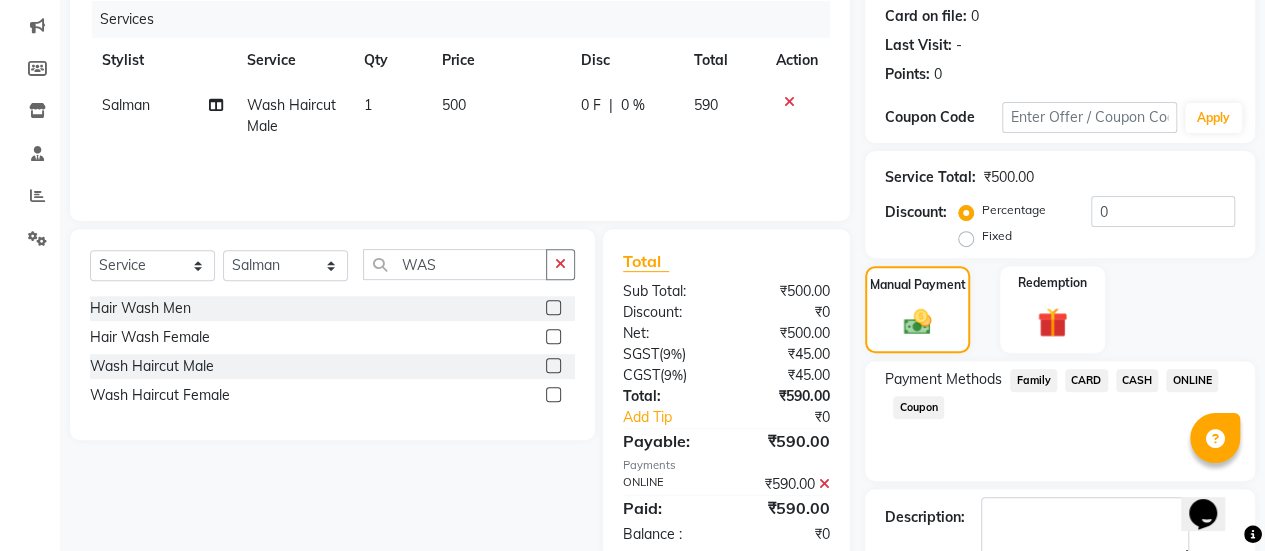 scroll, scrollTop: 358, scrollLeft: 0, axis: vertical 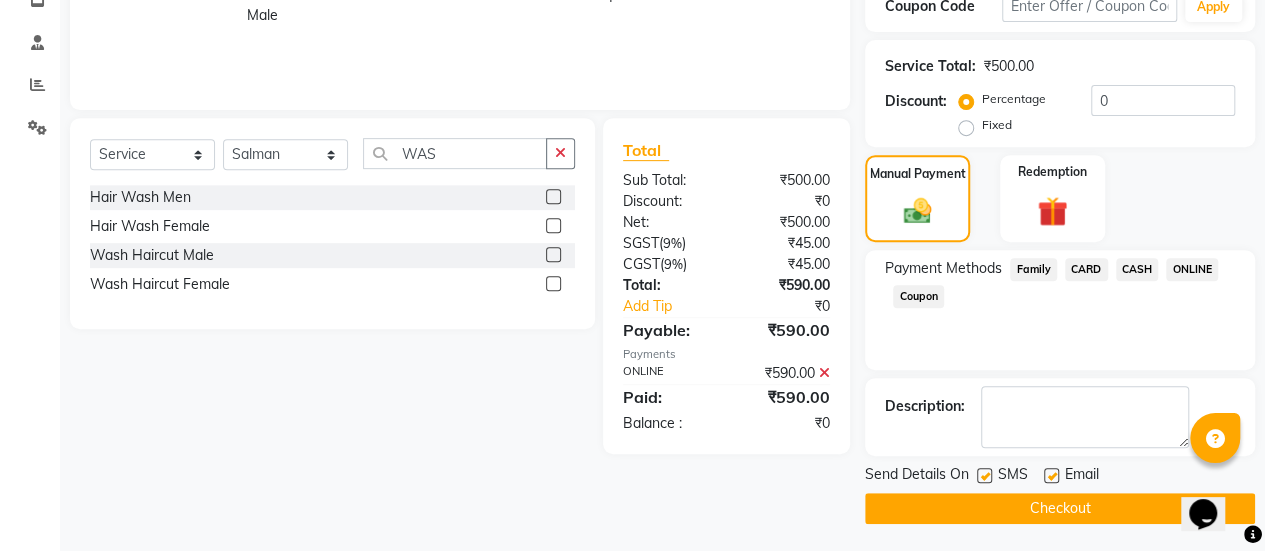 click 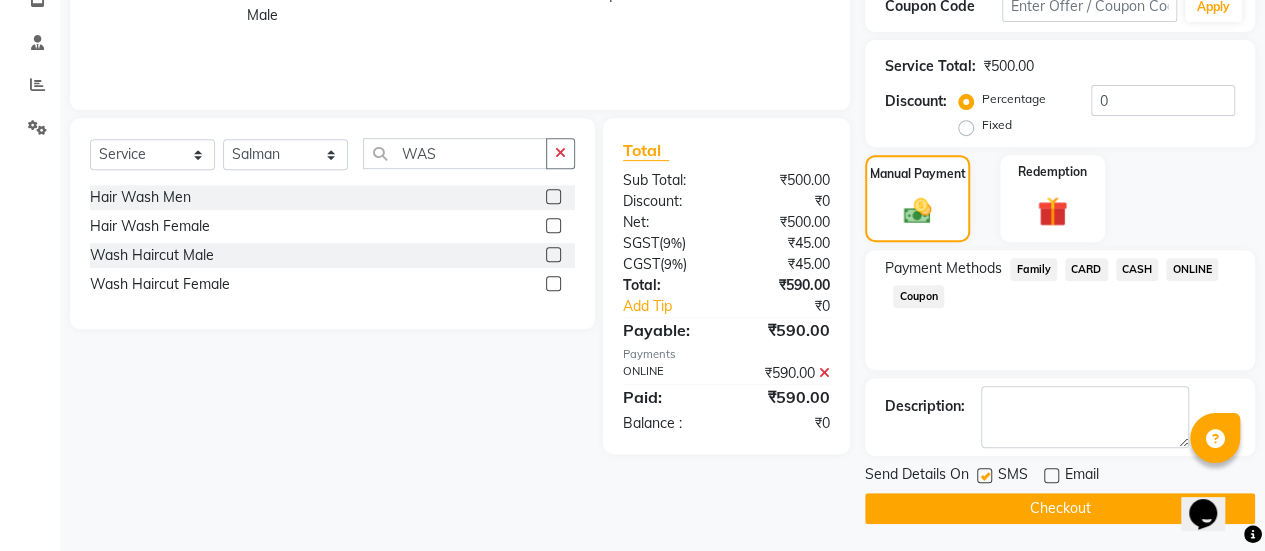 click on "Checkout" 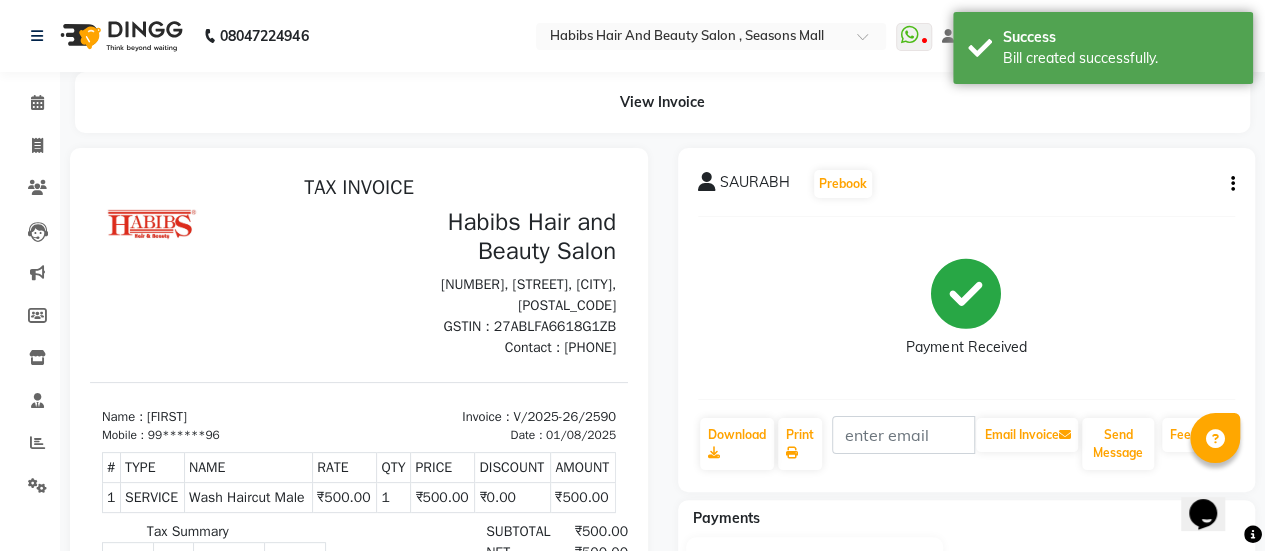 scroll, scrollTop: 0, scrollLeft: 0, axis: both 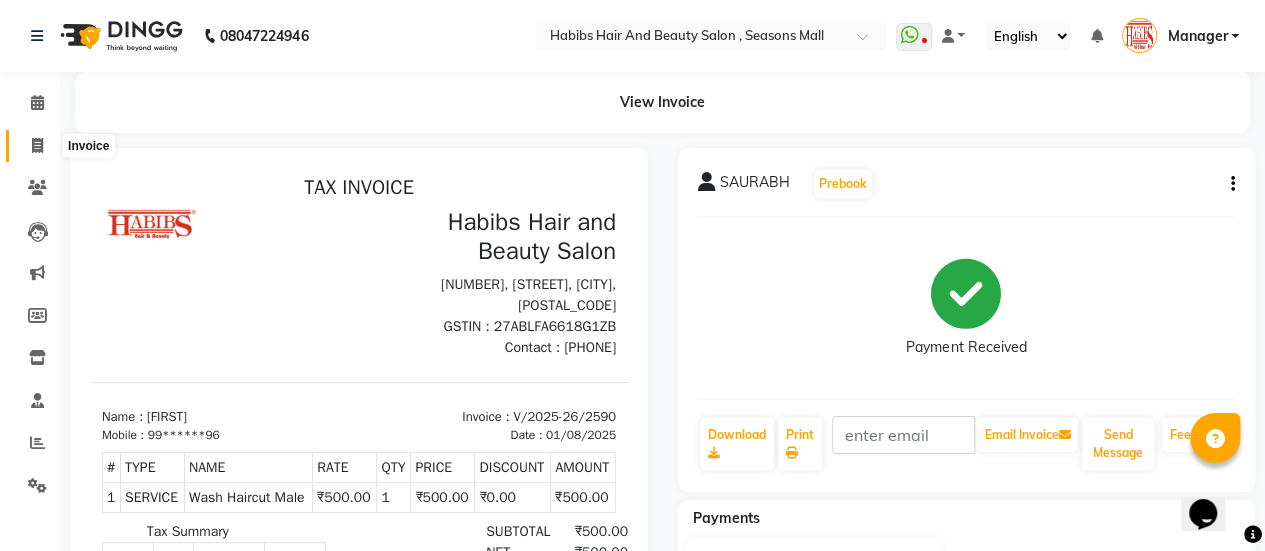 click 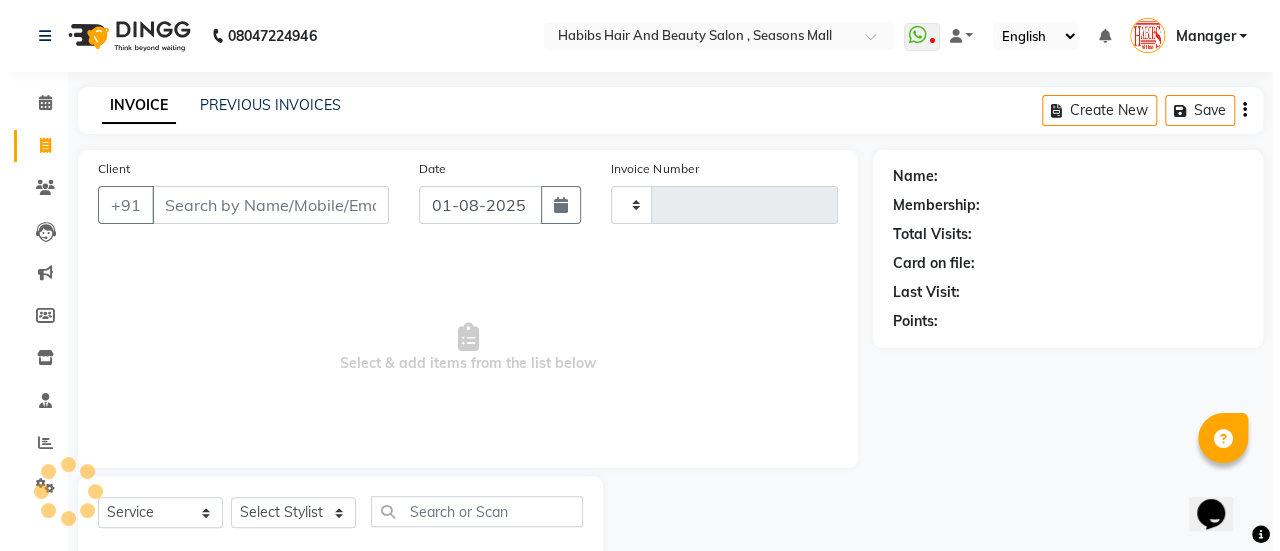 scroll, scrollTop: 49, scrollLeft: 0, axis: vertical 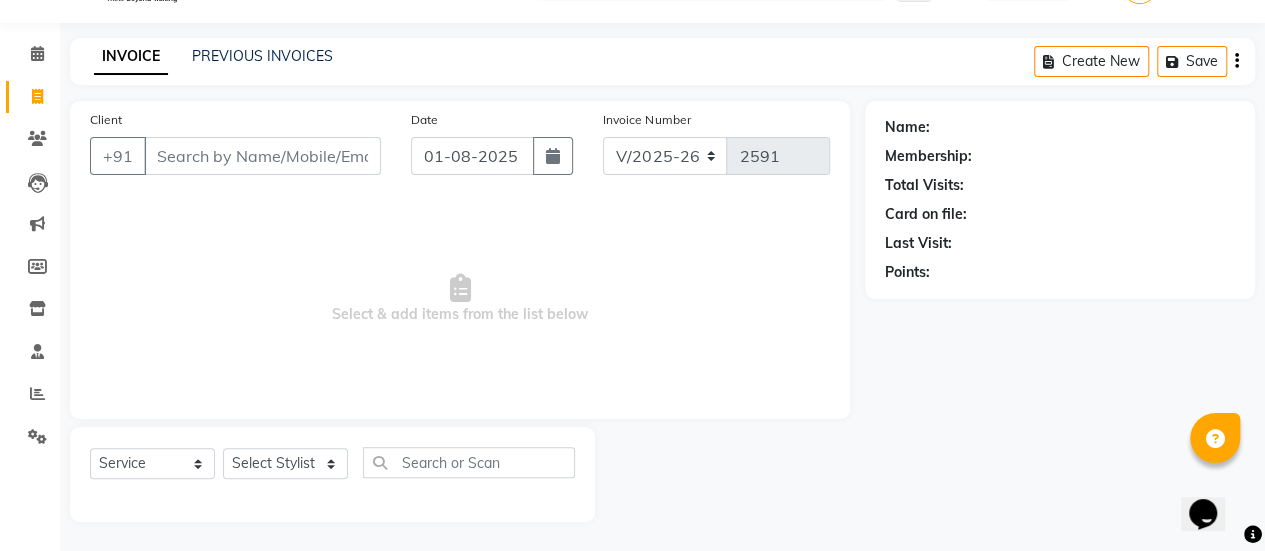 click on "Client" at bounding box center (262, 156) 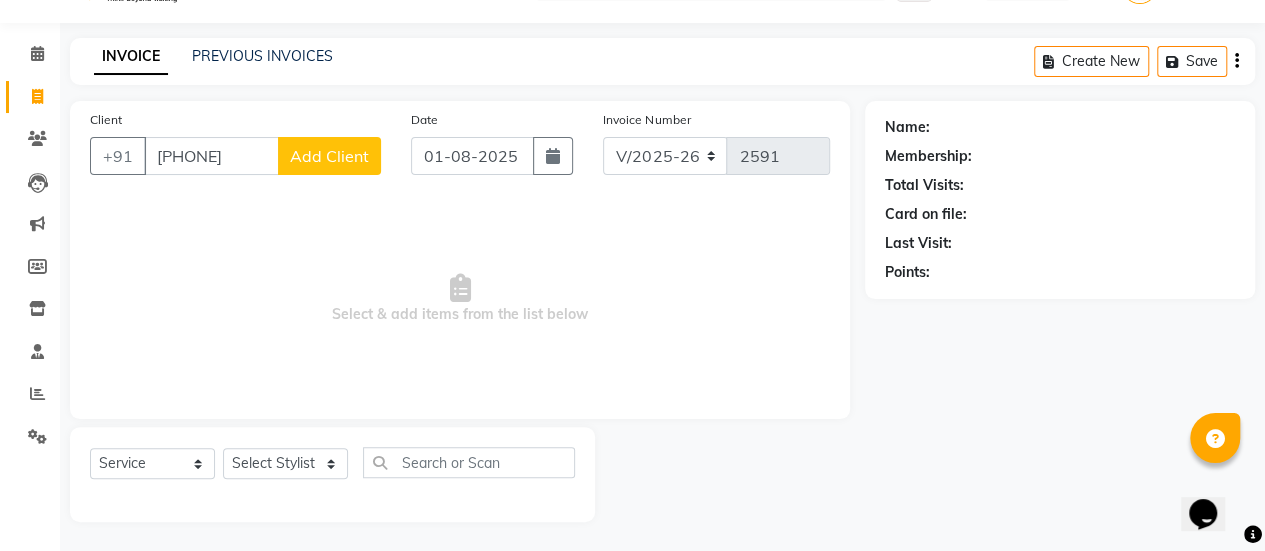 click on "Add Client" 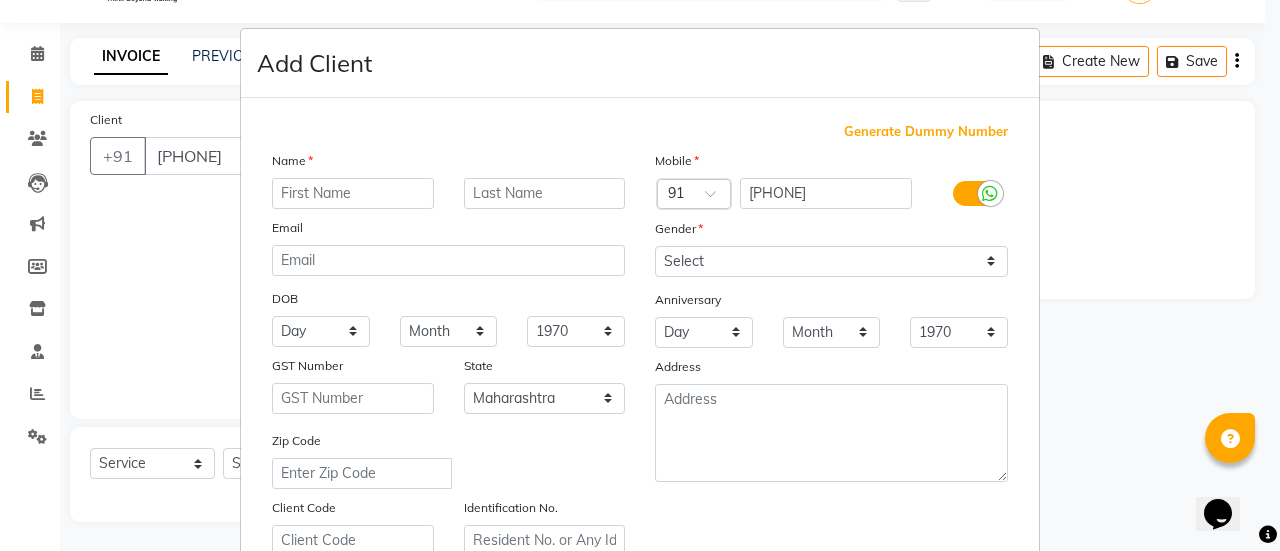 click at bounding box center [353, 193] 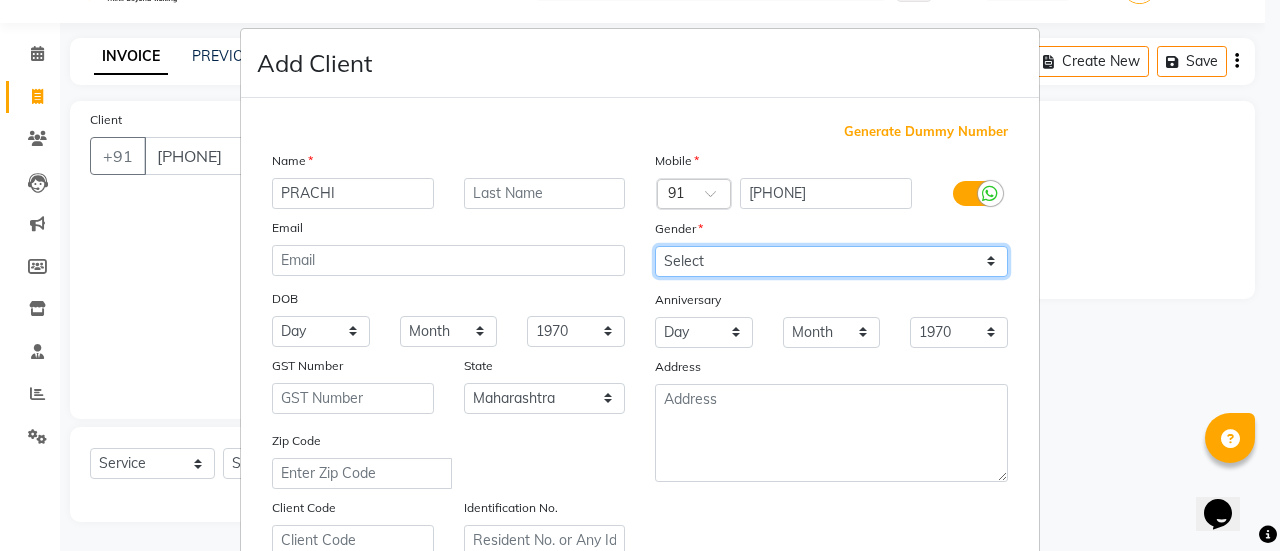 click on "Select Male Female Other Prefer Not To Say" at bounding box center (831, 261) 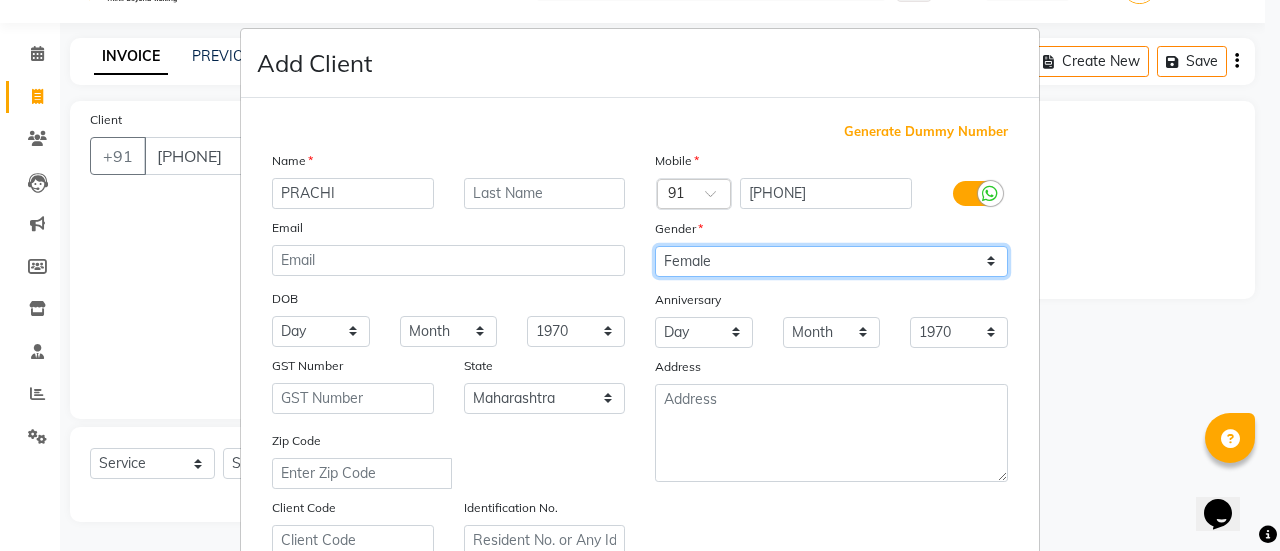 click on "Select Male Female Other Prefer Not To Say" at bounding box center [831, 261] 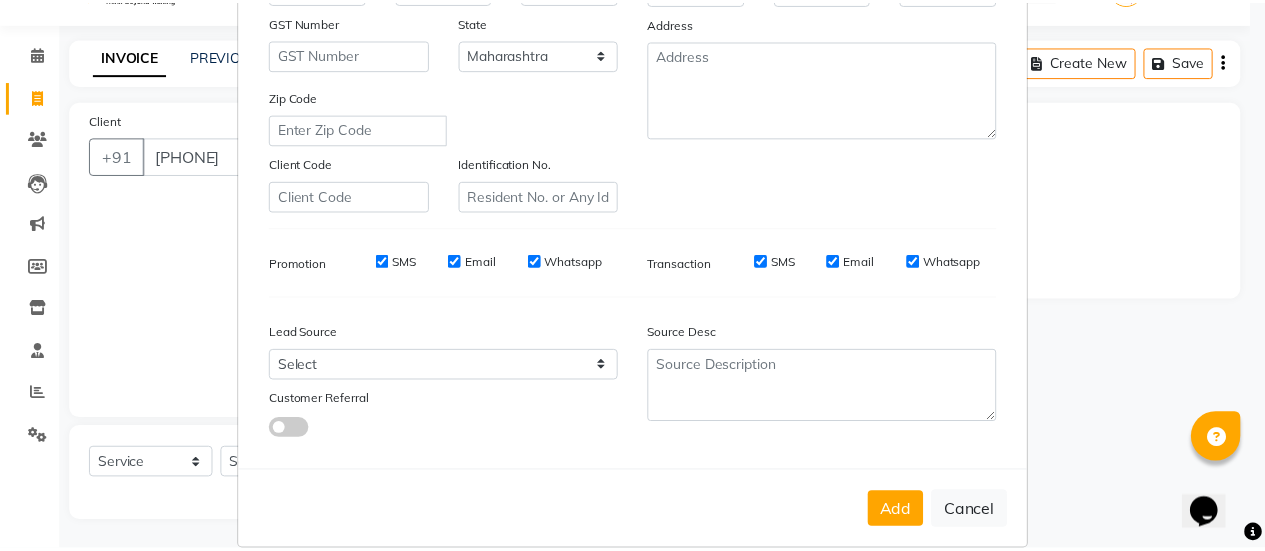 scroll, scrollTop: 359, scrollLeft: 0, axis: vertical 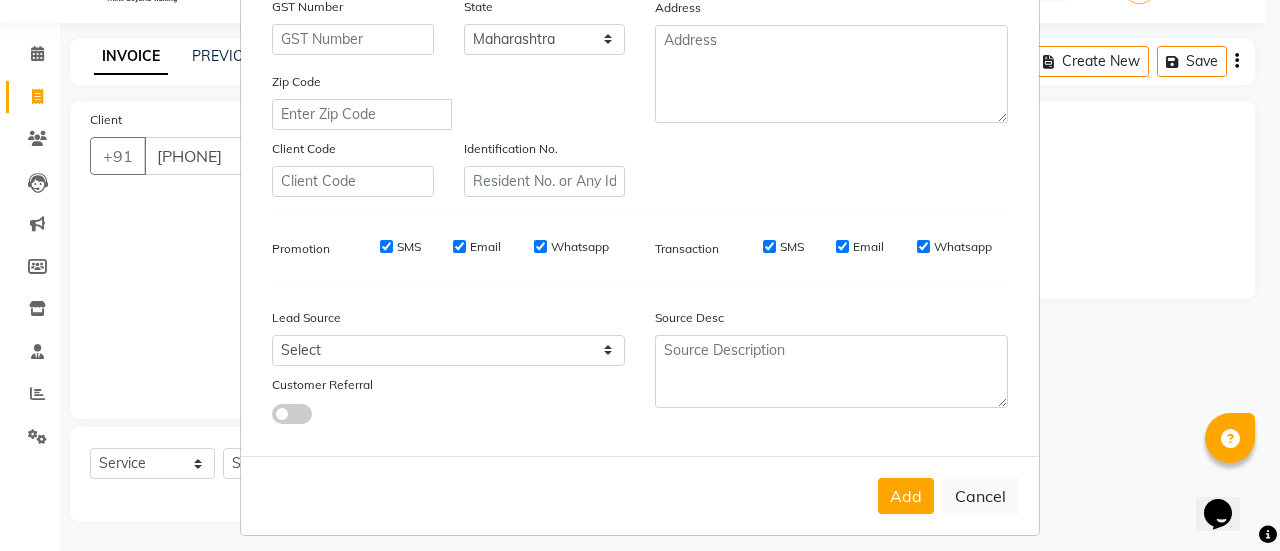 click on "Add   Cancel" at bounding box center [640, 495] 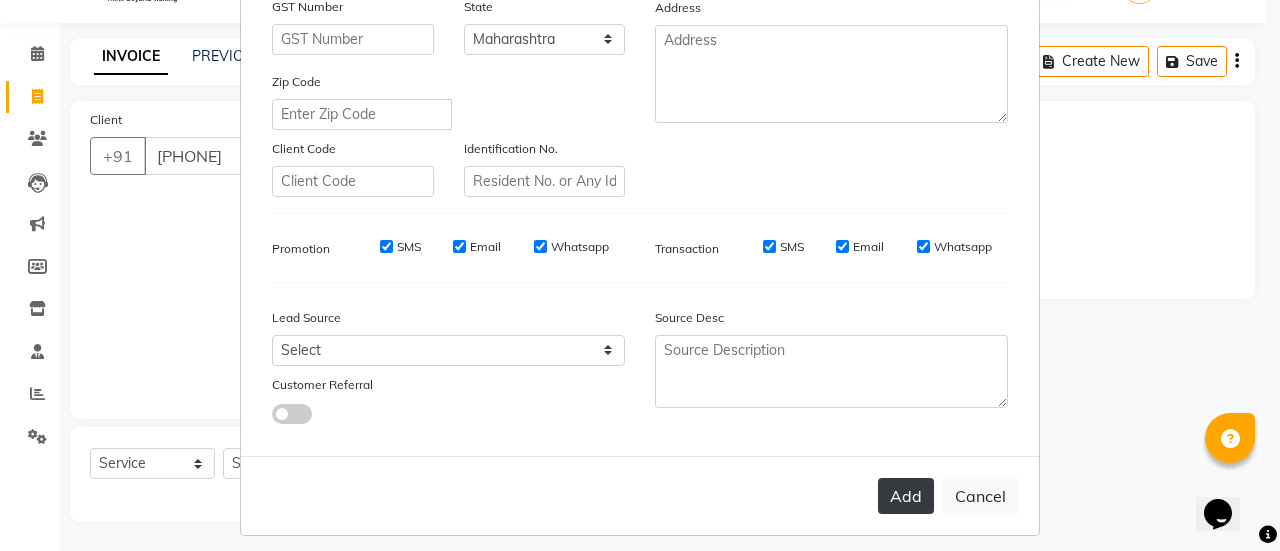 click on "Add" at bounding box center (906, 496) 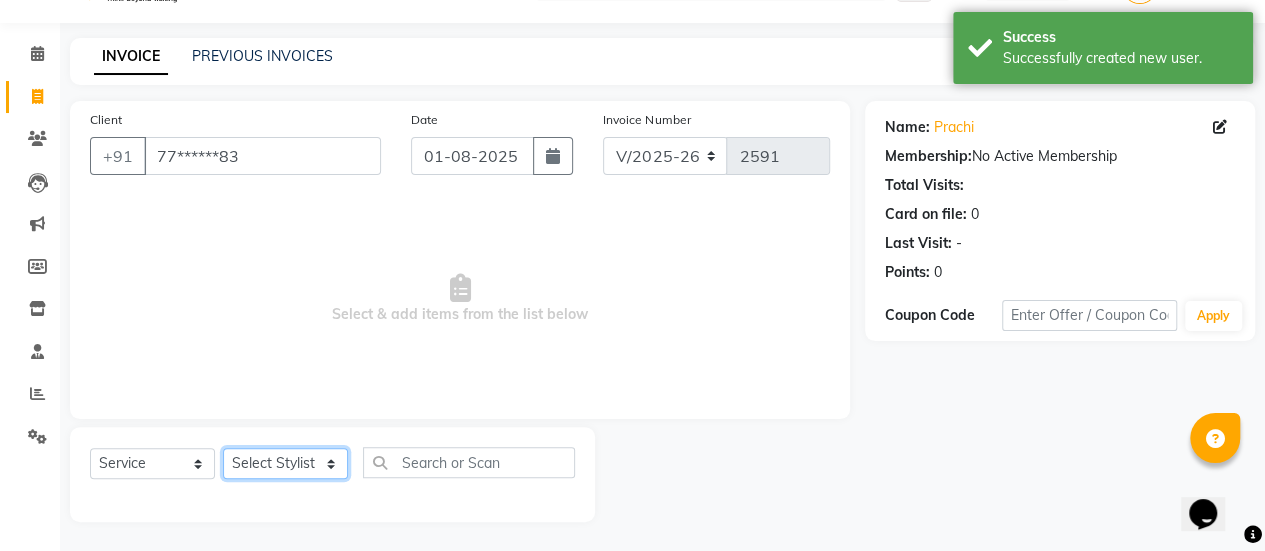 click on "Select Stylist AAKASH Chaitanya Divya KALANY Manager Mohini MUSARIK Parvez Shaikh PINKEY PRADEEP SHARMA [FIRST] [LAST] Salman Shakeel Shraddha Vaibhavi Vijay khade xyz" 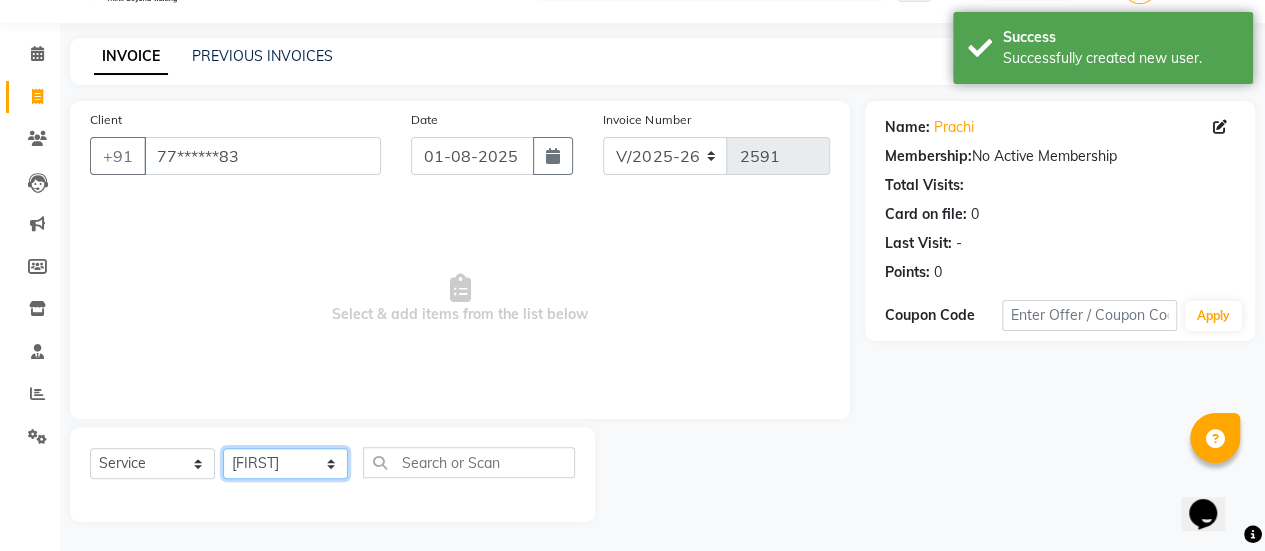 click on "Select Stylist AAKASH Chaitanya Divya KALANY Manager Mohini MUSARIK Parvez Shaikh PINKEY PRADEEP SHARMA [FIRST] [LAST] Salman Shakeel Shraddha Vaibhavi Vijay khade xyz" 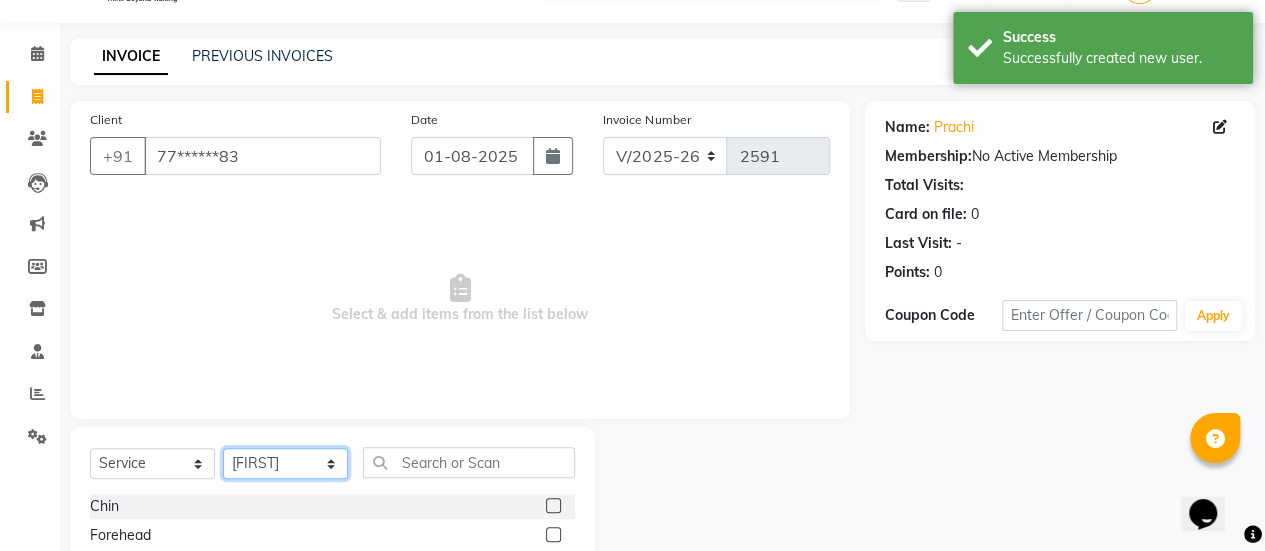 scroll, scrollTop: 249, scrollLeft: 0, axis: vertical 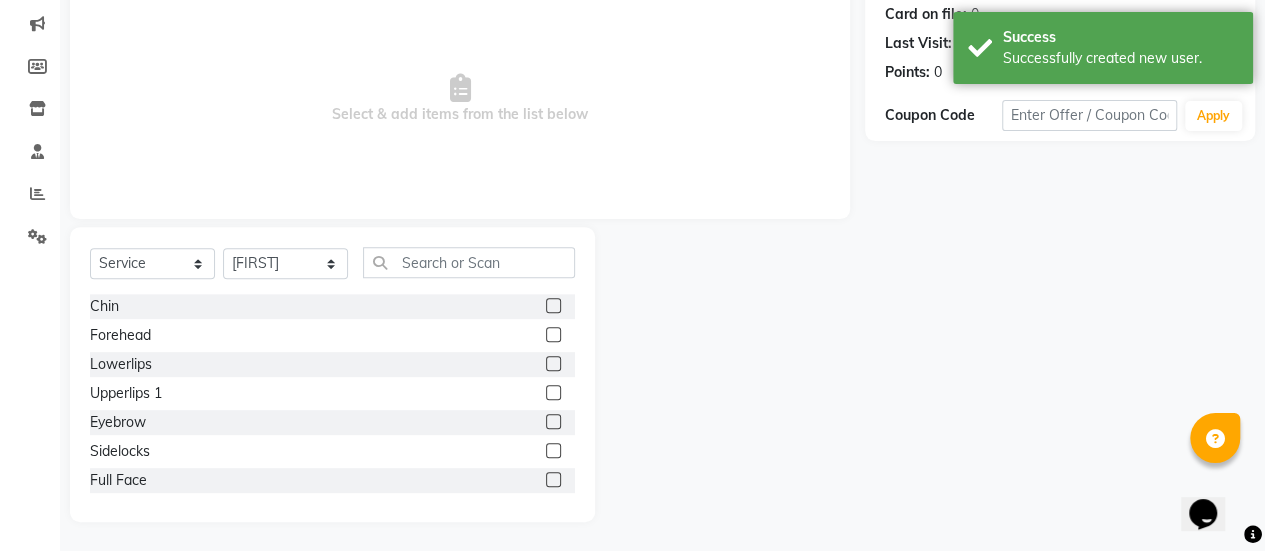 click 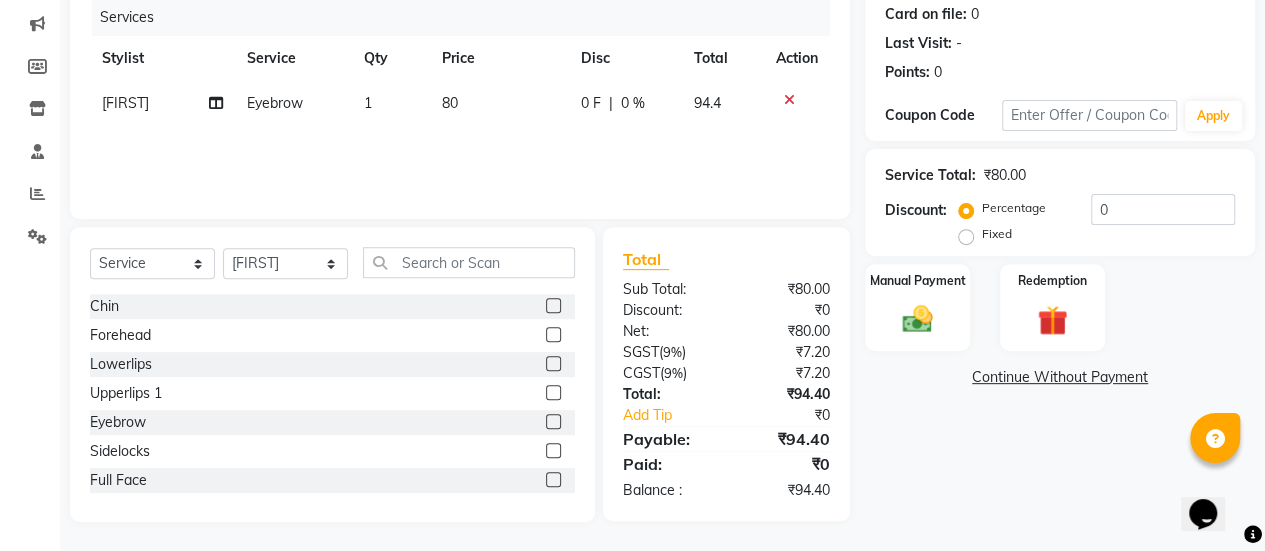 click 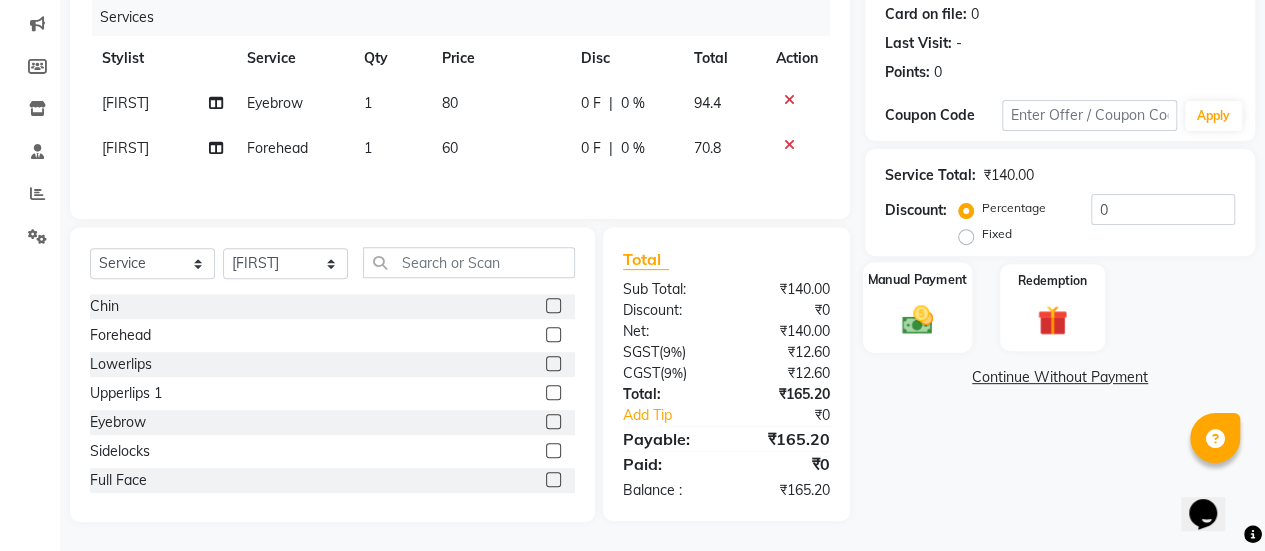 click on "Manual Payment" 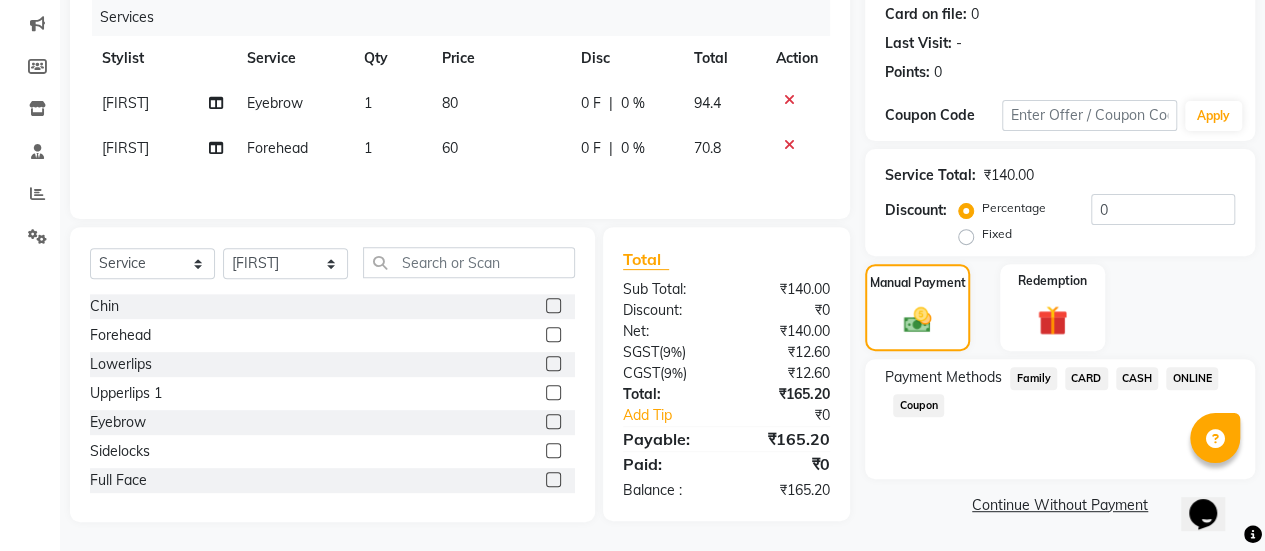 click on "ONLINE" 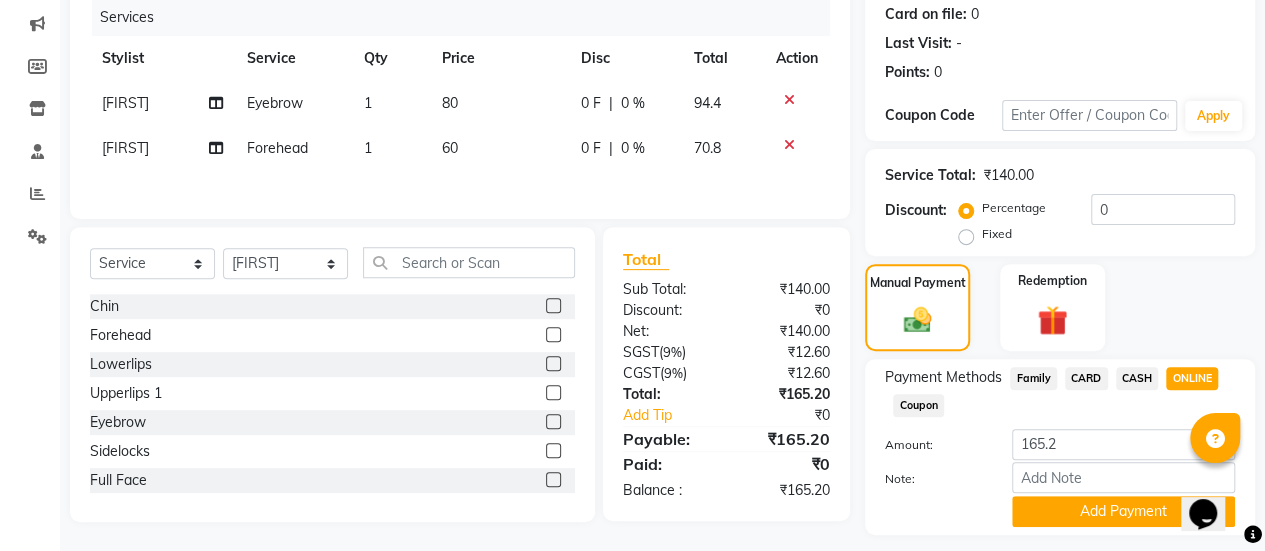 scroll, scrollTop: 302, scrollLeft: 0, axis: vertical 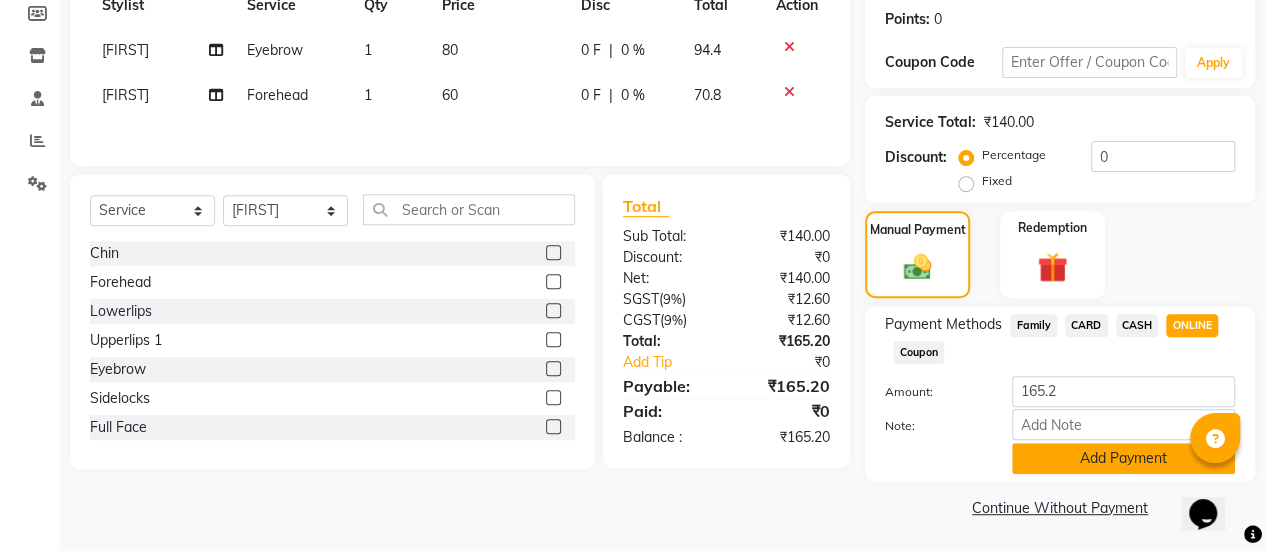 click on "Add Payment" 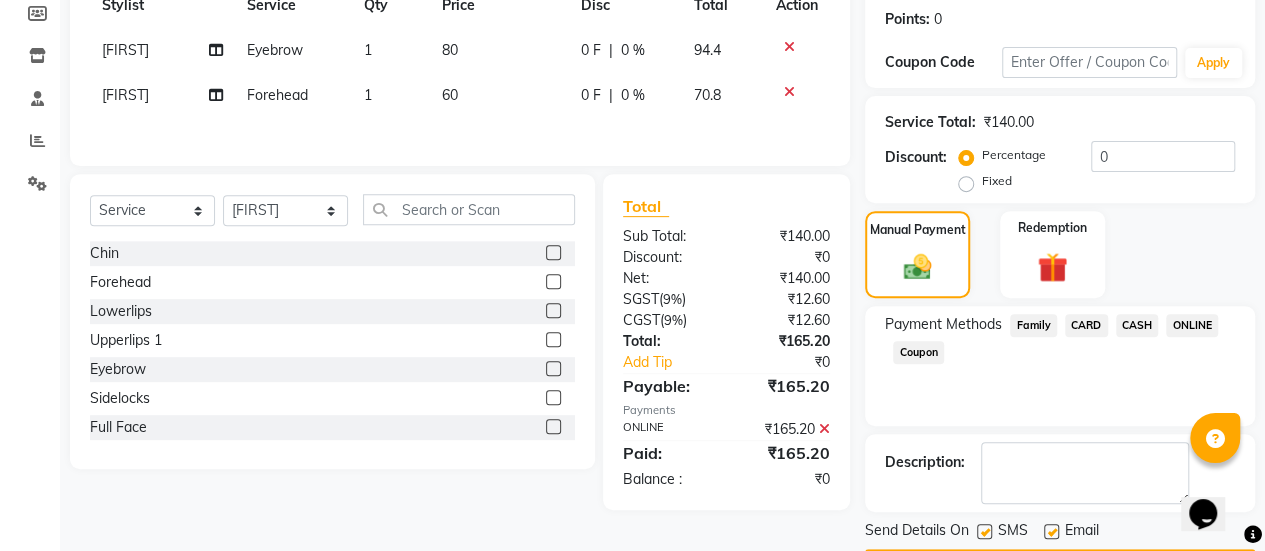 scroll, scrollTop: 358, scrollLeft: 0, axis: vertical 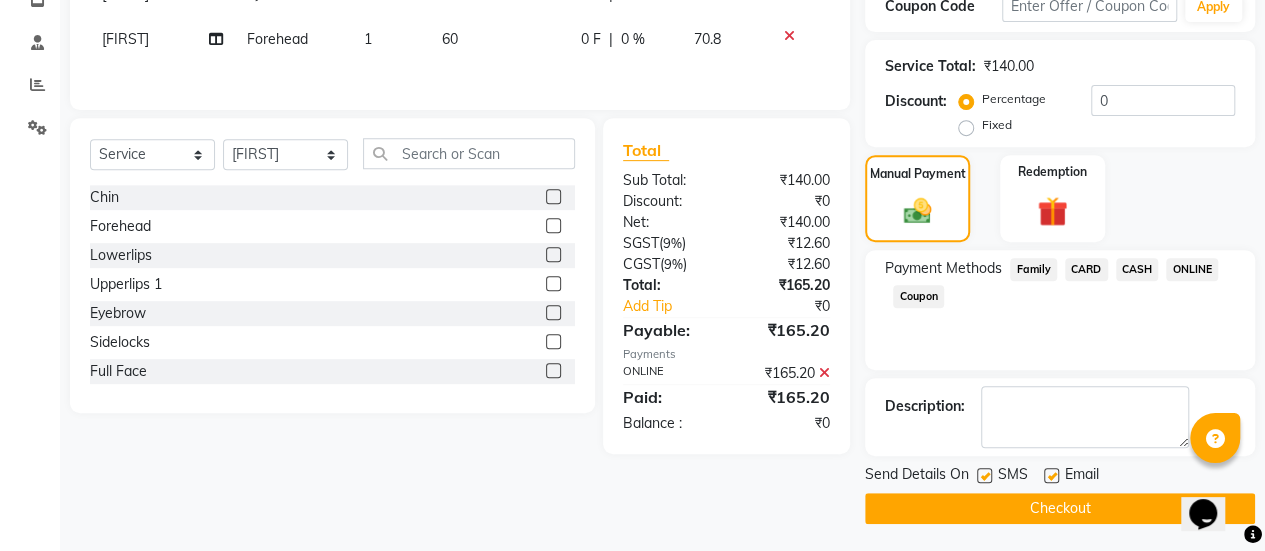 click 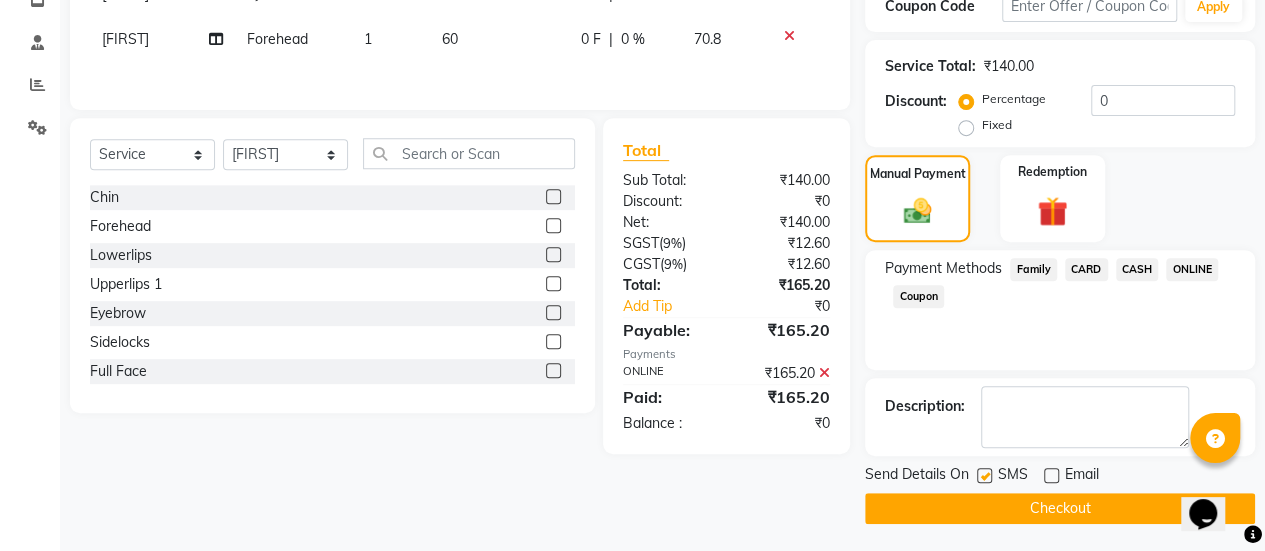 click on "Checkout" 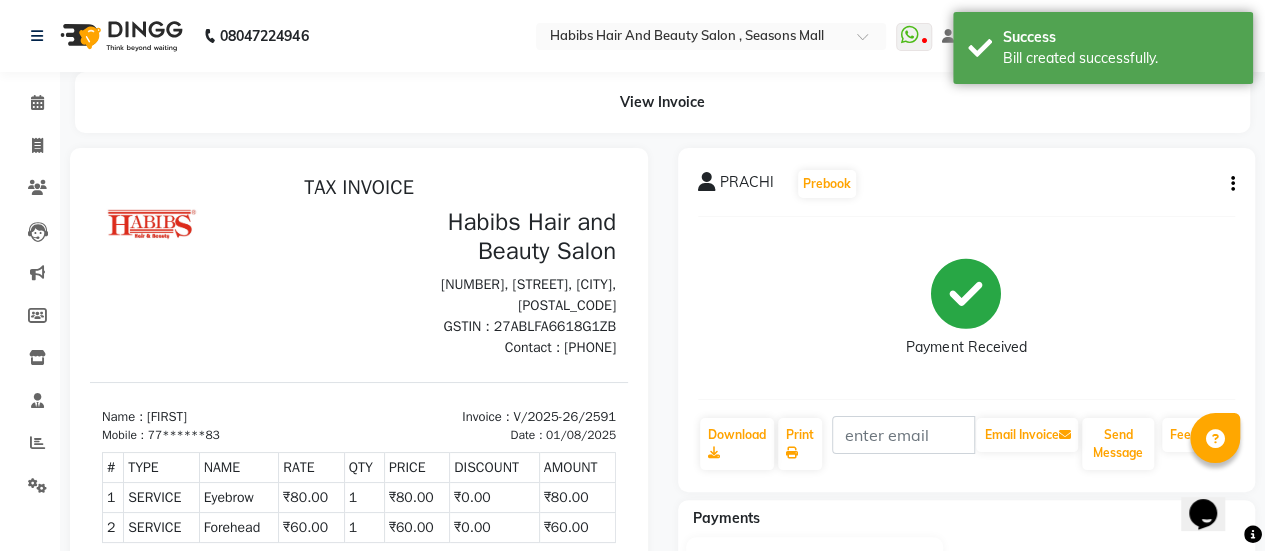 scroll, scrollTop: 0, scrollLeft: 0, axis: both 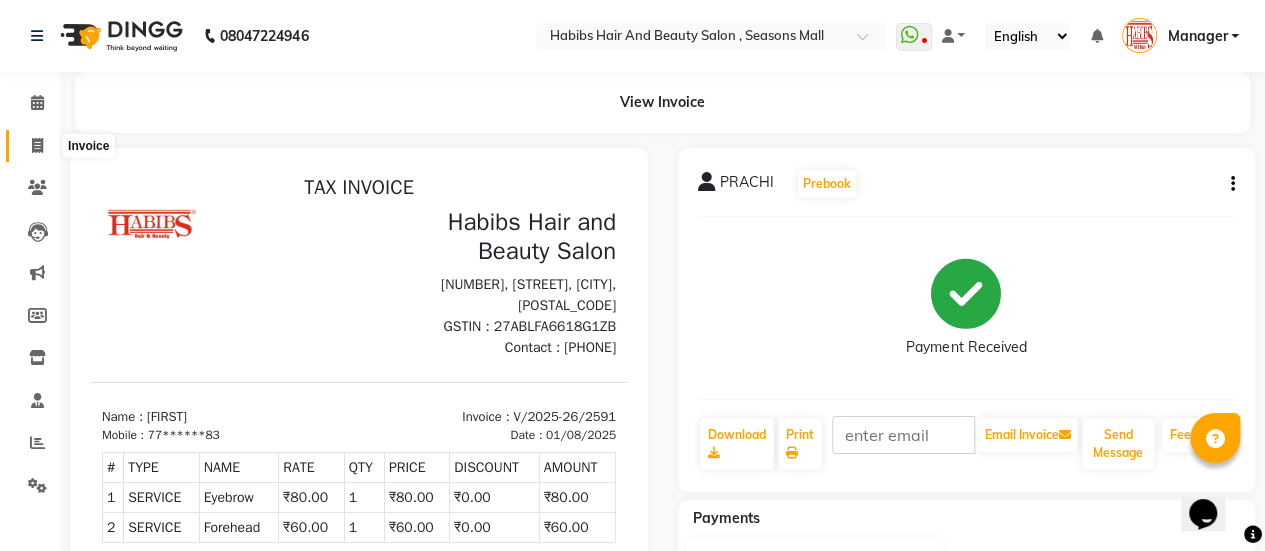 click 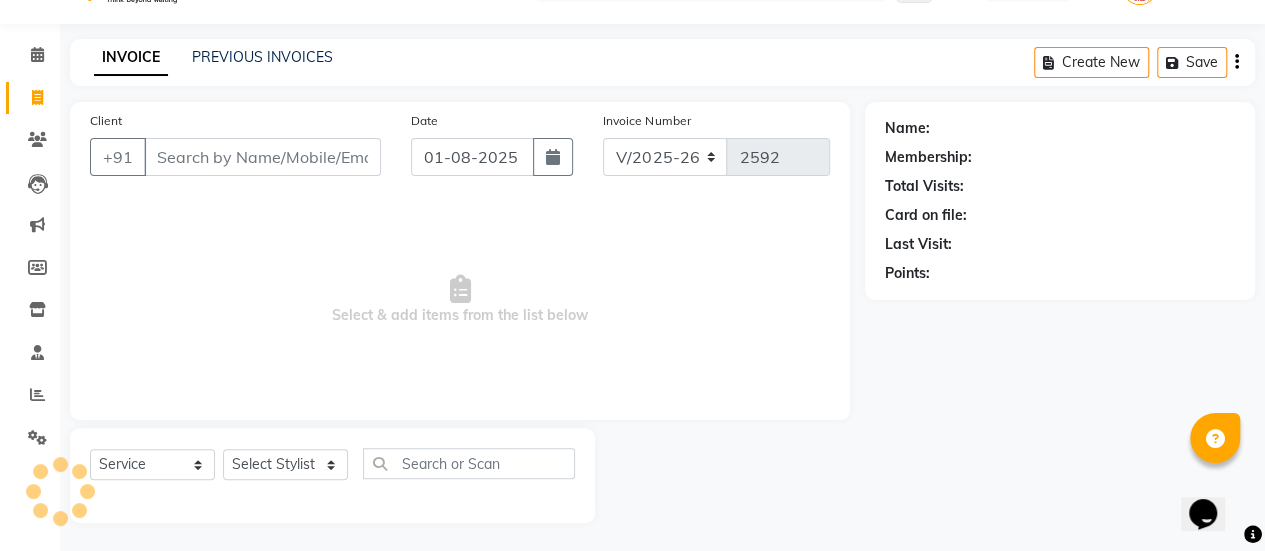scroll, scrollTop: 49, scrollLeft: 0, axis: vertical 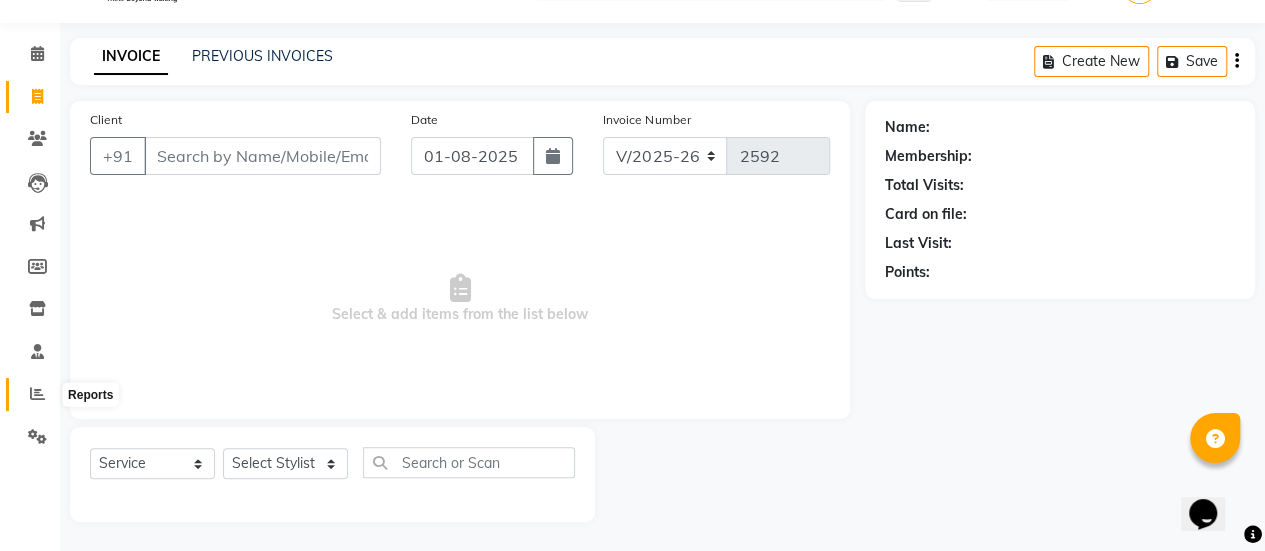 click 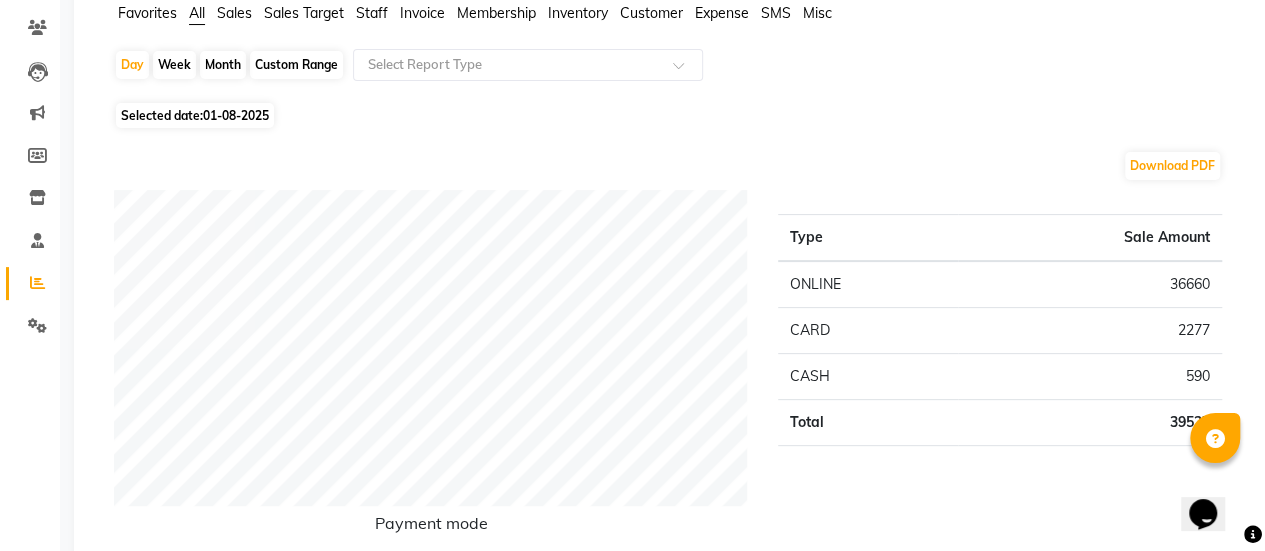 scroll, scrollTop: 0, scrollLeft: 0, axis: both 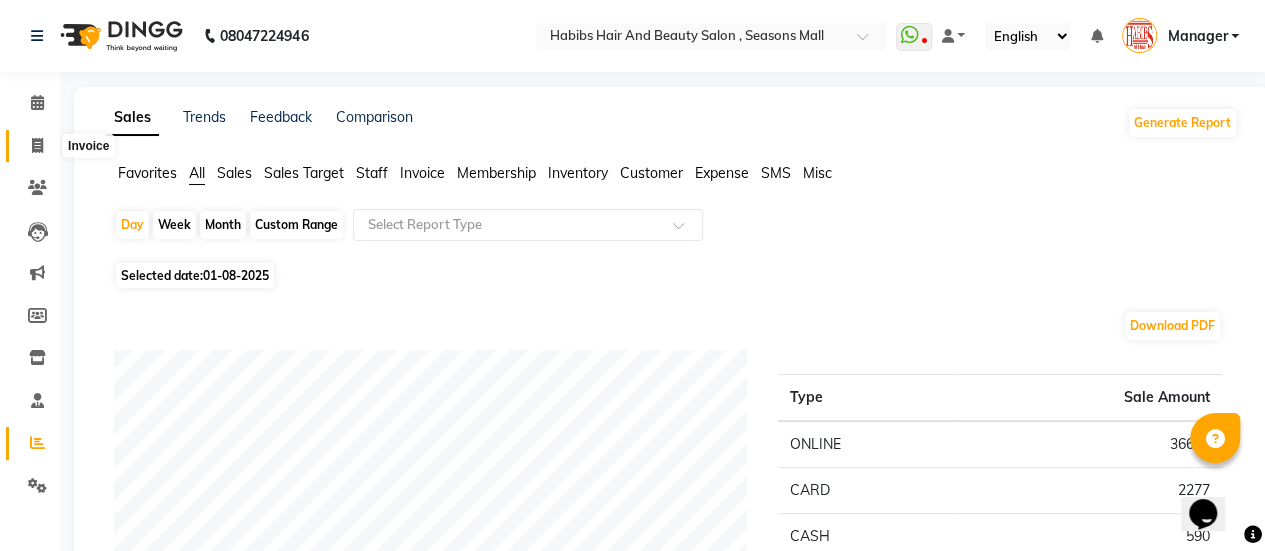 click 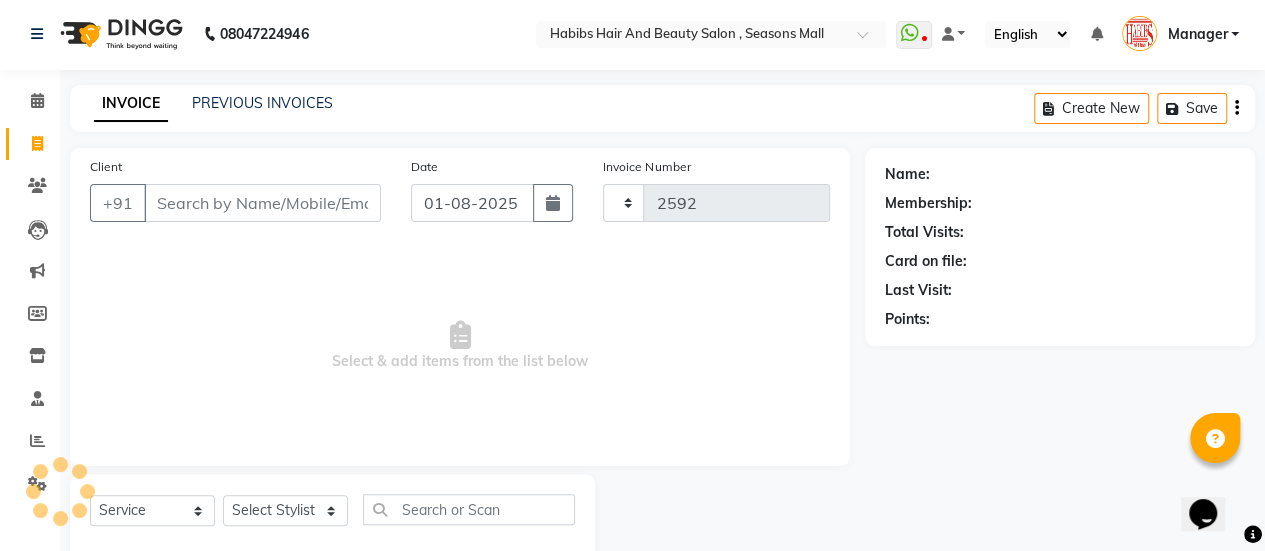 scroll, scrollTop: 49, scrollLeft: 0, axis: vertical 